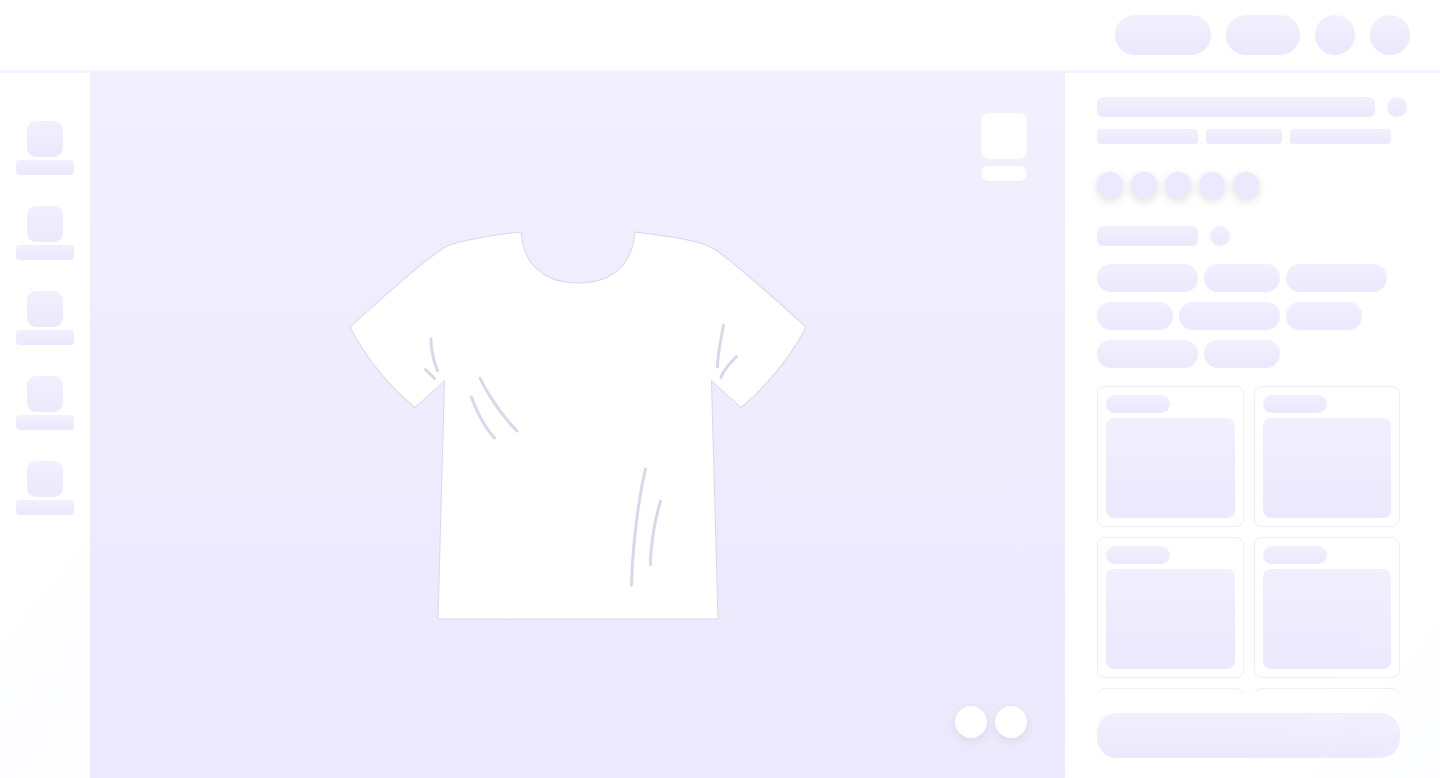 scroll, scrollTop: 0, scrollLeft: 0, axis: both 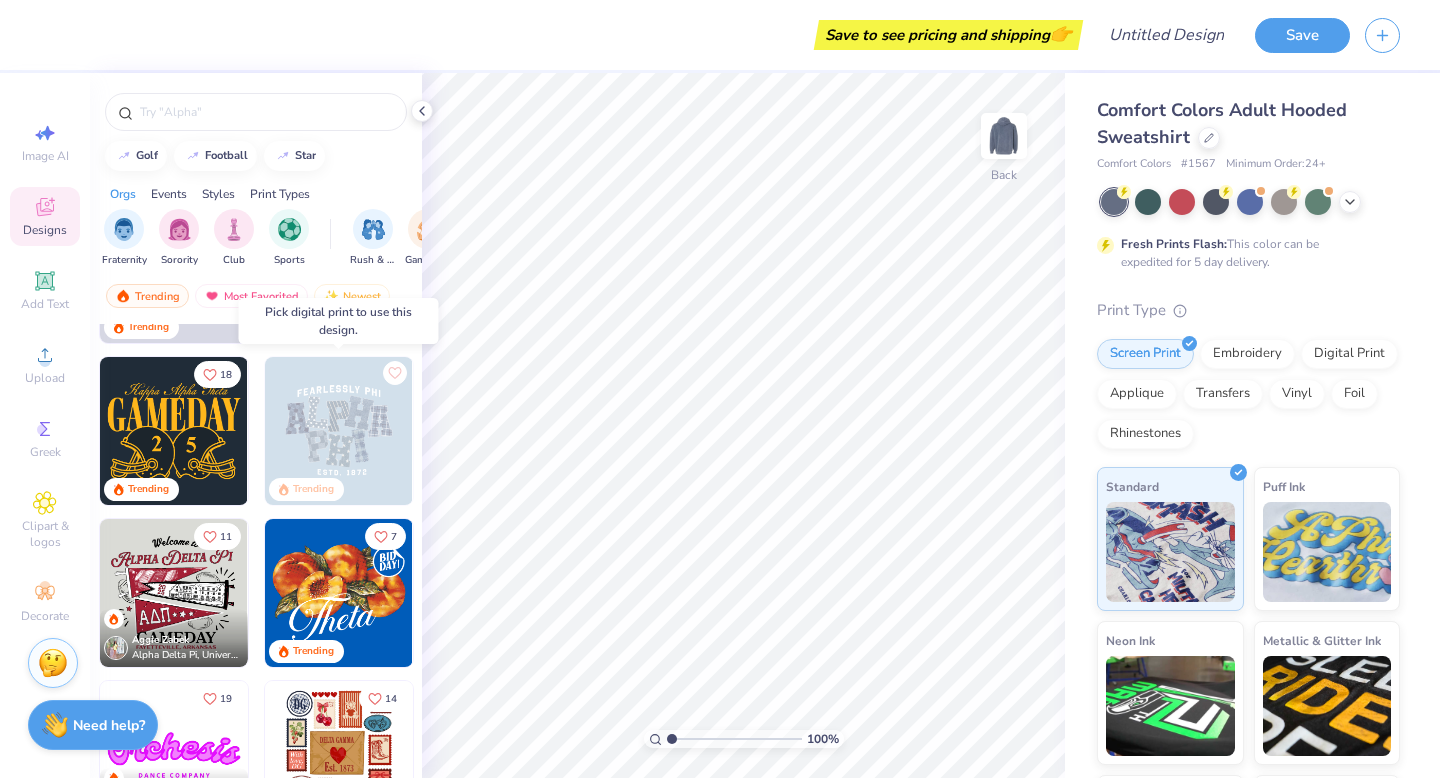 click at bounding box center [339, 431] 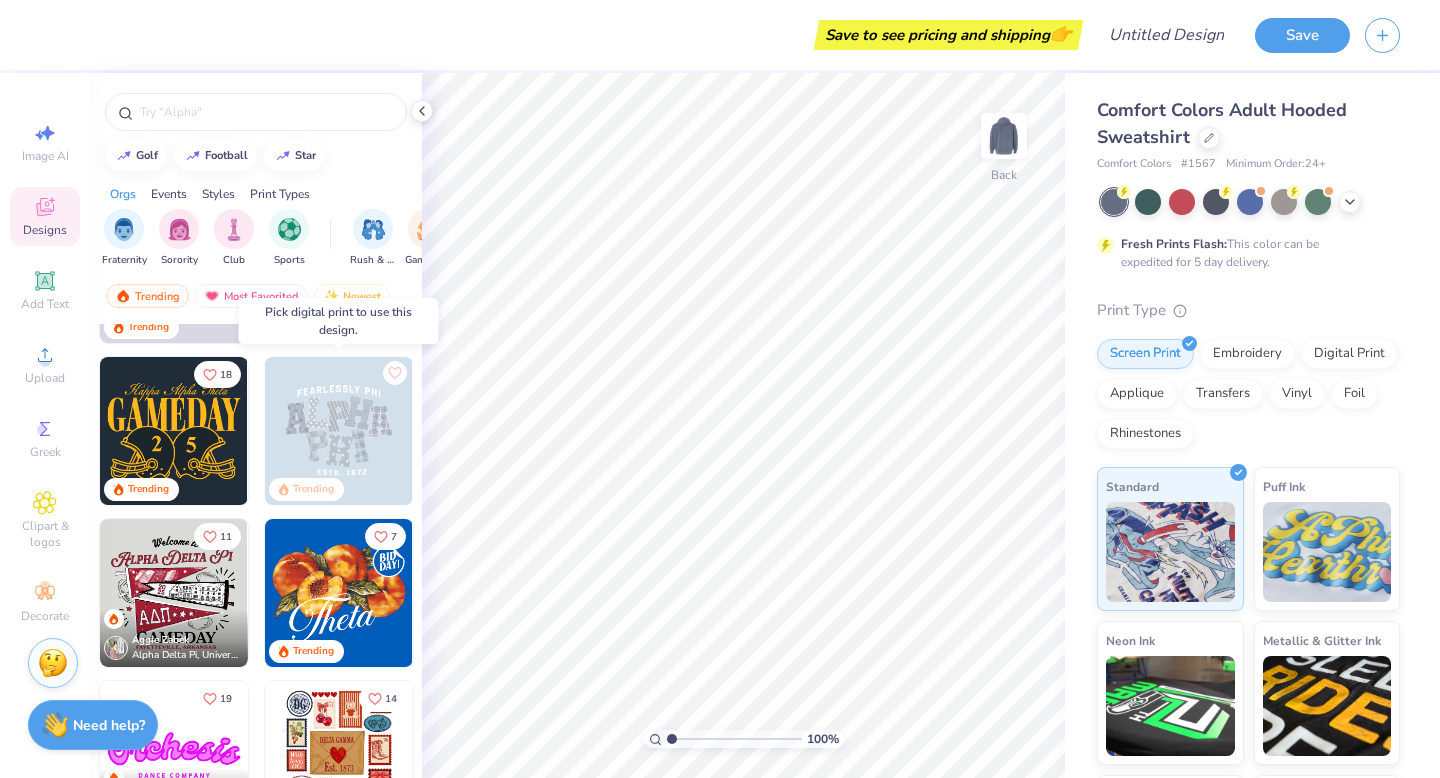 click at bounding box center [339, 431] 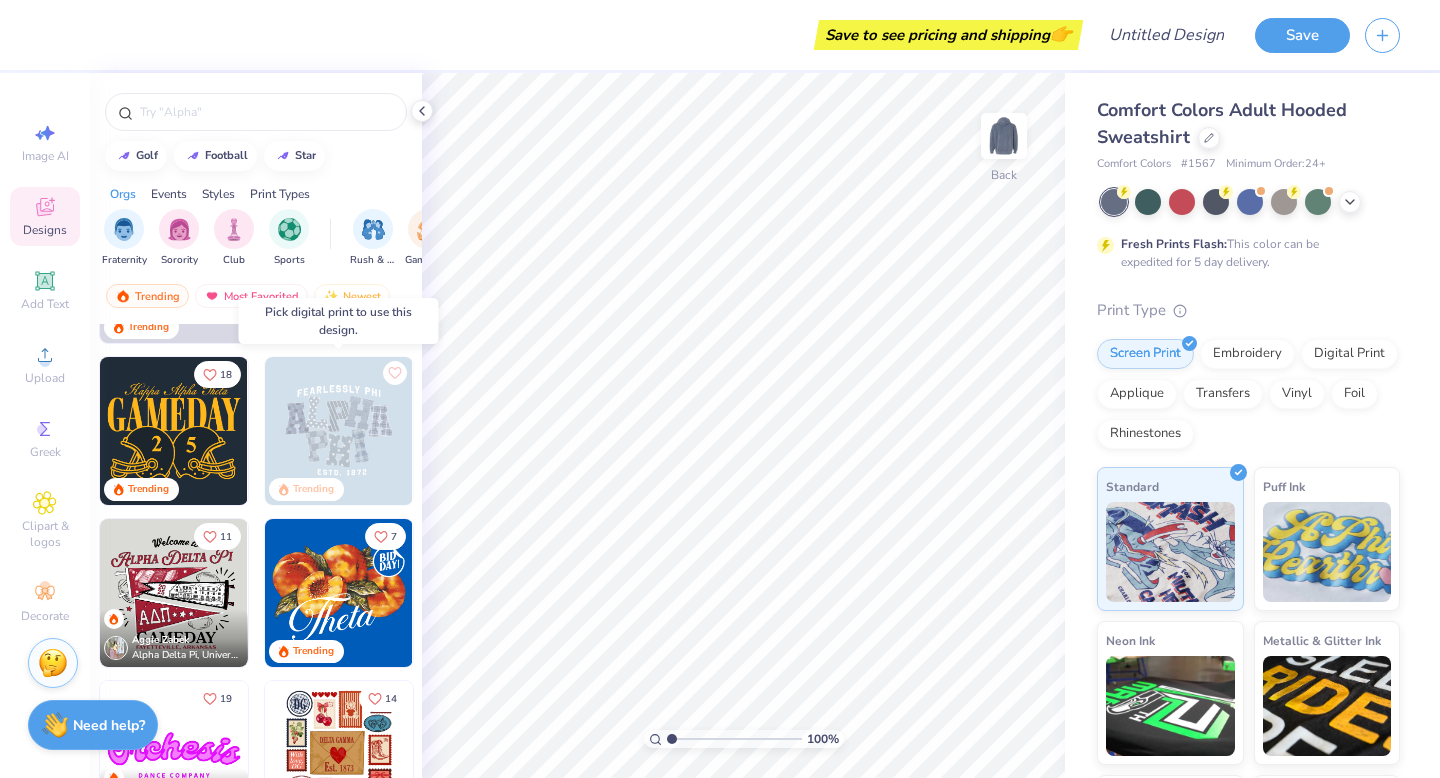click at bounding box center (339, 431) 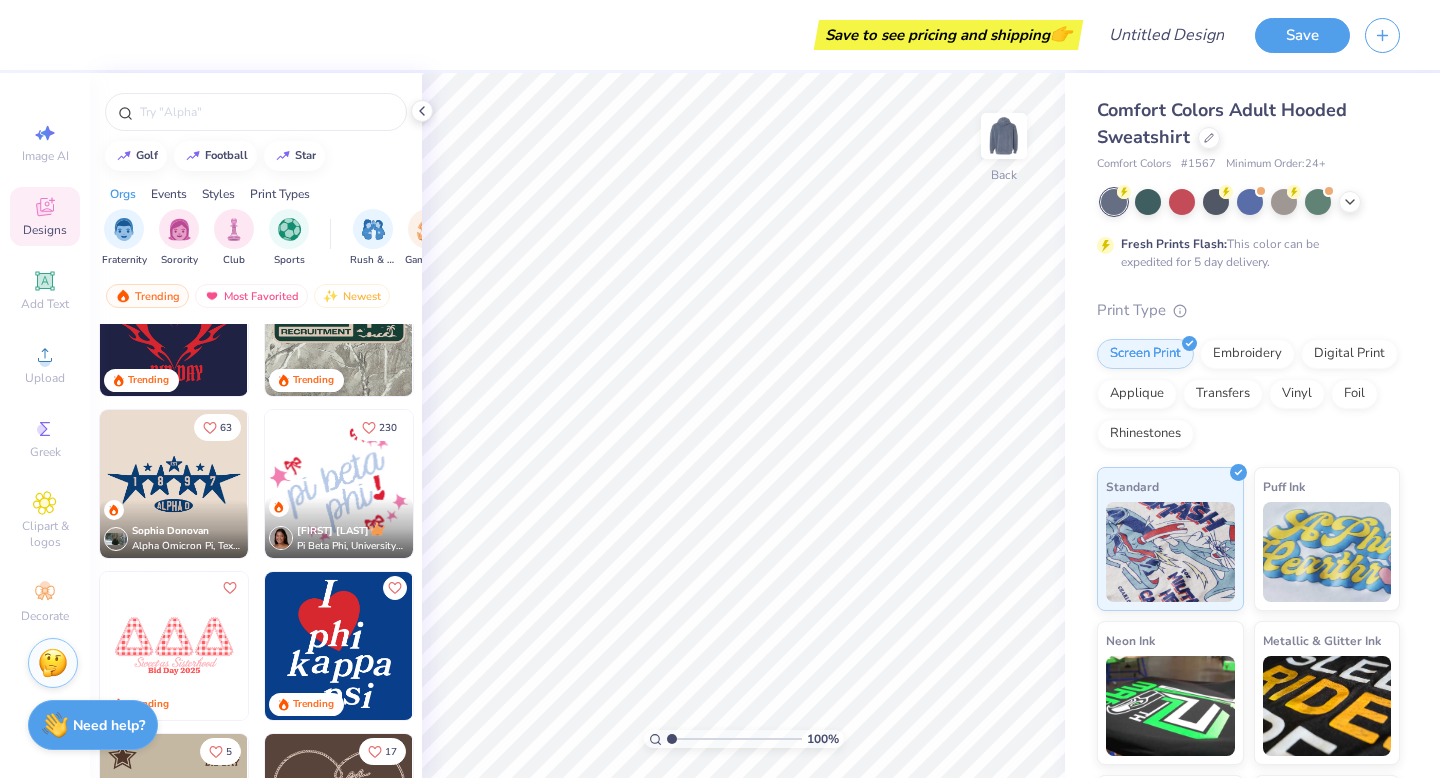 scroll, scrollTop: 1752, scrollLeft: 0, axis: vertical 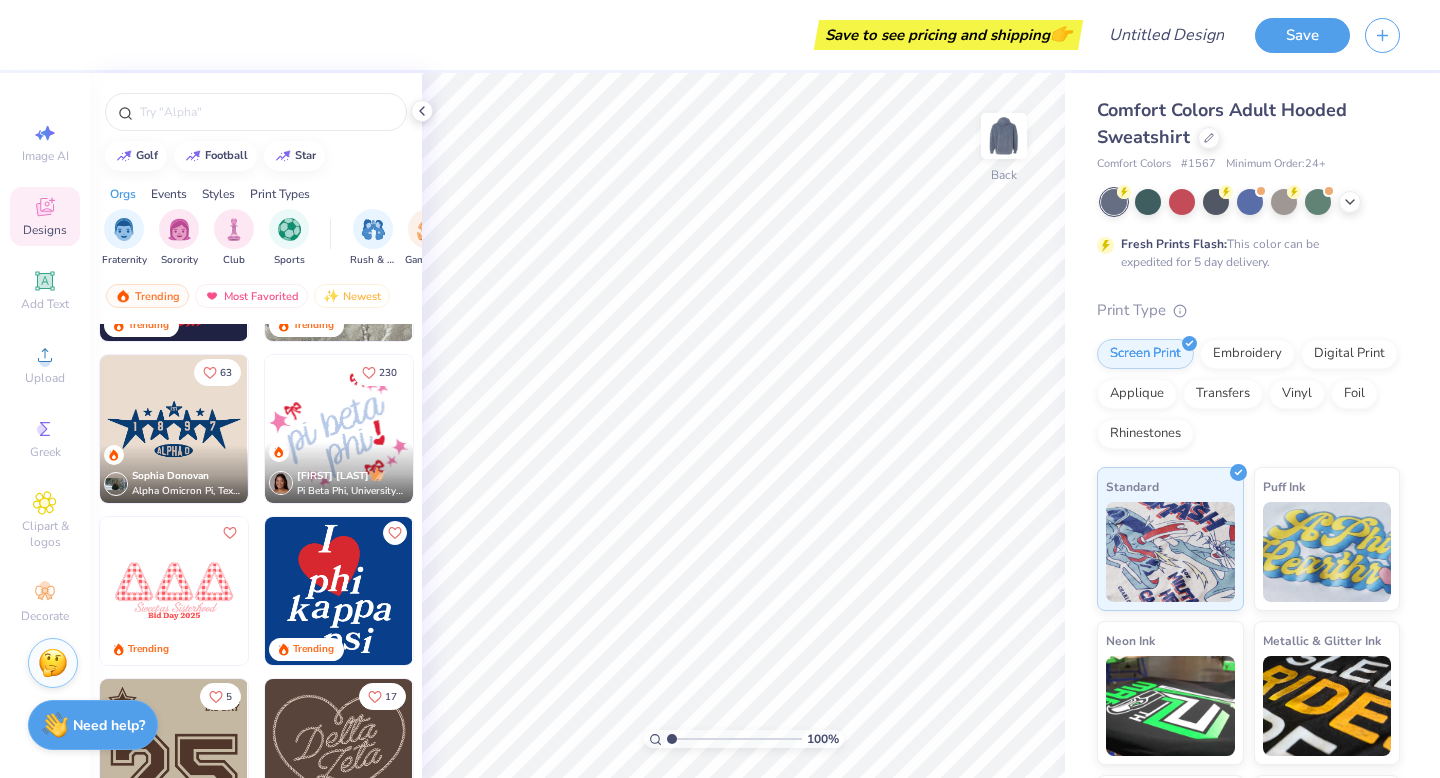 click at bounding box center [174, 429] 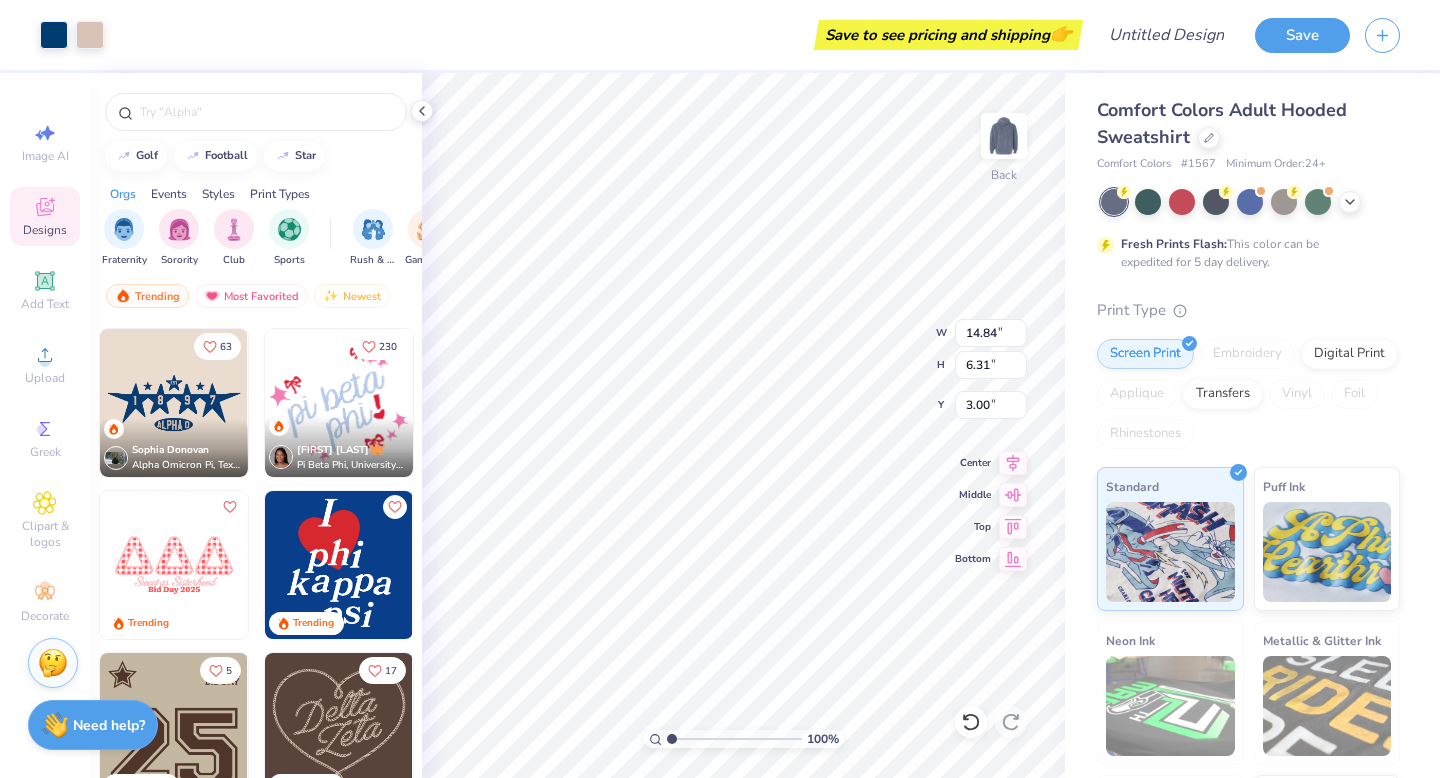 scroll, scrollTop: 1790, scrollLeft: 0, axis: vertical 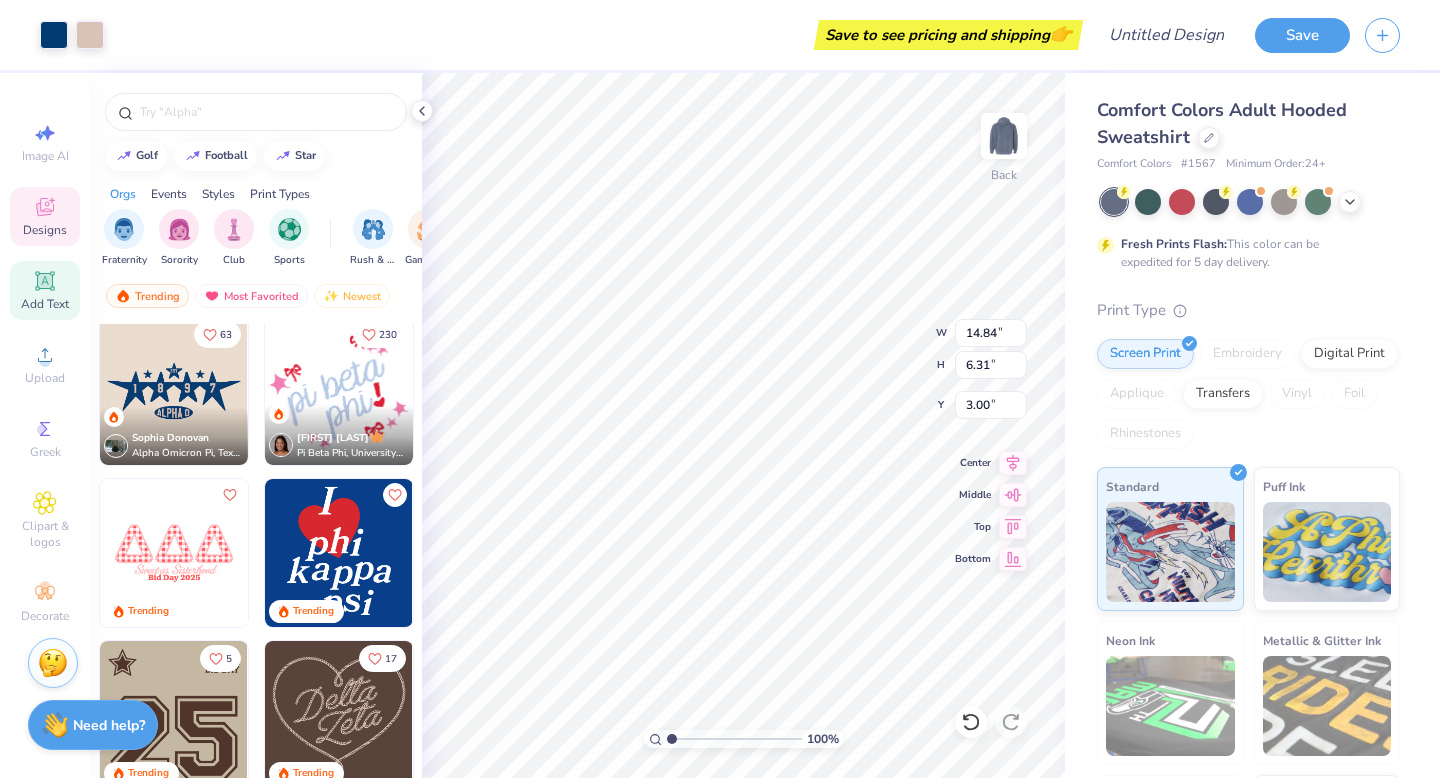 click 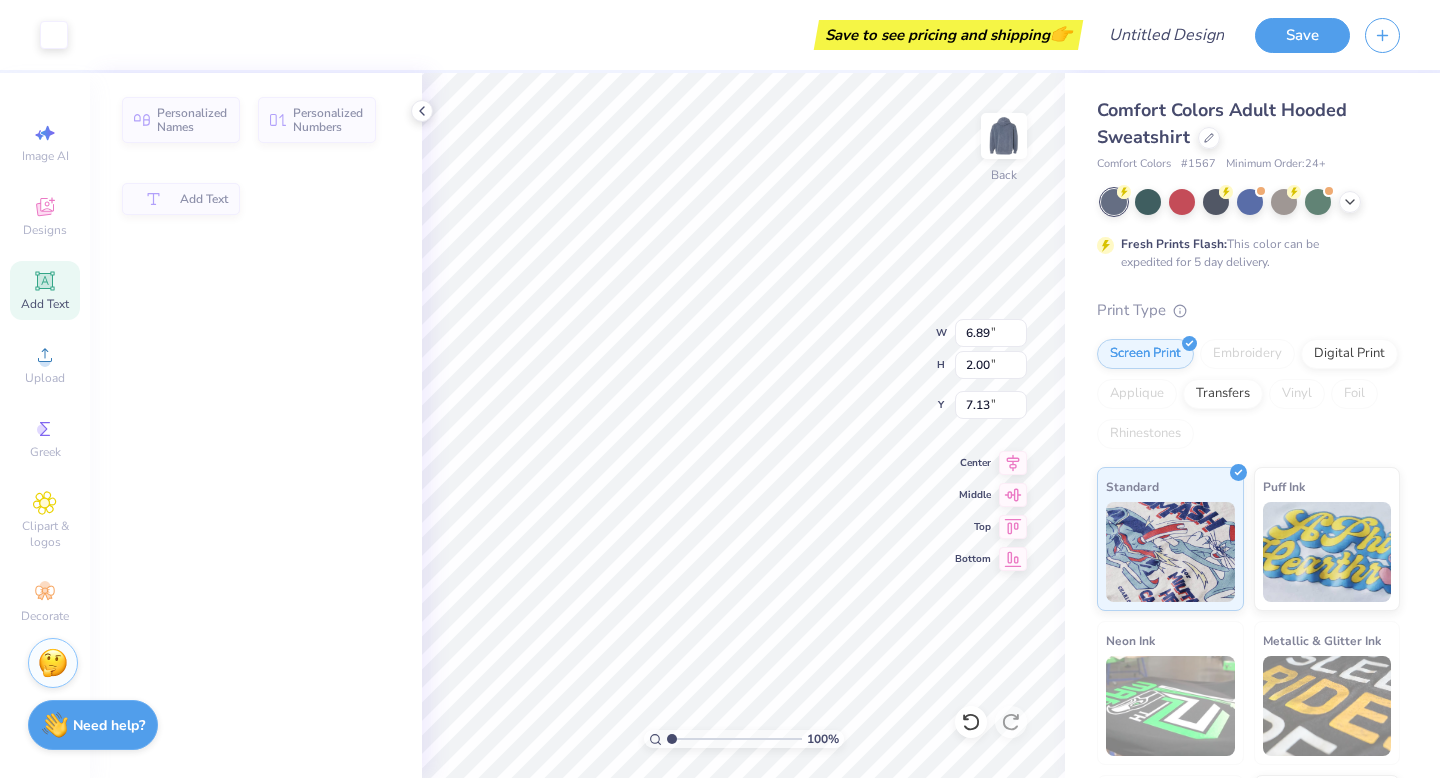 type on "6.89" 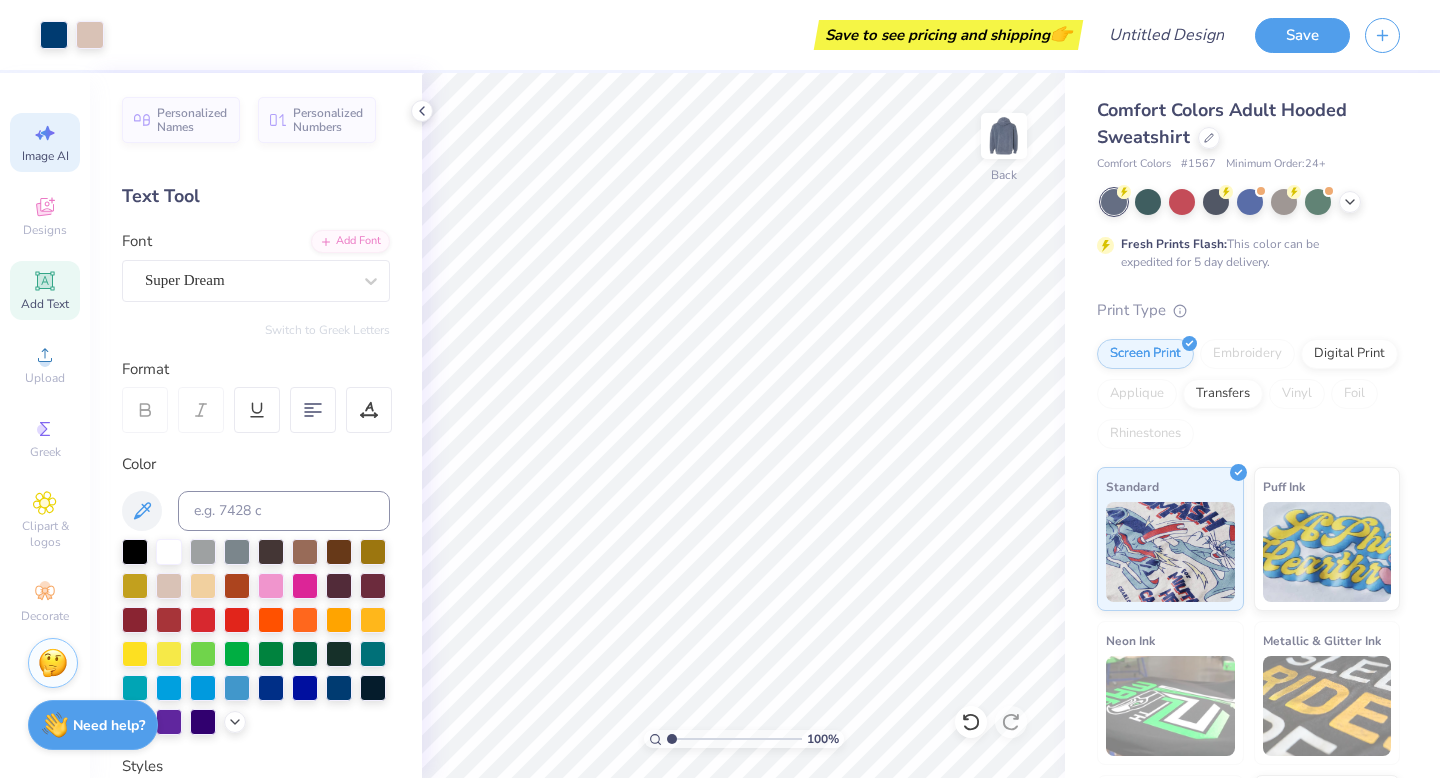 click on "Image AI" at bounding box center [45, 156] 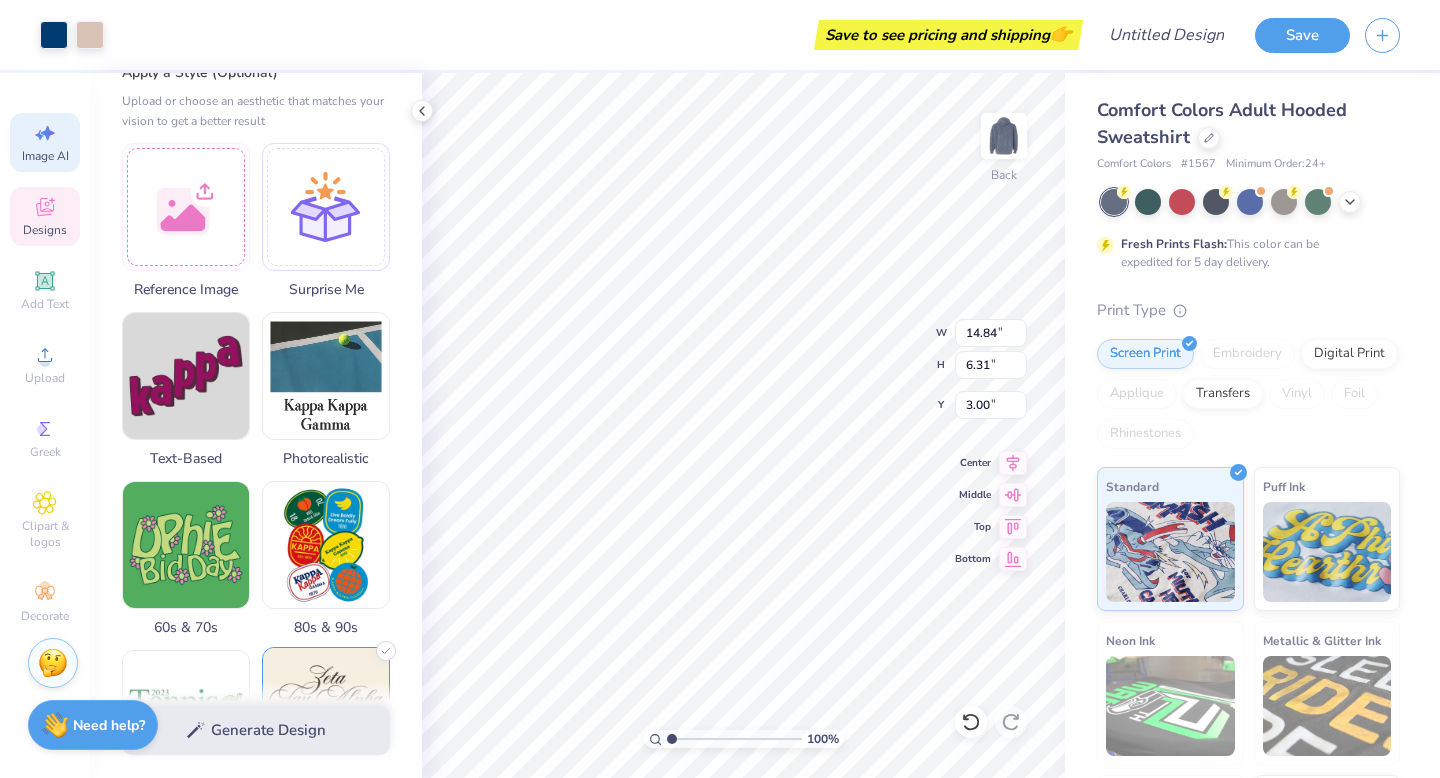 scroll, scrollTop: 226, scrollLeft: 0, axis: vertical 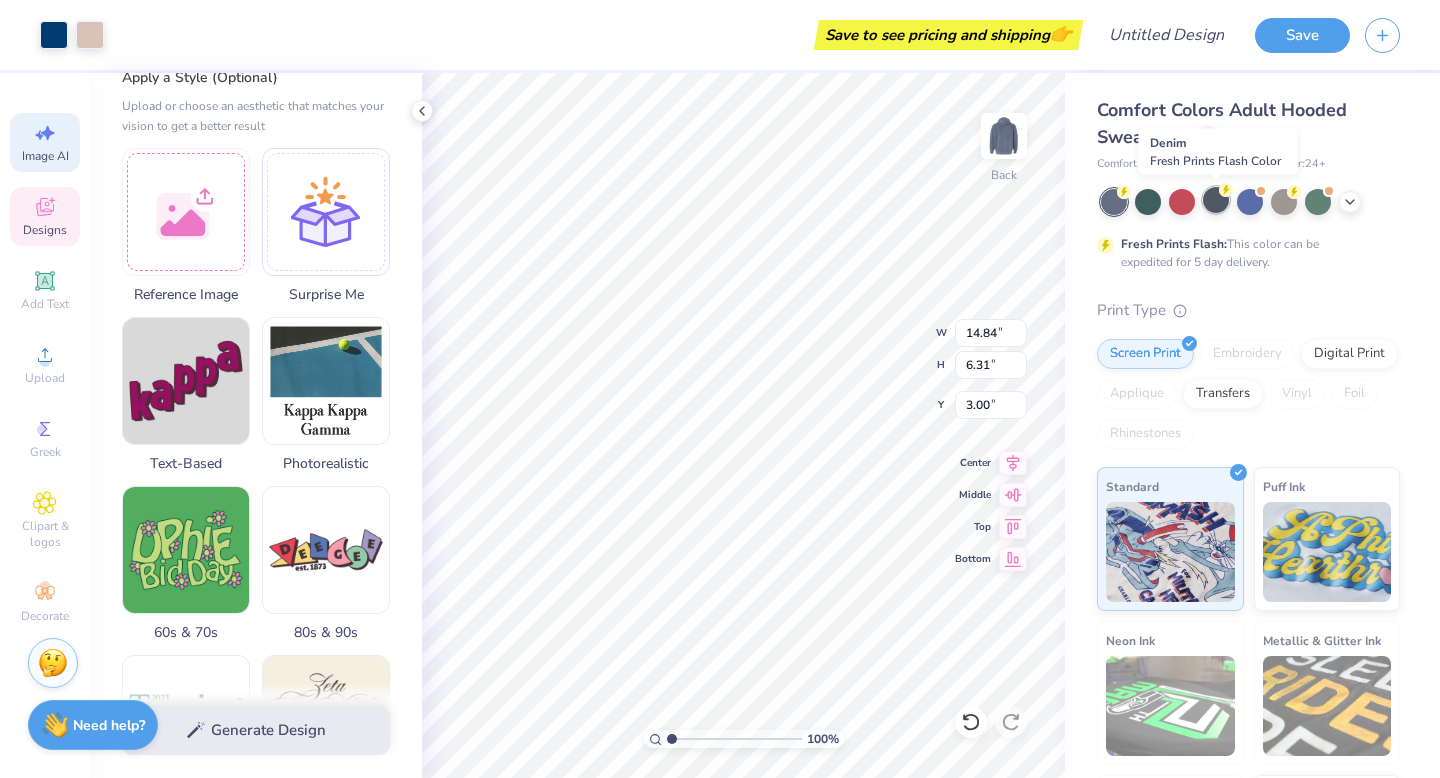click at bounding box center (1216, 200) 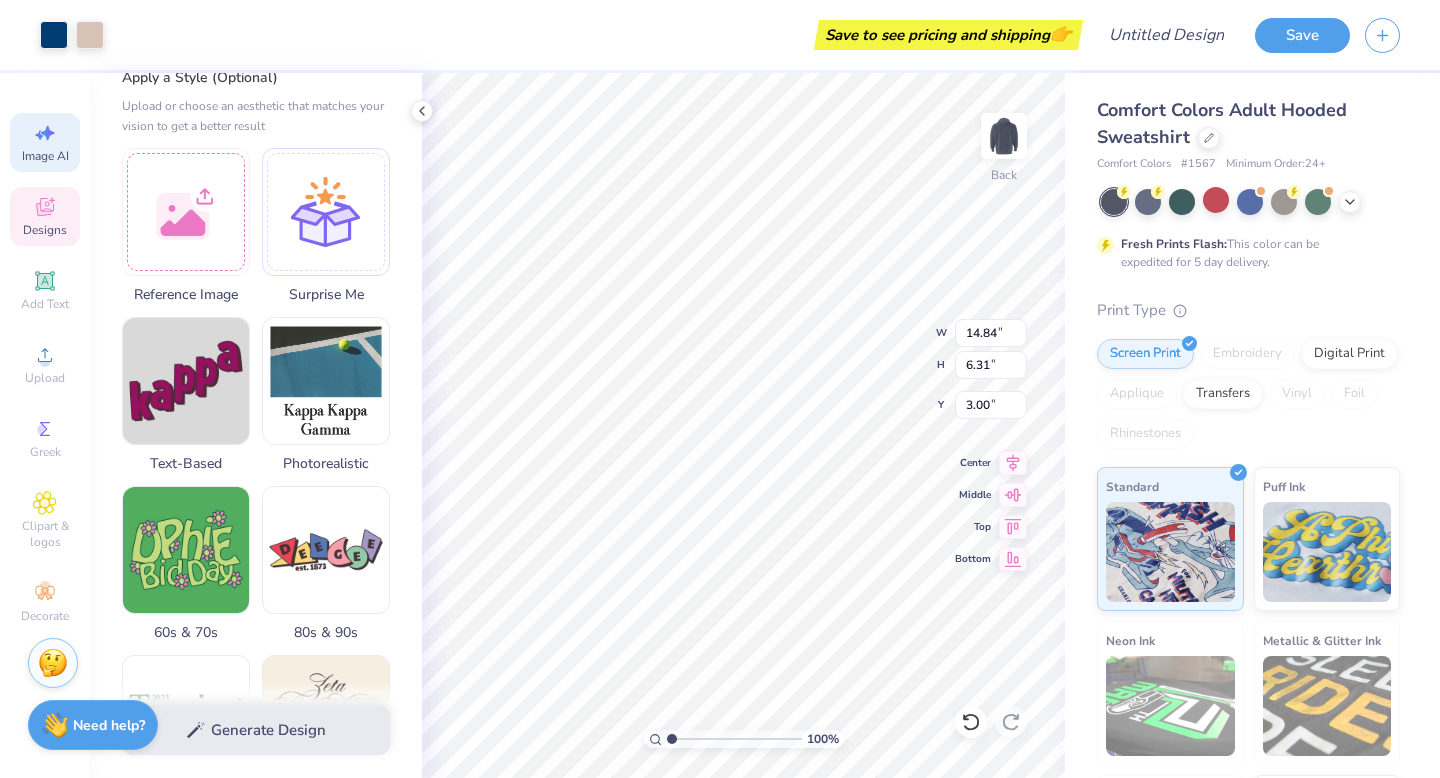click at bounding box center (1114, 202) 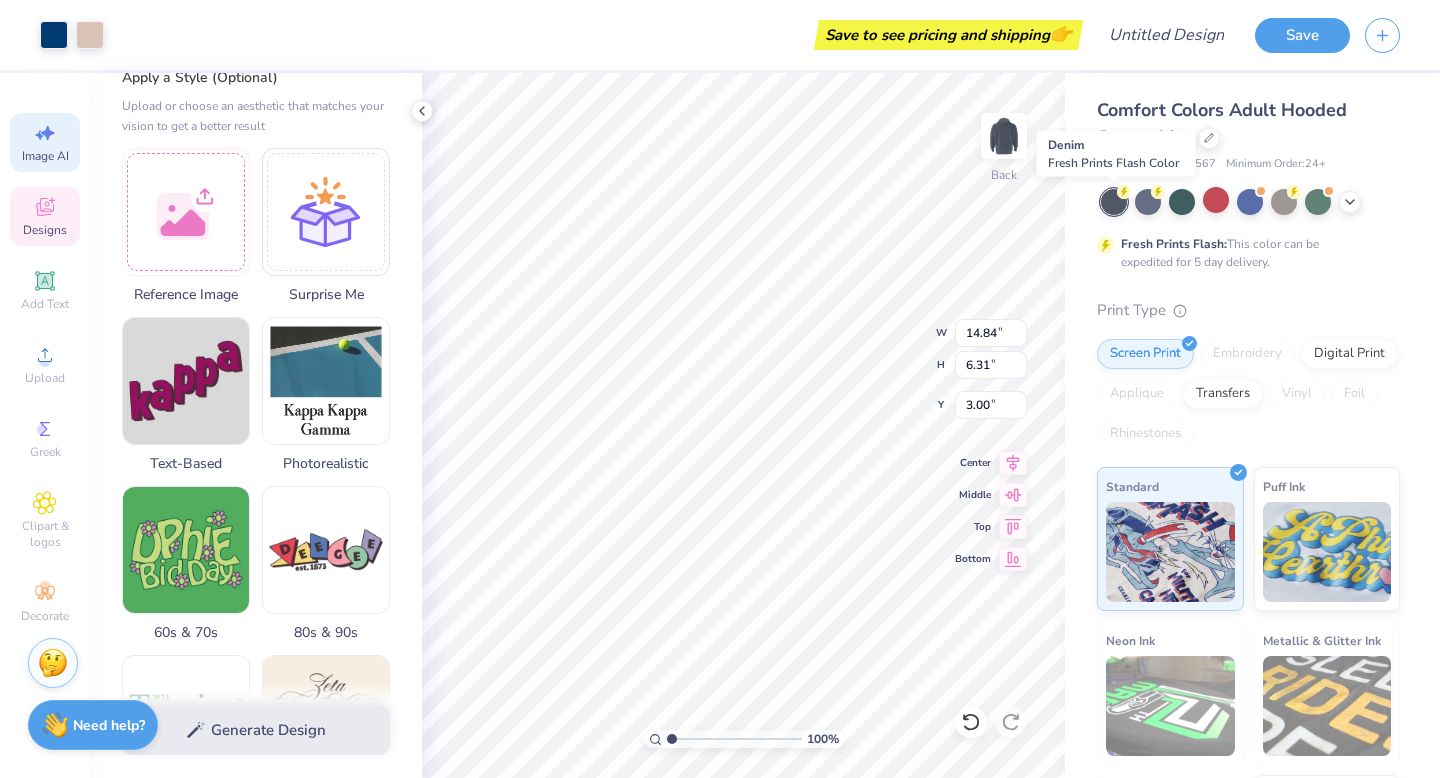 click at bounding box center [1114, 202] 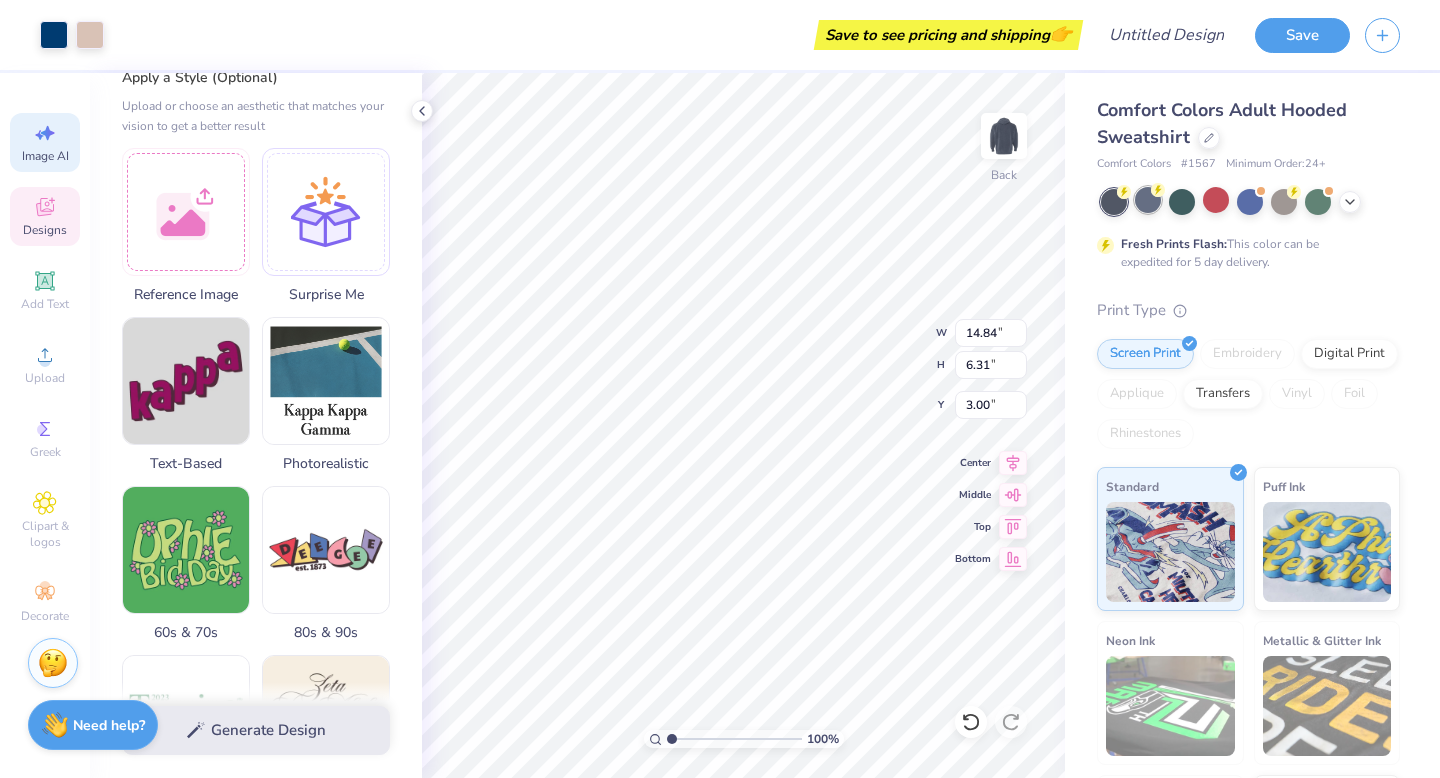 click at bounding box center (1148, 200) 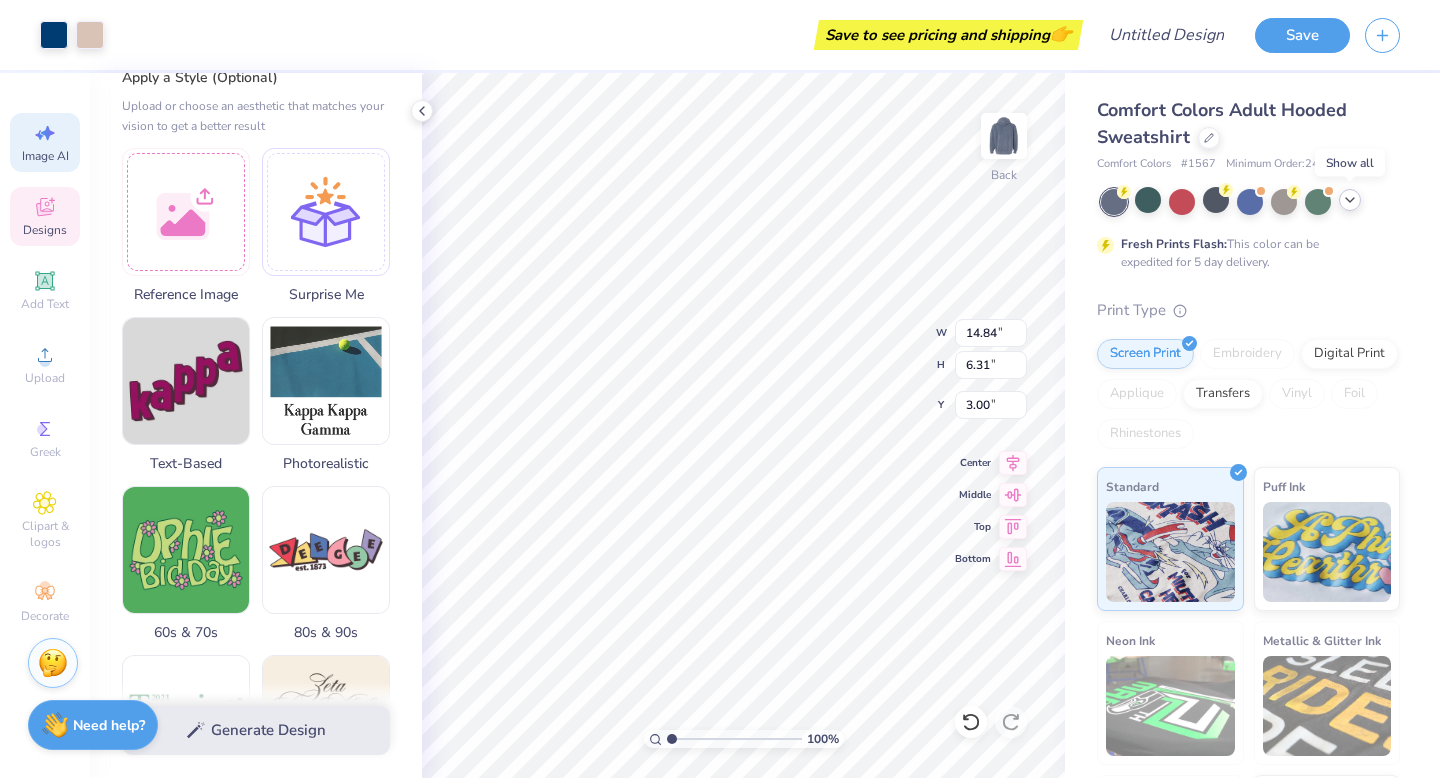 click 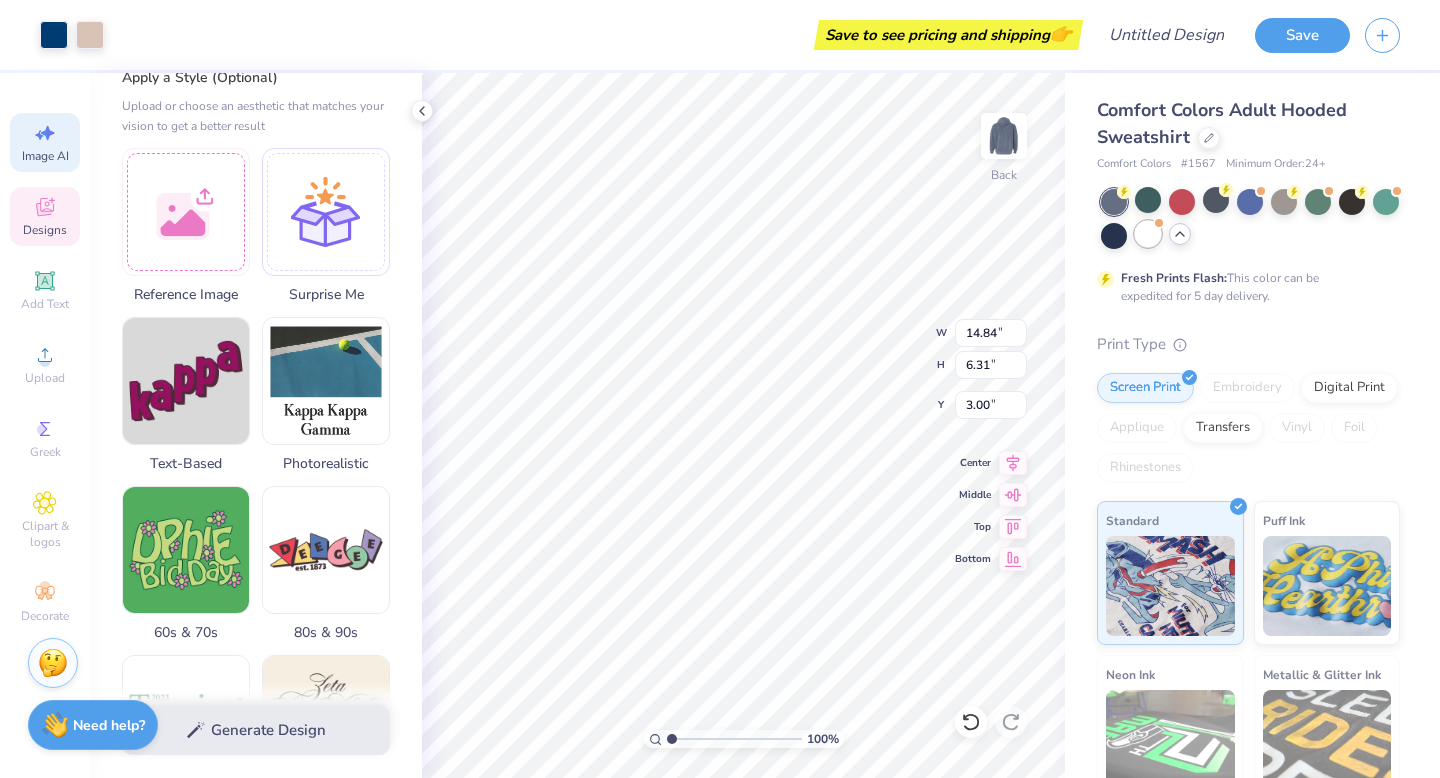 click at bounding box center (1148, 234) 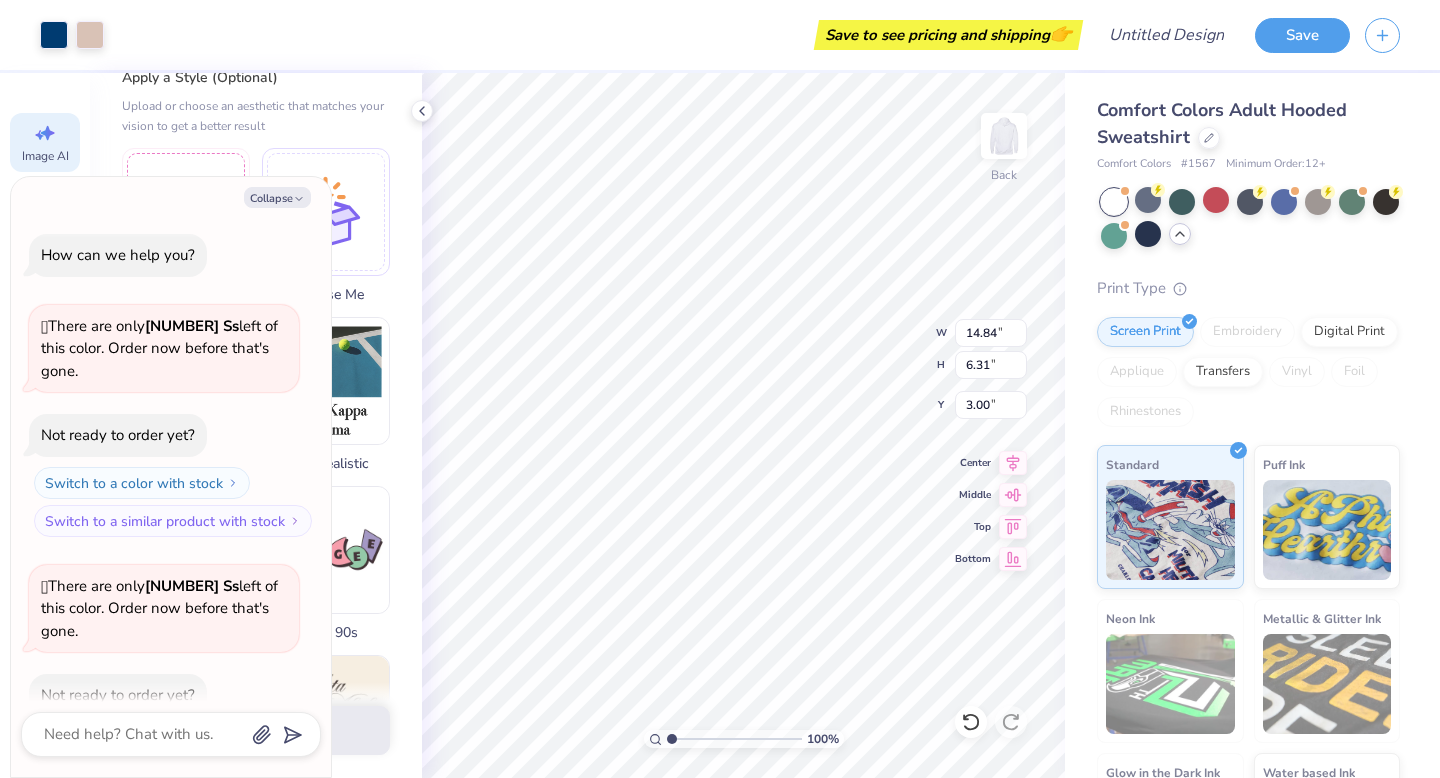 scroll, scrollTop: 65, scrollLeft: 0, axis: vertical 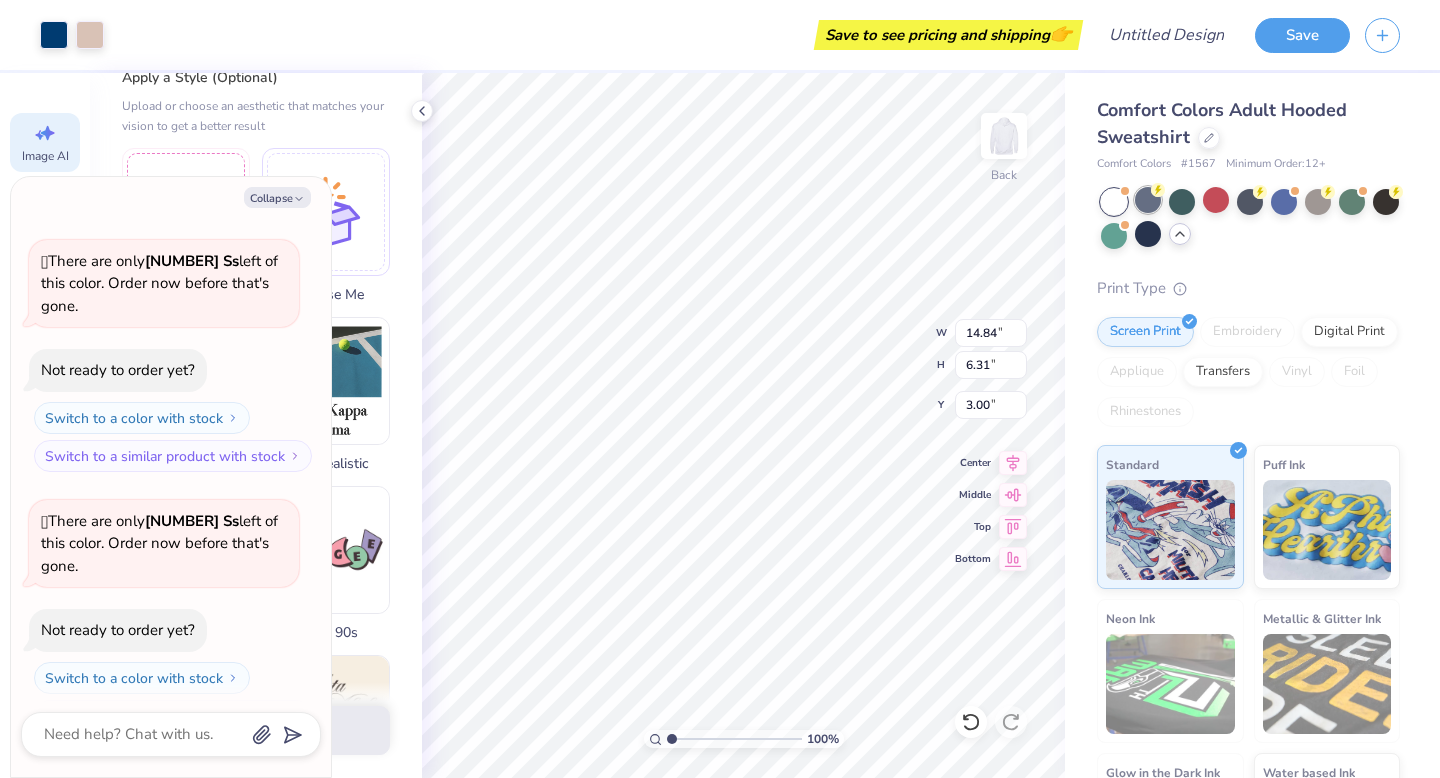 click at bounding box center (1148, 200) 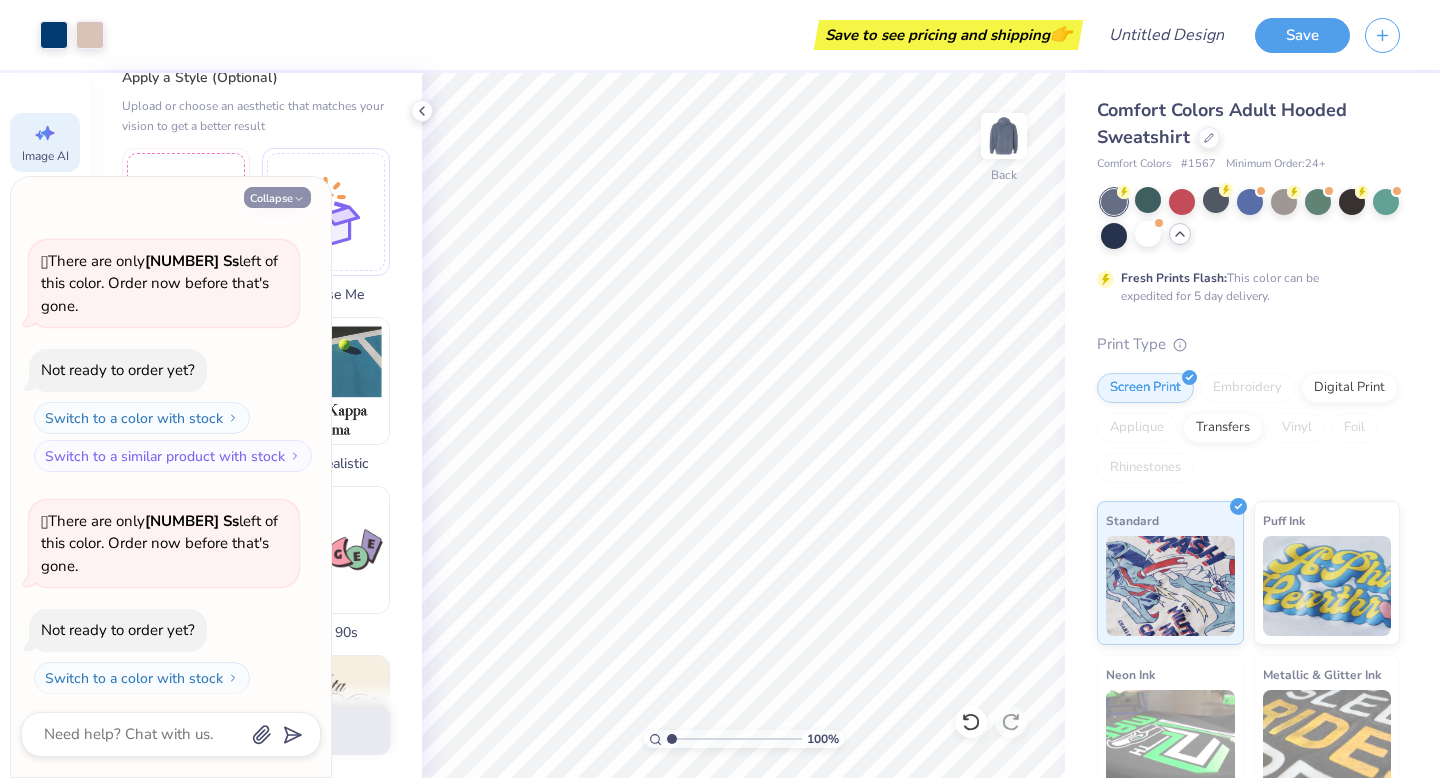 click on "Collapse" at bounding box center [277, 197] 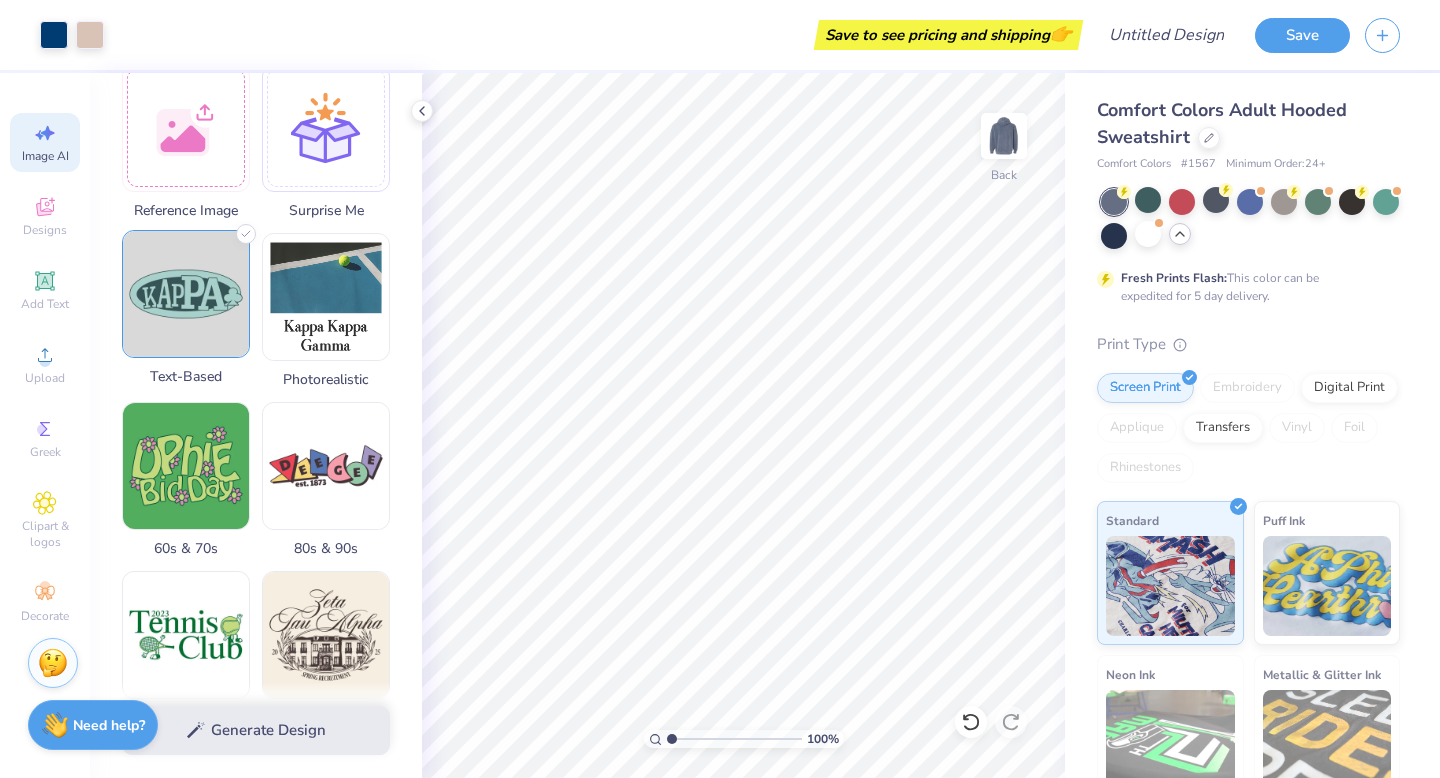 scroll, scrollTop: 313, scrollLeft: 0, axis: vertical 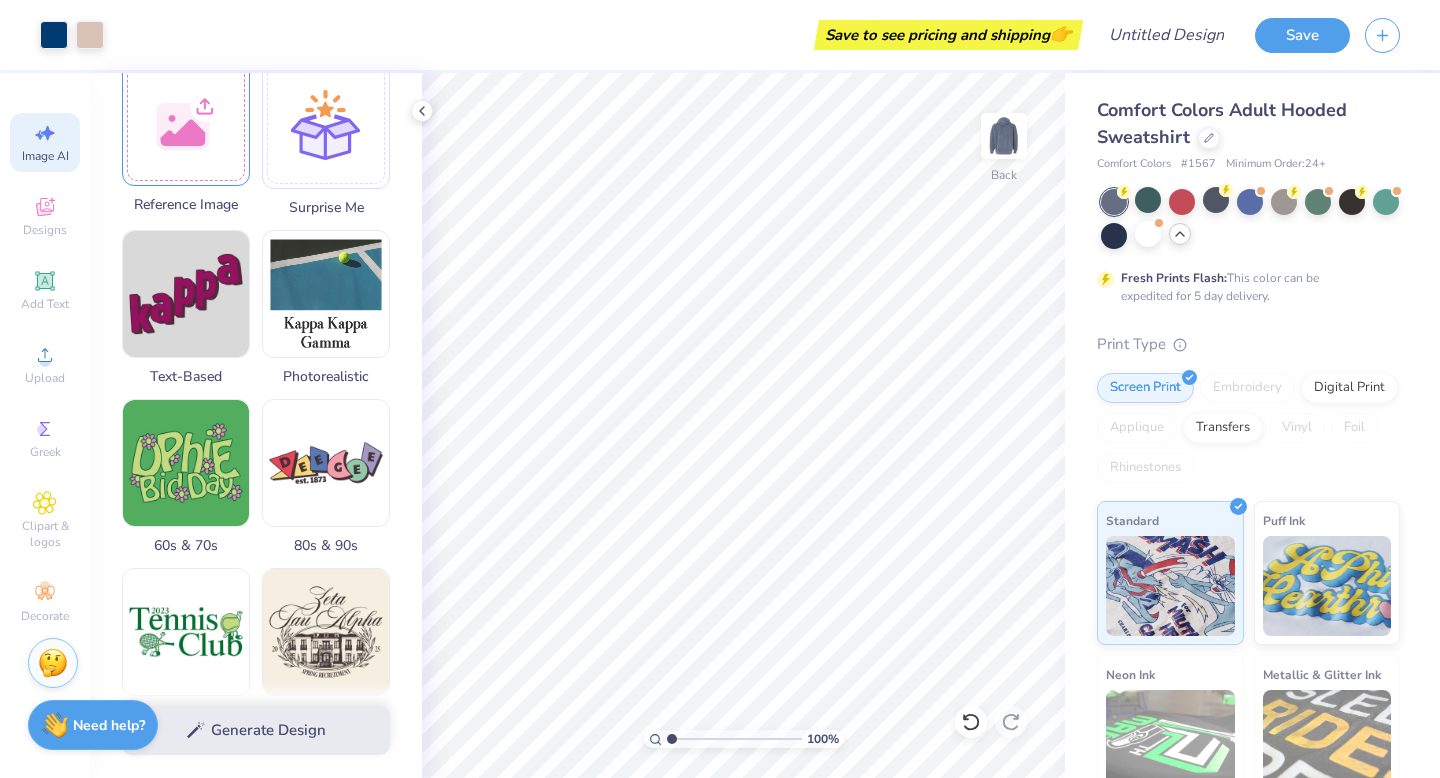 click at bounding box center [186, 122] 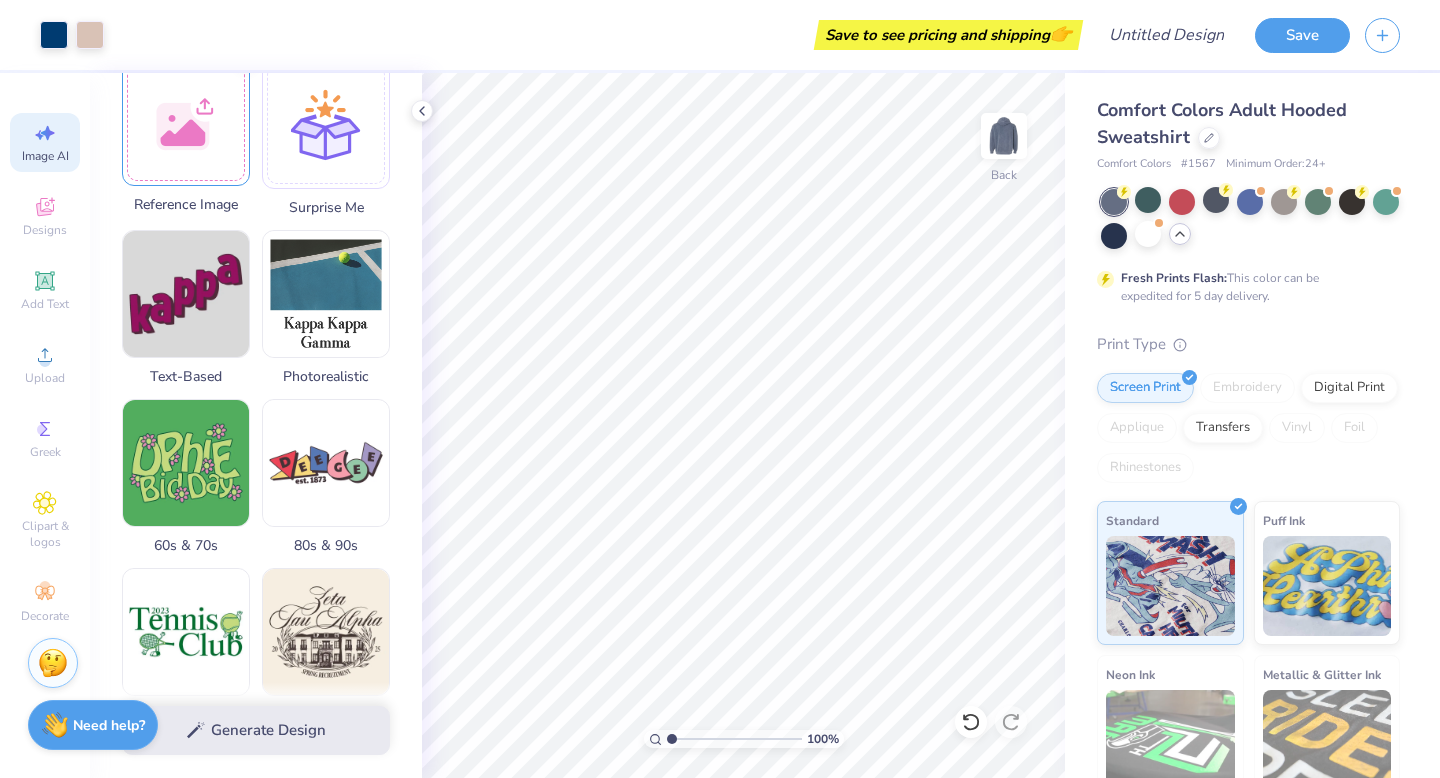 click at bounding box center (186, 122) 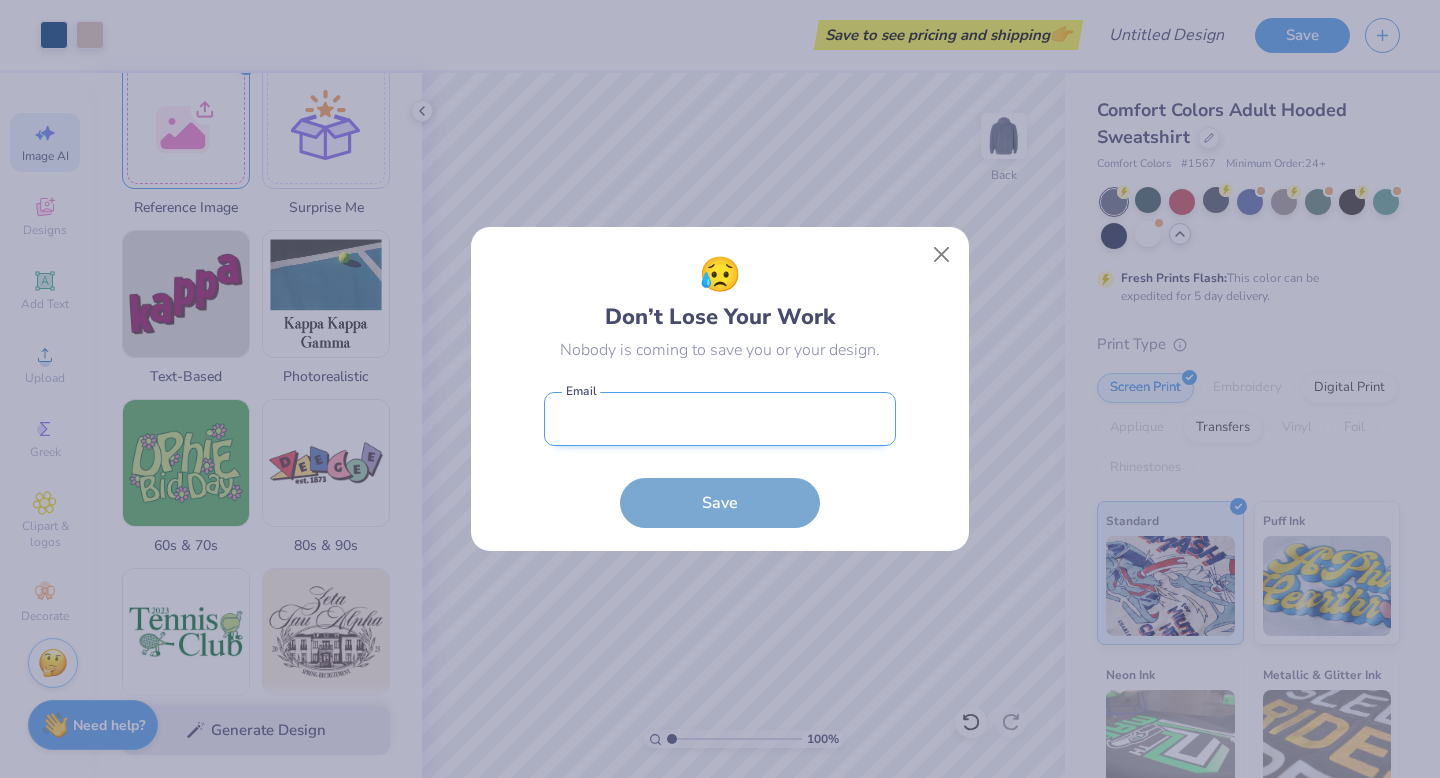 click at bounding box center [720, 419] 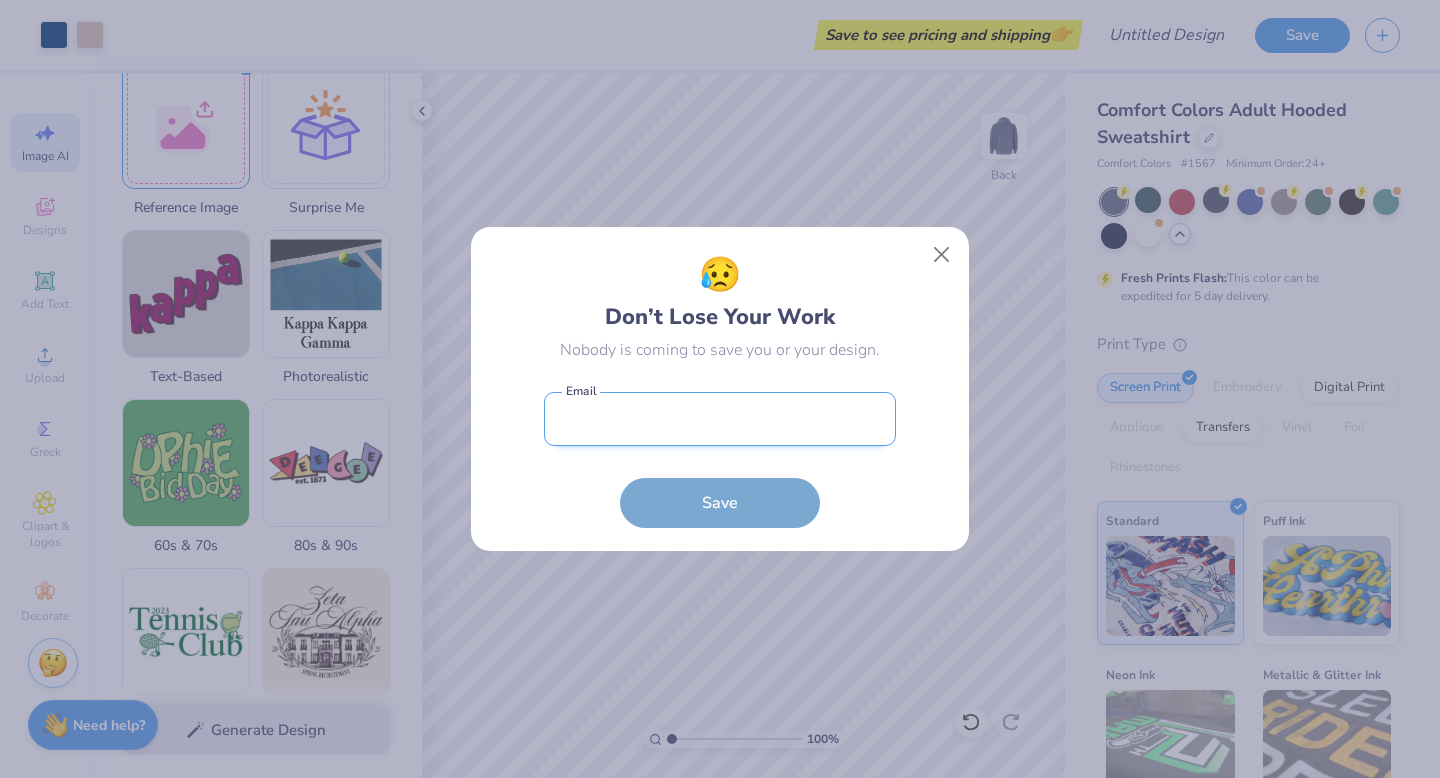 type on "[EMAIL]" 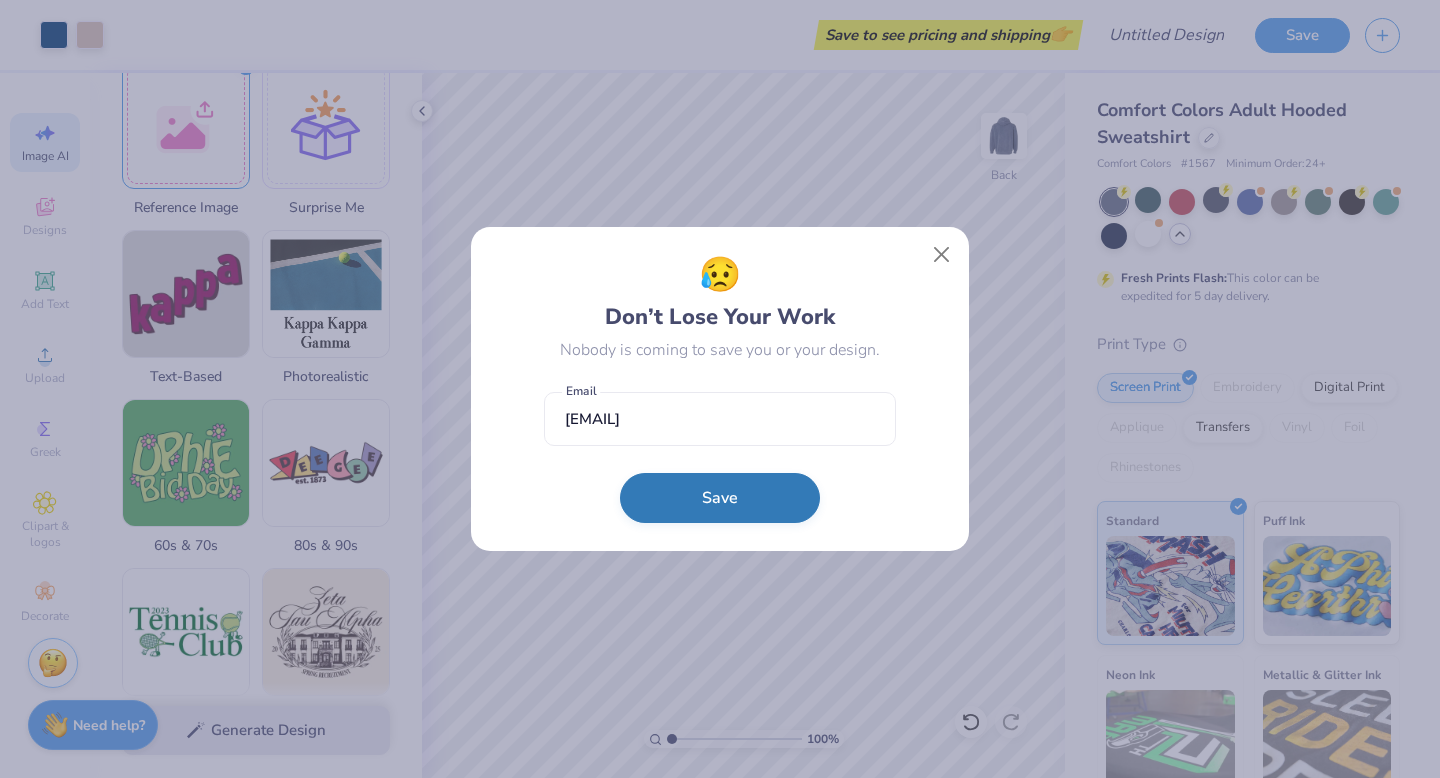 click on "Save" at bounding box center (720, 498) 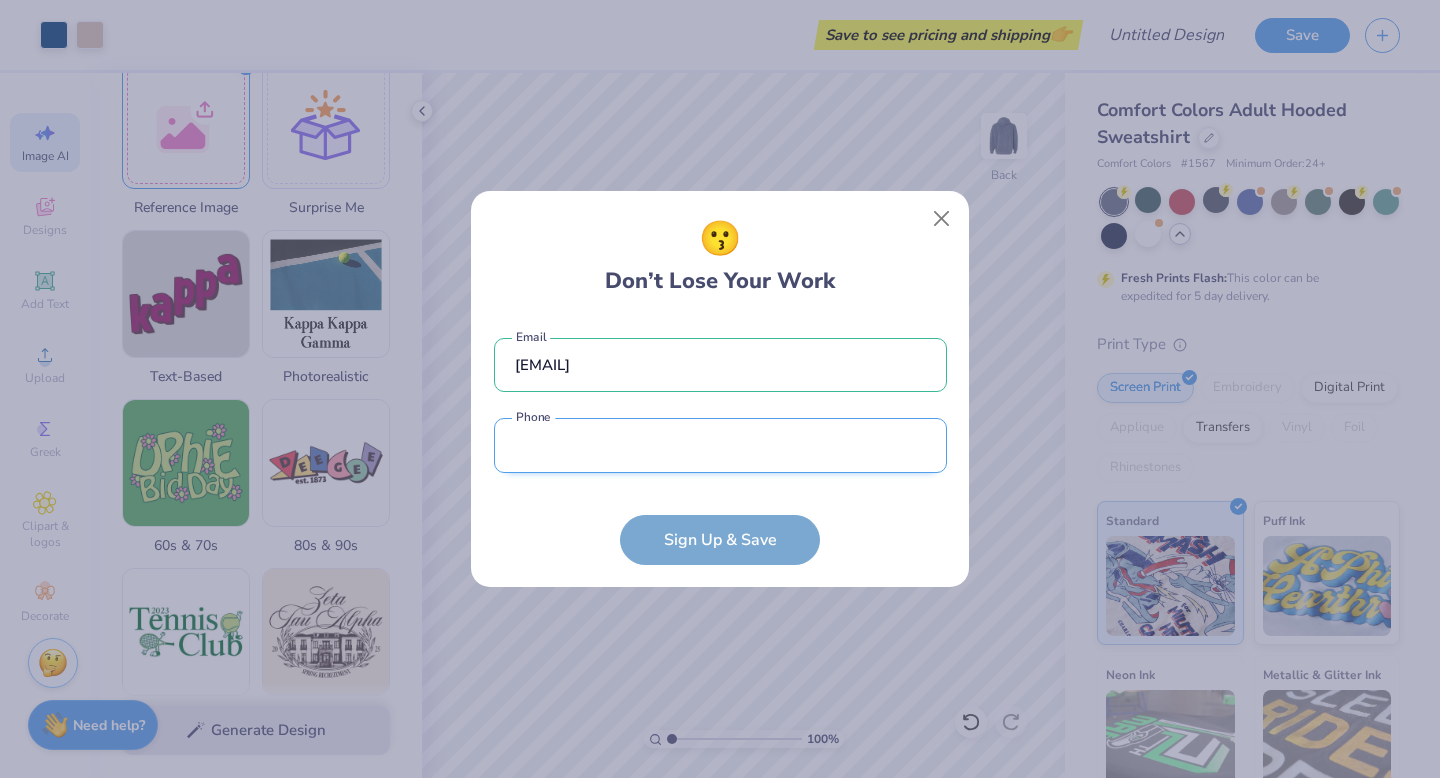click at bounding box center [720, 445] 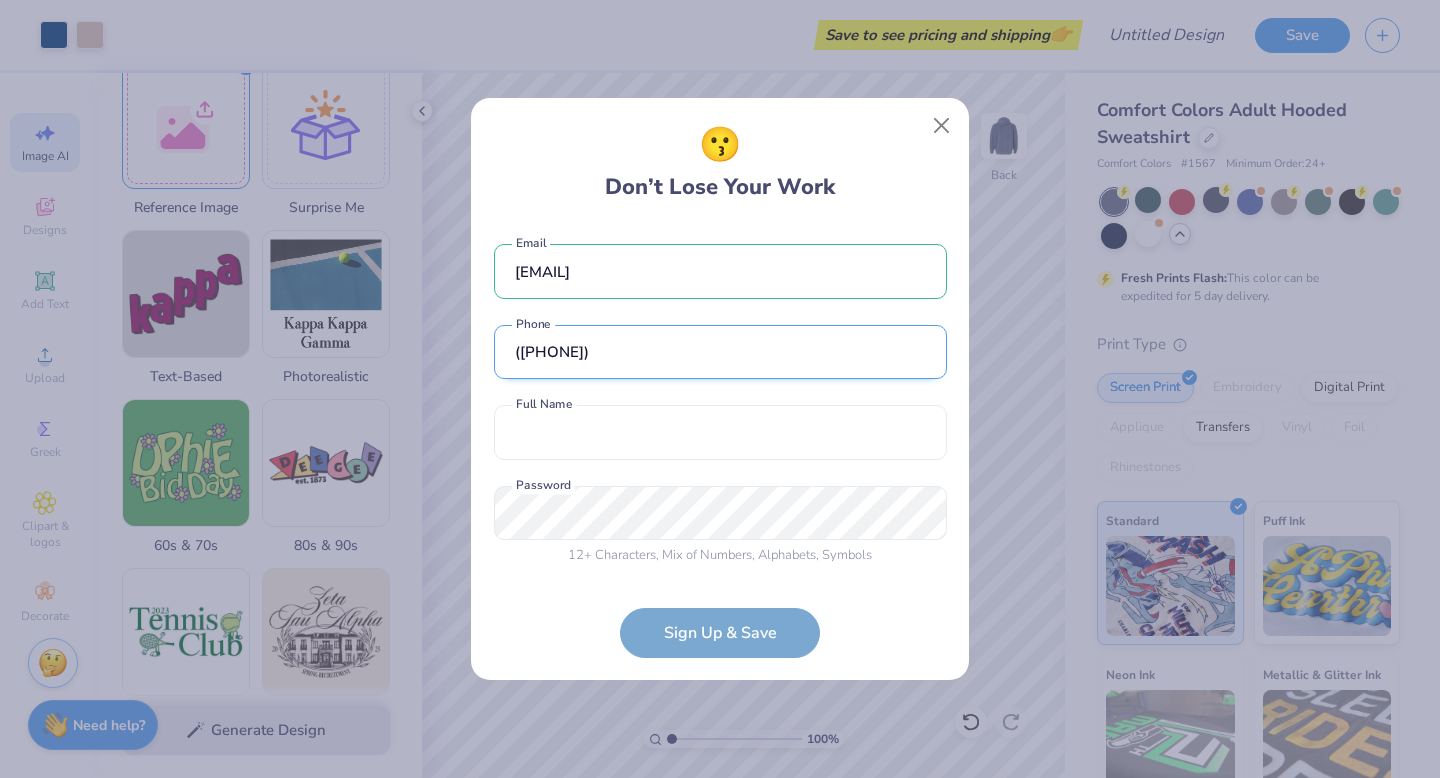 click on "([PHONE])" at bounding box center [720, 352] 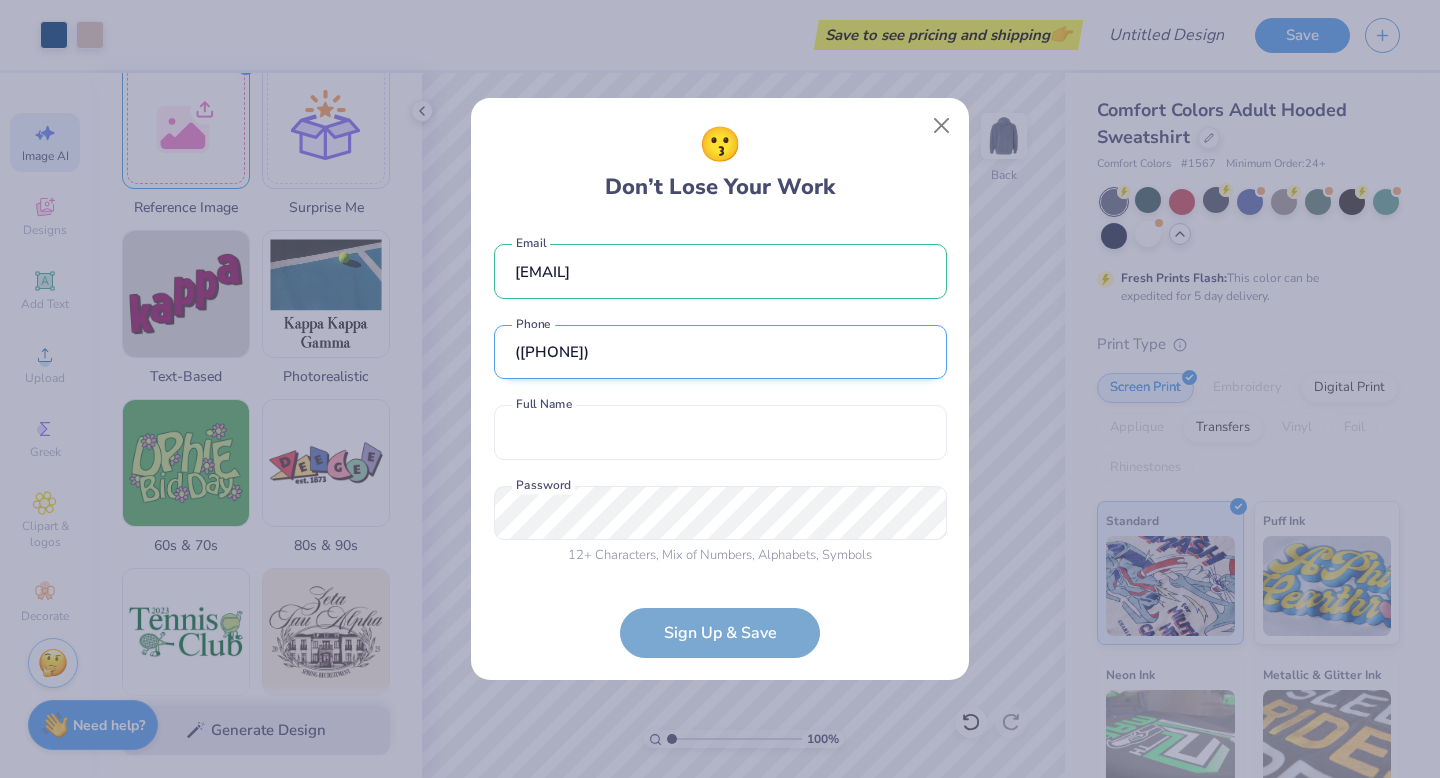type on "([PHONE])" 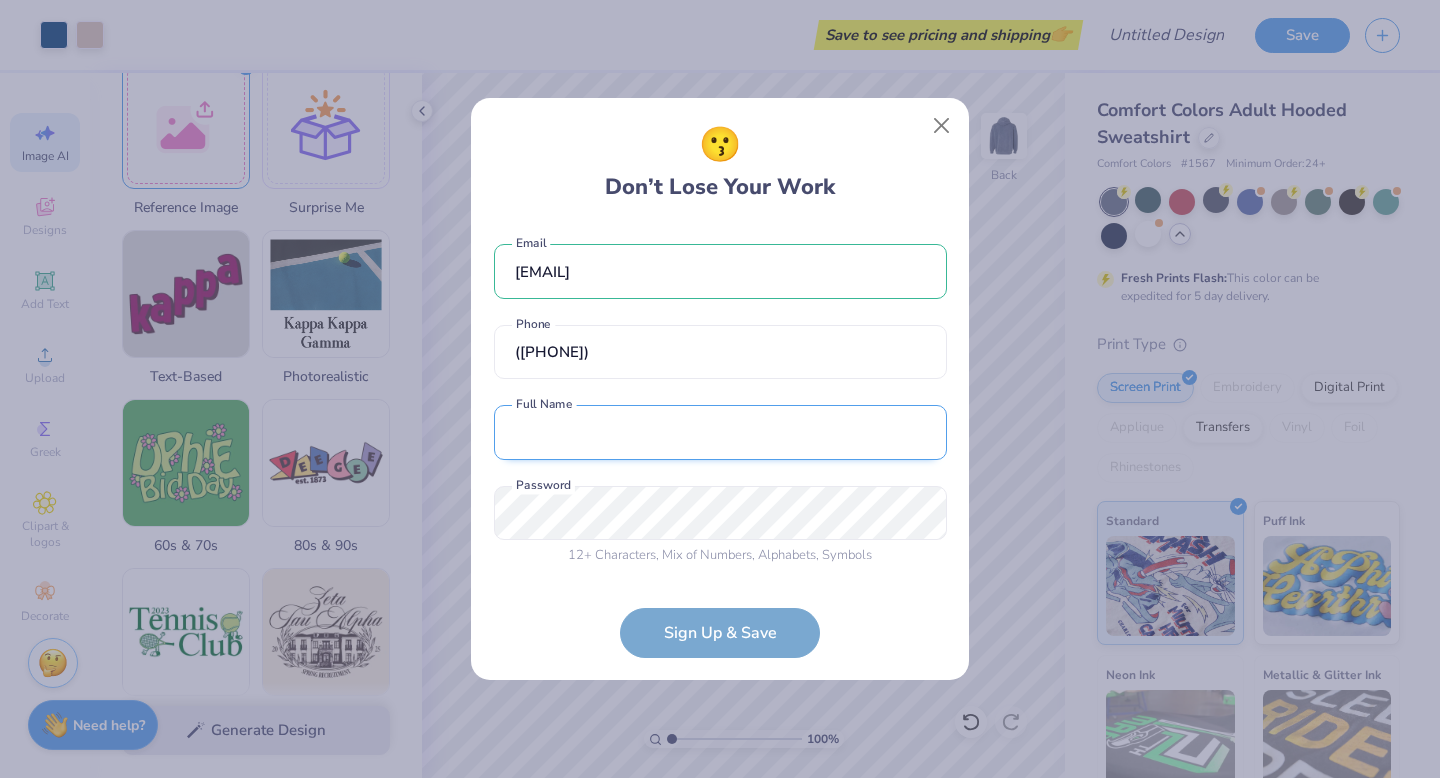 click at bounding box center (720, 432) 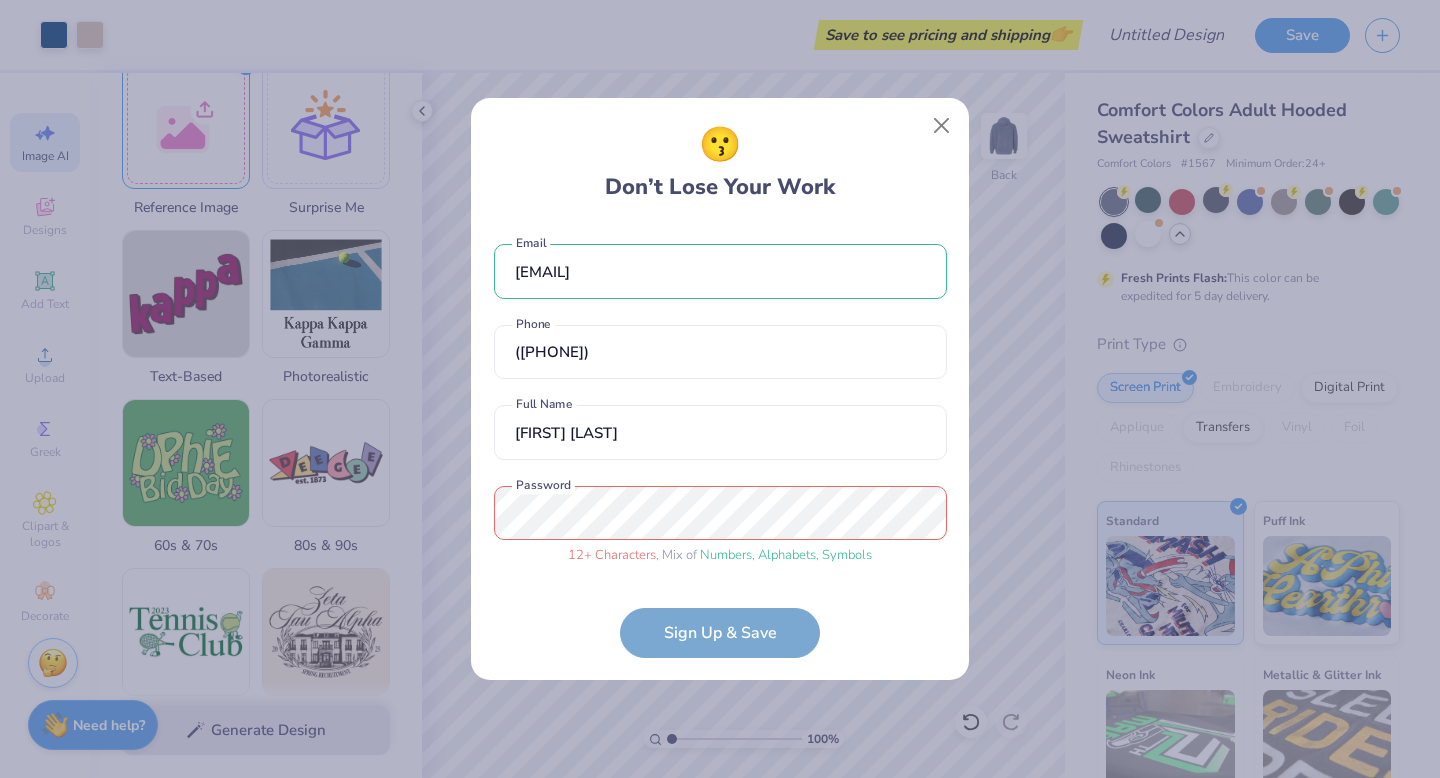 click on "[HASH] Email ([PHONE]) Phone [FIRST] [LAST] Full Name 12 + Characters , Mix of Numbers , Alphabets , Symbols Password Sign Up & Save" at bounding box center [720, 441] 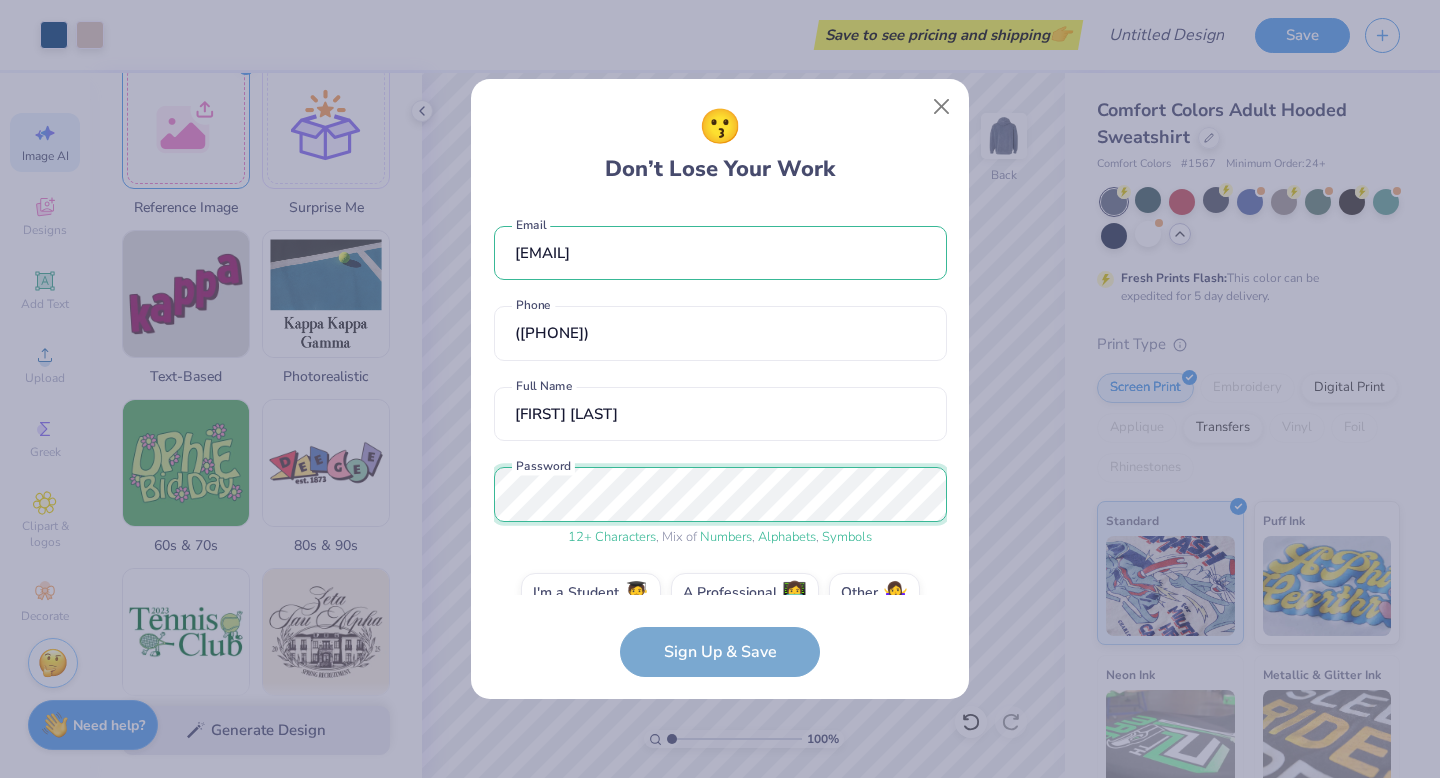 scroll, scrollTop: 38, scrollLeft: 0, axis: vertical 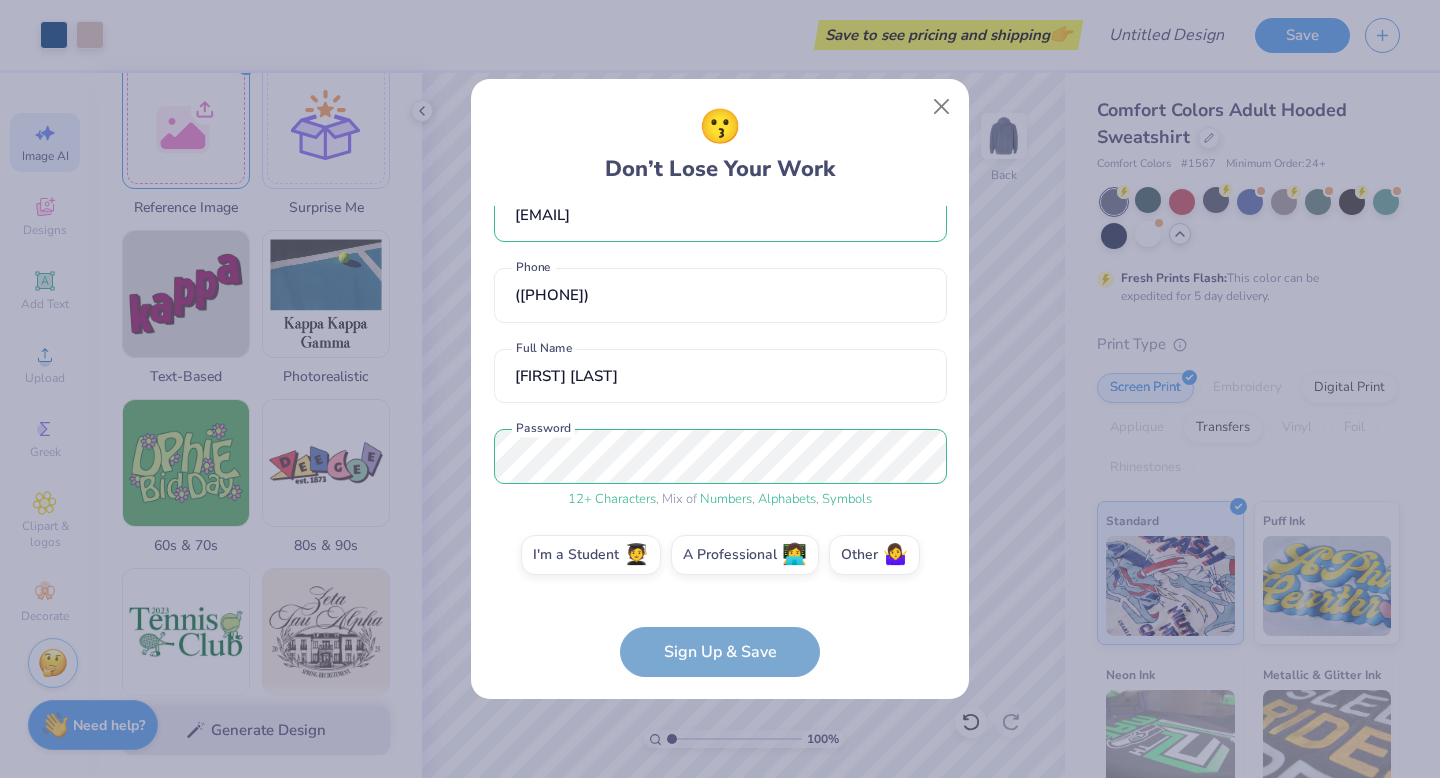 click on "[EMAIL] Email ([PHONE]) Phone [FIRST] [LAST] Full Name 12 + Characters , Mix of   Numbers ,   Alphabets ,   Symbols Password I'm a Student 🧑‍🎓 A Professional 👩‍💻 Other 🤷‍♀️ Sign Up & Save" at bounding box center (720, 441) 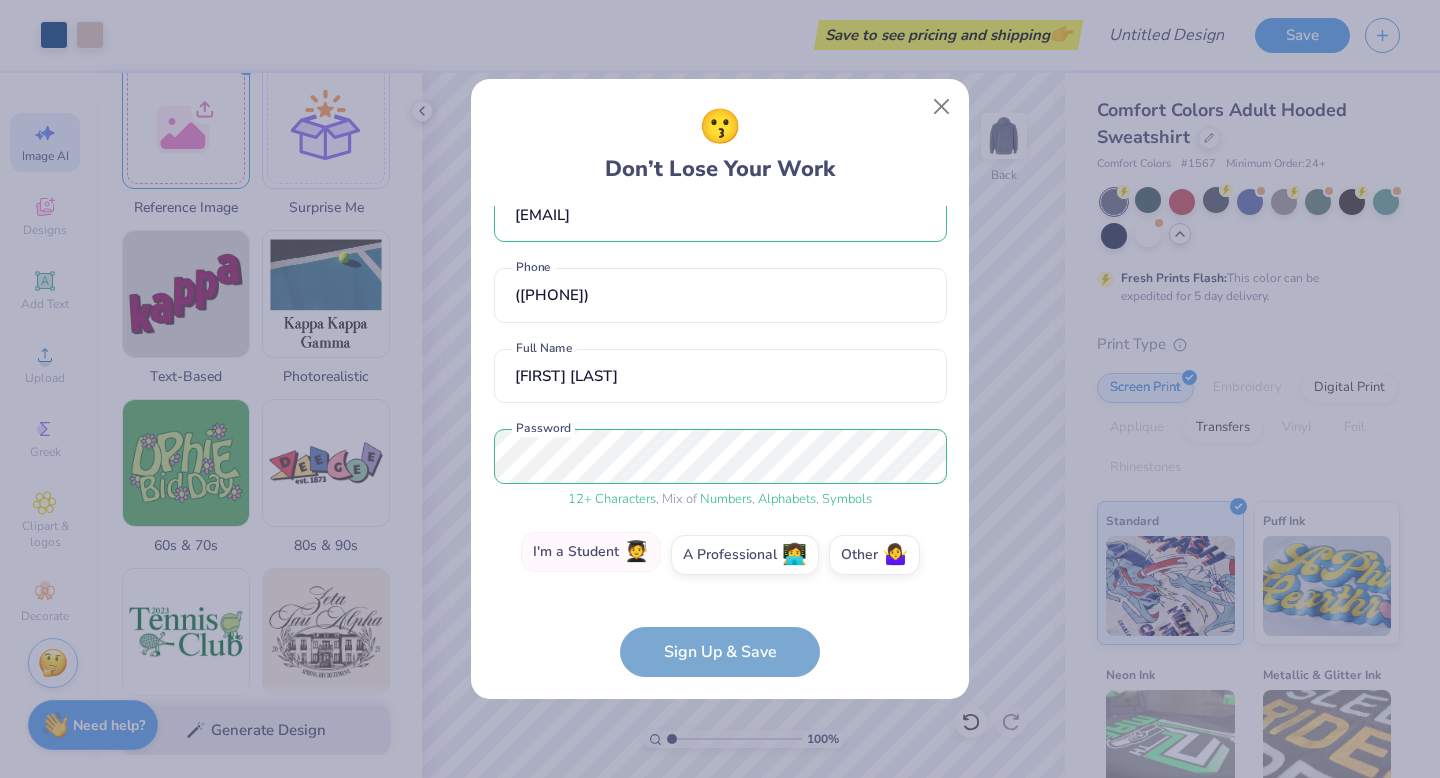 click on "🧑‍🎓" at bounding box center [636, 552] 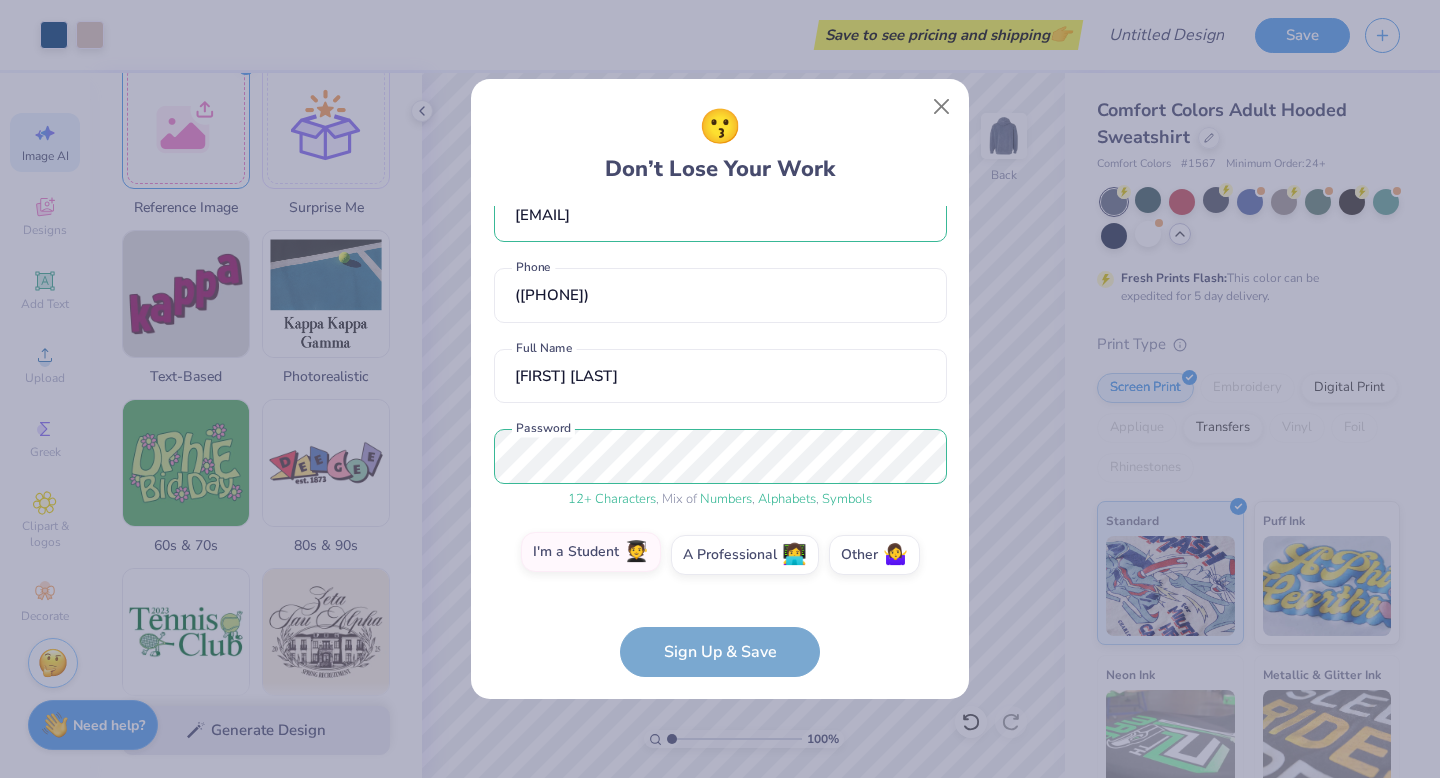 click on "I'm a Student 🧑‍🎓" at bounding box center (720, 598) 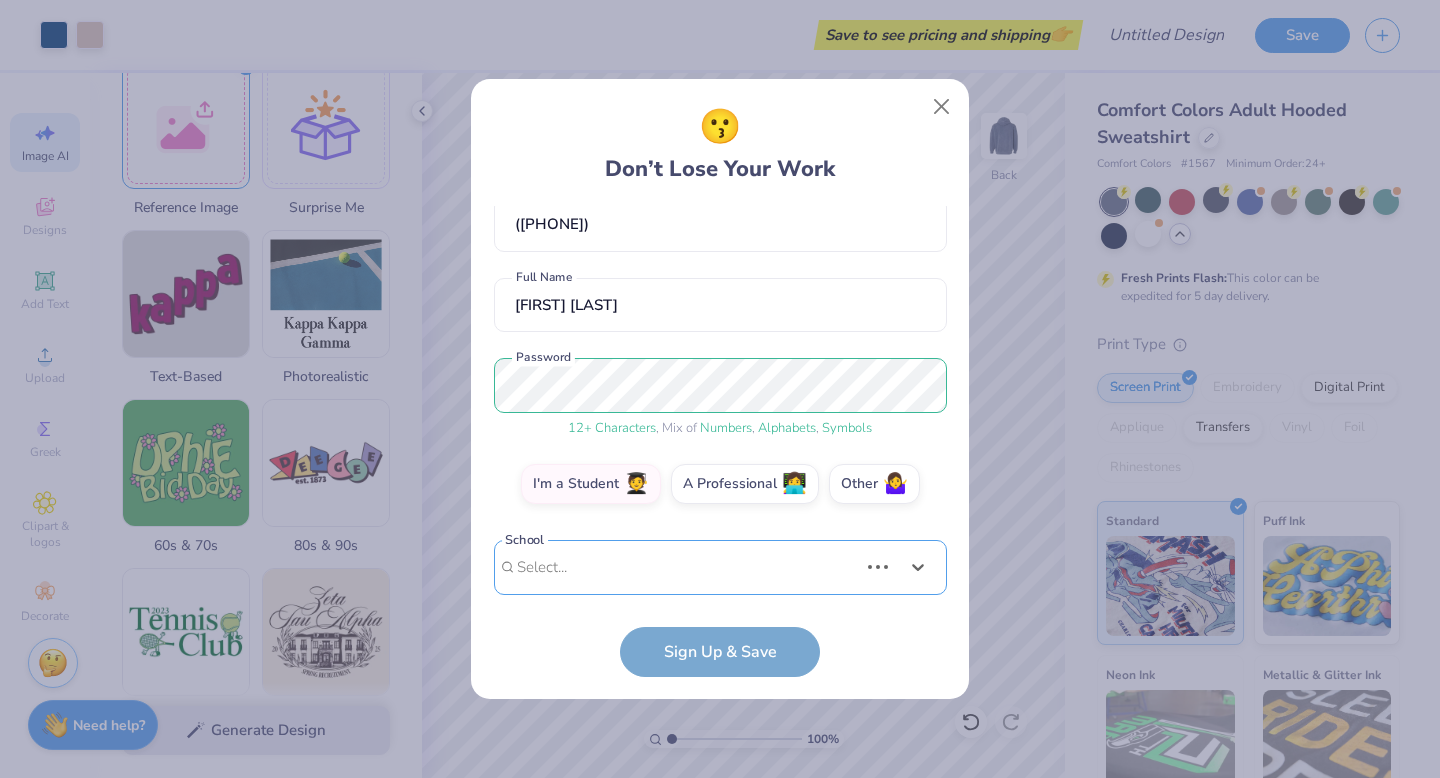 click on "Use Up and Down to choose options, press Enter to select the currently focused option, press Escape to exit the menu, press Tab to select the option and exit the menu. Select... Loading..." at bounding box center (720, 597) 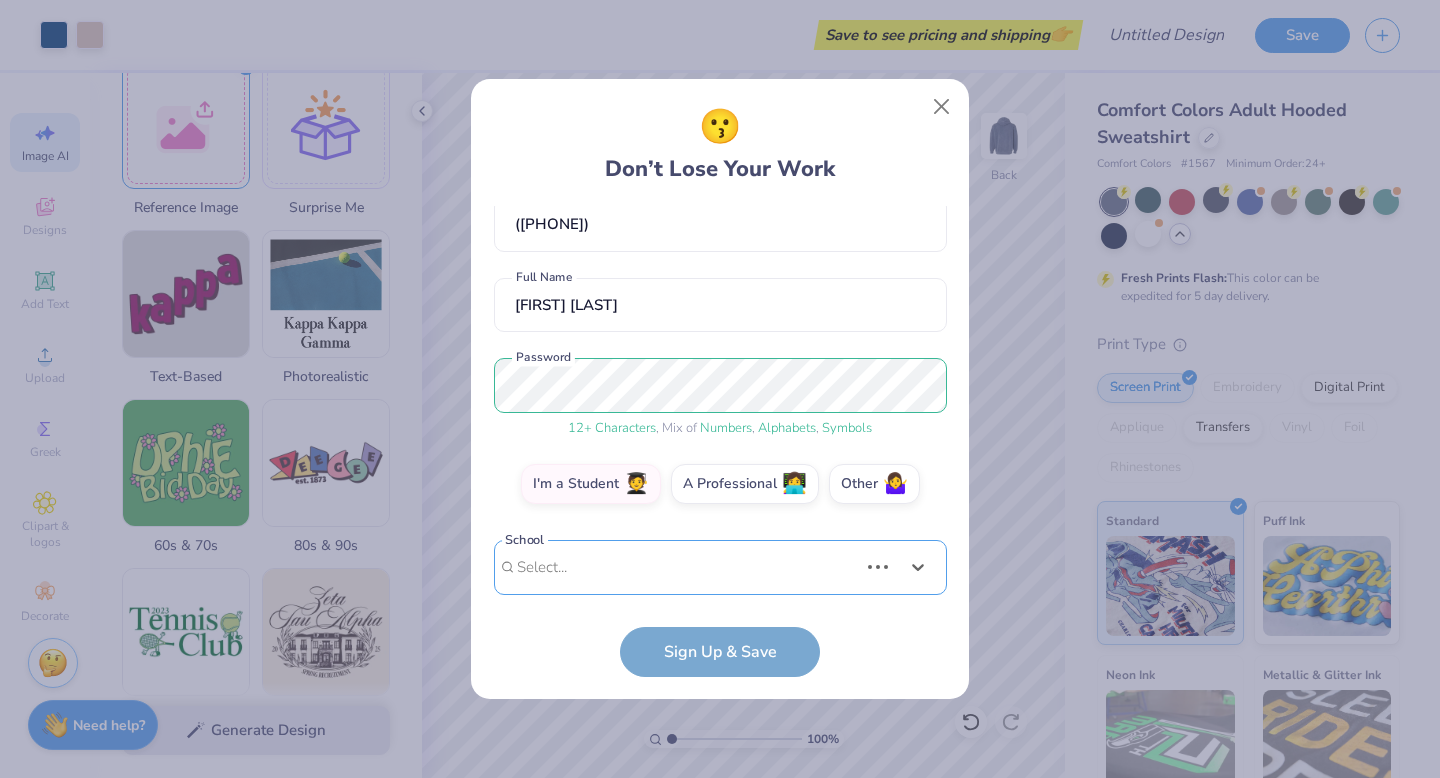 scroll, scrollTop: 419, scrollLeft: 0, axis: vertical 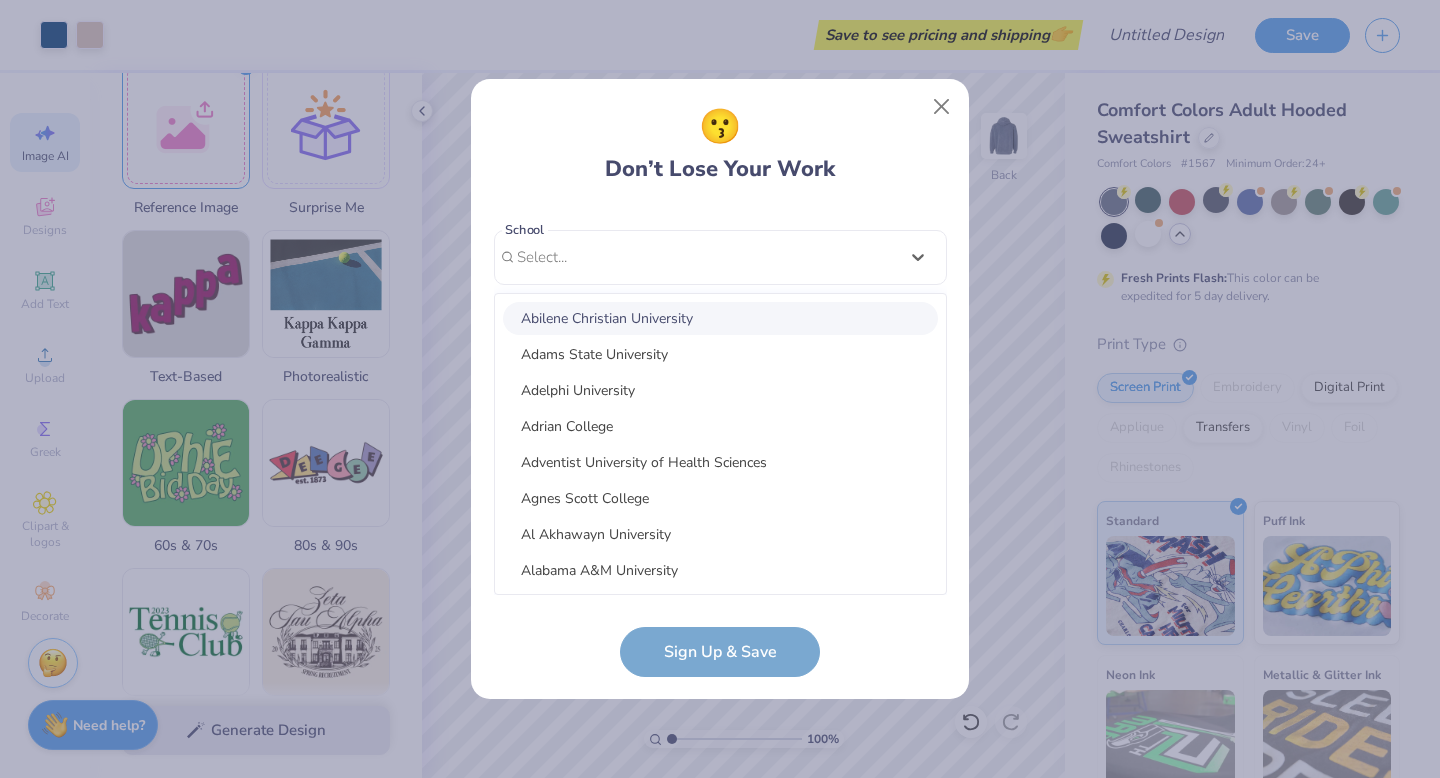 type on "Z" 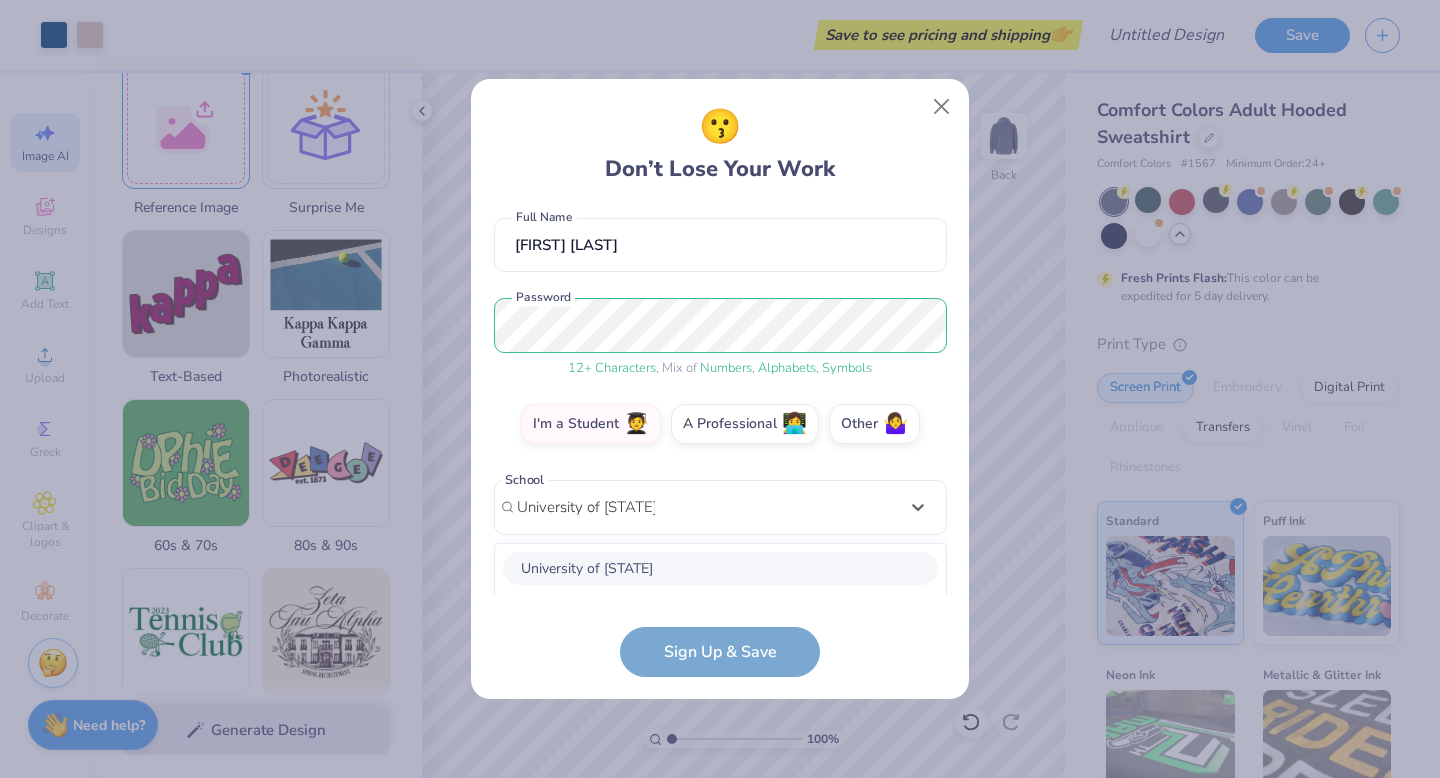 scroll, scrollTop: 419, scrollLeft: 0, axis: vertical 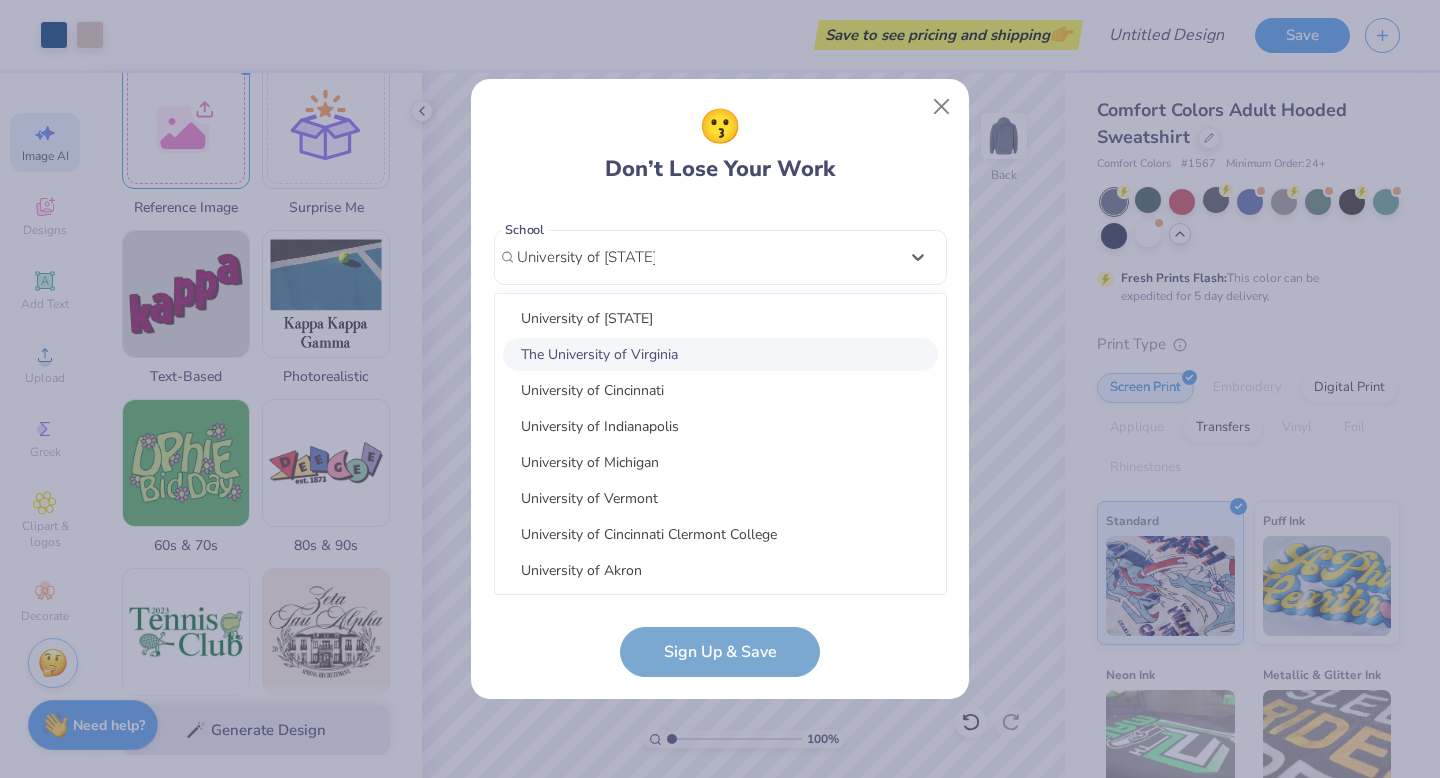 click on "The University of Virginia" at bounding box center [720, 354] 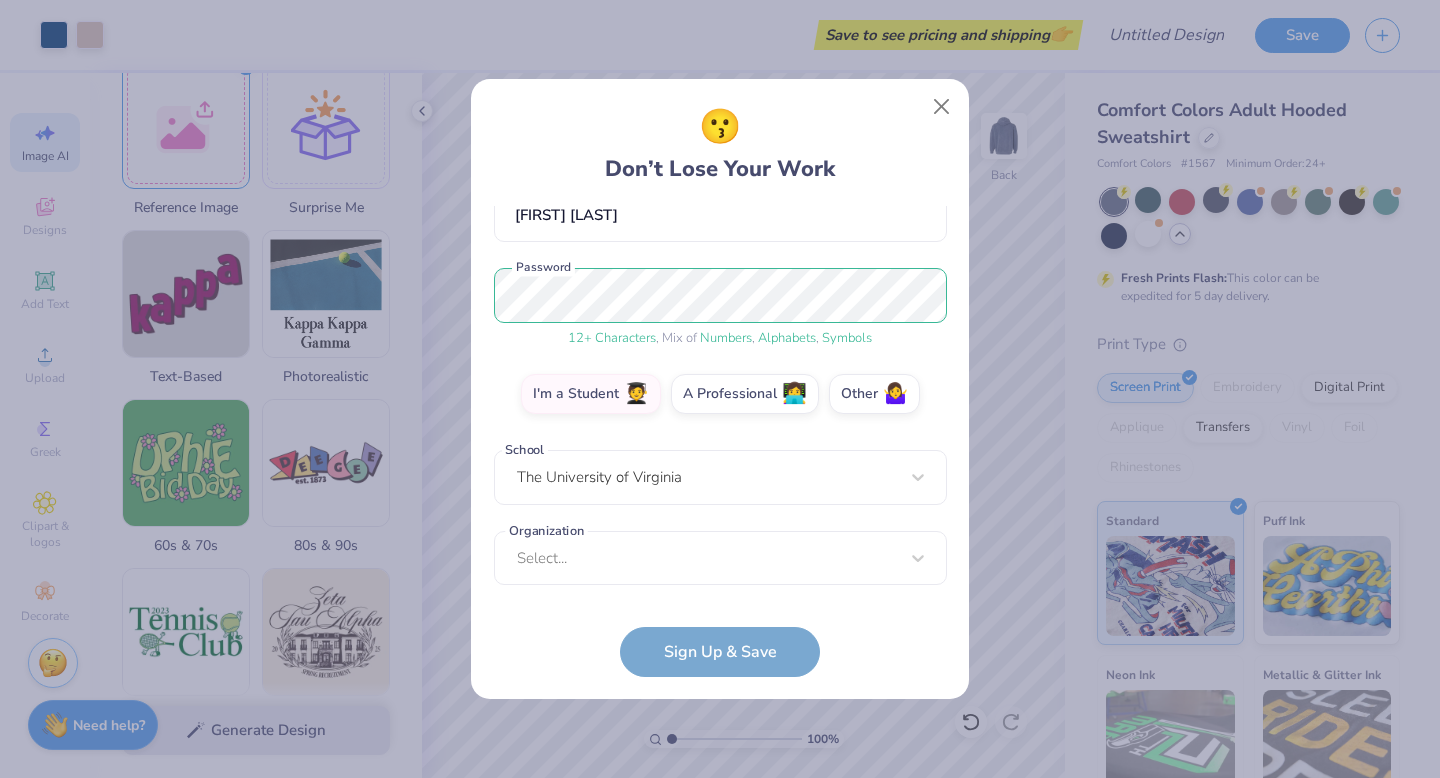 scroll, scrollTop: 199, scrollLeft: 0, axis: vertical 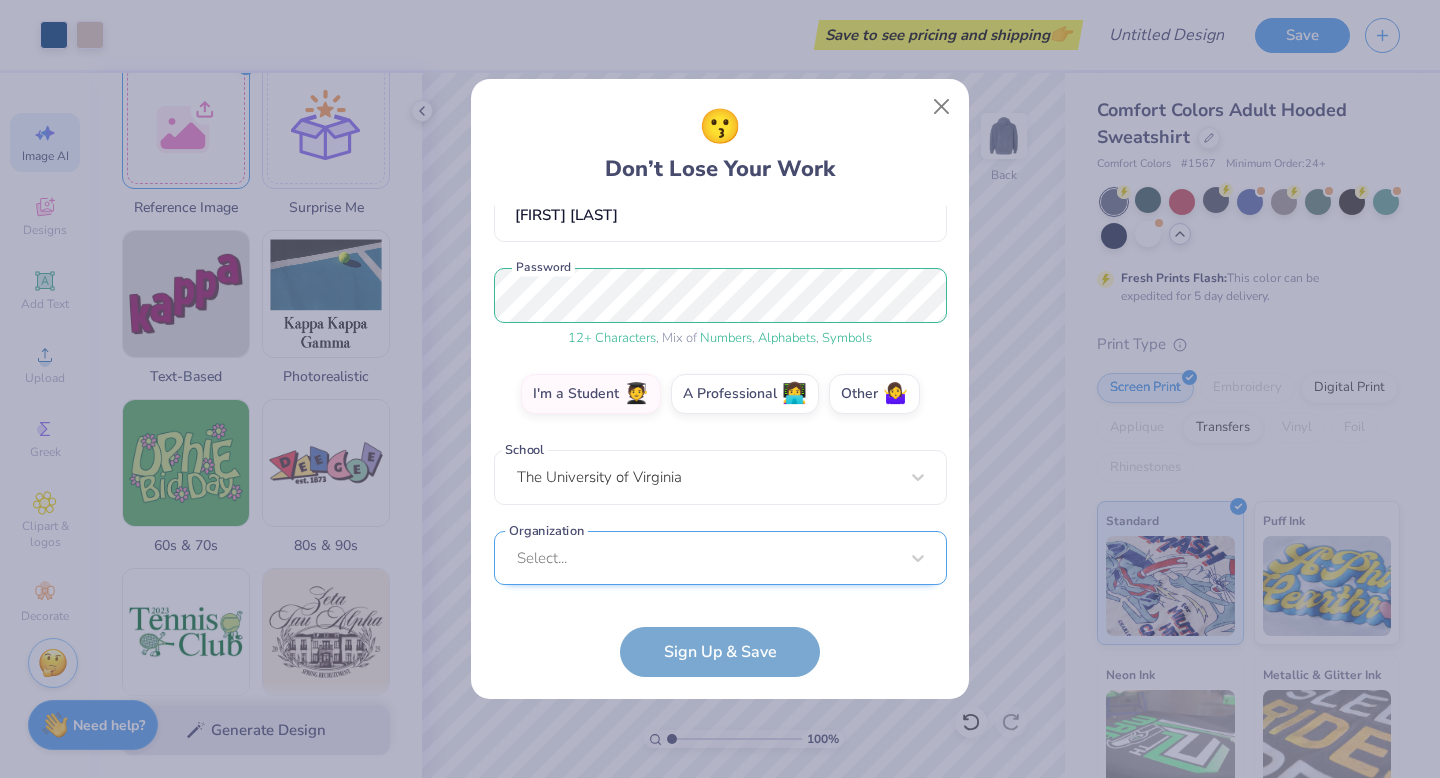 click on "Select..." at bounding box center [720, 558] 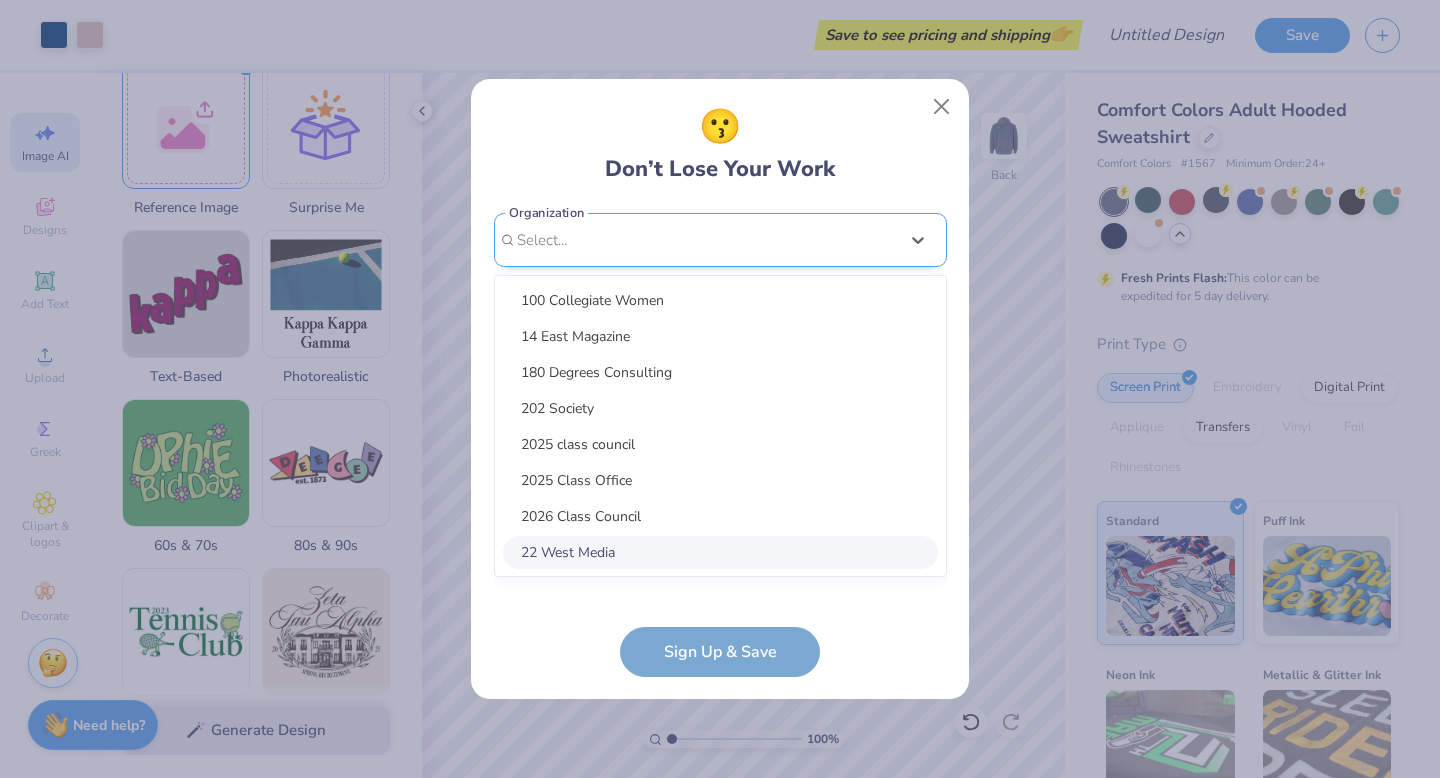 scroll, scrollTop: 499, scrollLeft: 0, axis: vertical 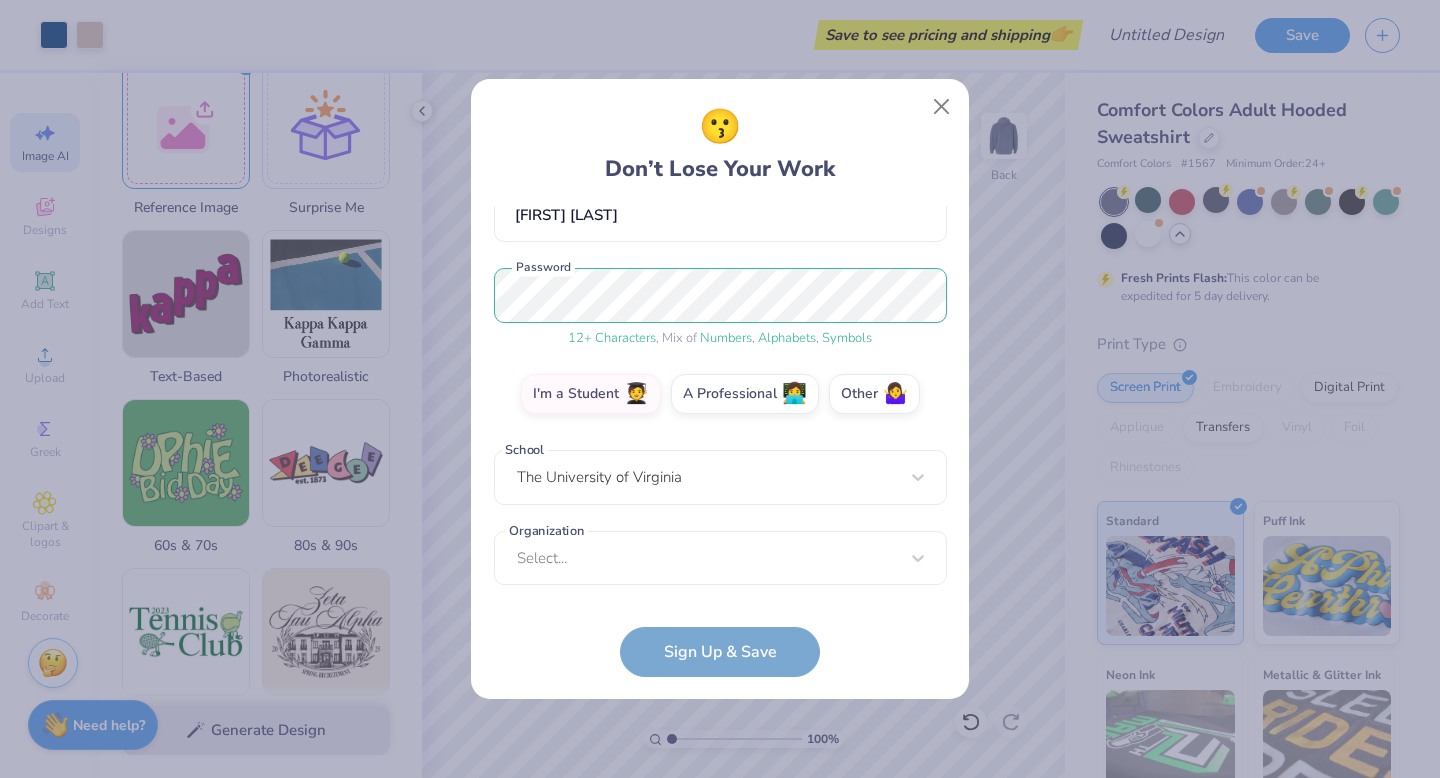 click on "[EMAIL] Email [PHONE] Phone [FIRST] [LAST] Full Name 12 + Characters , Mix of   Numbers ,   Alphabets ,   Symbols Password I'm a Student 🧑‍🎓 A Professional 👩‍💻 Other 🤷‍♀️ School The University of Virginia Organization Select... Organization cannot be null Sign Up & Save" at bounding box center [720, 441] 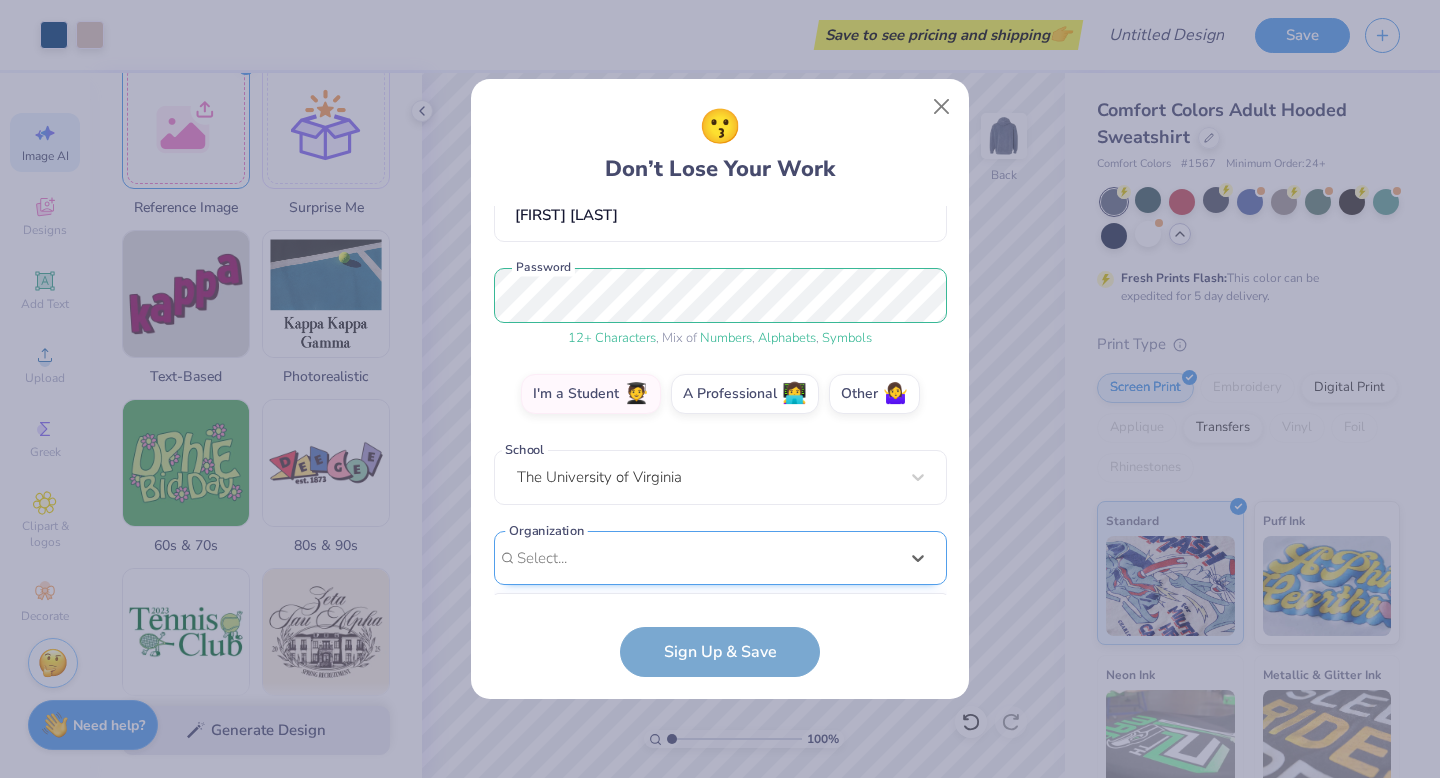 click on "option  focused, 8 of 225. 225 results available. Use Up and Down to choose options, press Enter to select the currently focused option, press Escape to exit the menu, press Tab to select the option and exit the menu. Select... 100 Collegiate Women 14 East Magazine 180 Degrees Consulting 202 Society 2025 class council 2025 Class Office 2026 Class Council 22 West Media 27 Heartbeats 314 Action 3D4E 4 Paws for Ability 4-H 45 Kings 49er Racing Club 49er Social & Ballroom Dance Club 4N01 Dance Team 4x4 Magazine 64 Squares 8 To The Bar 840 West A Better Chance Tutoring A Cappella A Completely Different Note A Moment of Magic A Place to Talk A.R.T Dance Team A2 Exploration Cult AAAE AAAS AAC Club AADE Aag Aahana Aaja Nachle AAMBAA AAPA AASU AAUW AAWD AB Samahan Abhinaya ABK Ablaze ABPSI Abracadabra ABSA ABSO Improv Comedy Absolut A Cappella Absolute Texas AC Milan Acabellas Acacia ACACIA Fraternity Academic Assistance & Tutoring Centers Academic Media Production Guild Academic Quiz Bowl Academy of Irish Dance ACE" at bounding box center (720, 713) 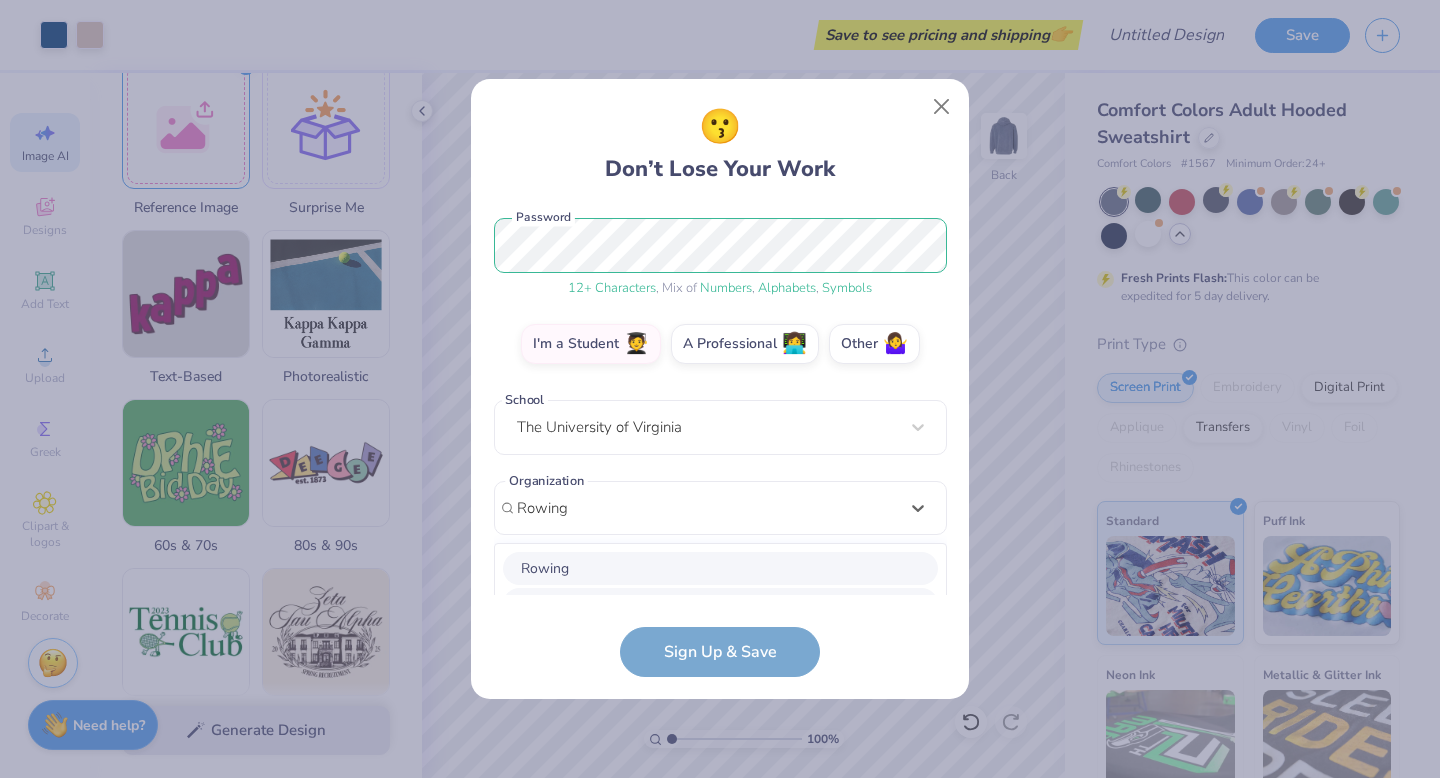 scroll, scrollTop: 499, scrollLeft: 0, axis: vertical 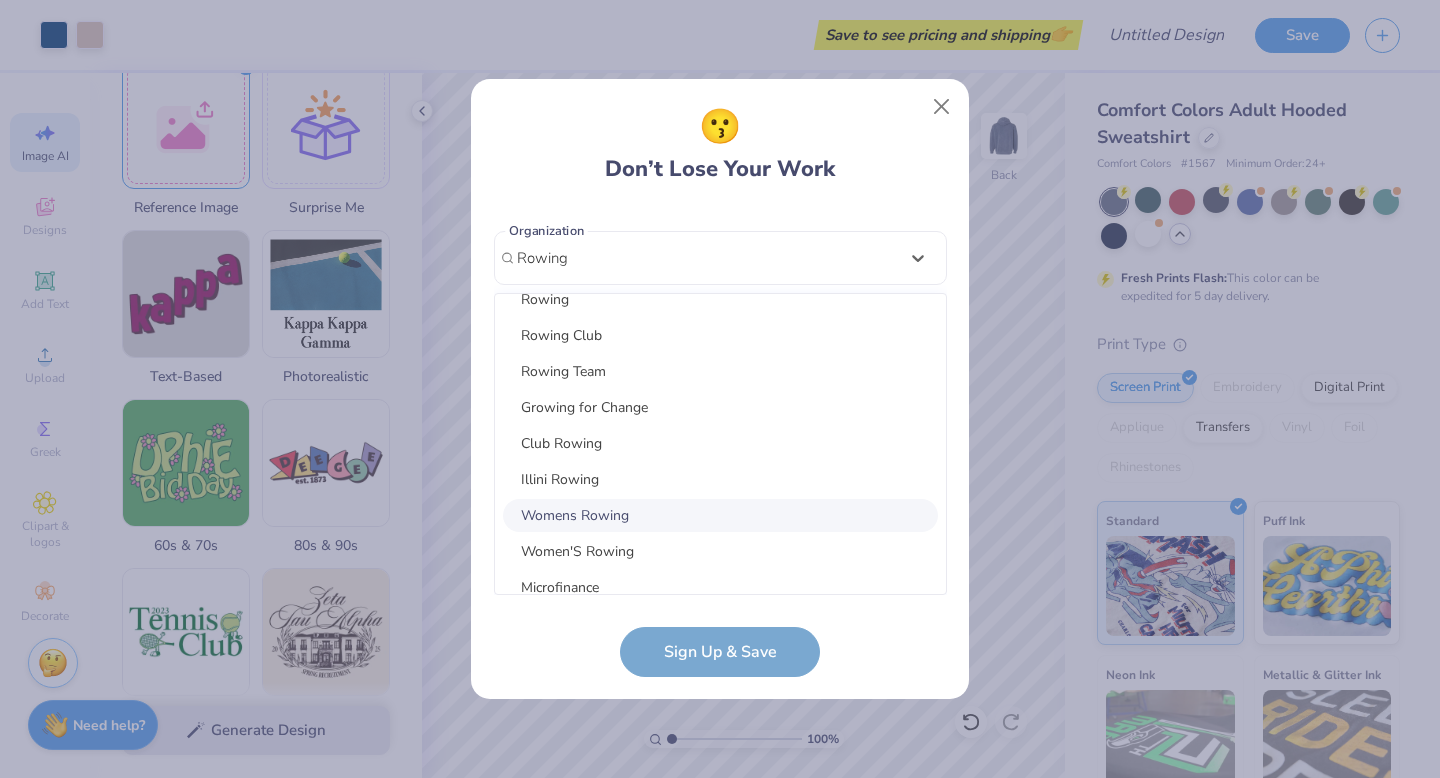 click on "Womens Rowing" at bounding box center (720, 515) 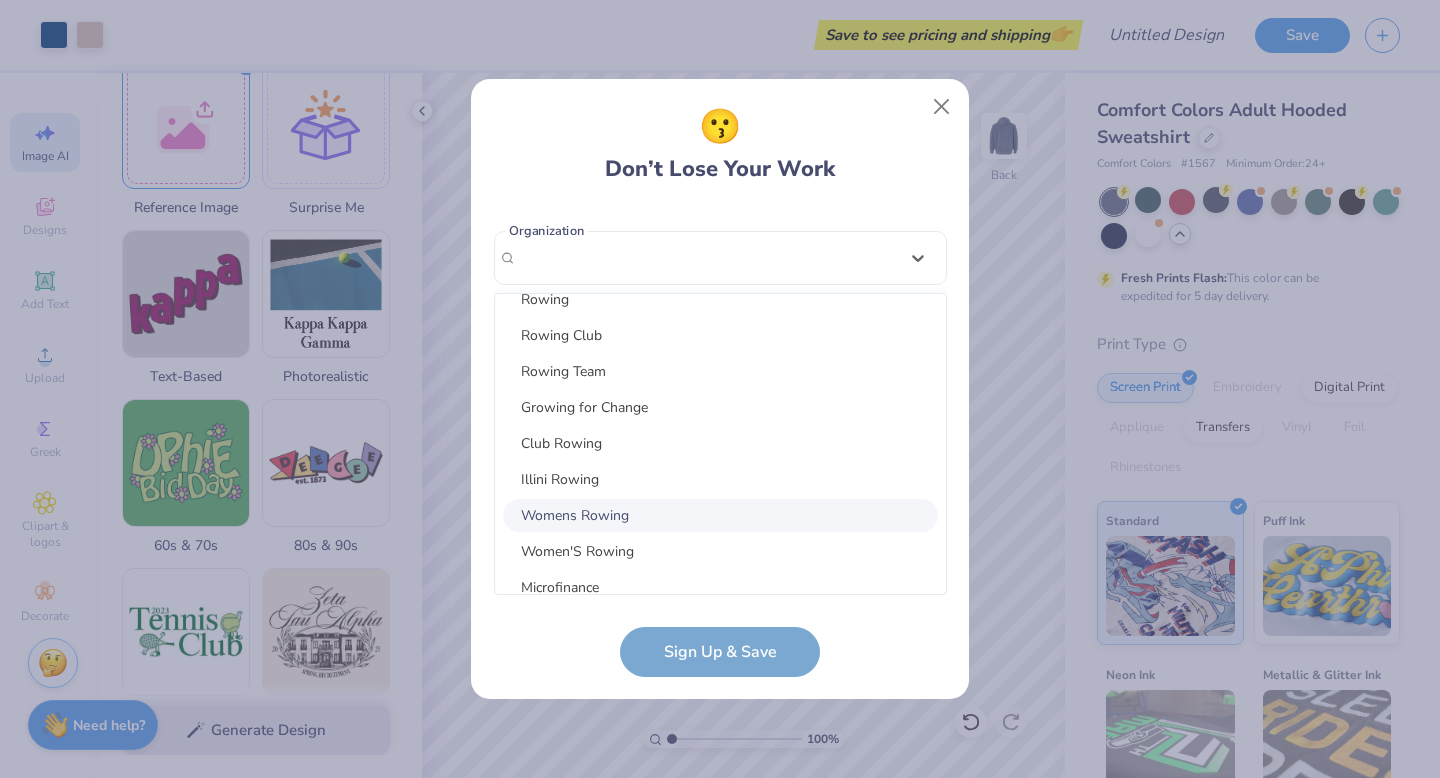 scroll, scrollTop: 281, scrollLeft: 0, axis: vertical 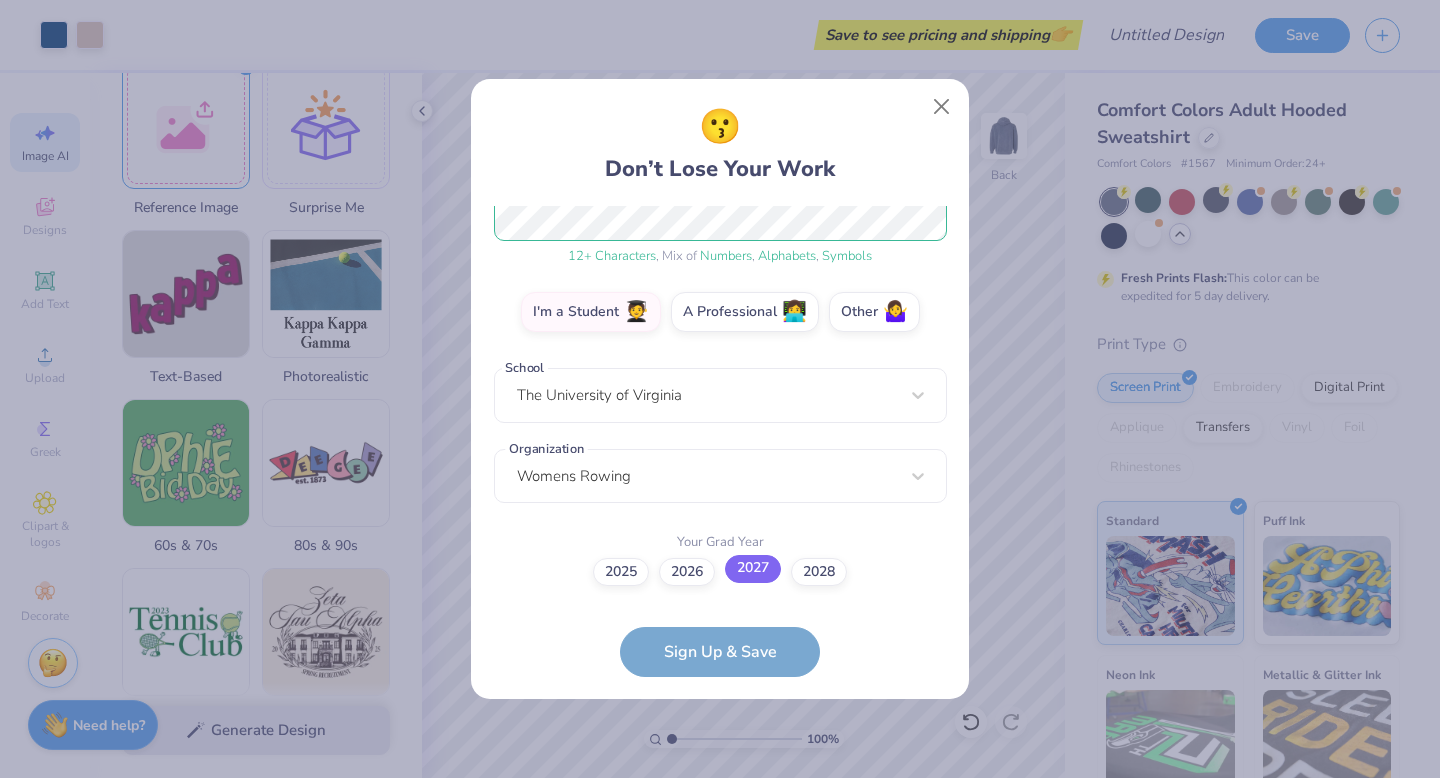 click on "2027" at bounding box center (753, 569) 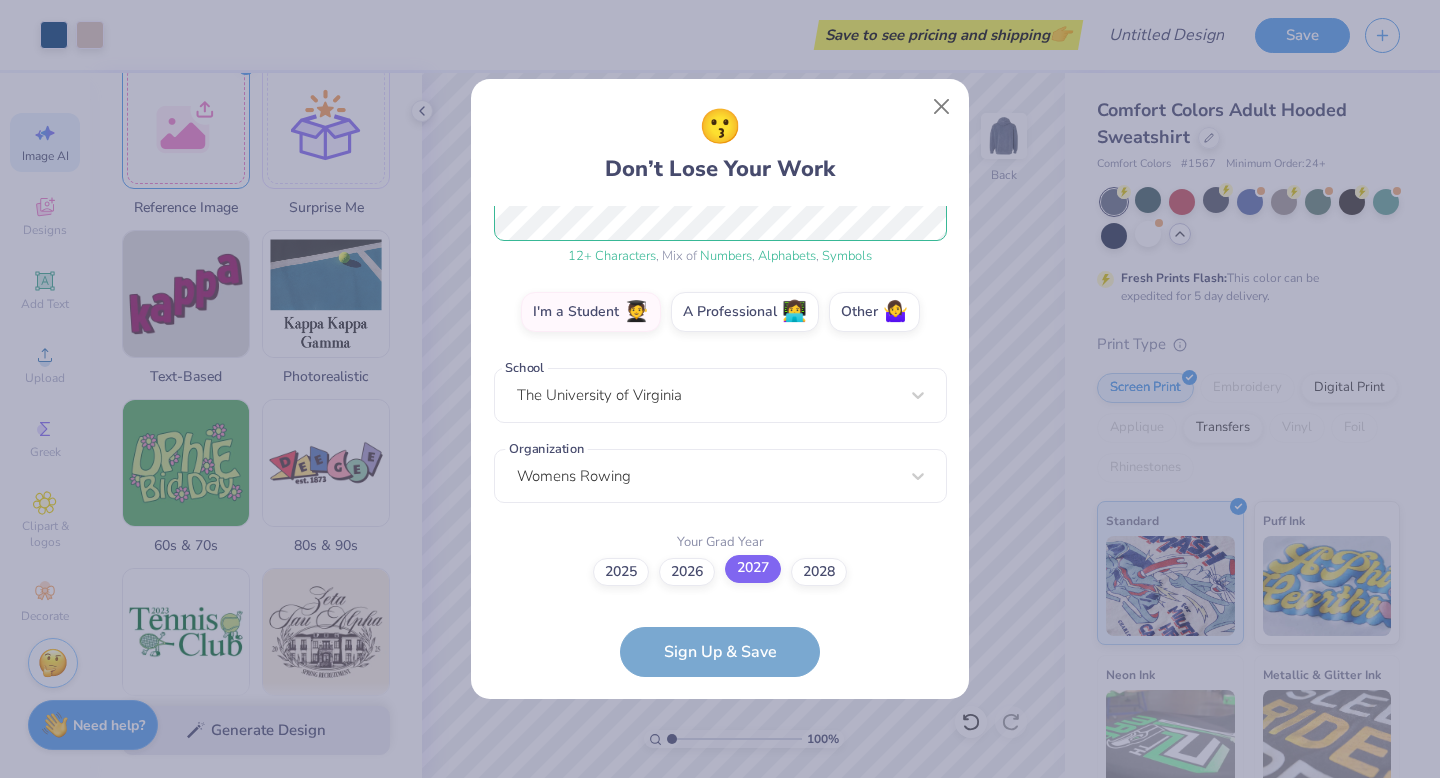 scroll, scrollTop: 0, scrollLeft: 0, axis: both 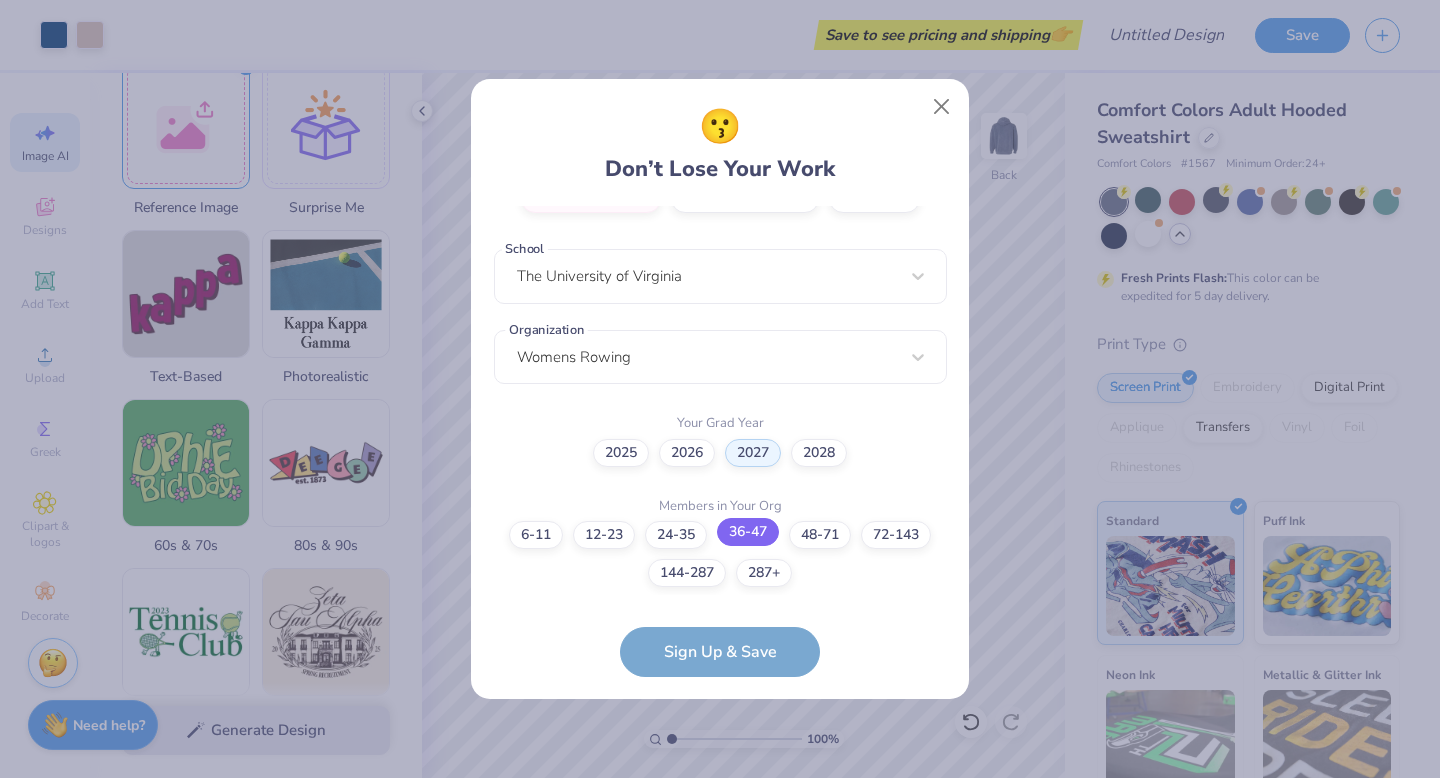 click on "36-47" at bounding box center [748, 532] 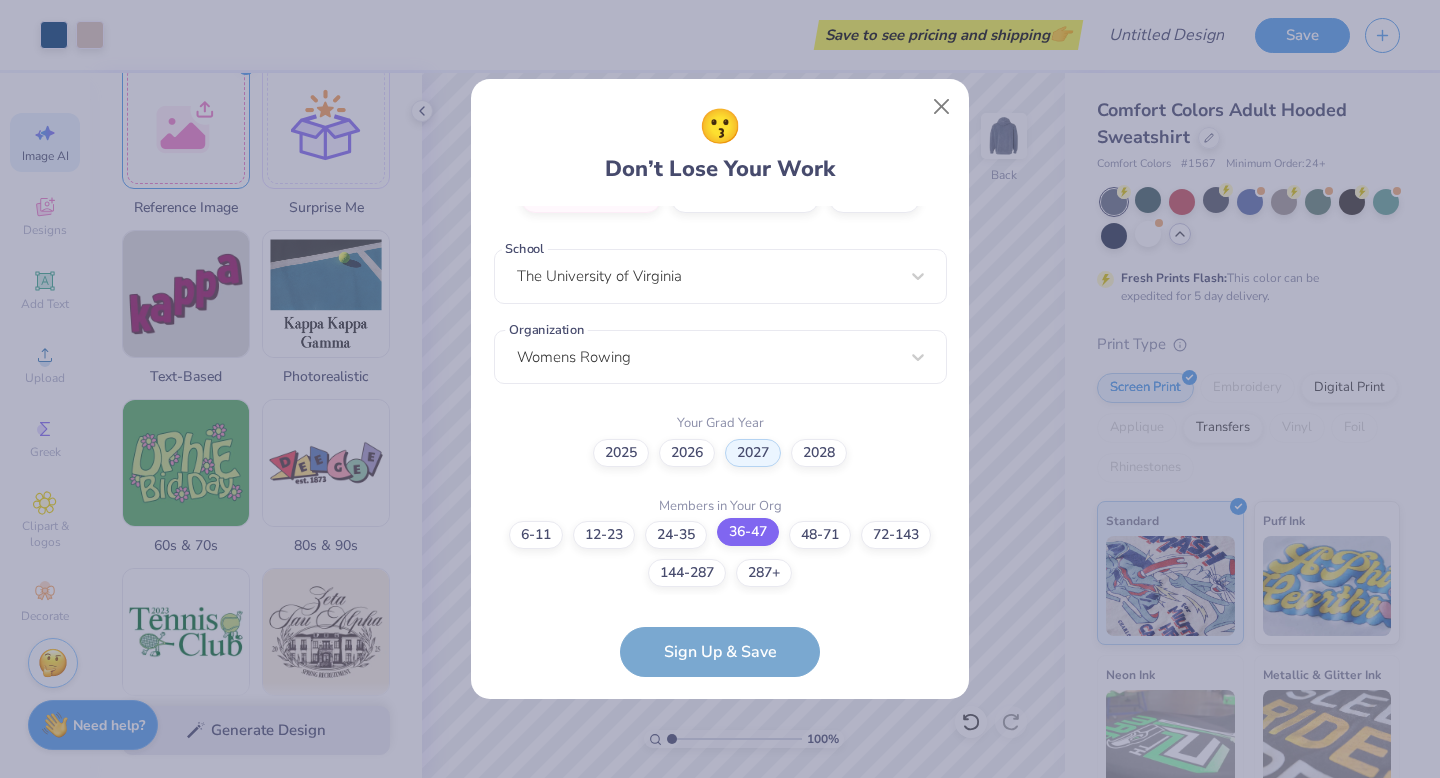 click on "36-47" at bounding box center [720, 954] 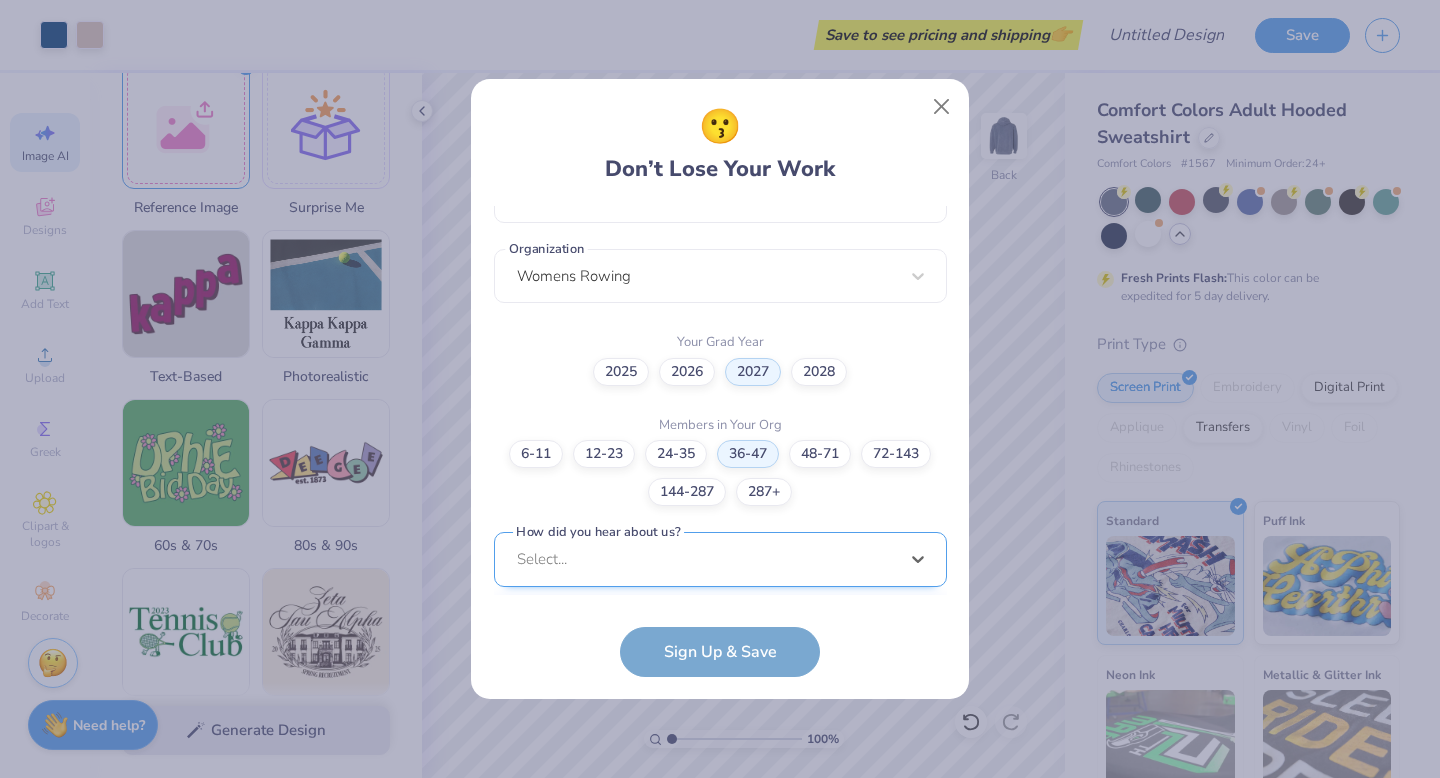 click on "option Word of Mouth focused, 8 of 15. 15 results available. Use Up and Down to choose options, press Enter to select the currently focused option, press Escape to exit the menu, press Tab to select the option and exit the menu. Select... Pinterest Google Search I've ordered before Received a text message A Campus Manager Received an Email Saw an Ad Word of Mouth LinkedIn Tik Tok Instagram Blog/Article Reddit An AI Chatbot Other" at bounding box center (720, 714) 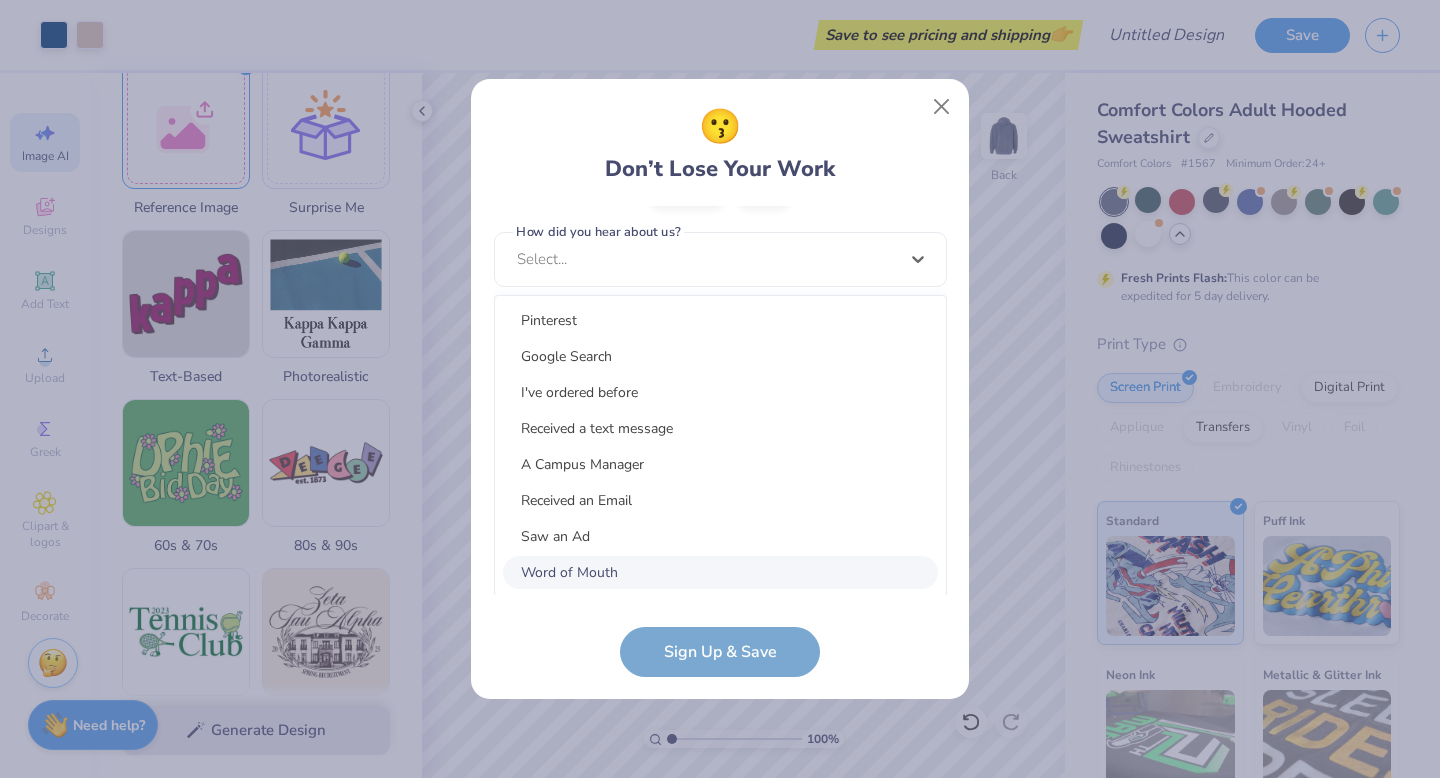 click on "Word of Mouth" at bounding box center [720, 572] 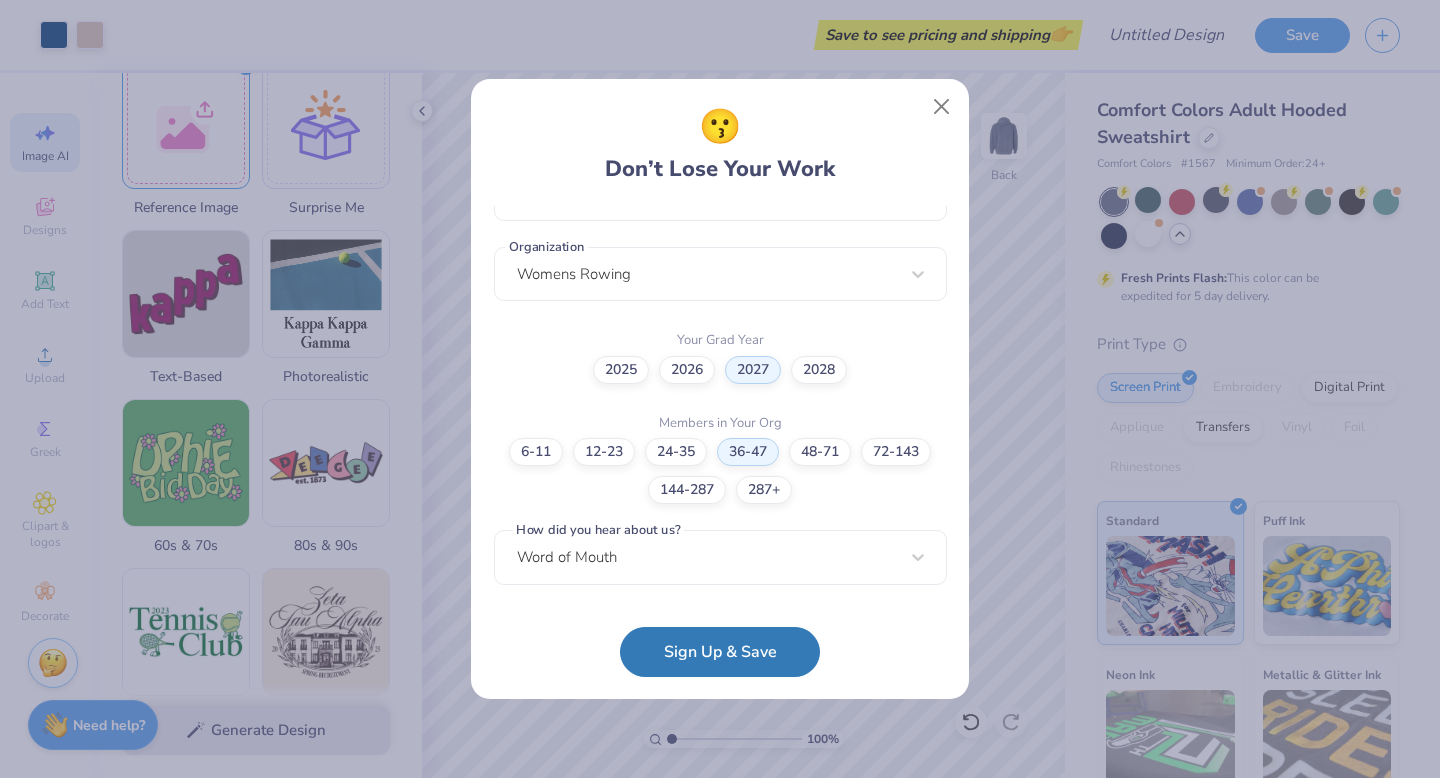 scroll, scrollTop: 481, scrollLeft: 0, axis: vertical 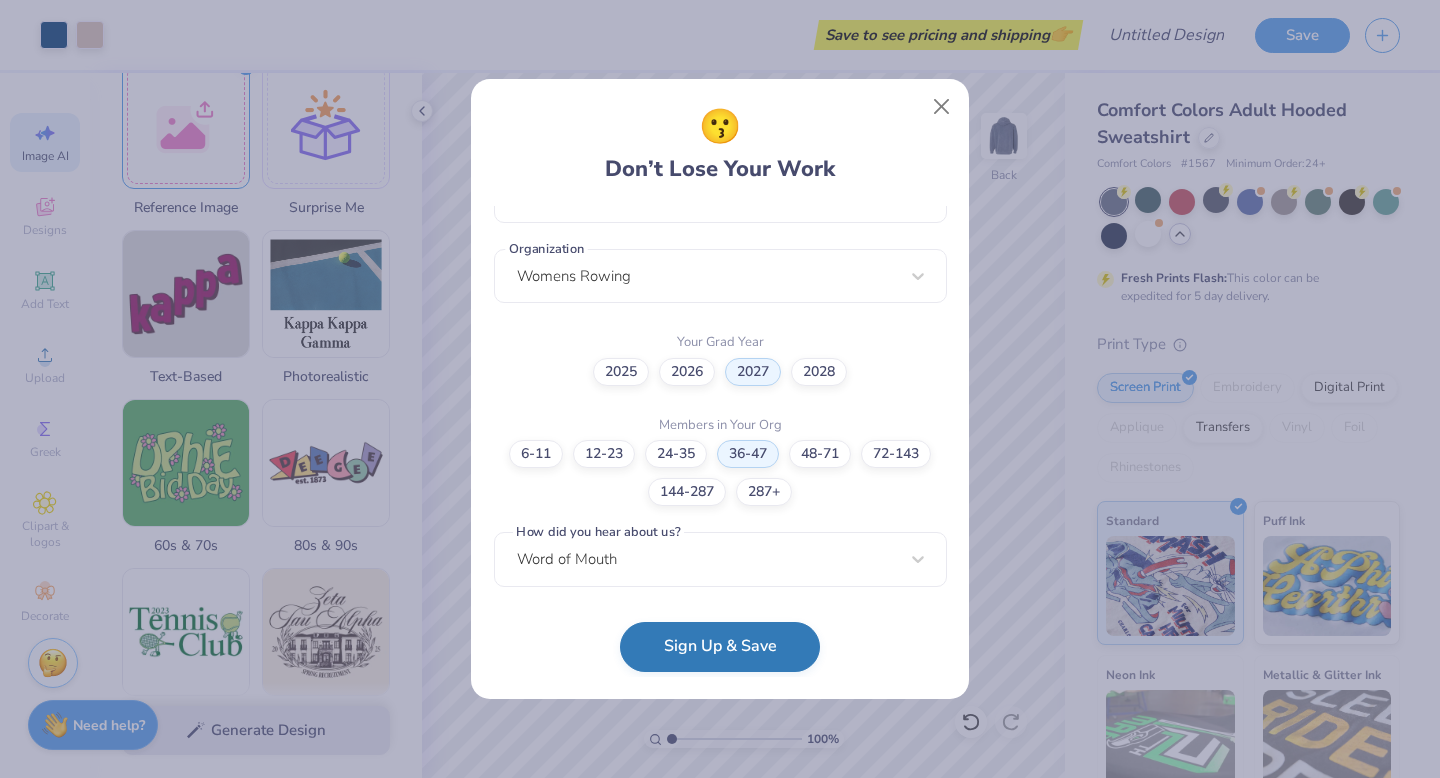 click on "Sign Up & Save" at bounding box center (720, 647) 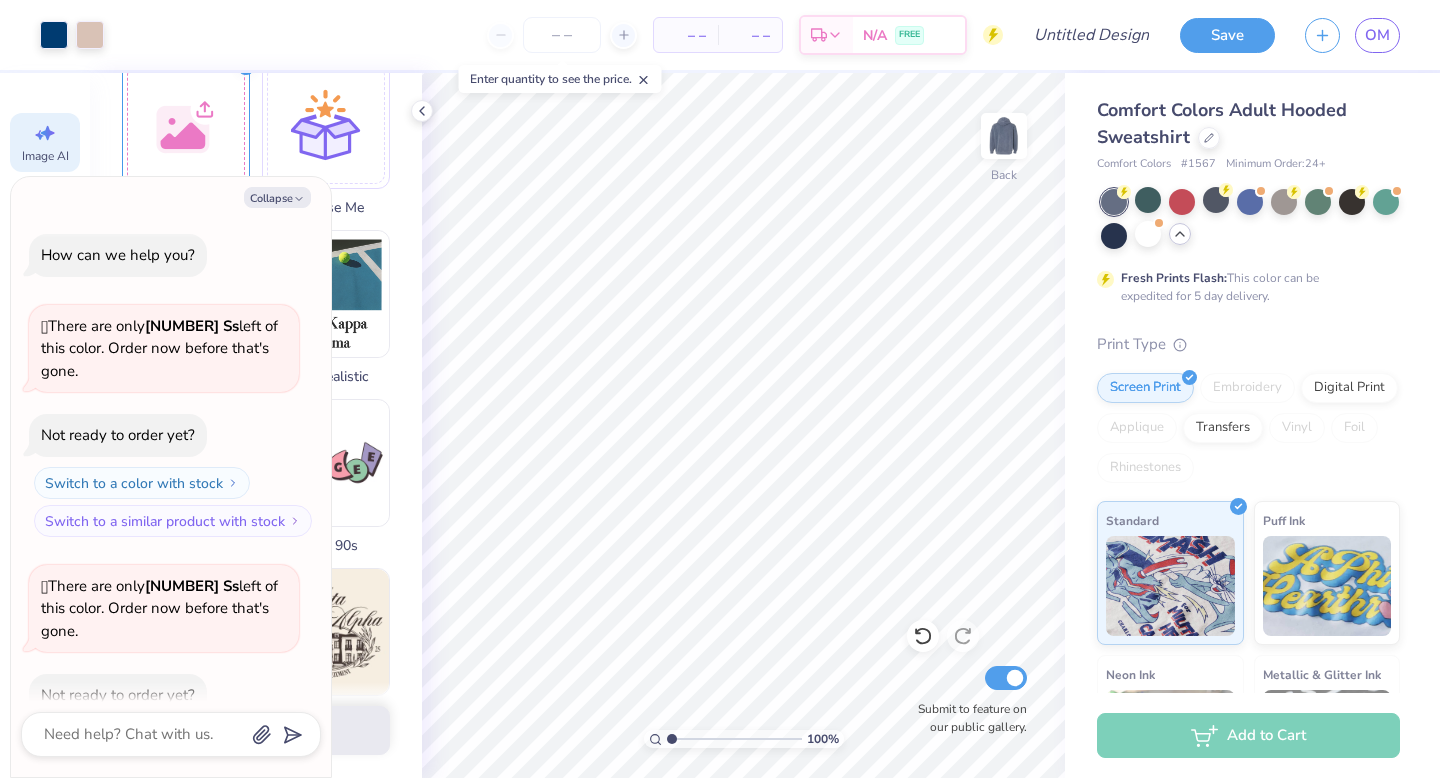 scroll, scrollTop: 142, scrollLeft: 0, axis: vertical 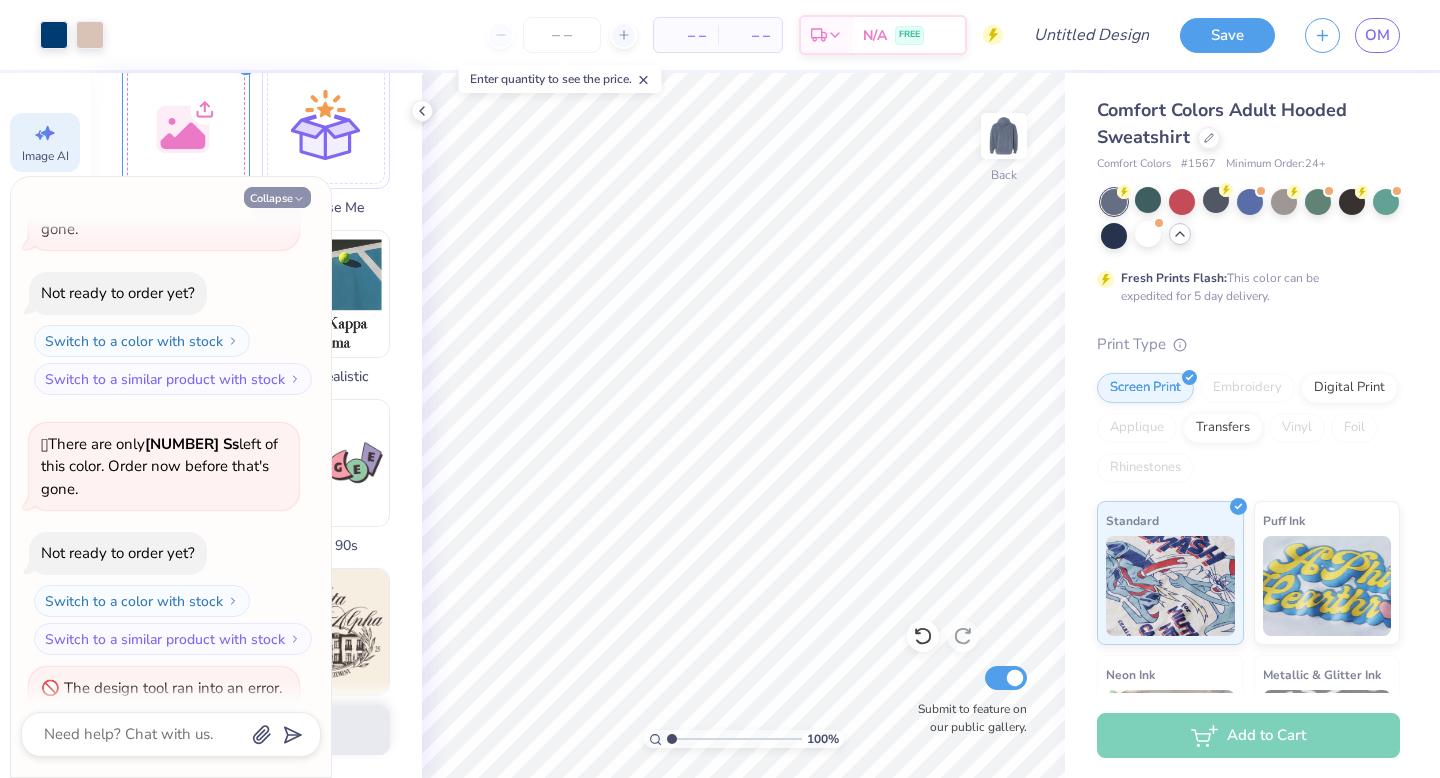 click on "Collapse" at bounding box center (277, 197) 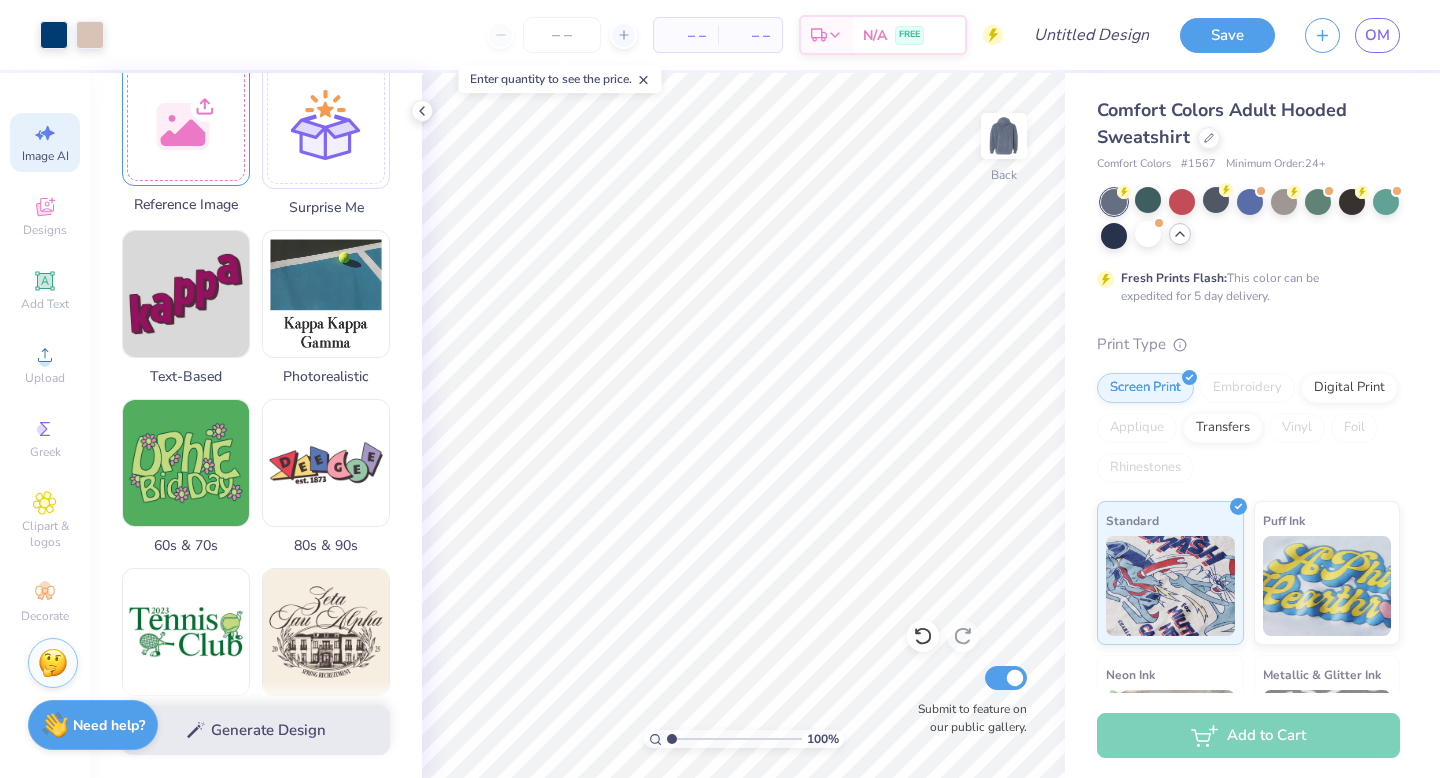 click at bounding box center [186, 122] 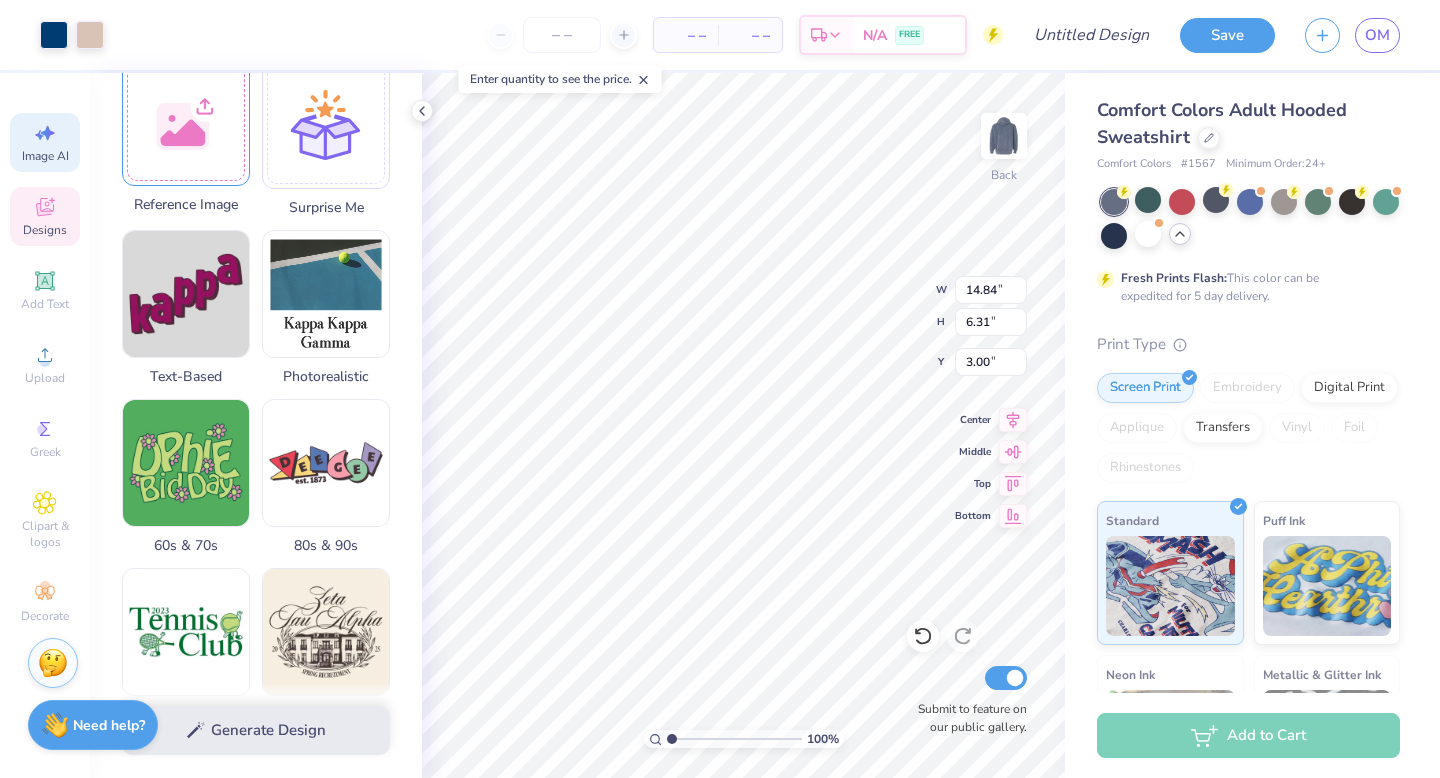 click at bounding box center [186, 122] 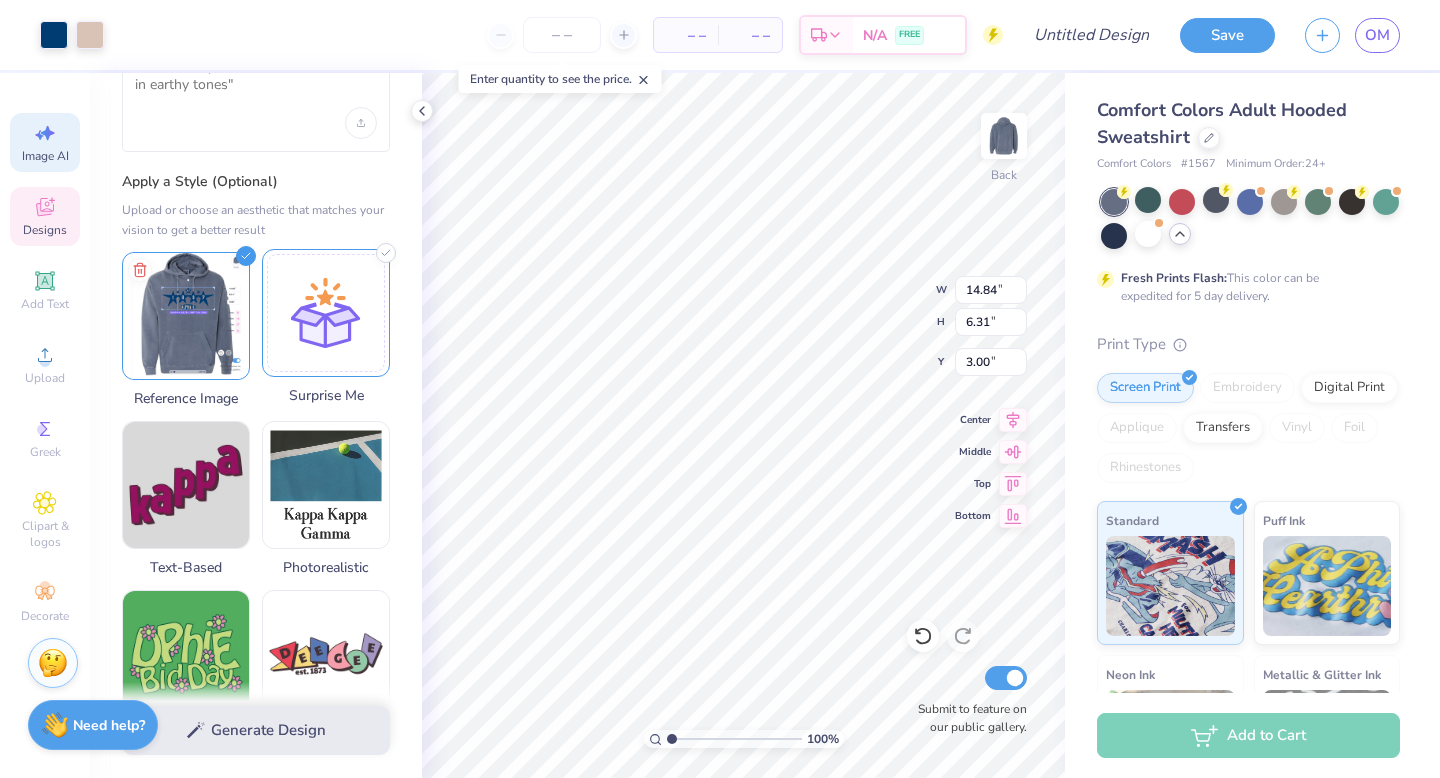 scroll, scrollTop: 55, scrollLeft: 0, axis: vertical 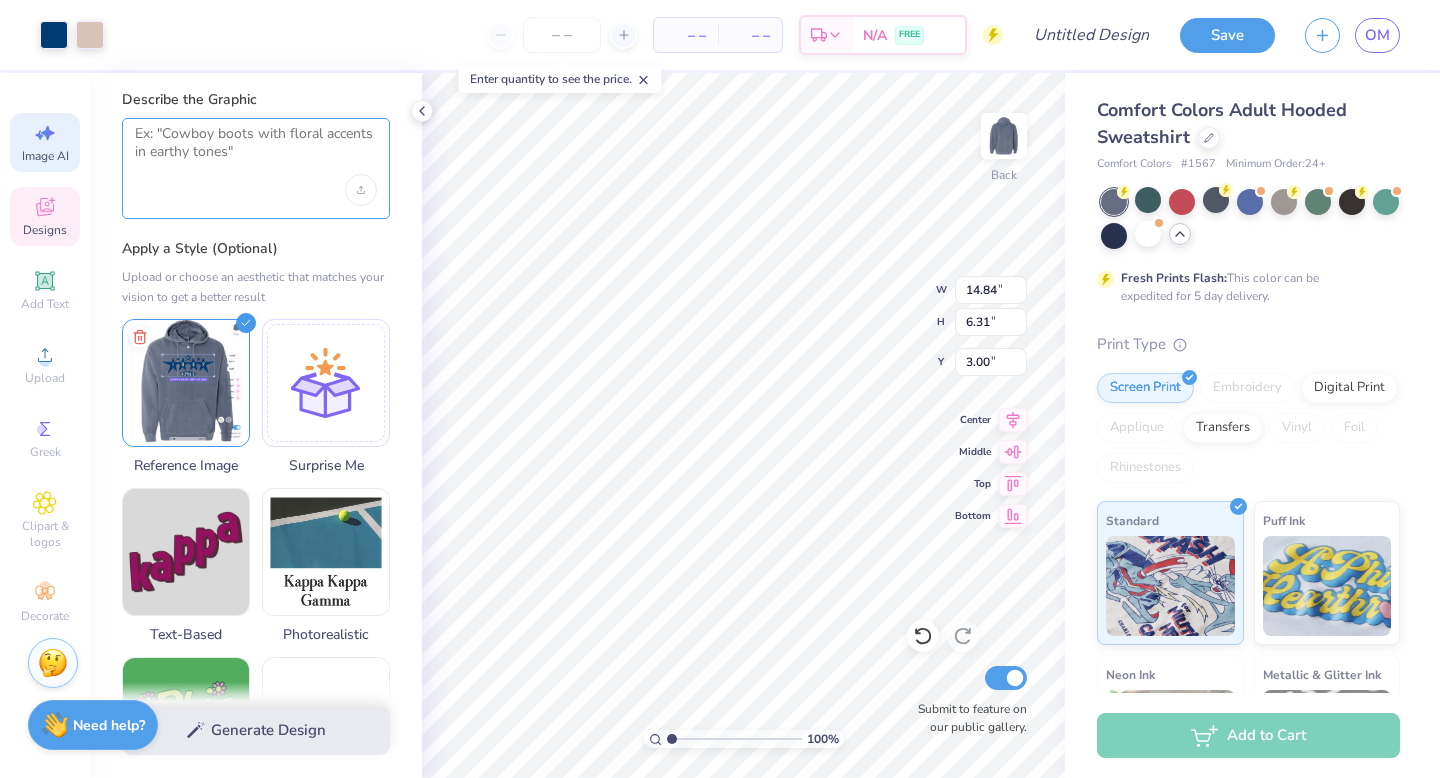 click at bounding box center (256, 150) 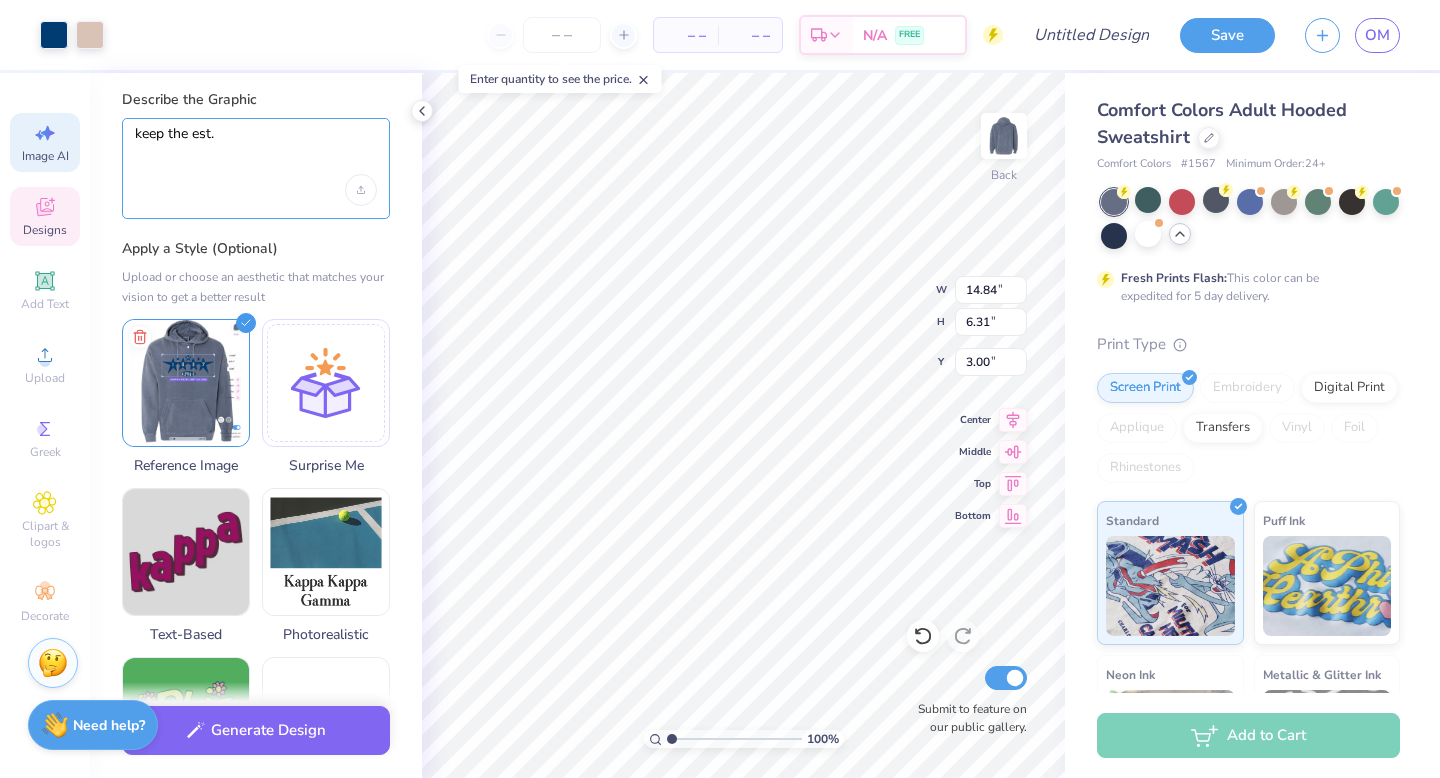 click on "keep the est." at bounding box center (256, 150) 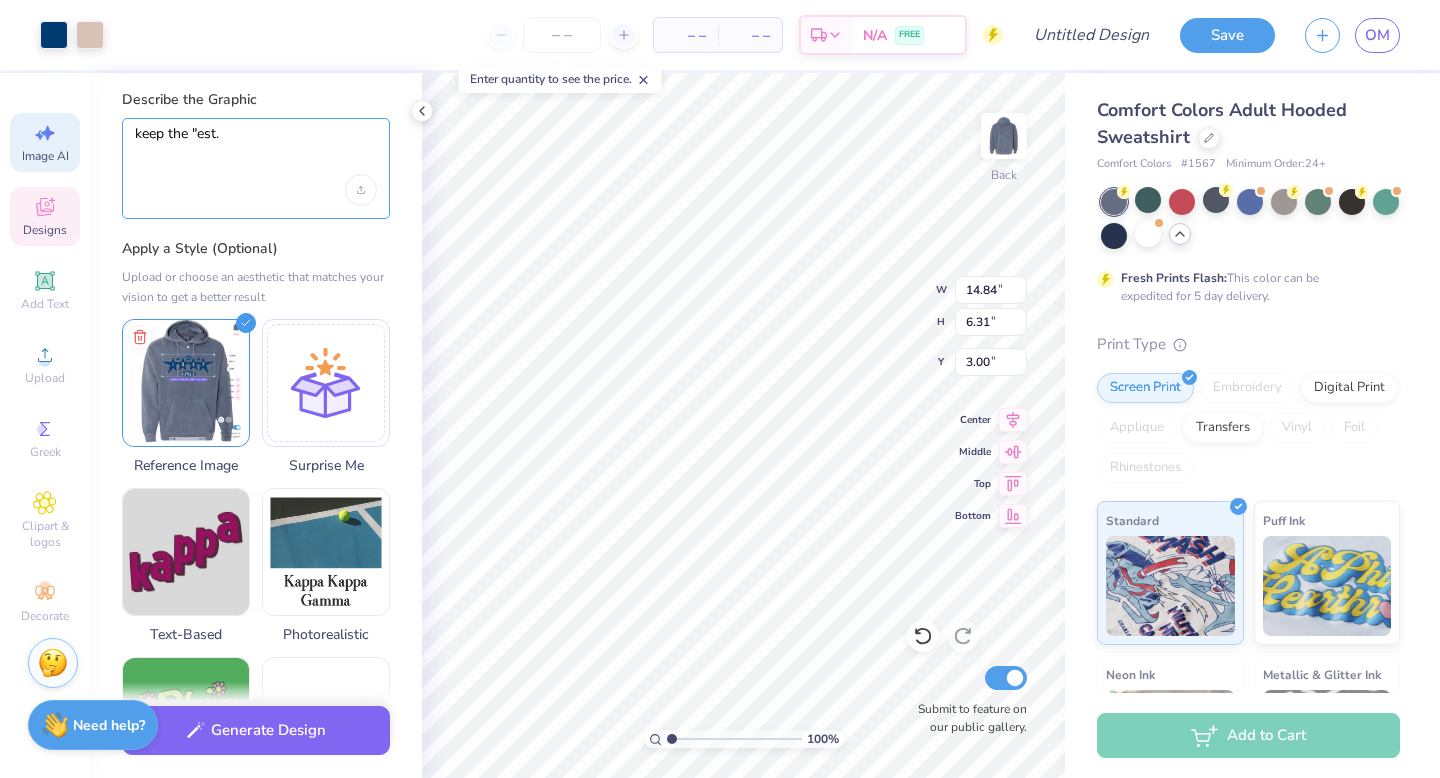 click on "keep the "est." at bounding box center [256, 150] 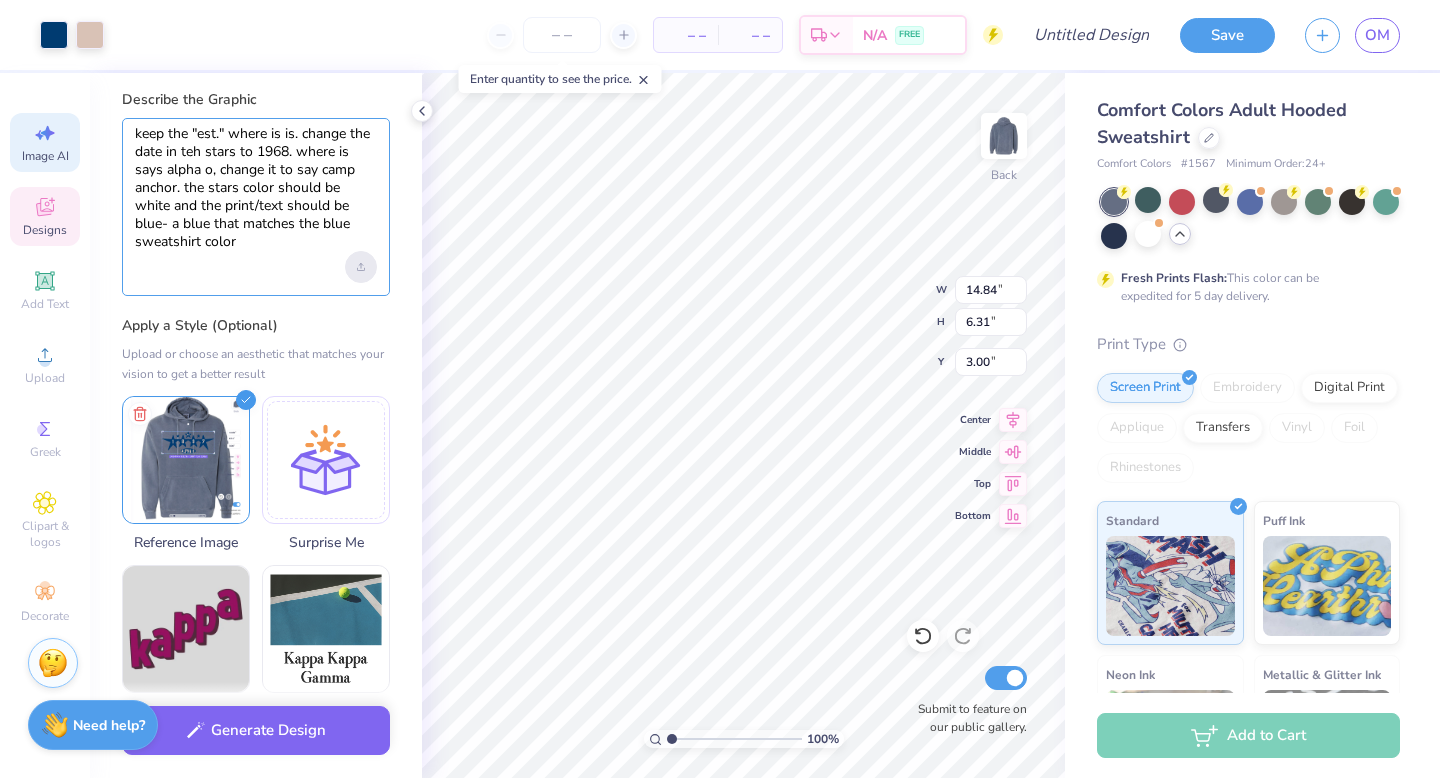 type on "keep the "est." where is is. change the date in teh stars to 1968. where is says alpha o, change it to say camp anchor. the stars color should be white and the print/text should be blue- a blue that matches the blue sweatshirt color" 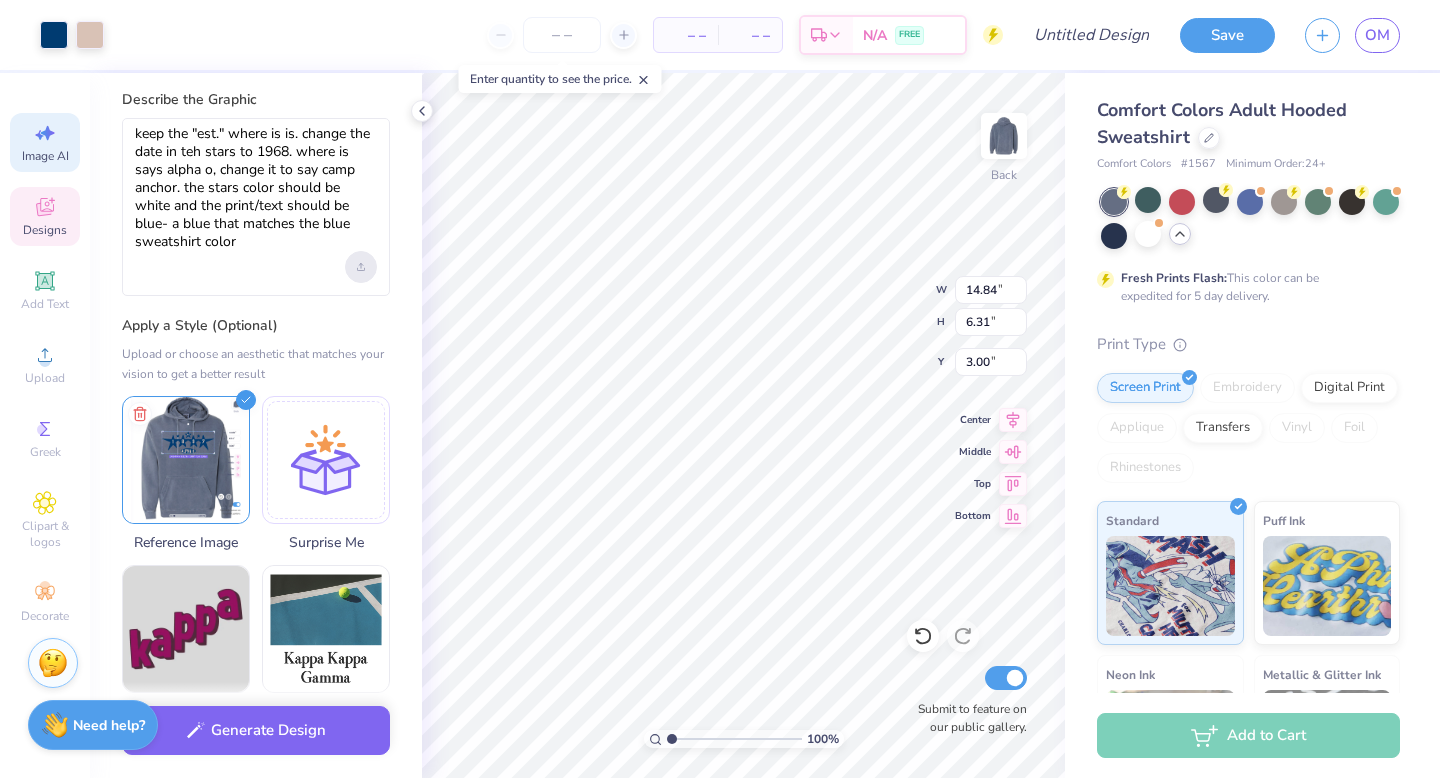 click 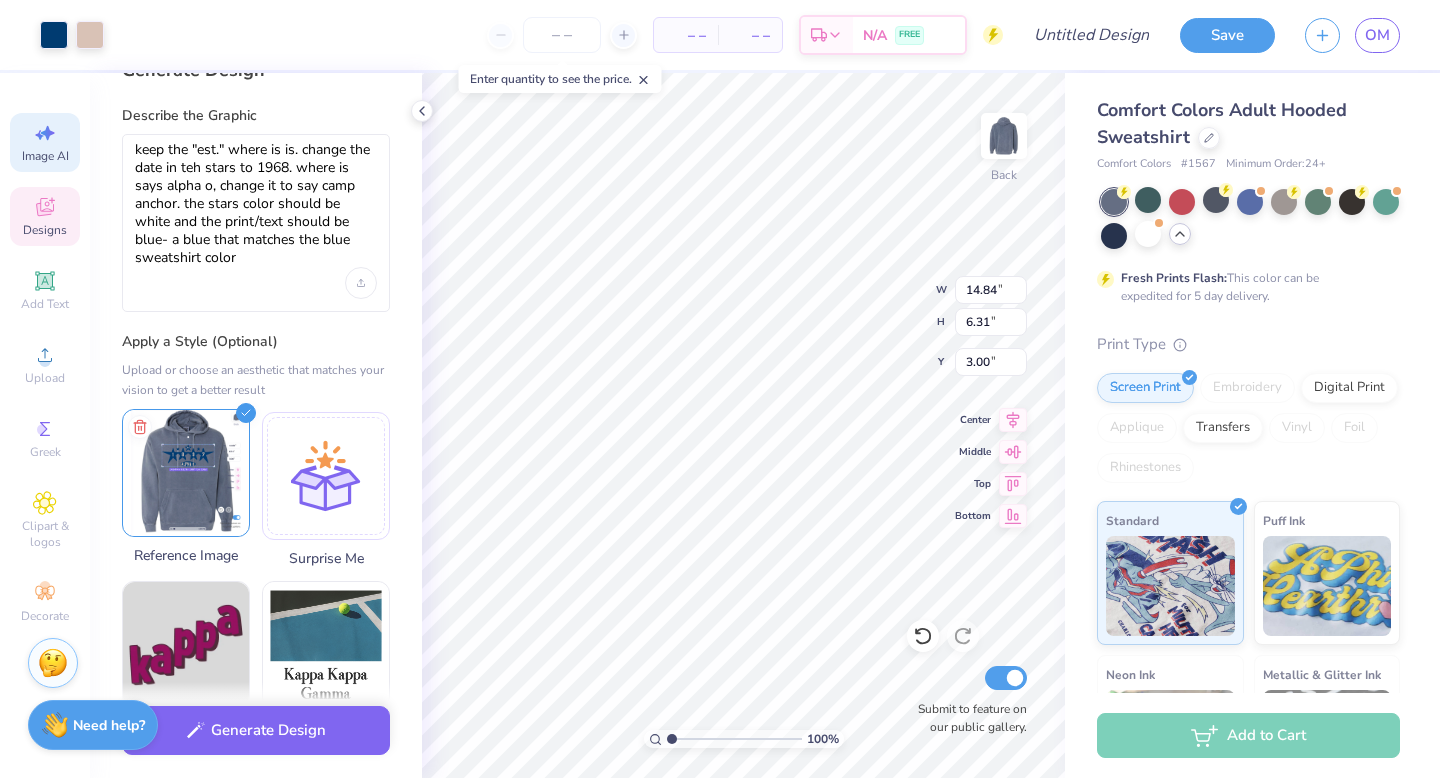 scroll, scrollTop: 49, scrollLeft: 0, axis: vertical 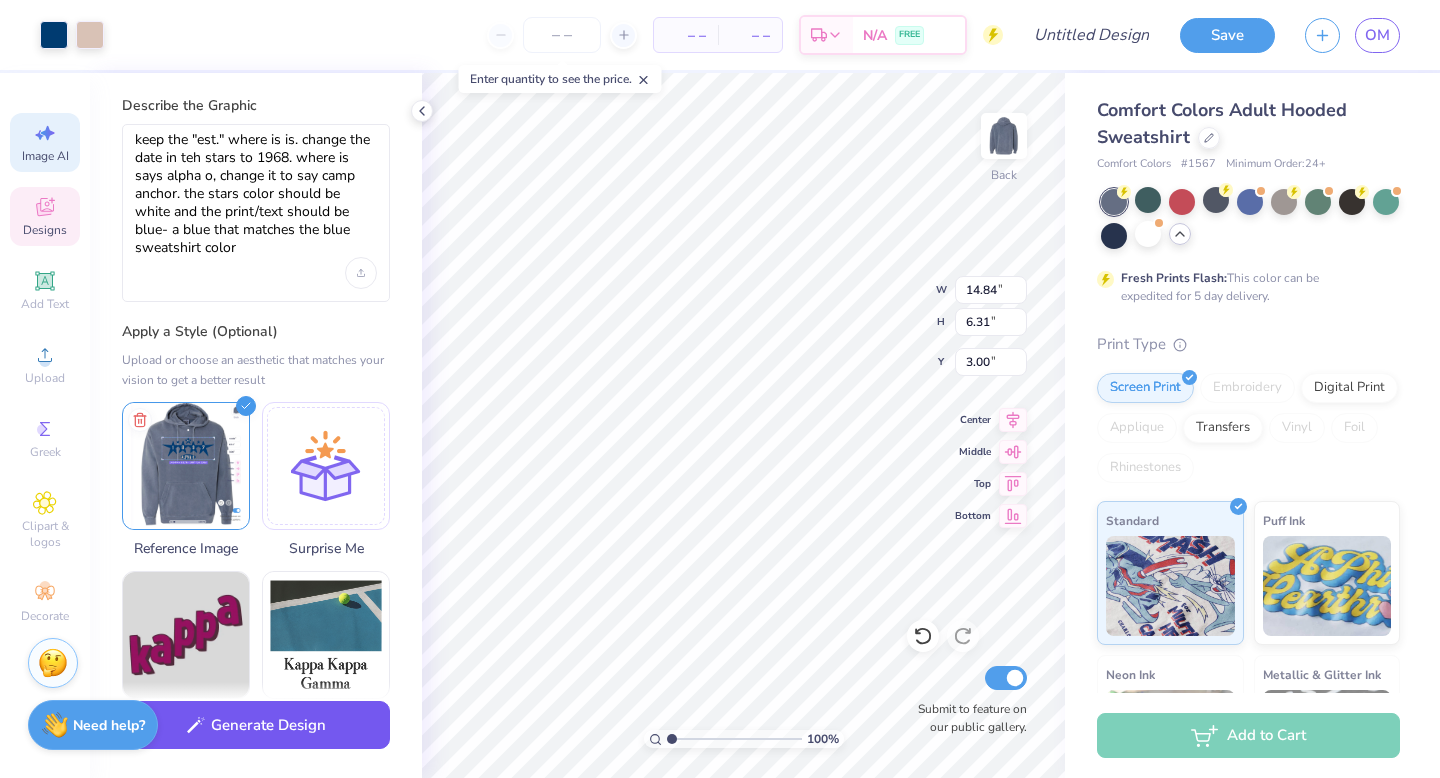 click on "Generate Design" at bounding box center [256, 725] 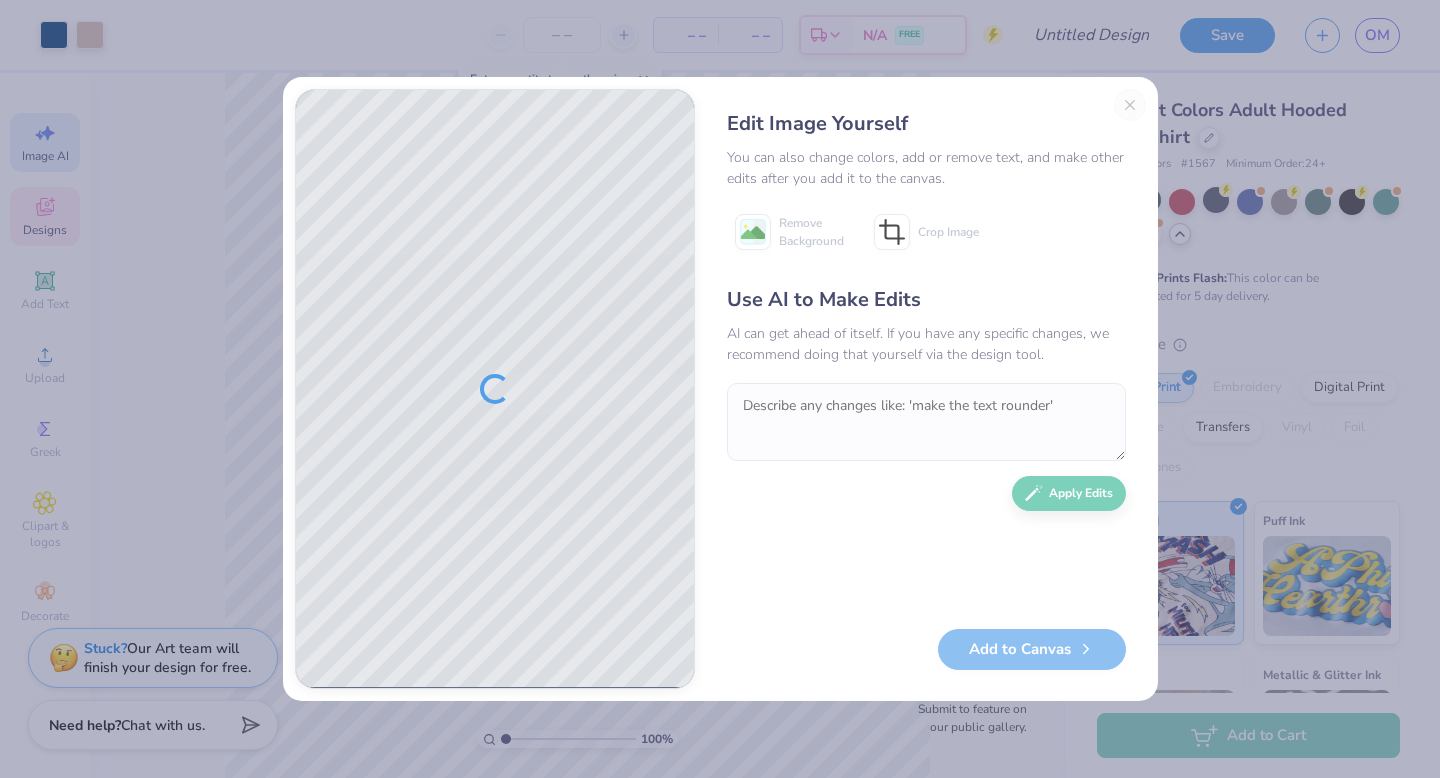 click on "Edit Image Yourself" at bounding box center [926, 124] 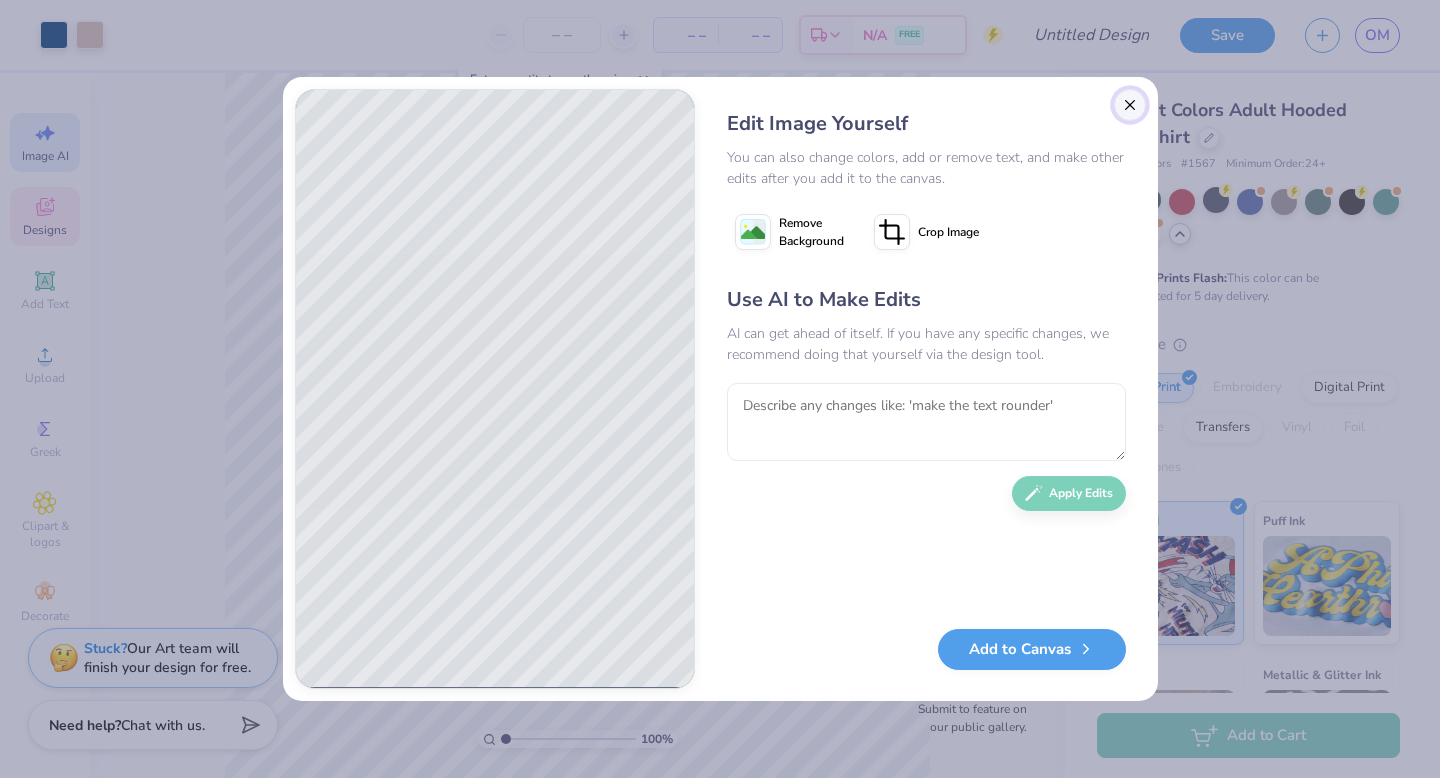 click at bounding box center [1130, 105] 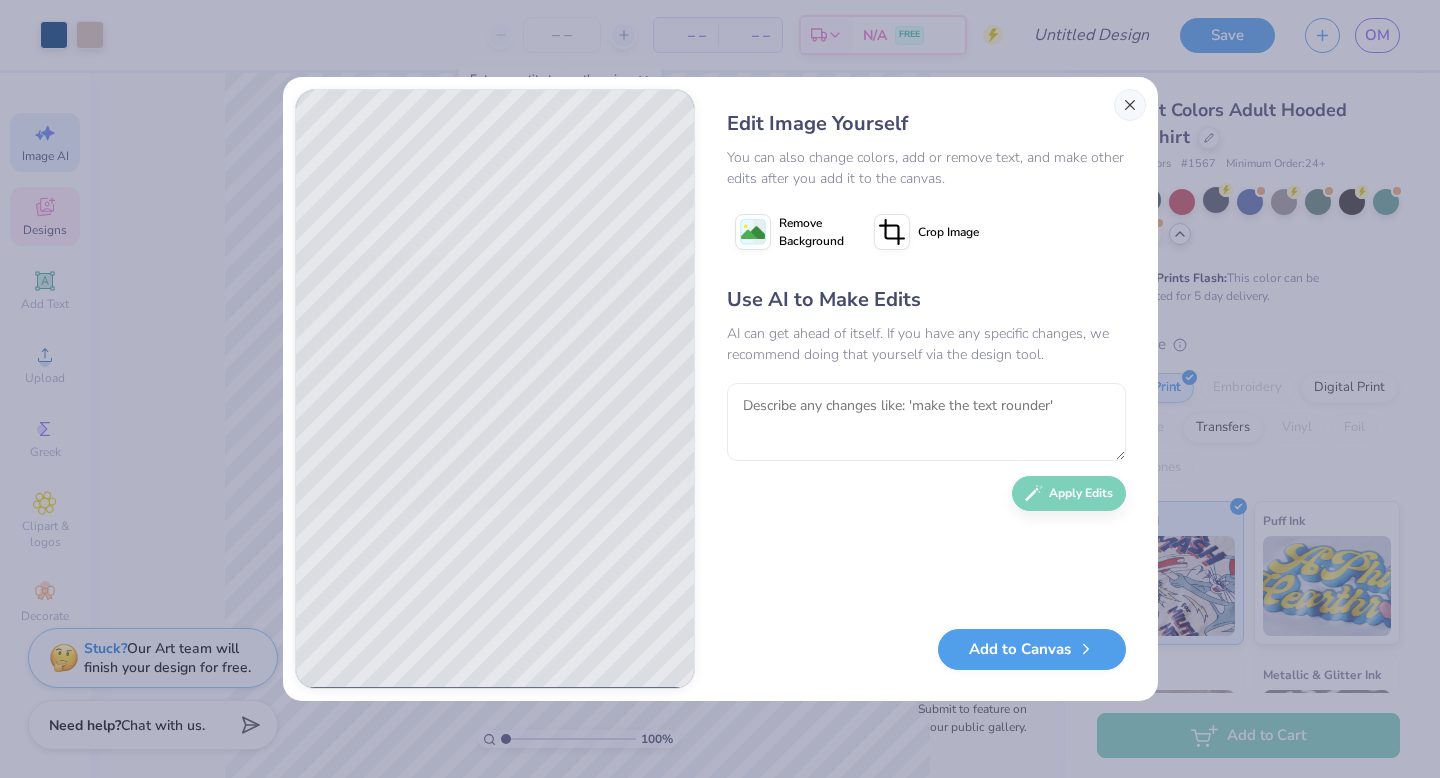 scroll, scrollTop: 0, scrollLeft: 45, axis: horizontal 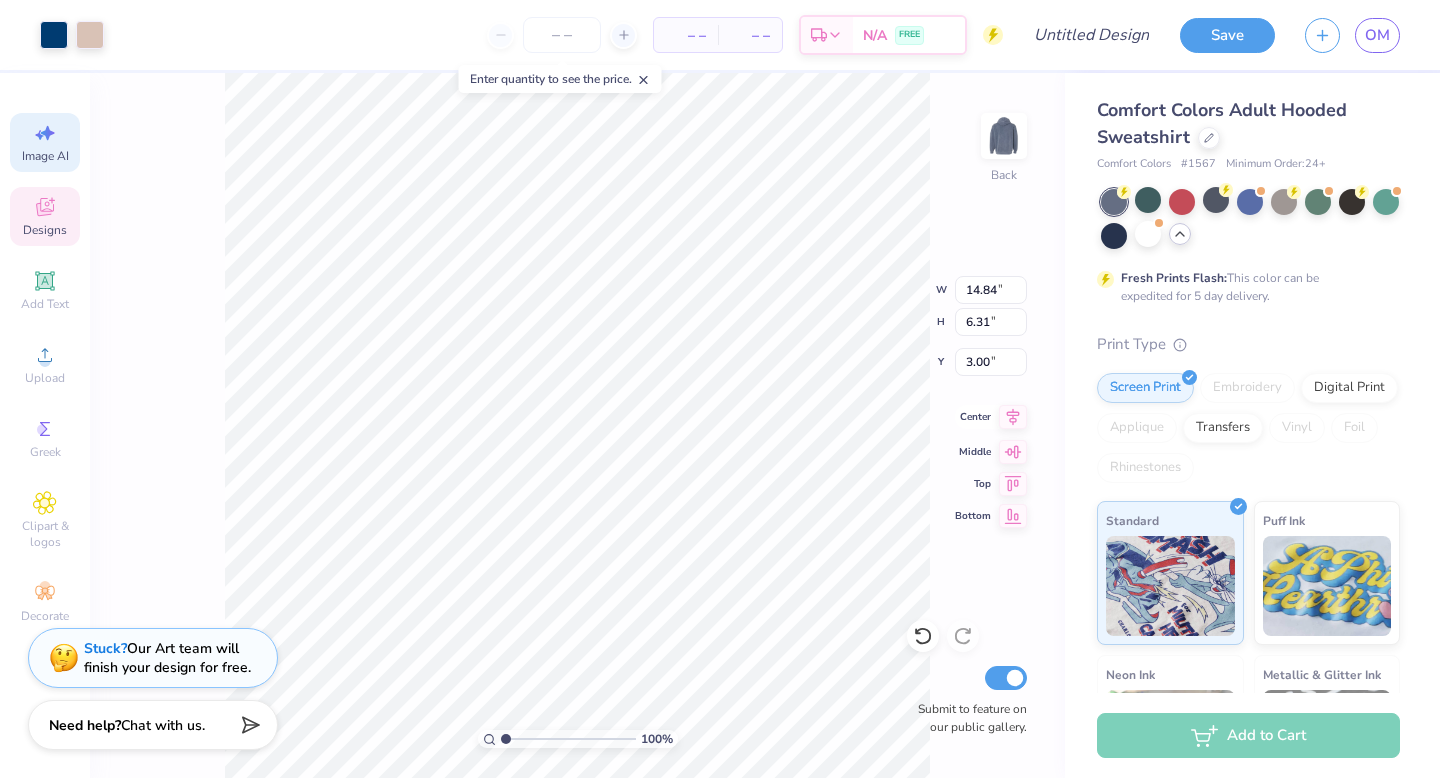 click 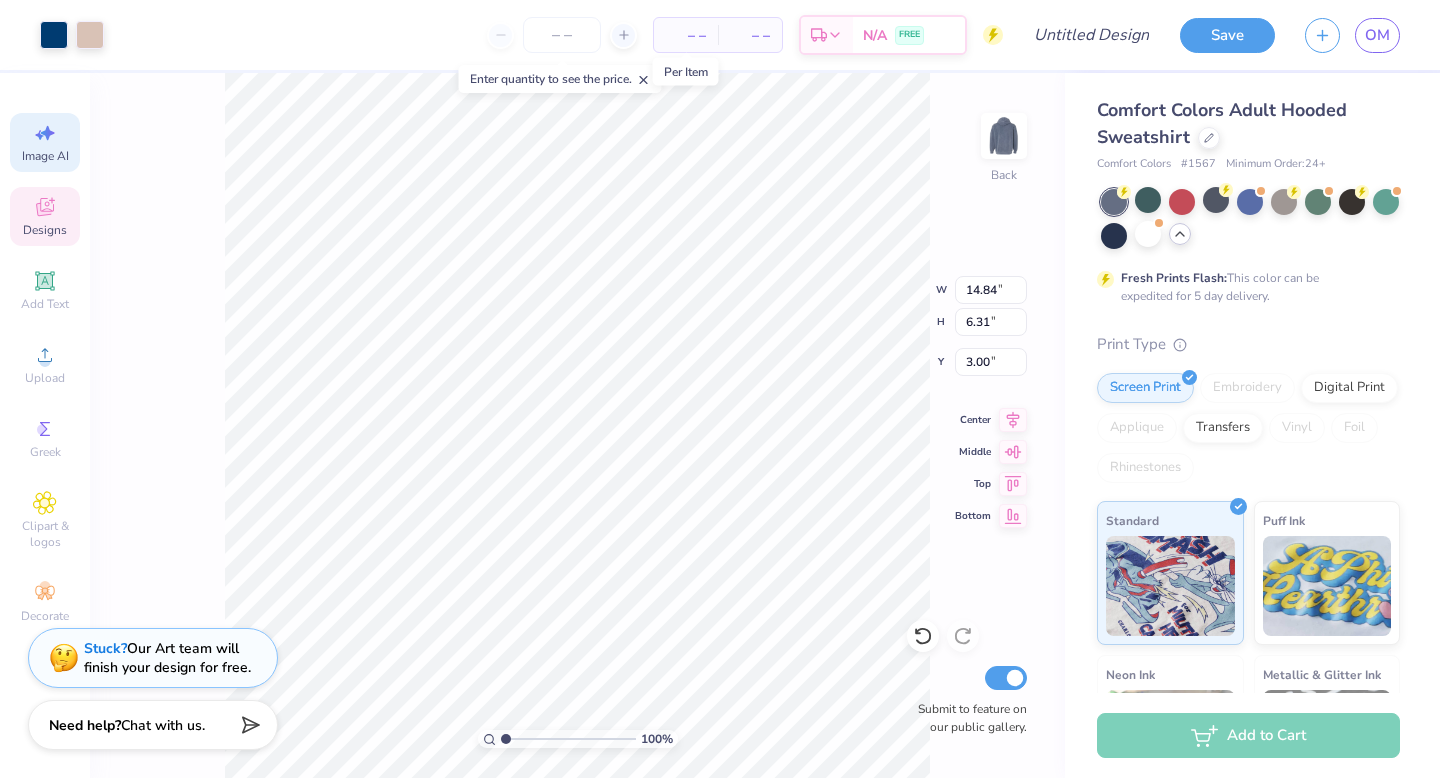 click on "– –" at bounding box center (686, 35) 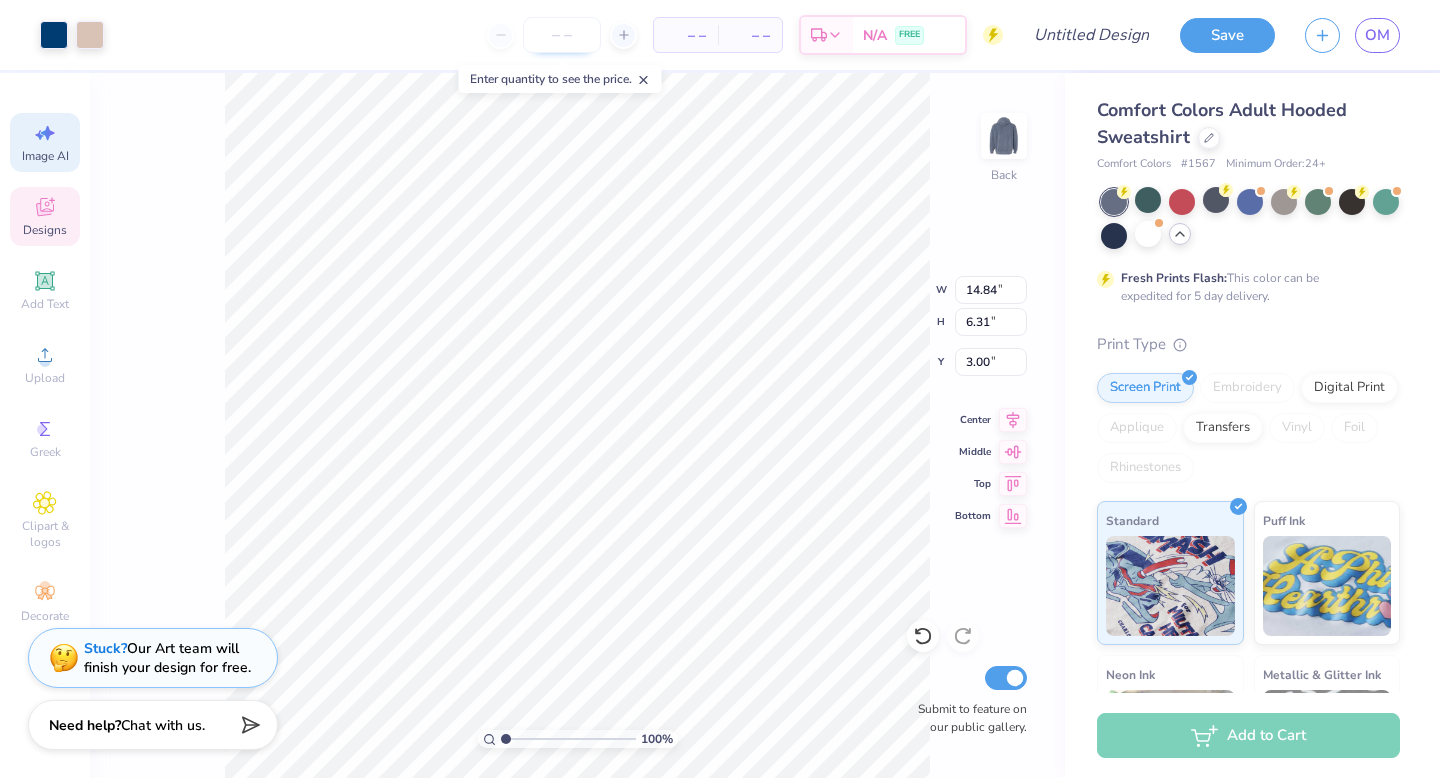 click at bounding box center [562, 35] 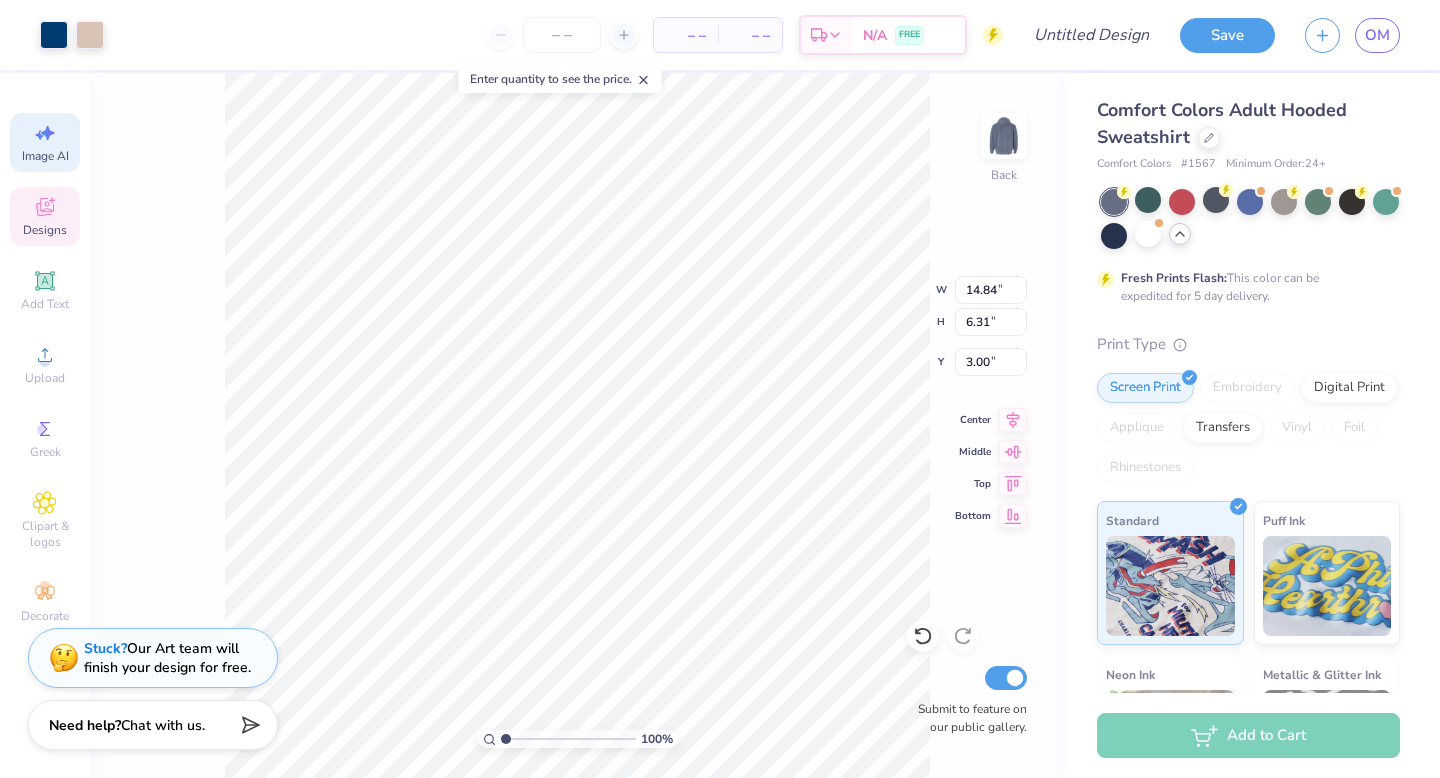 click on "– –" at bounding box center (686, 35) 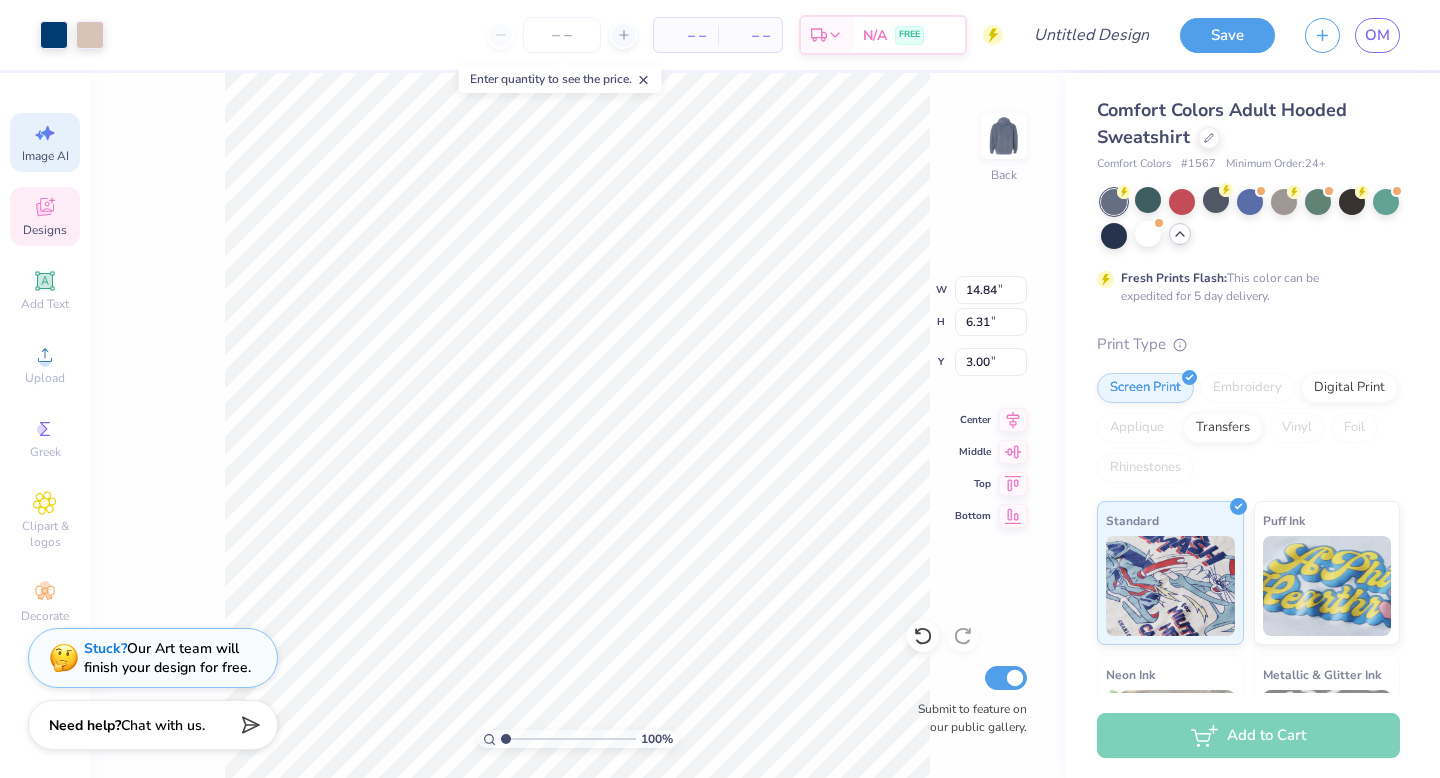 click on "Designs" at bounding box center [45, 216] 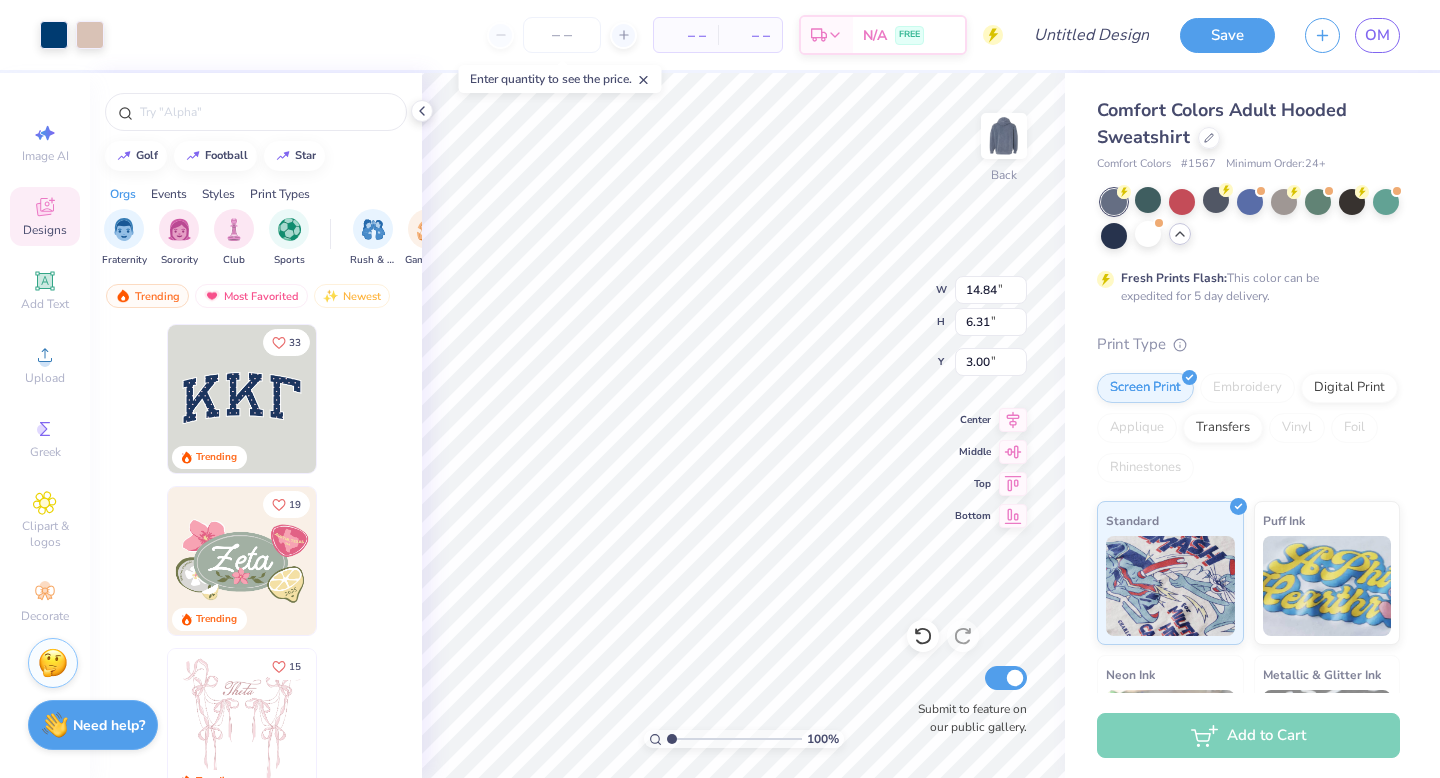 scroll, scrollTop: 0, scrollLeft: 0, axis: both 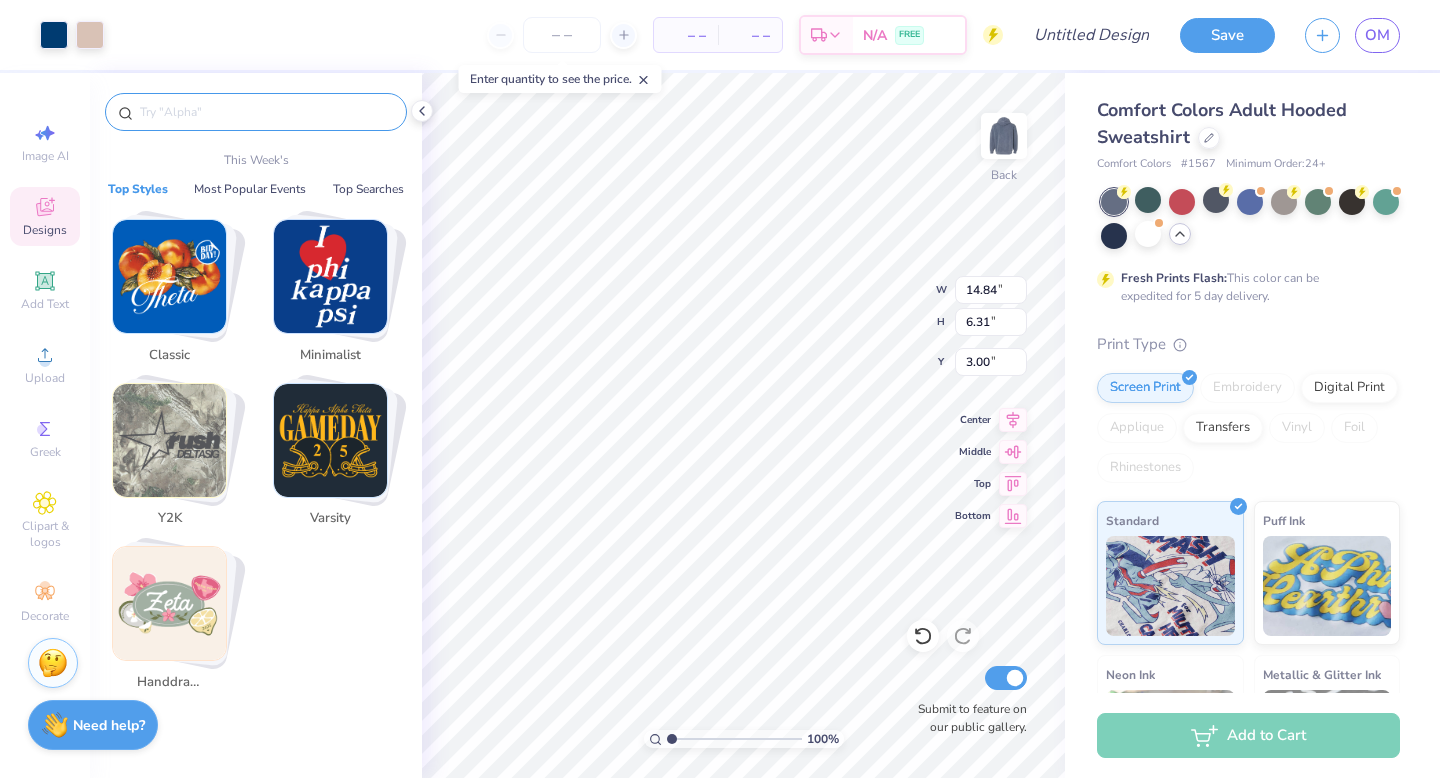 click at bounding box center (266, 112) 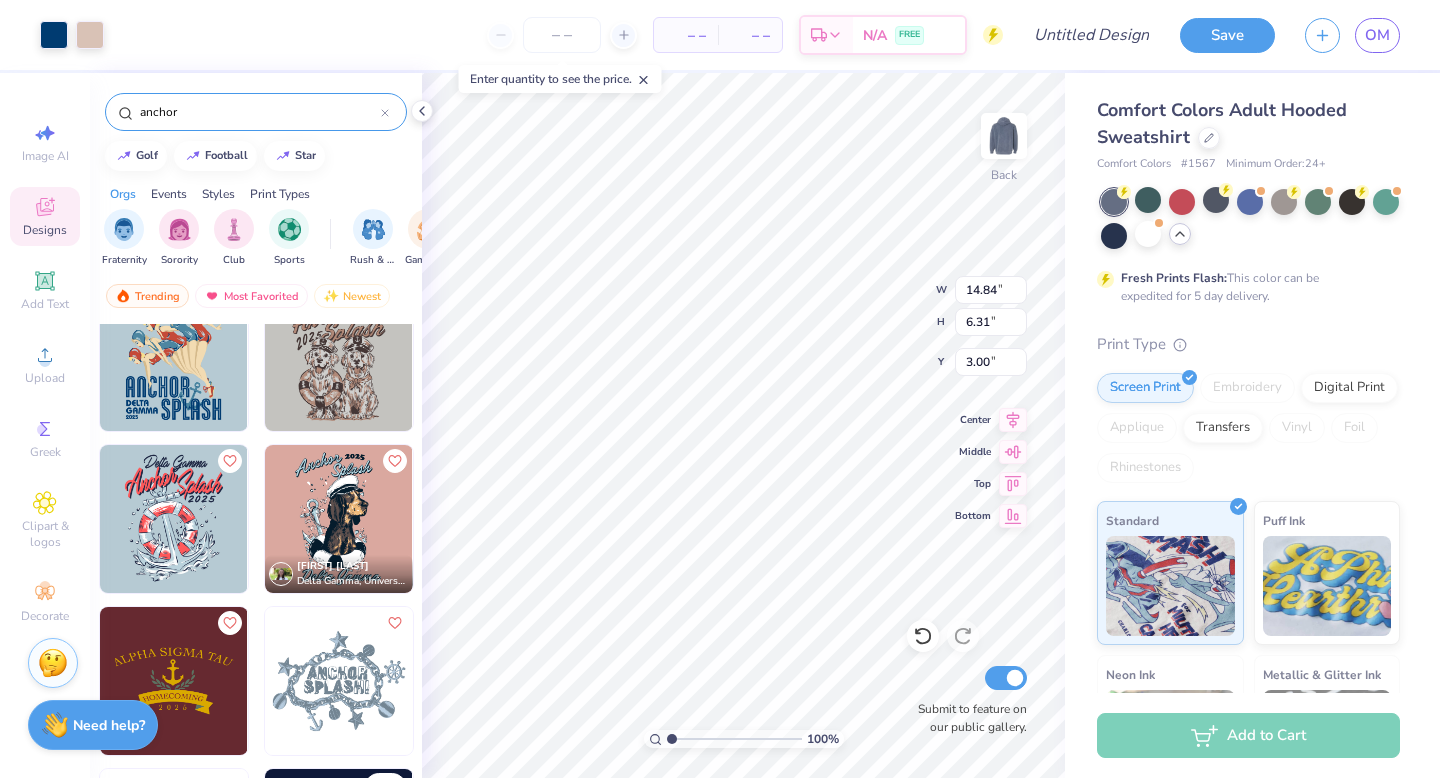 scroll, scrollTop: 682, scrollLeft: 0, axis: vertical 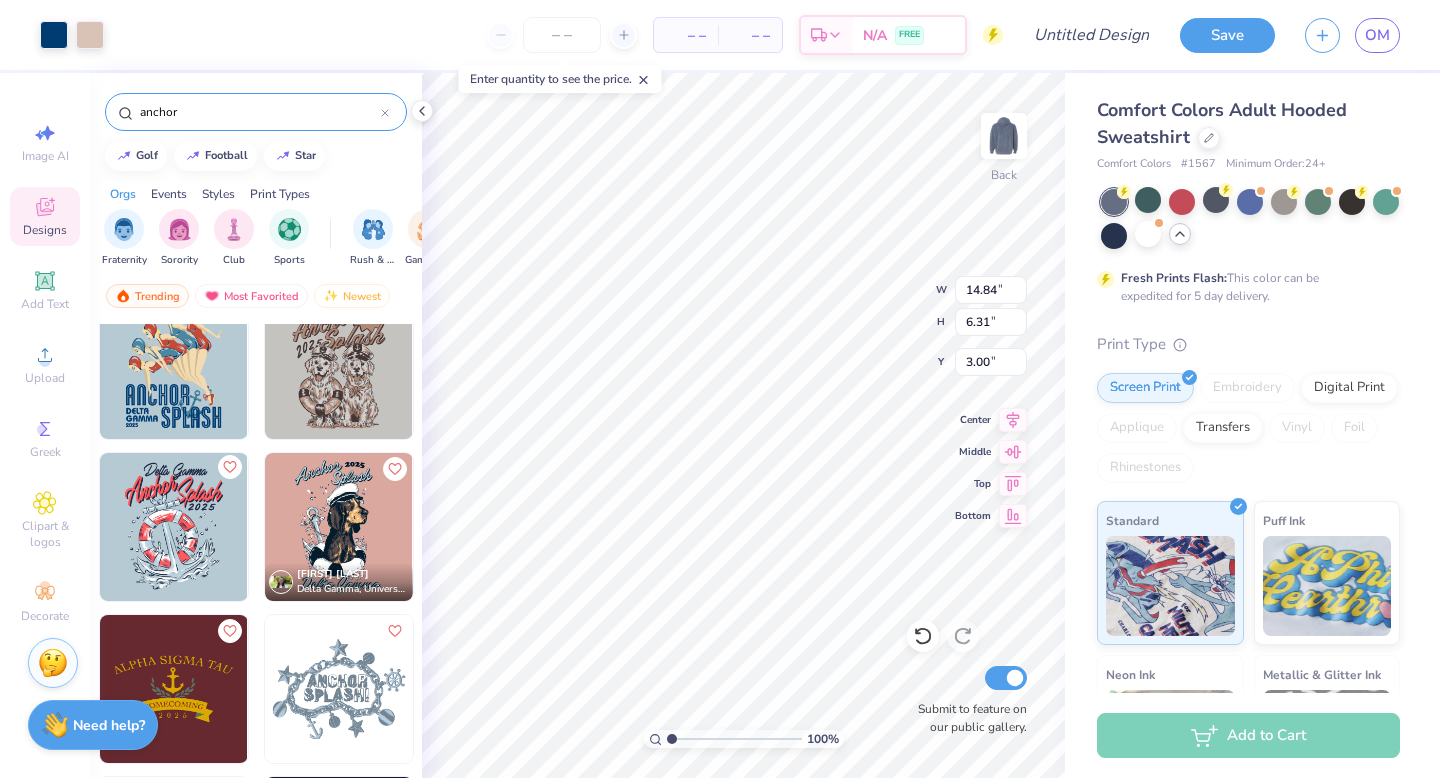 click 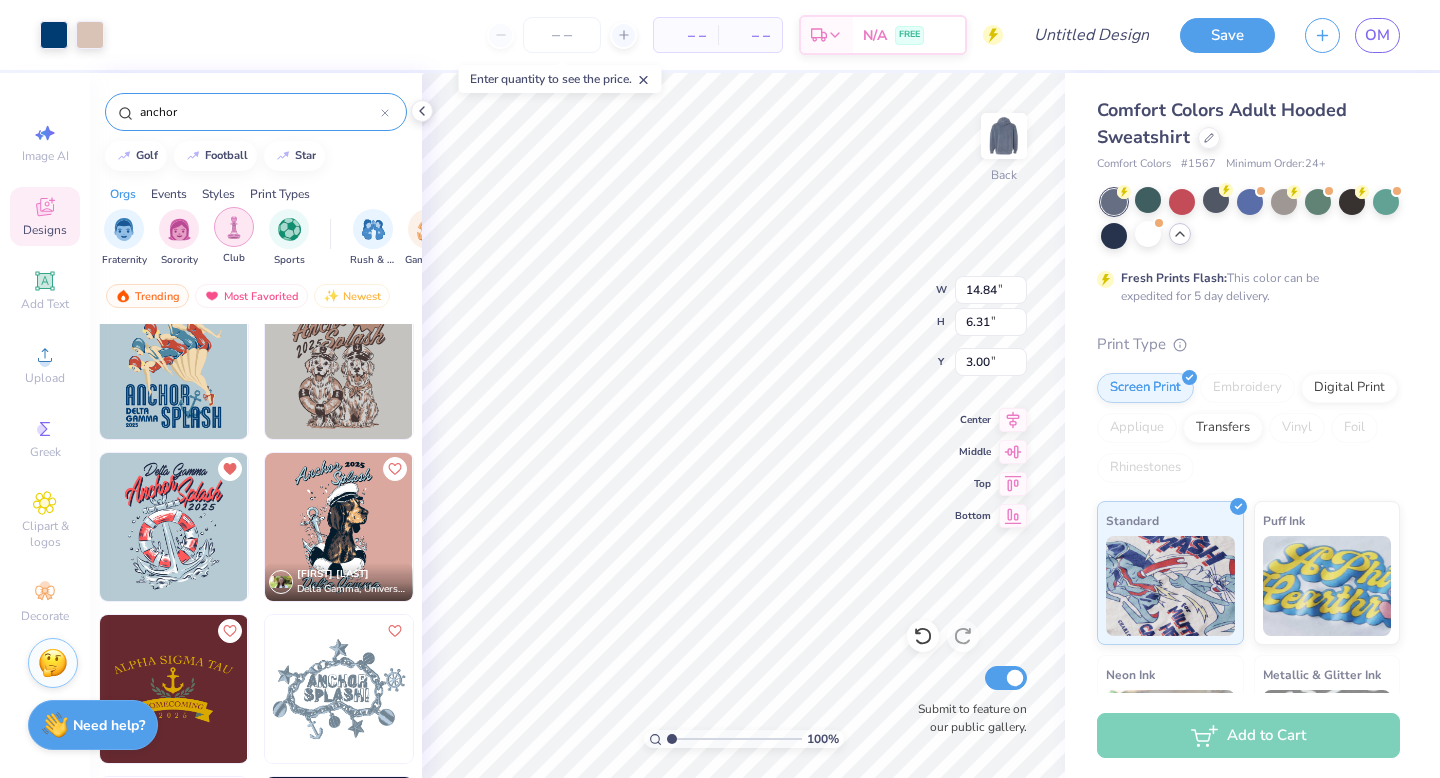 click at bounding box center [234, 227] 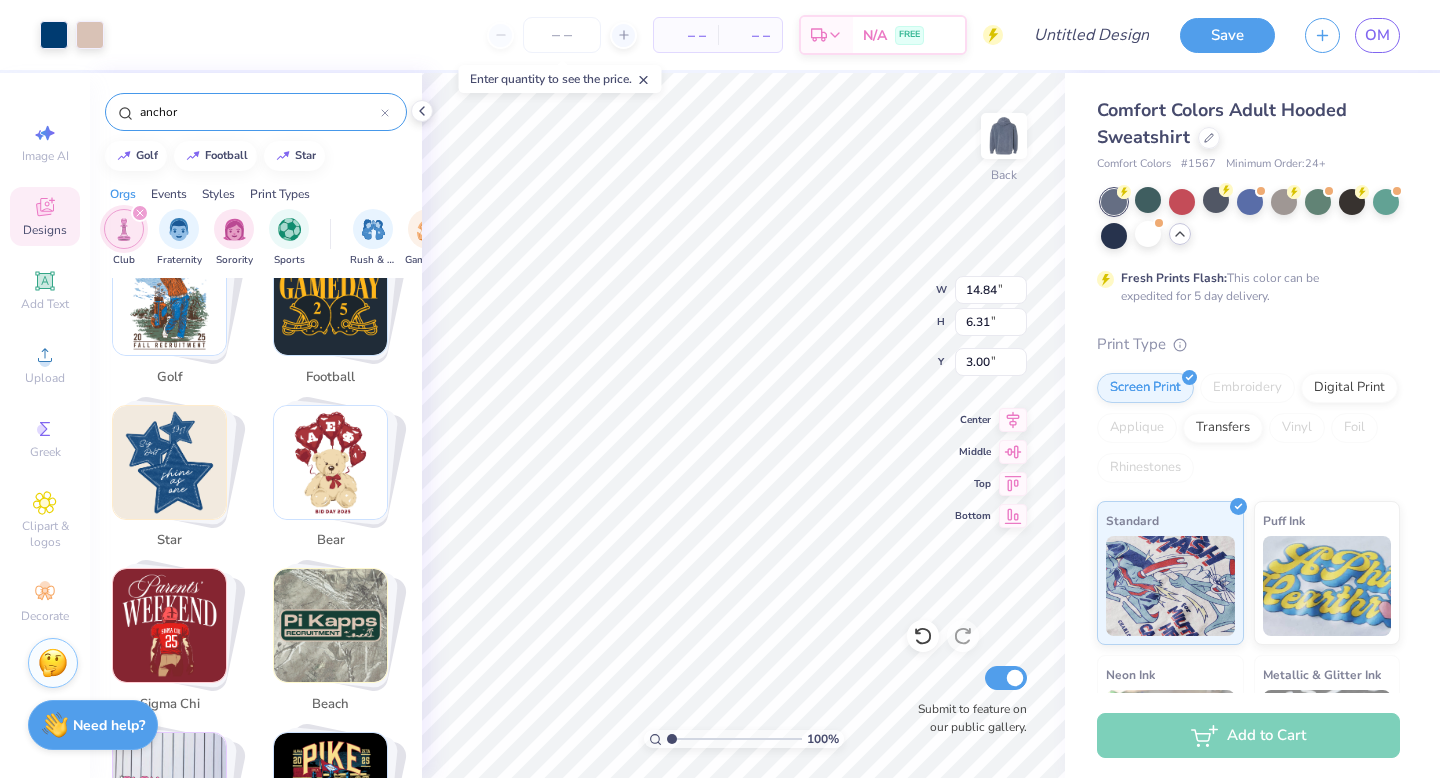 scroll, scrollTop: 398, scrollLeft: 0, axis: vertical 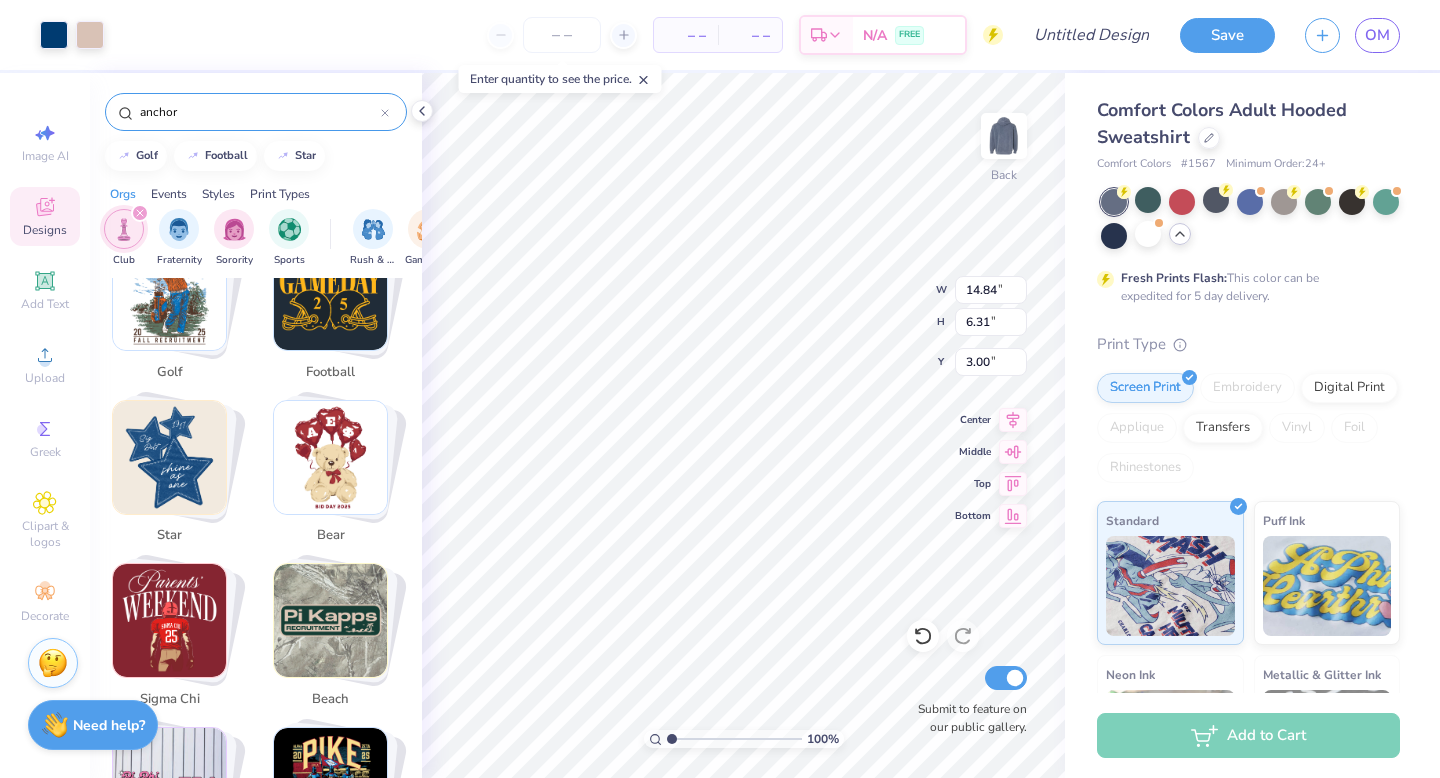 click on "anchor" at bounding box center (259, 112) 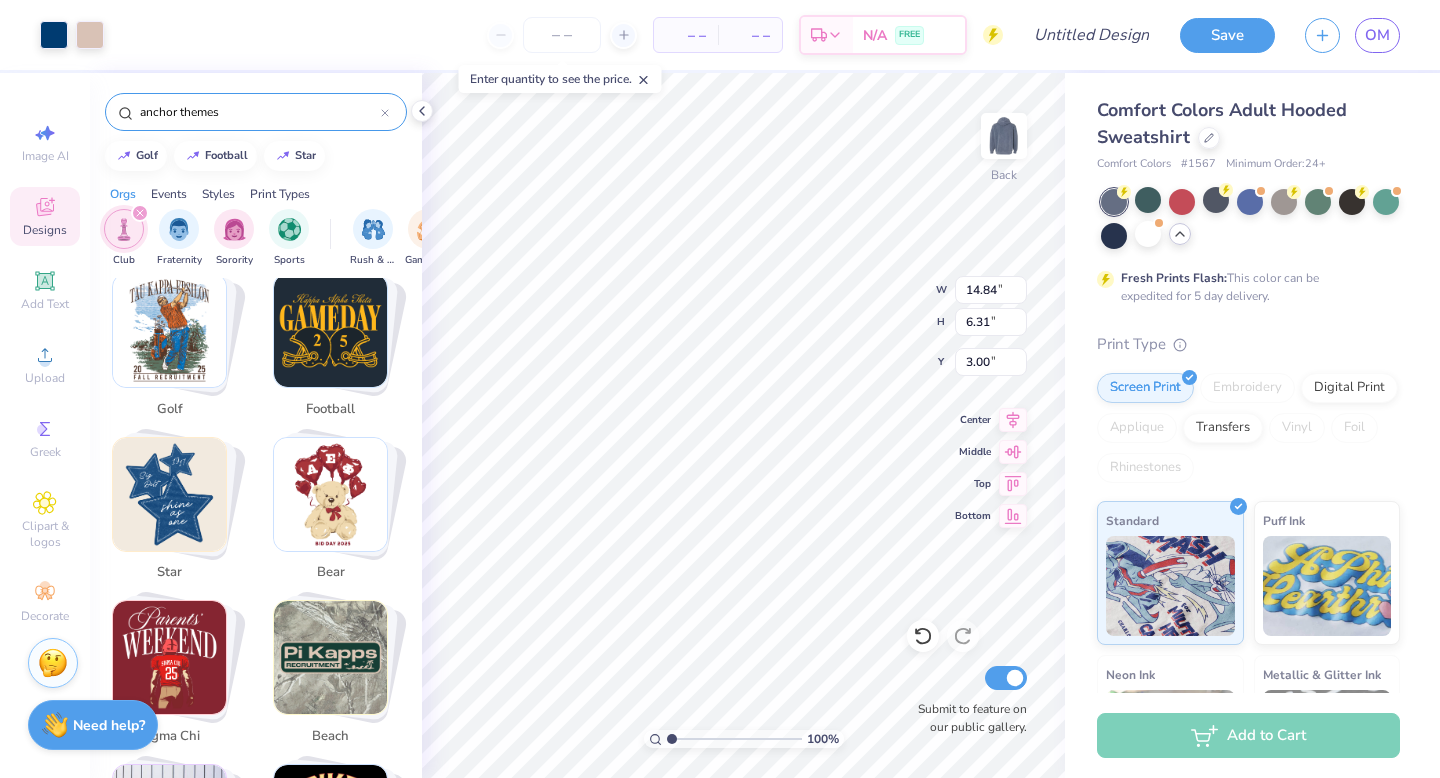 scroll, scrollTop: 367, scrollLeft: 0, axis: vertical 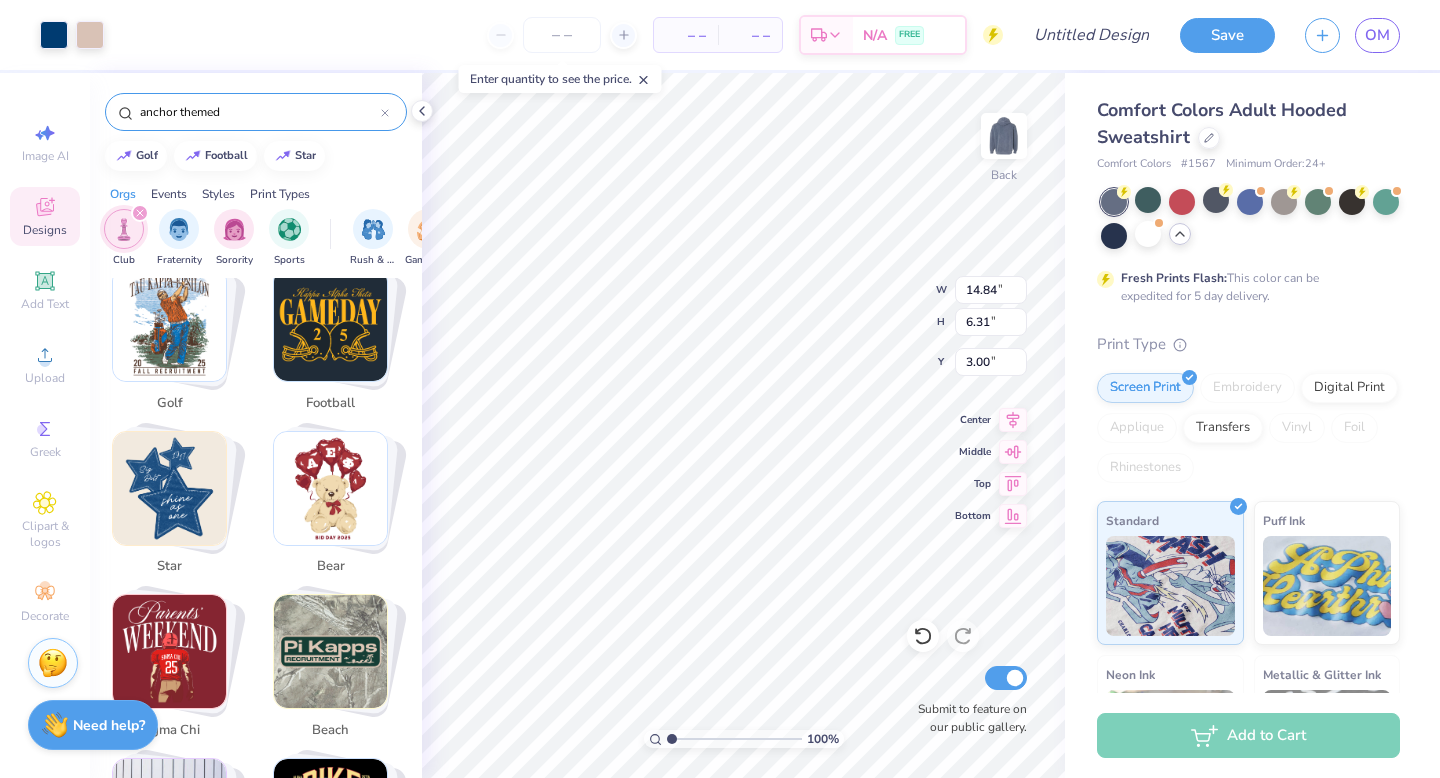 type on "anchor themed" 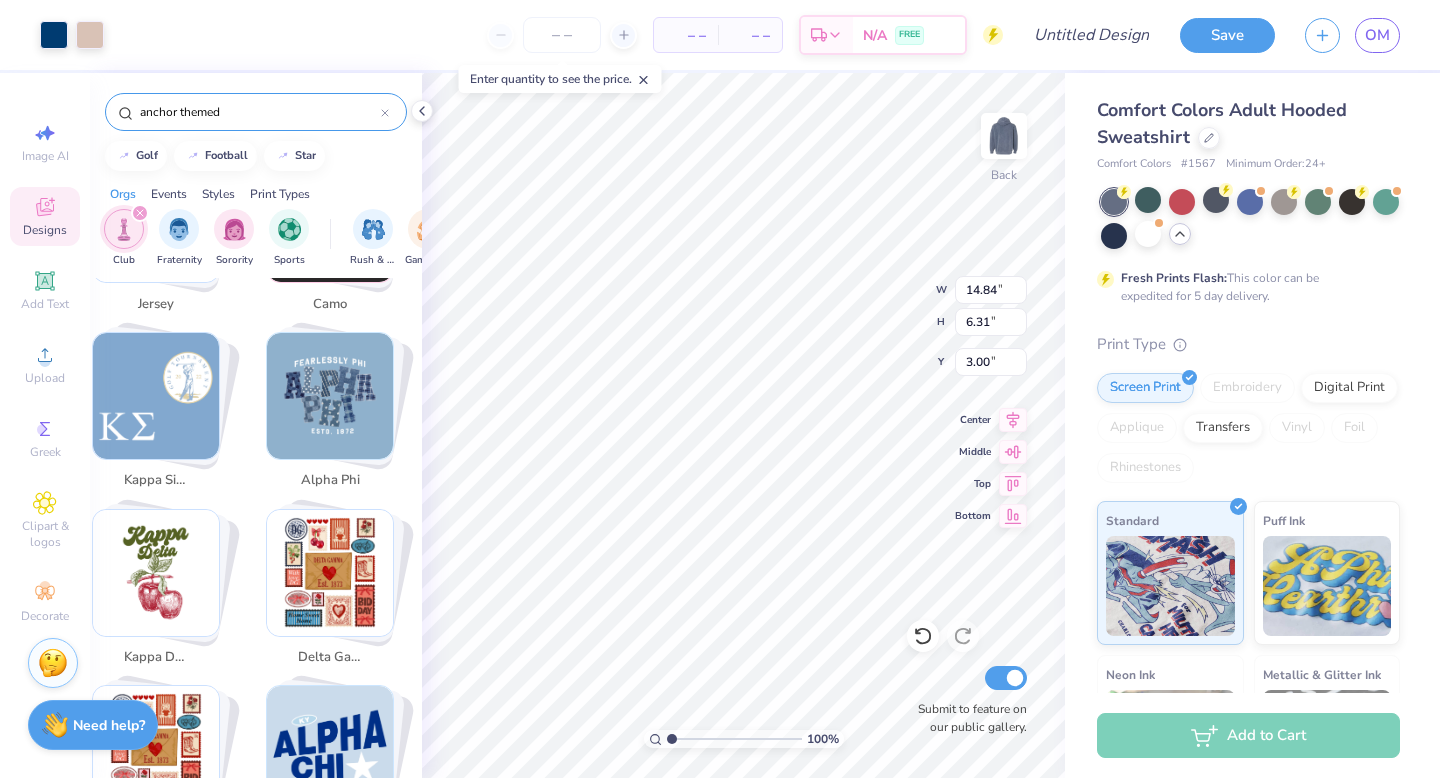 scroll, scrollTop: 1580, scrollLeft: 7, axis: both 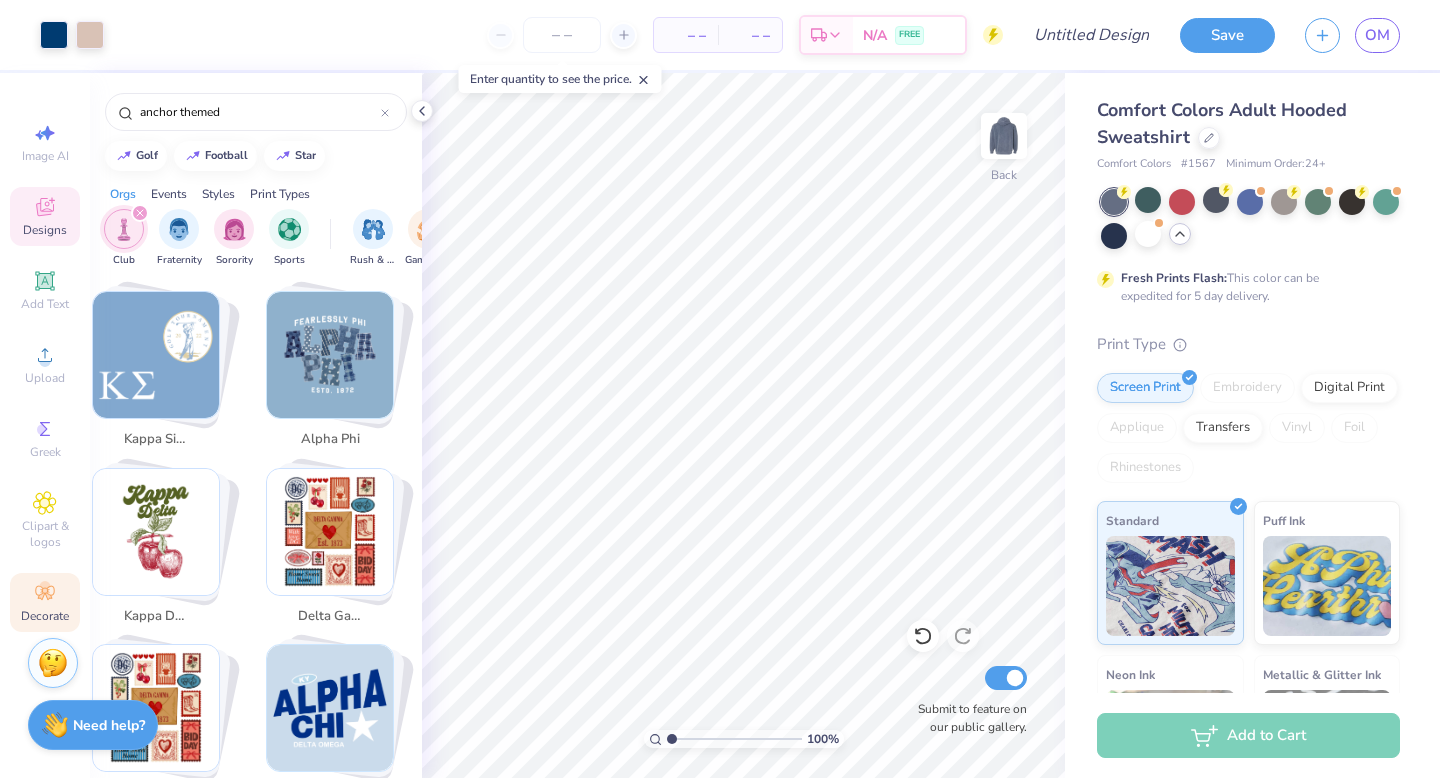 click on "Decorate" at bounding box center (45, 616) 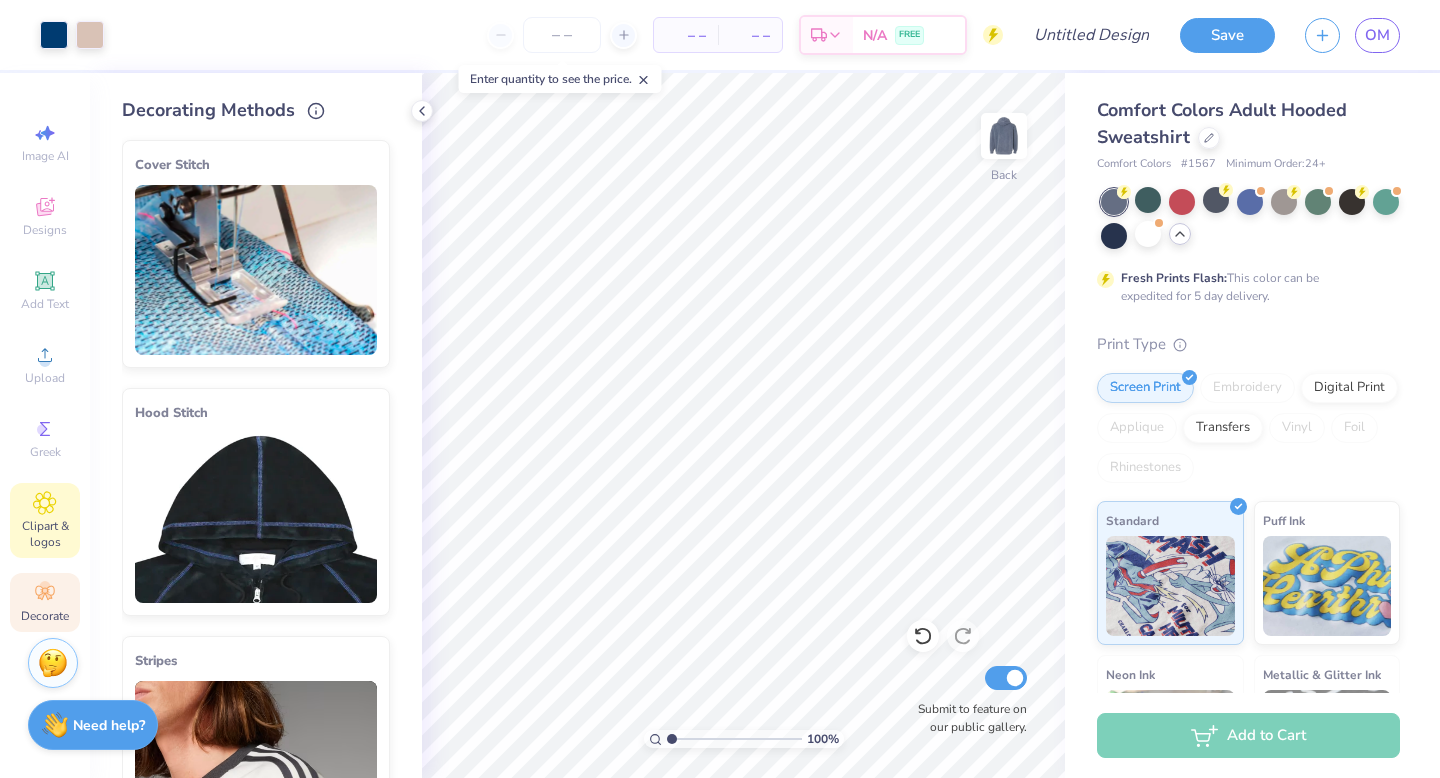 click on "Clipart & logos" at bounding box center (45, 534) 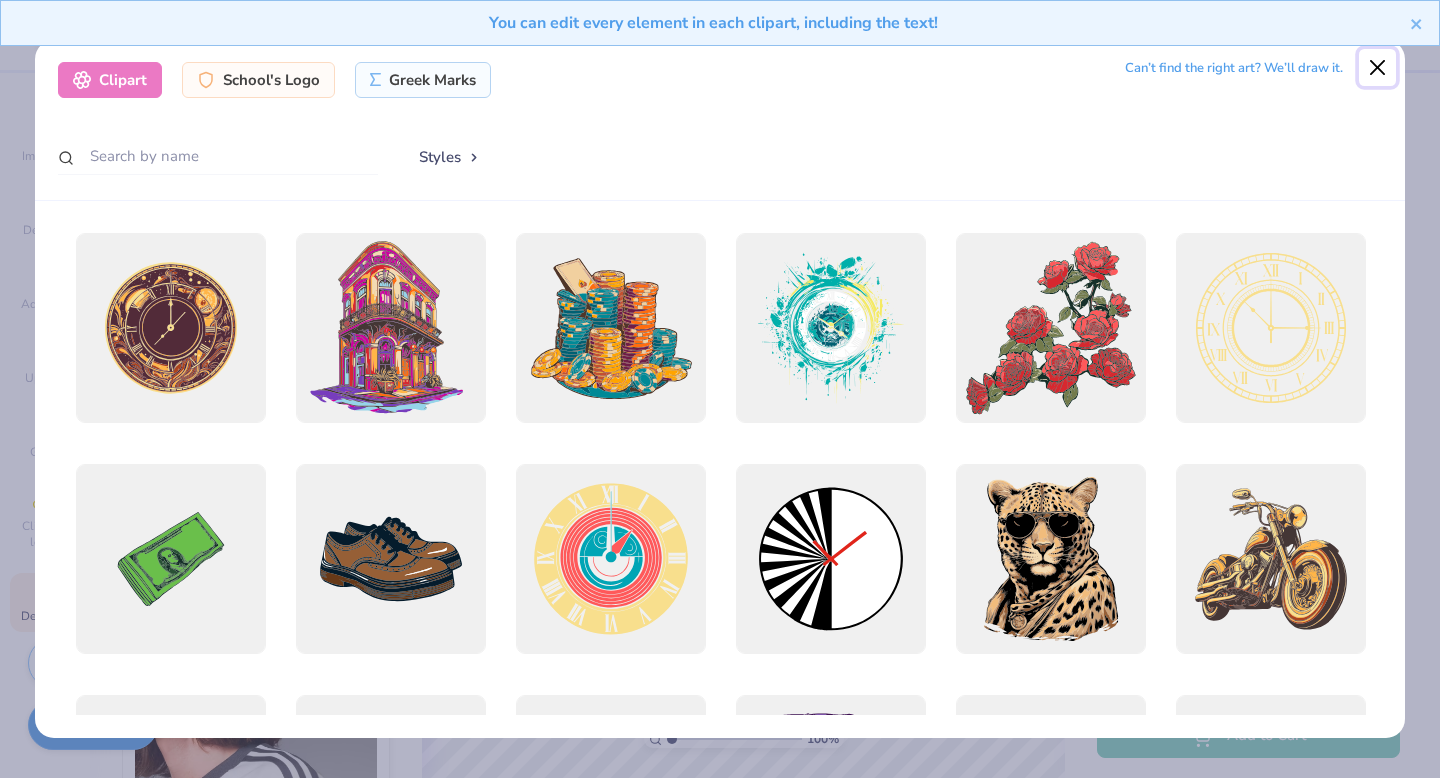 click at bounding box center (1378, 68) 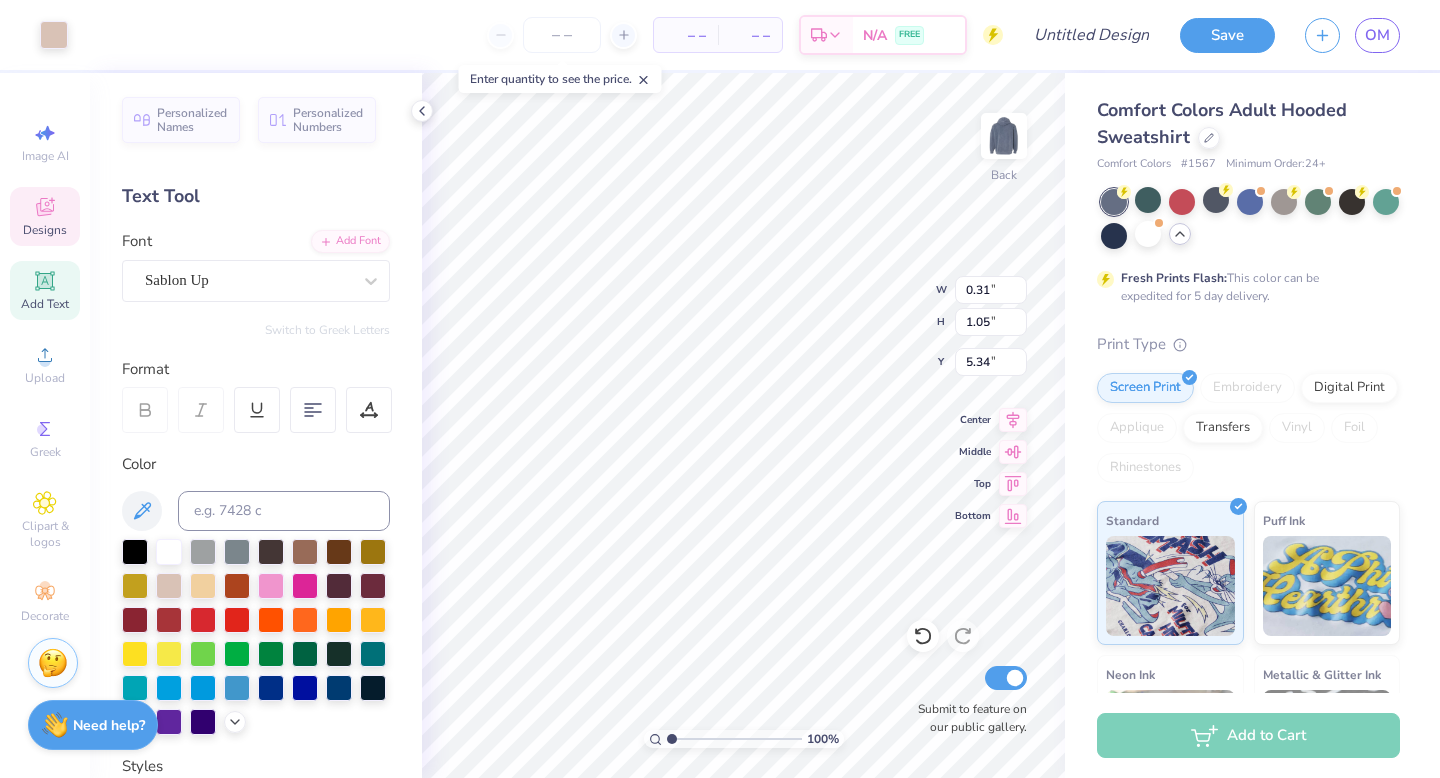 type on "0.31" 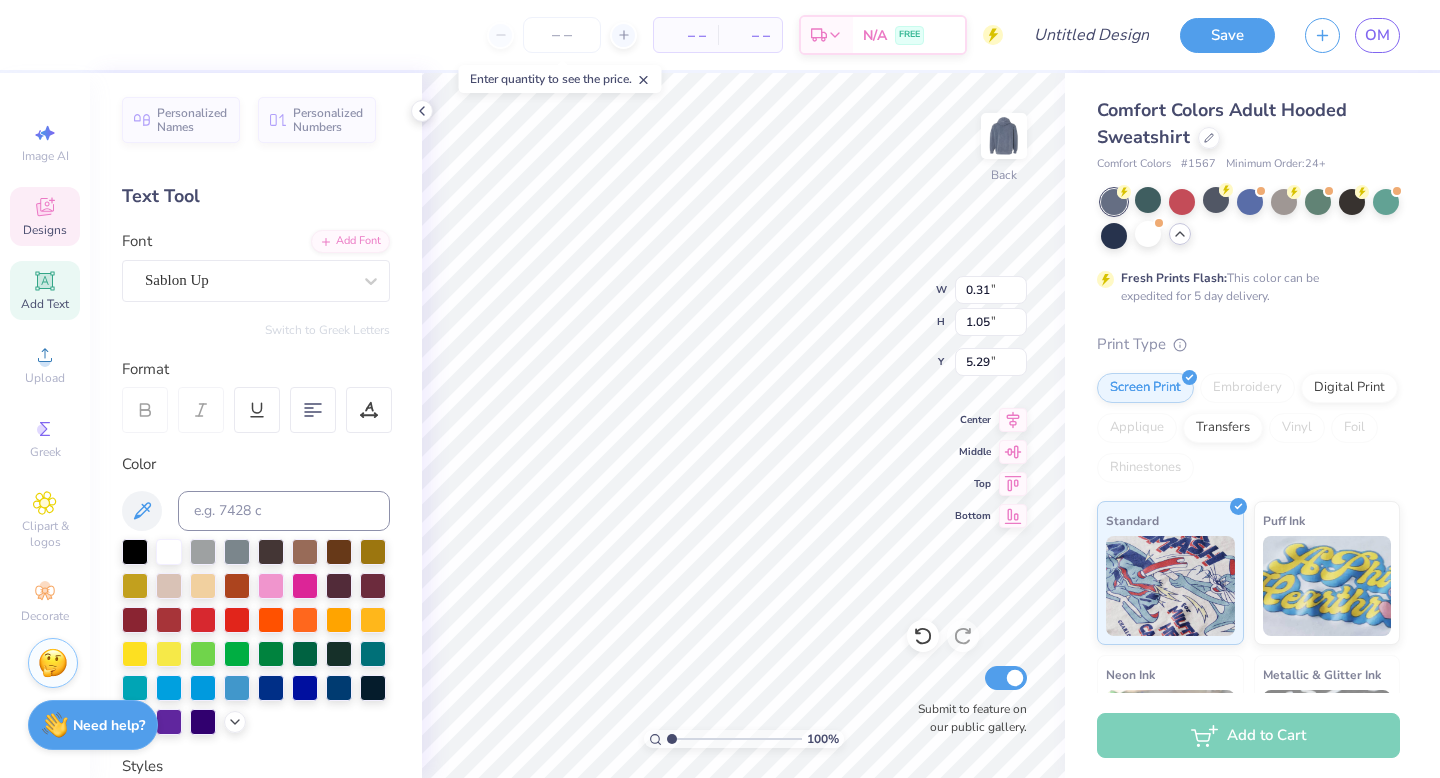 type on "14.84" 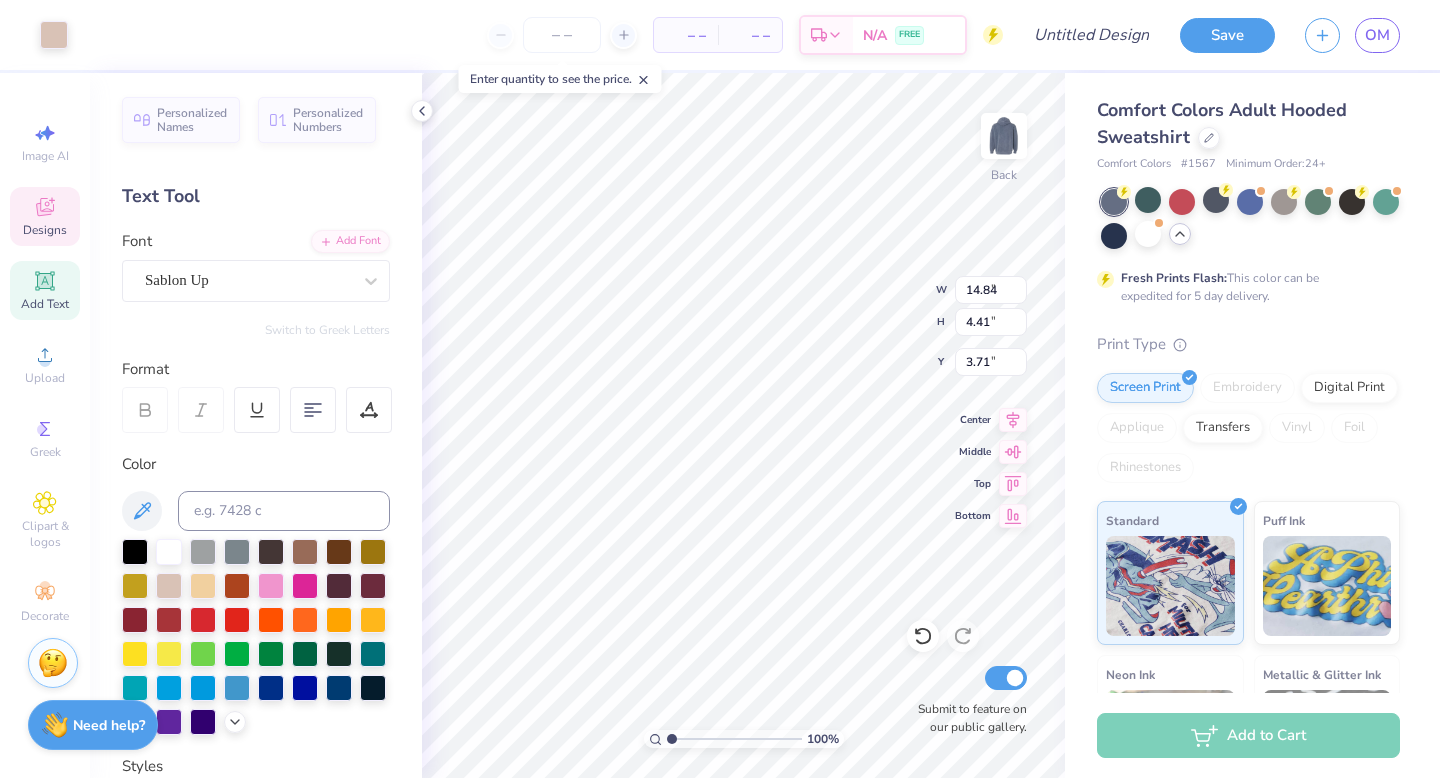 type on "0.31" 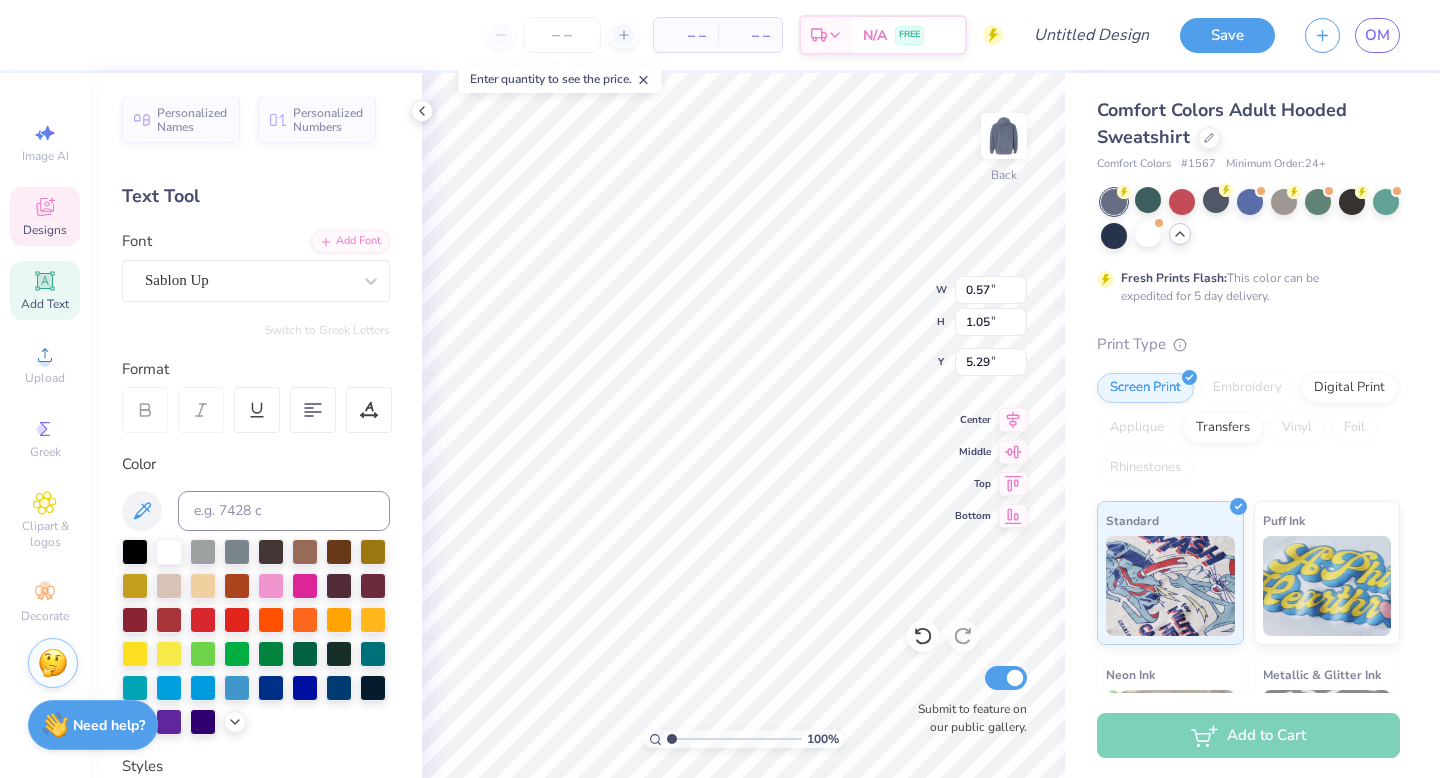 type on "7" 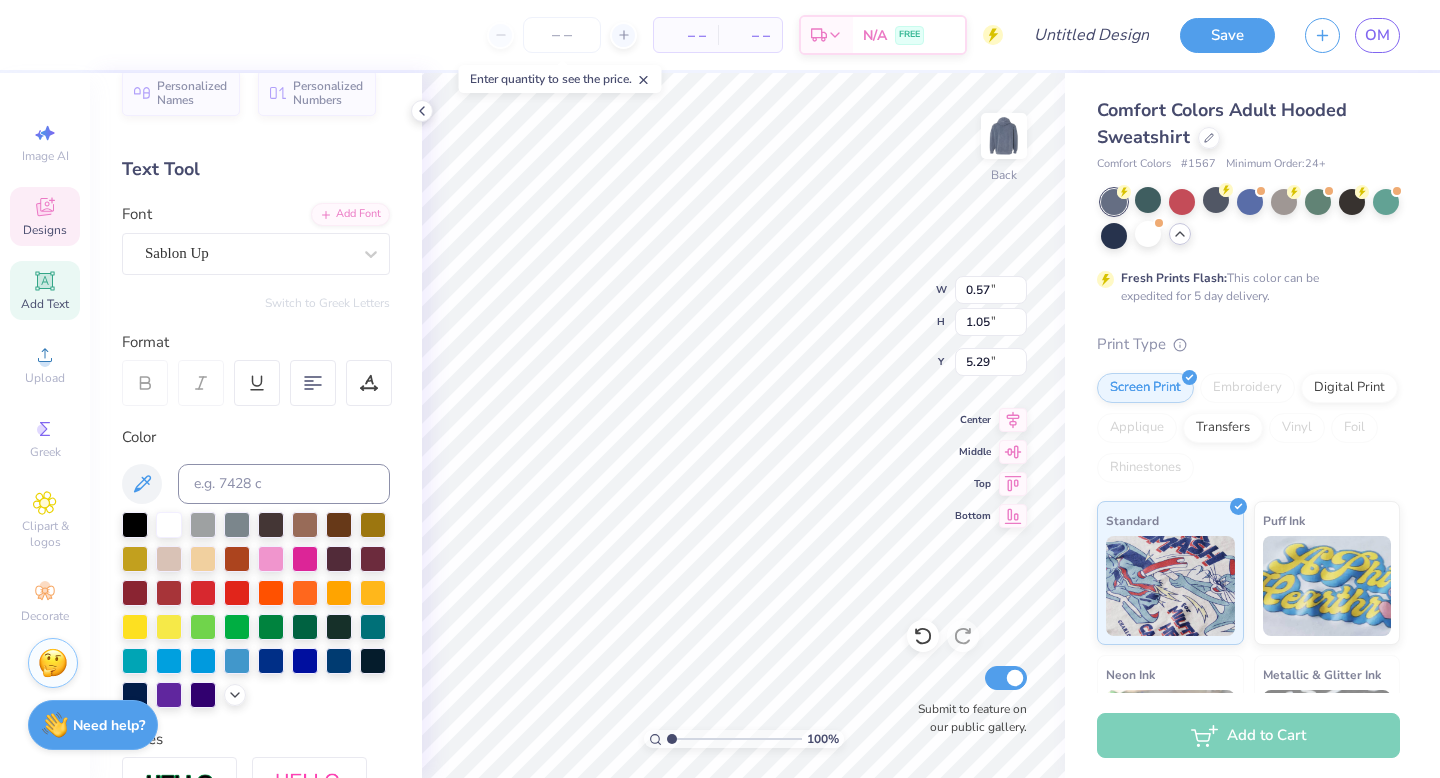 scroll, scrollTop: 0, scrollLeft: 0, axis: both 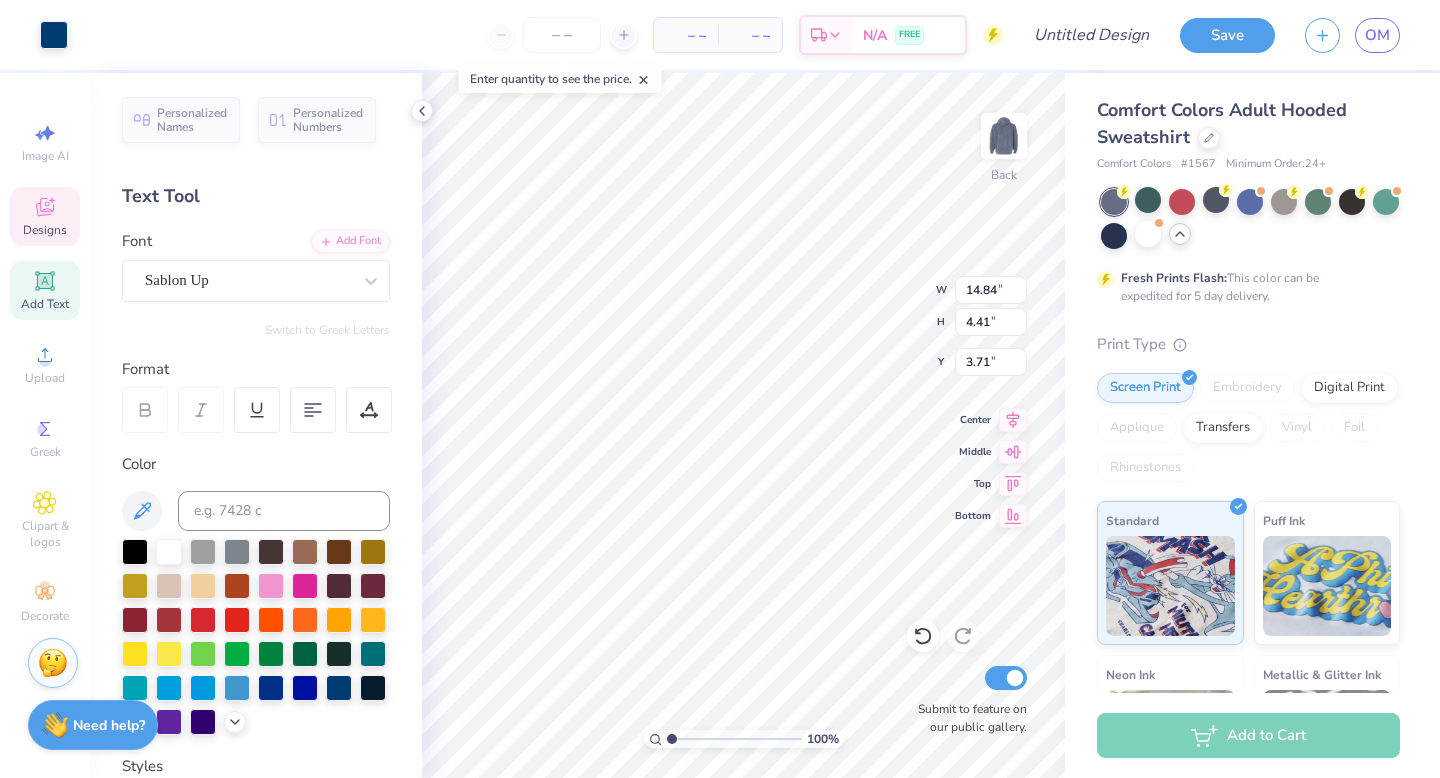 type on "14.84" 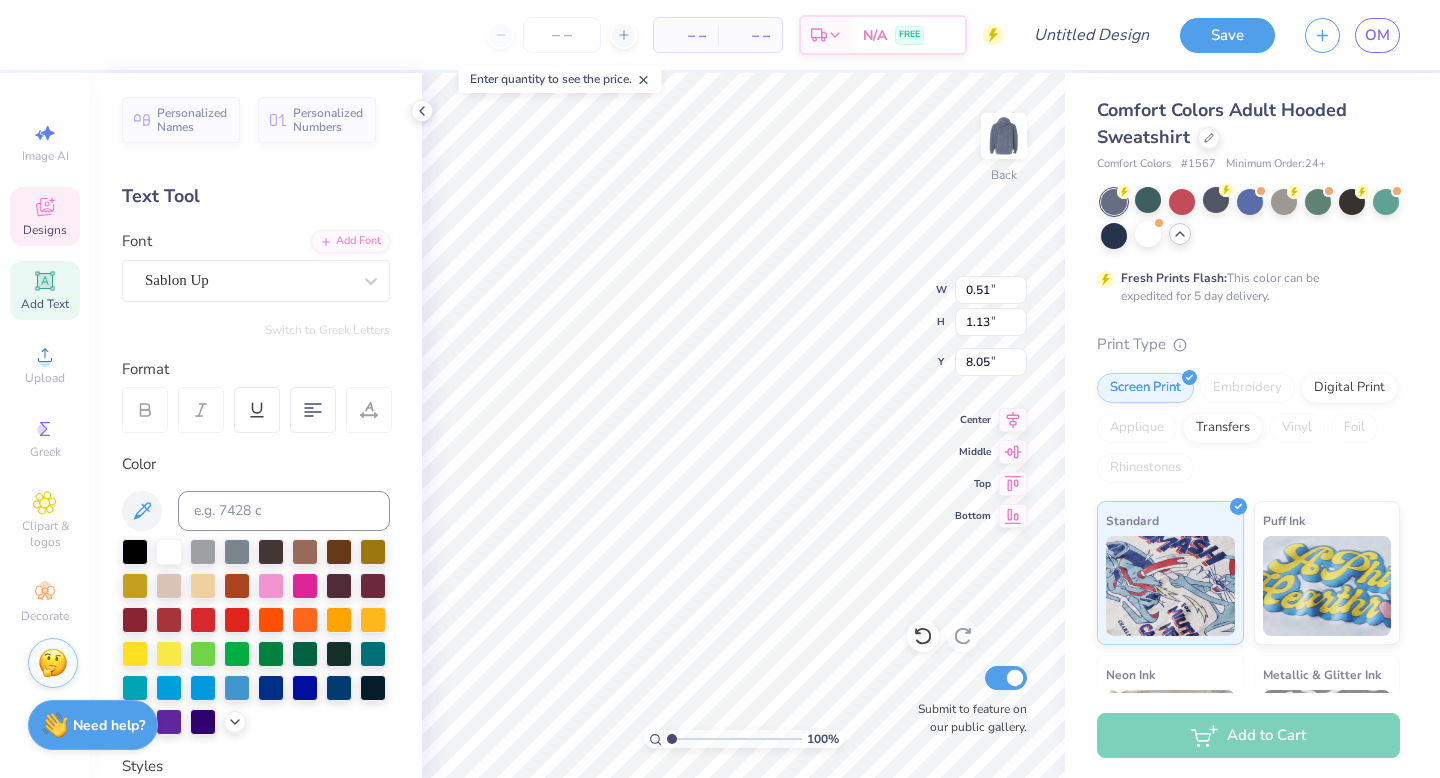 type on "4.29" 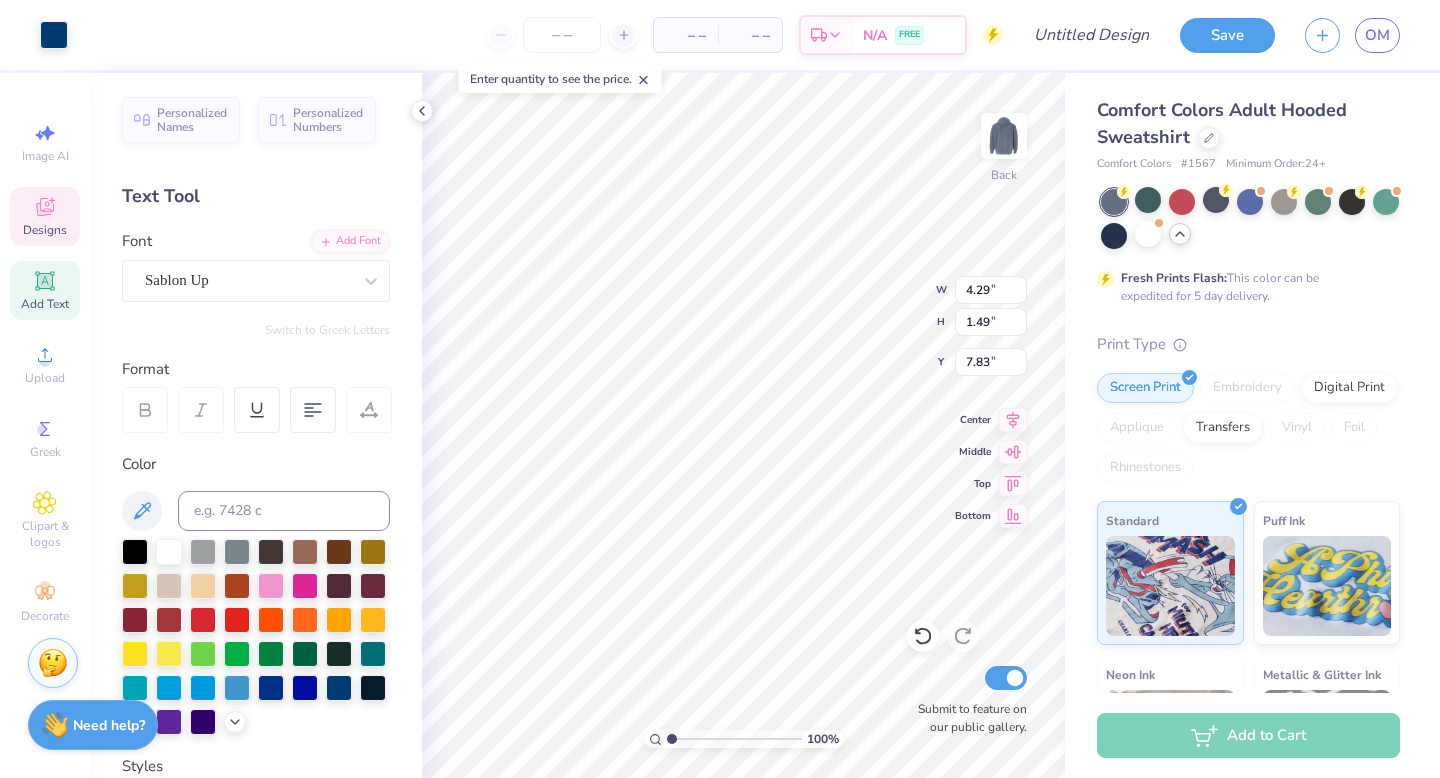 type on "0.51" 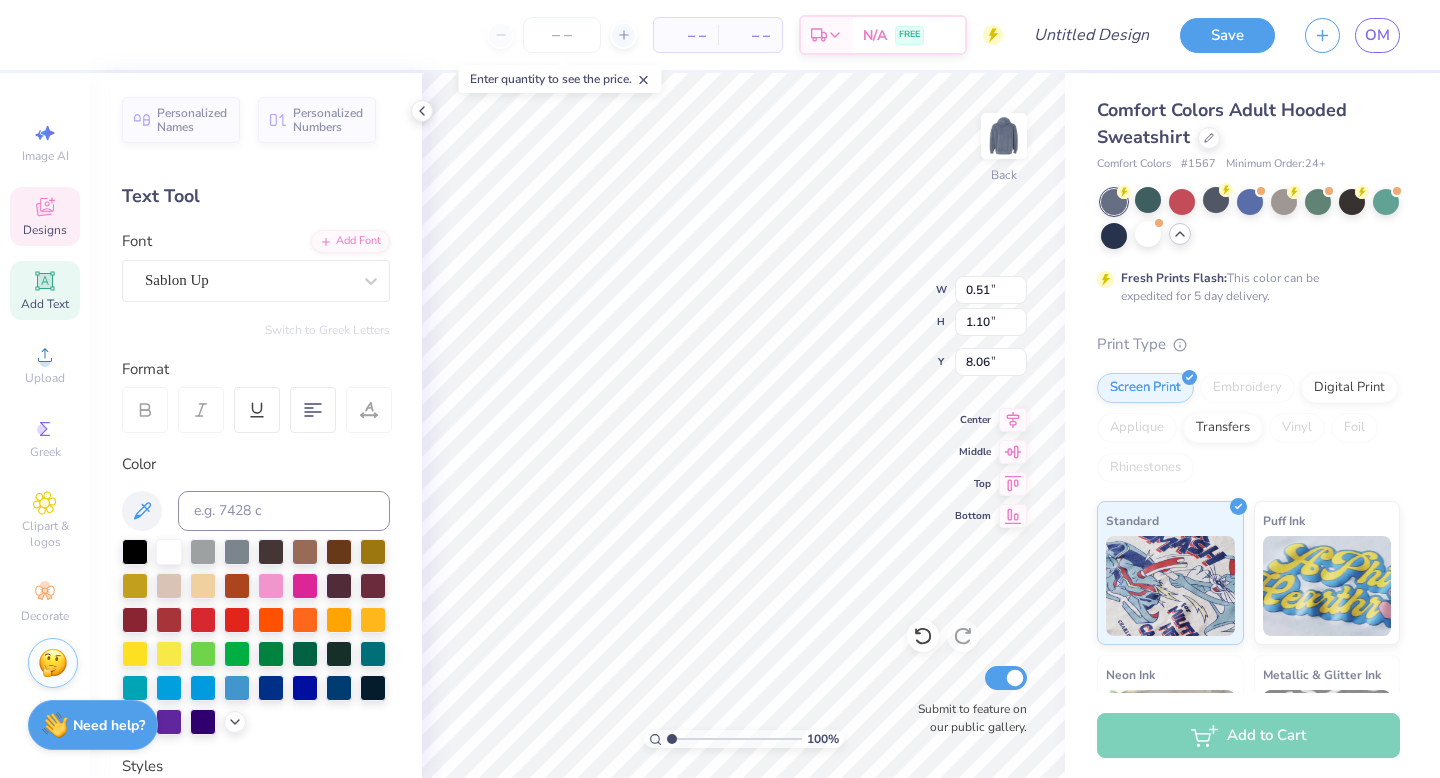 type on "1.05" 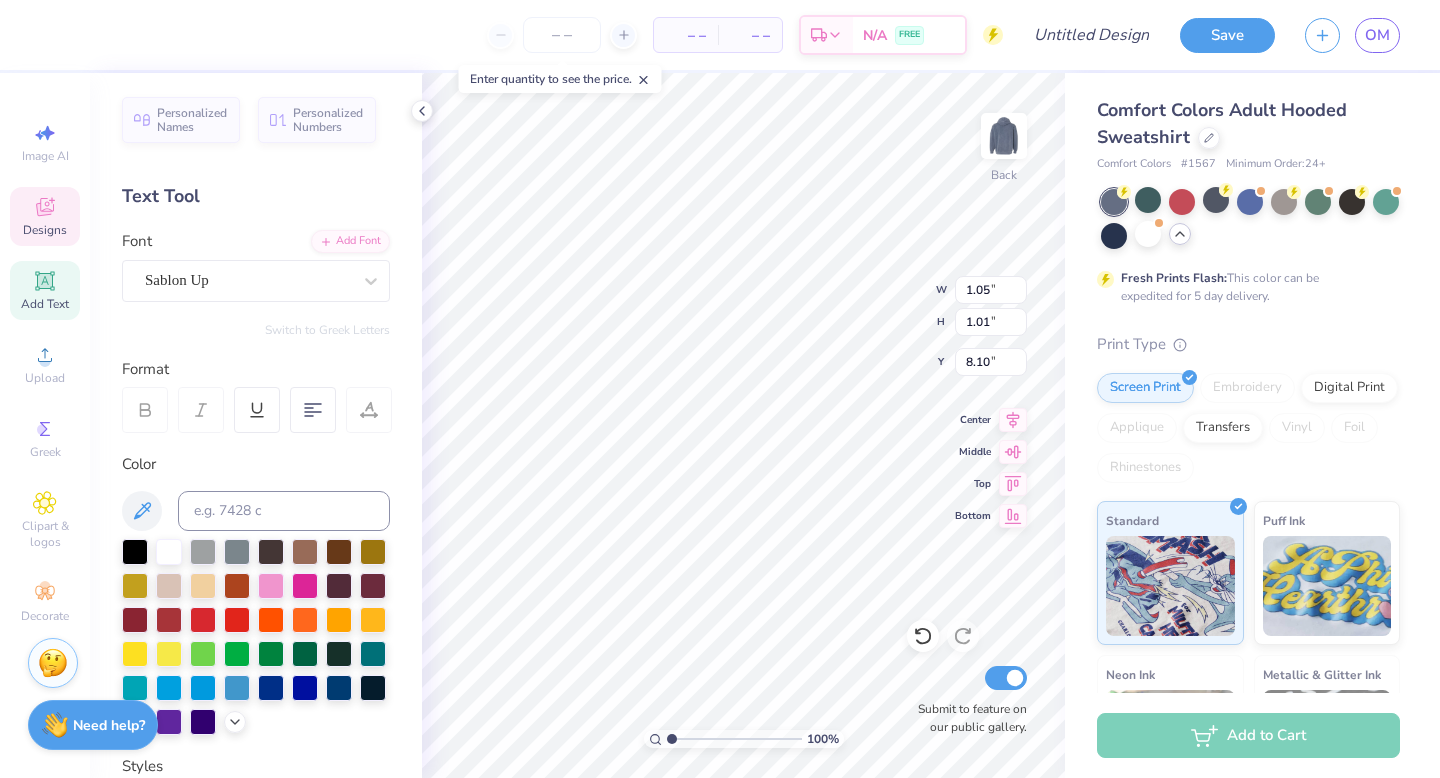 type on "\" 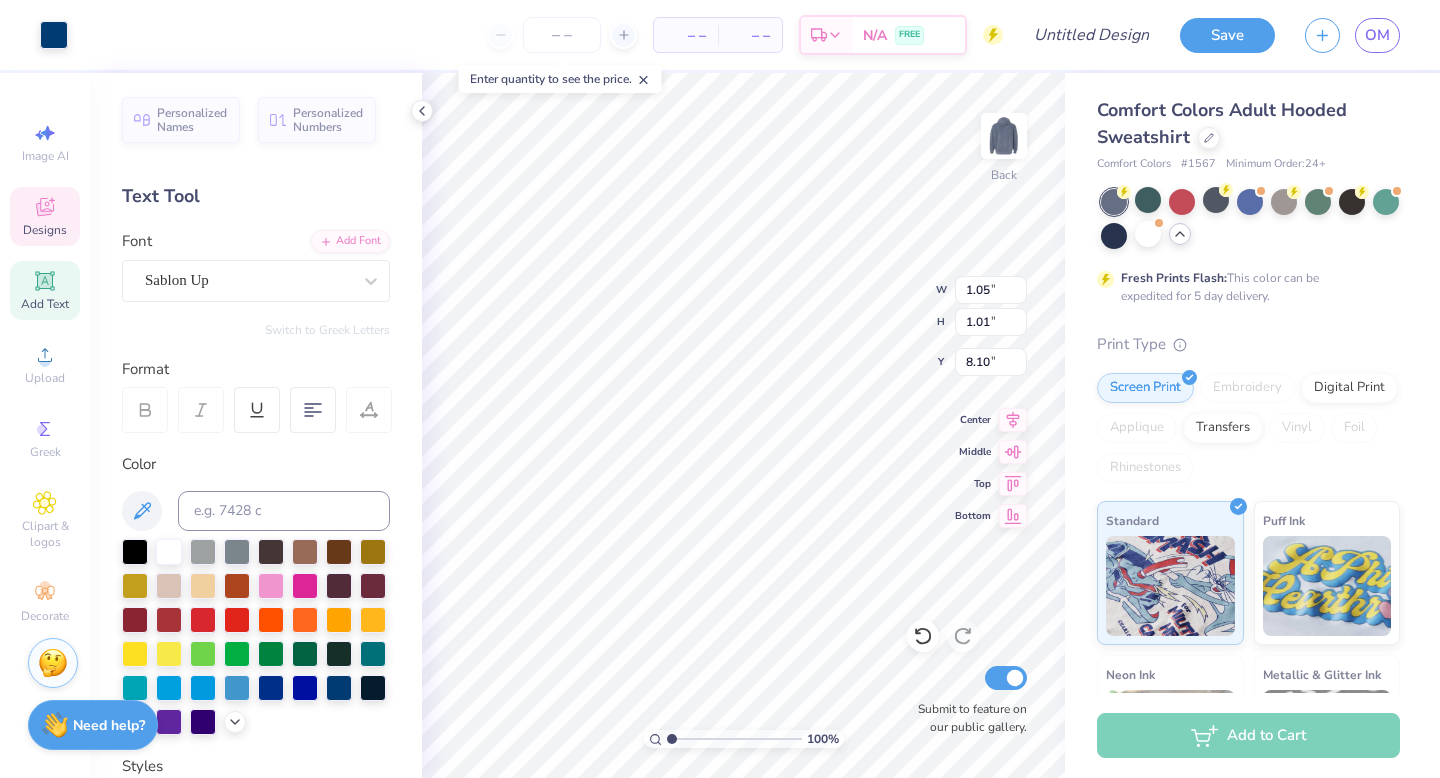 type on "4.29" 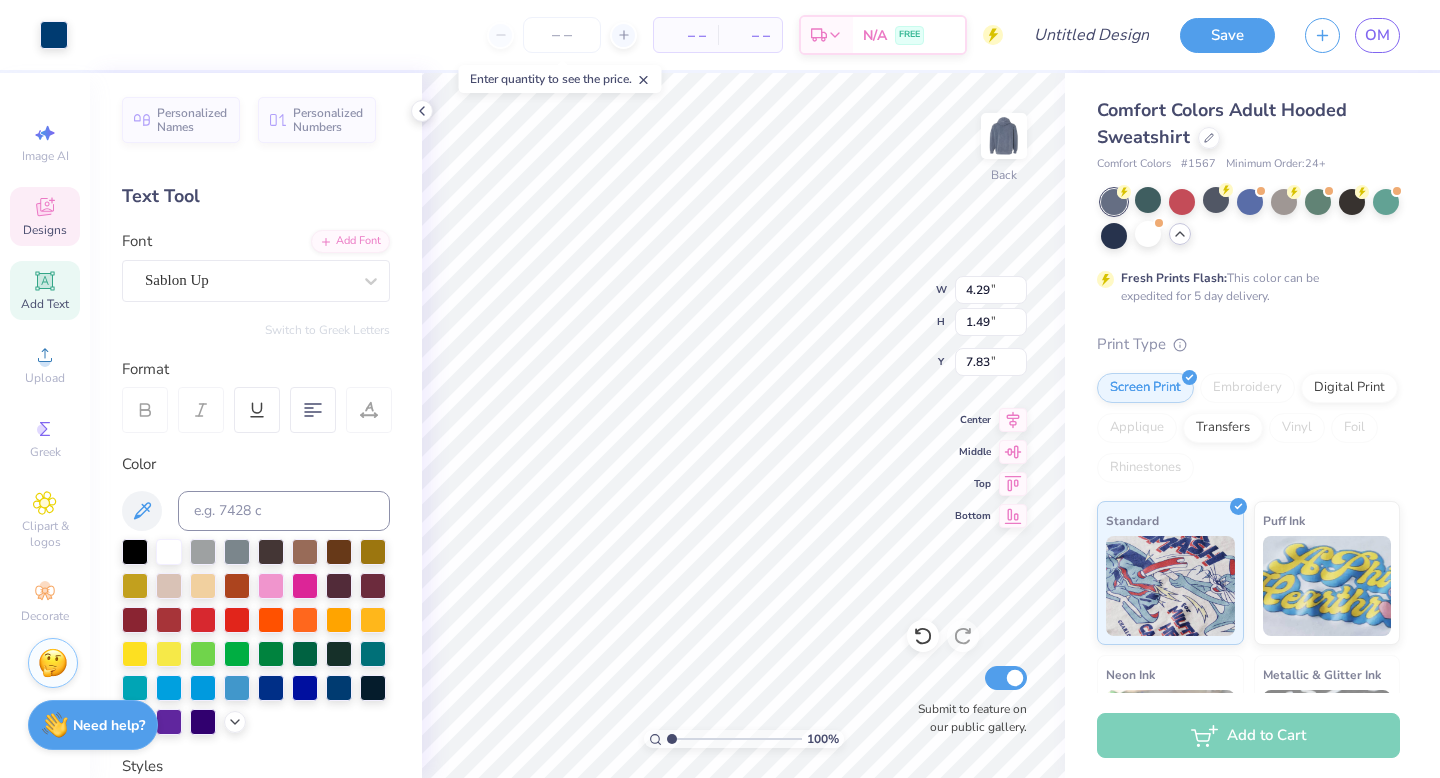 type on "0.51" 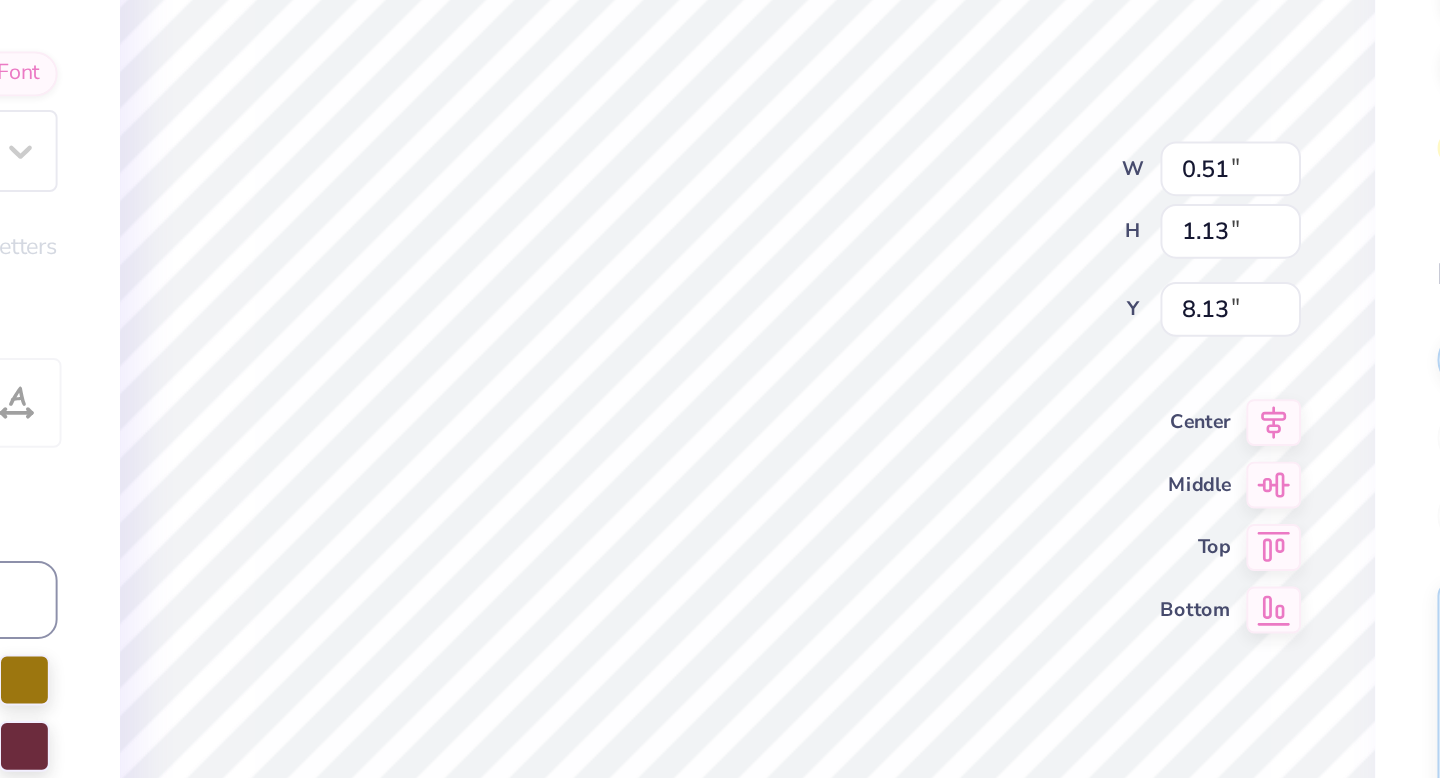 type on "0.51" 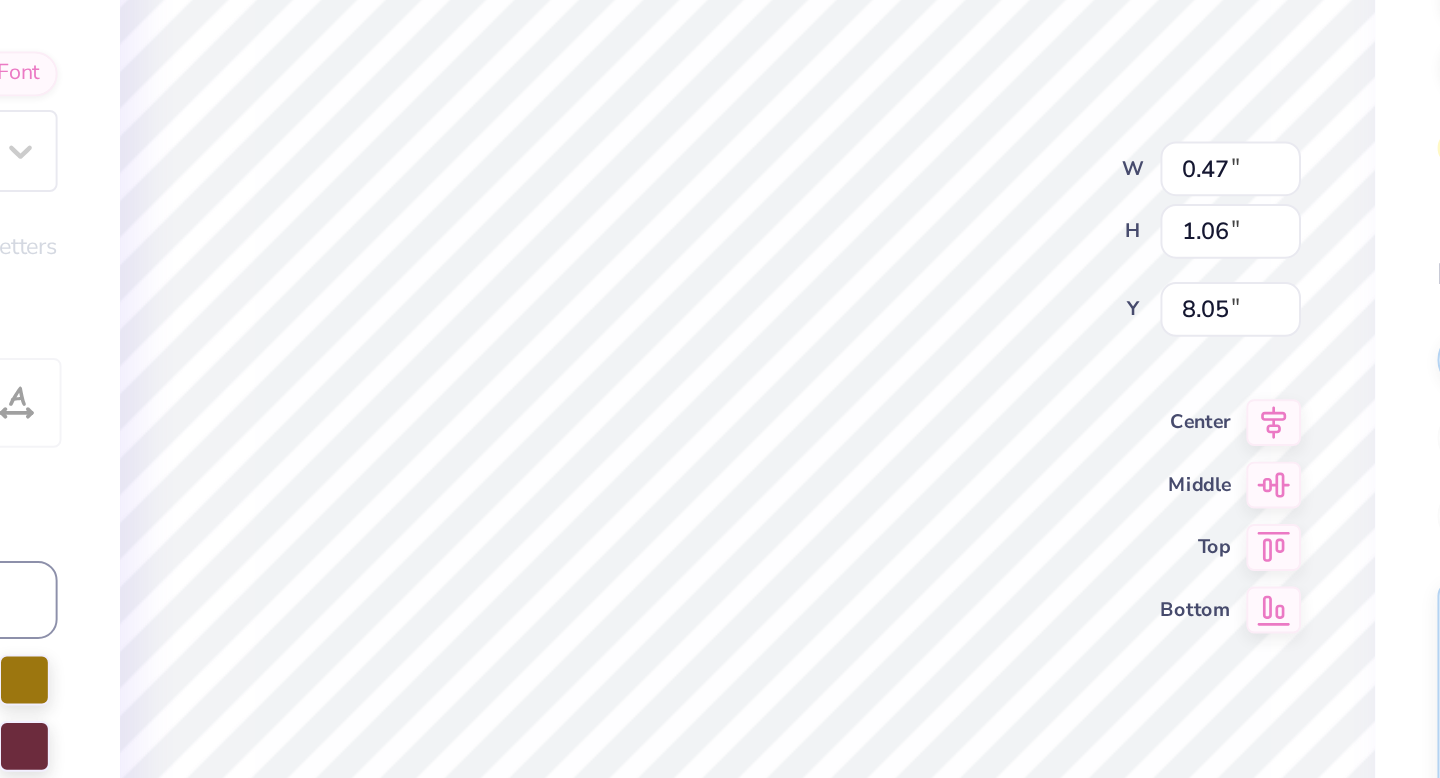 type on "1.03" 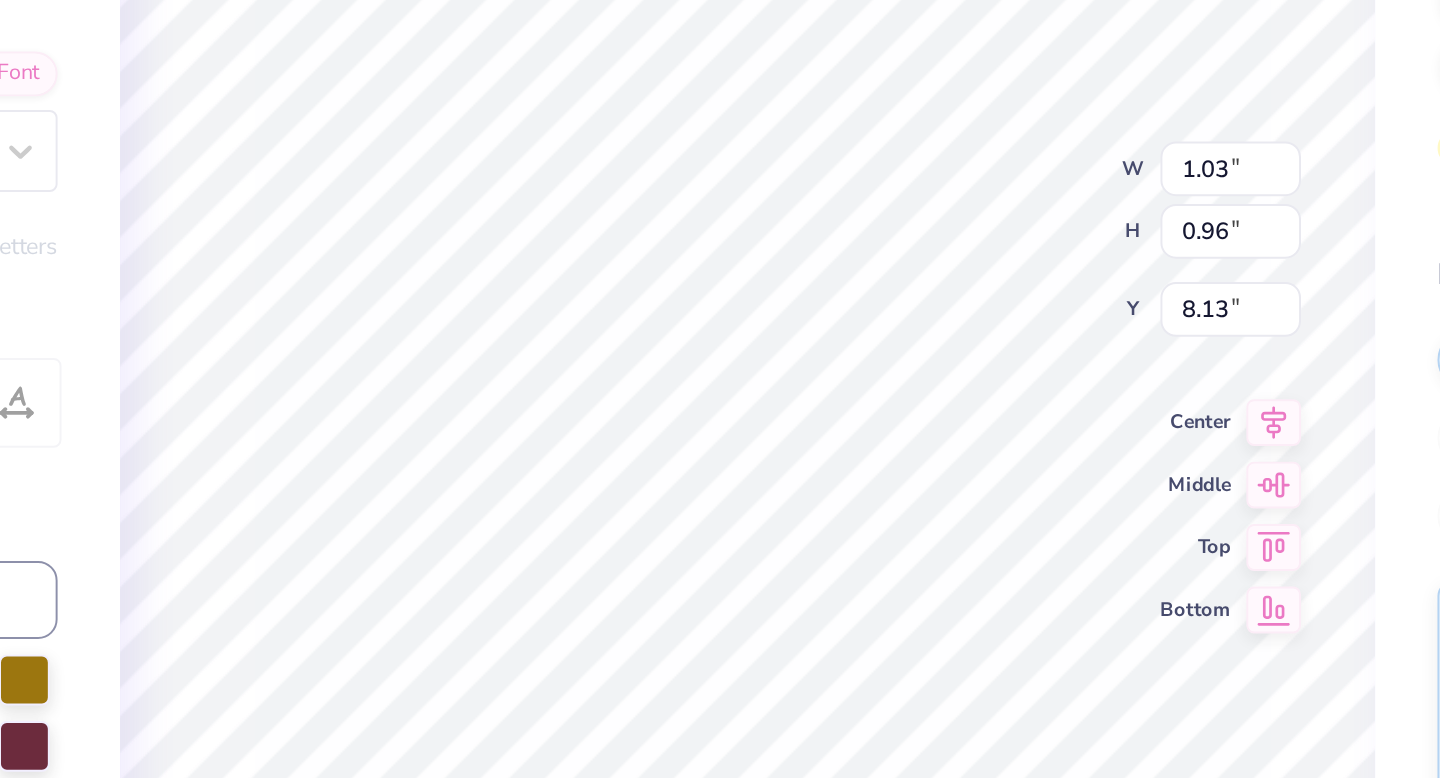type on "11.00" 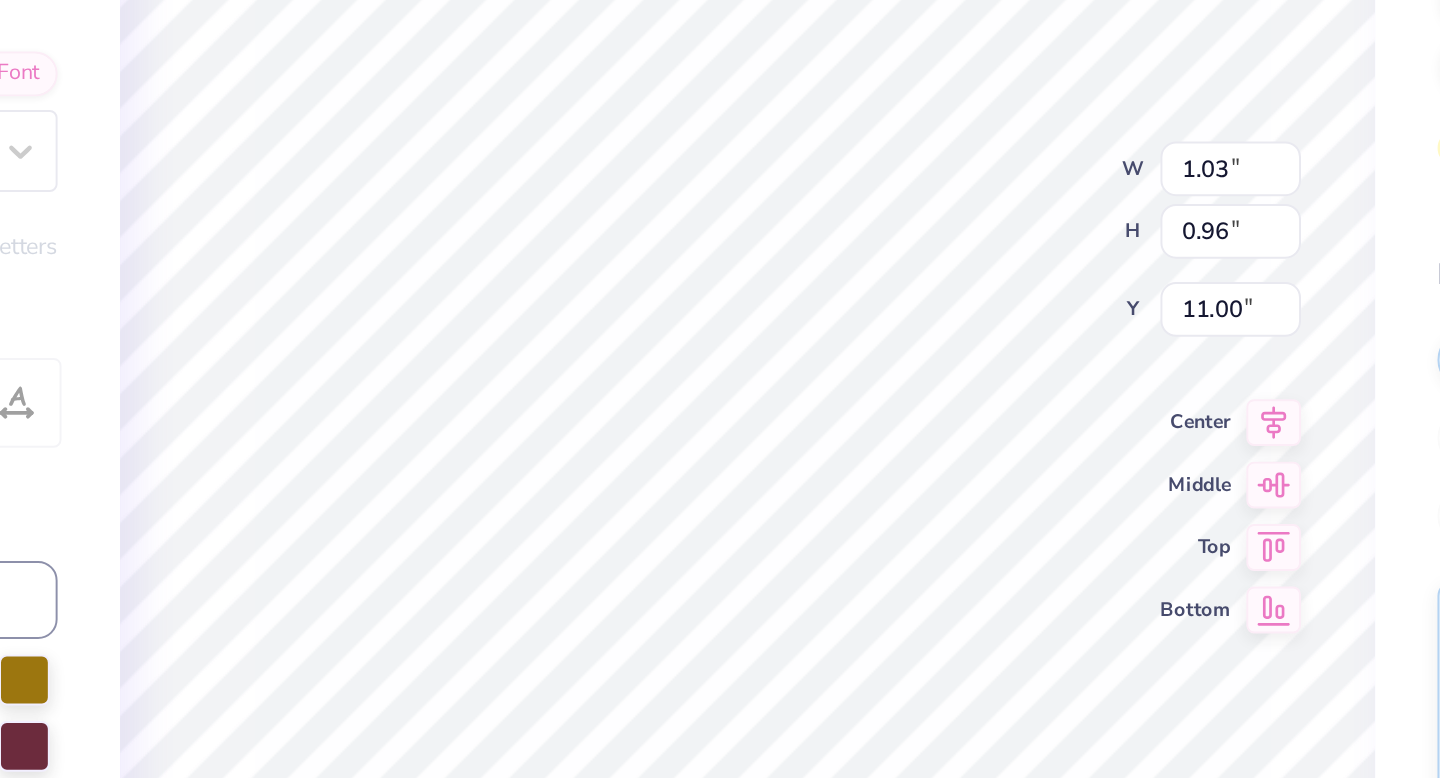 type on "0.47" 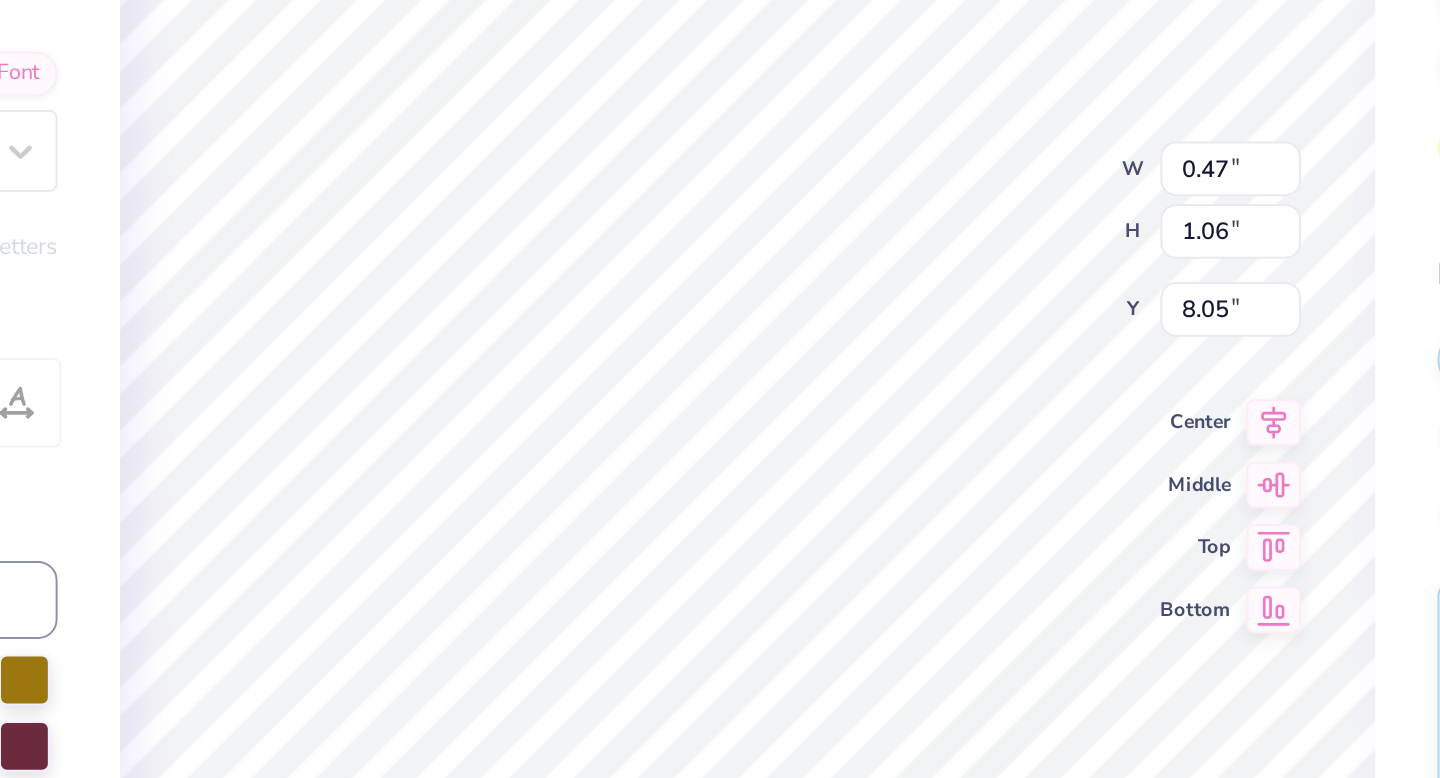 type on "11.00" 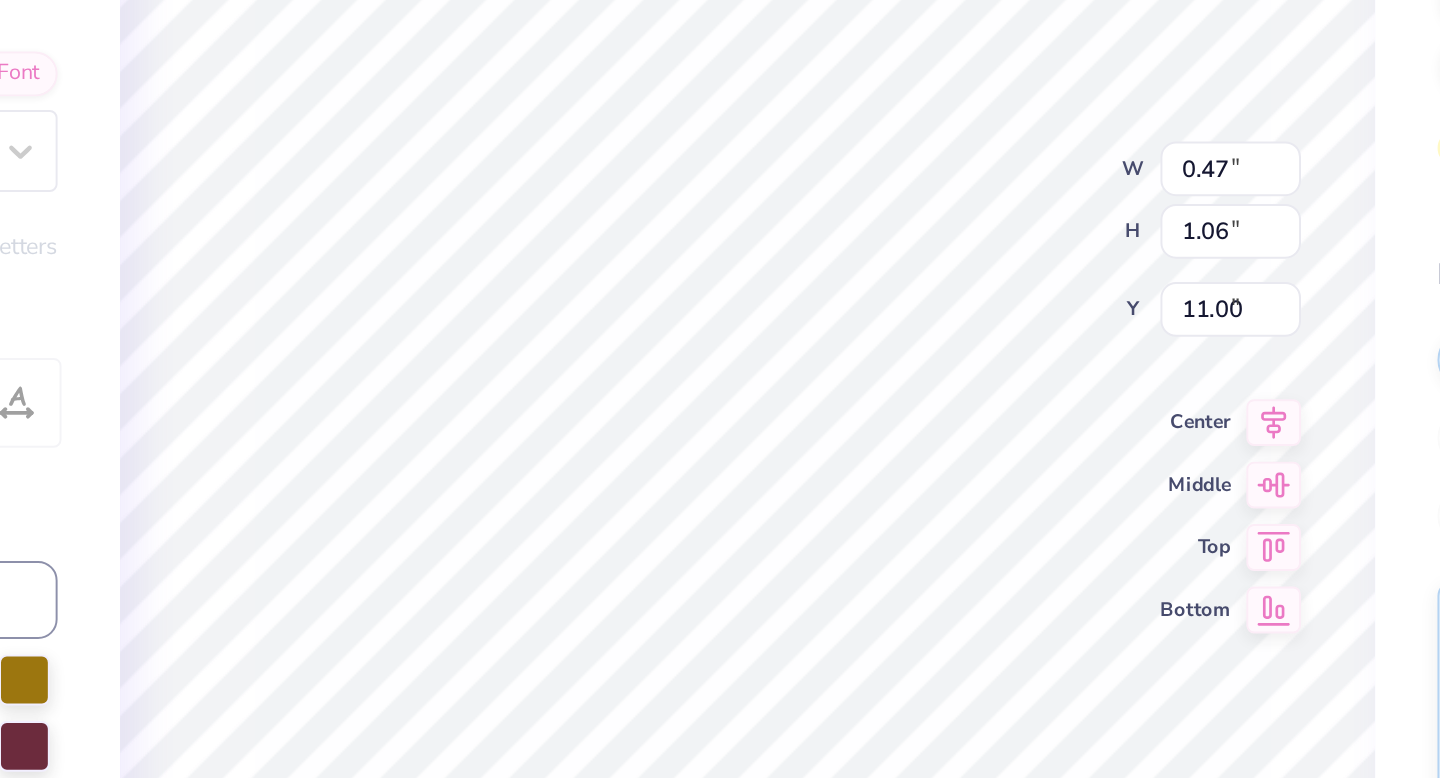 type on "0.51" 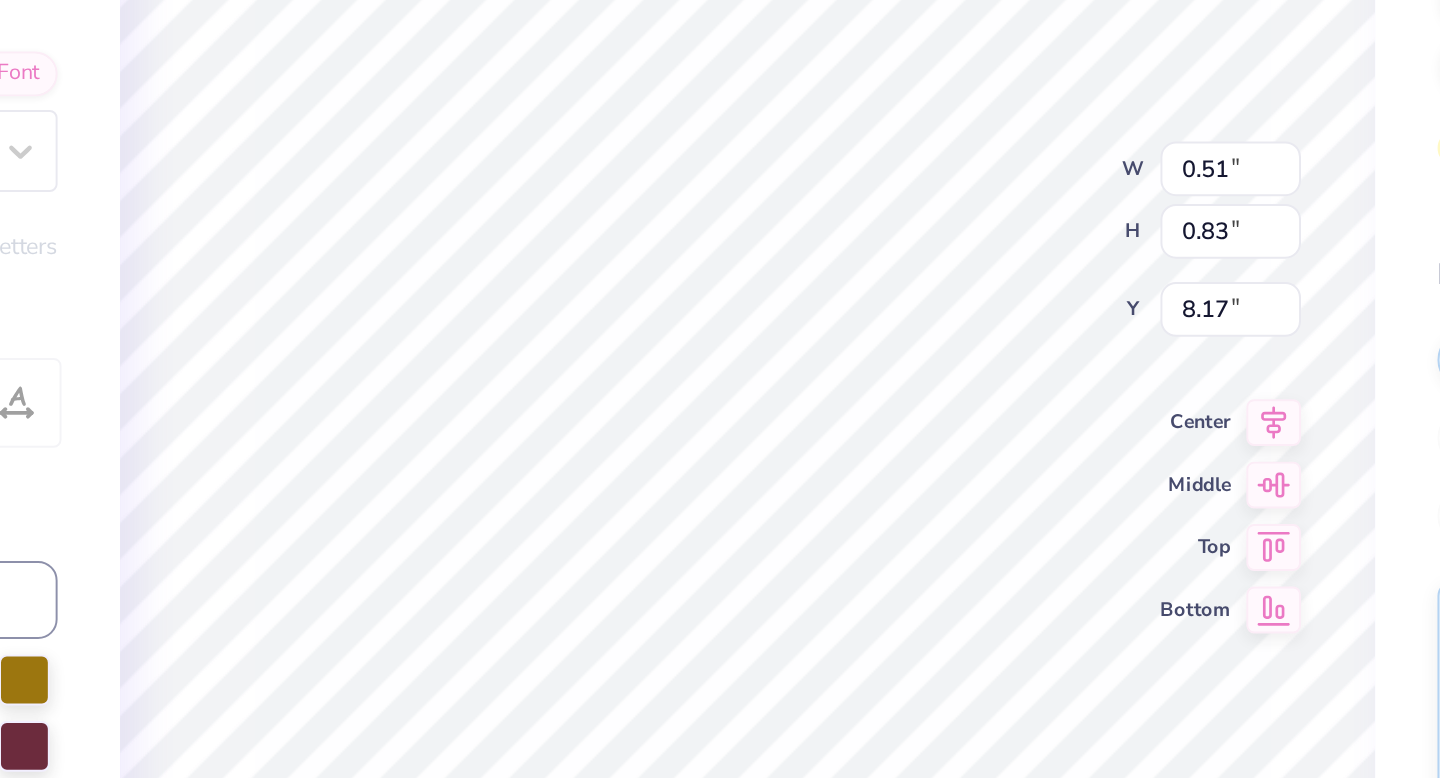 type on "11.00" 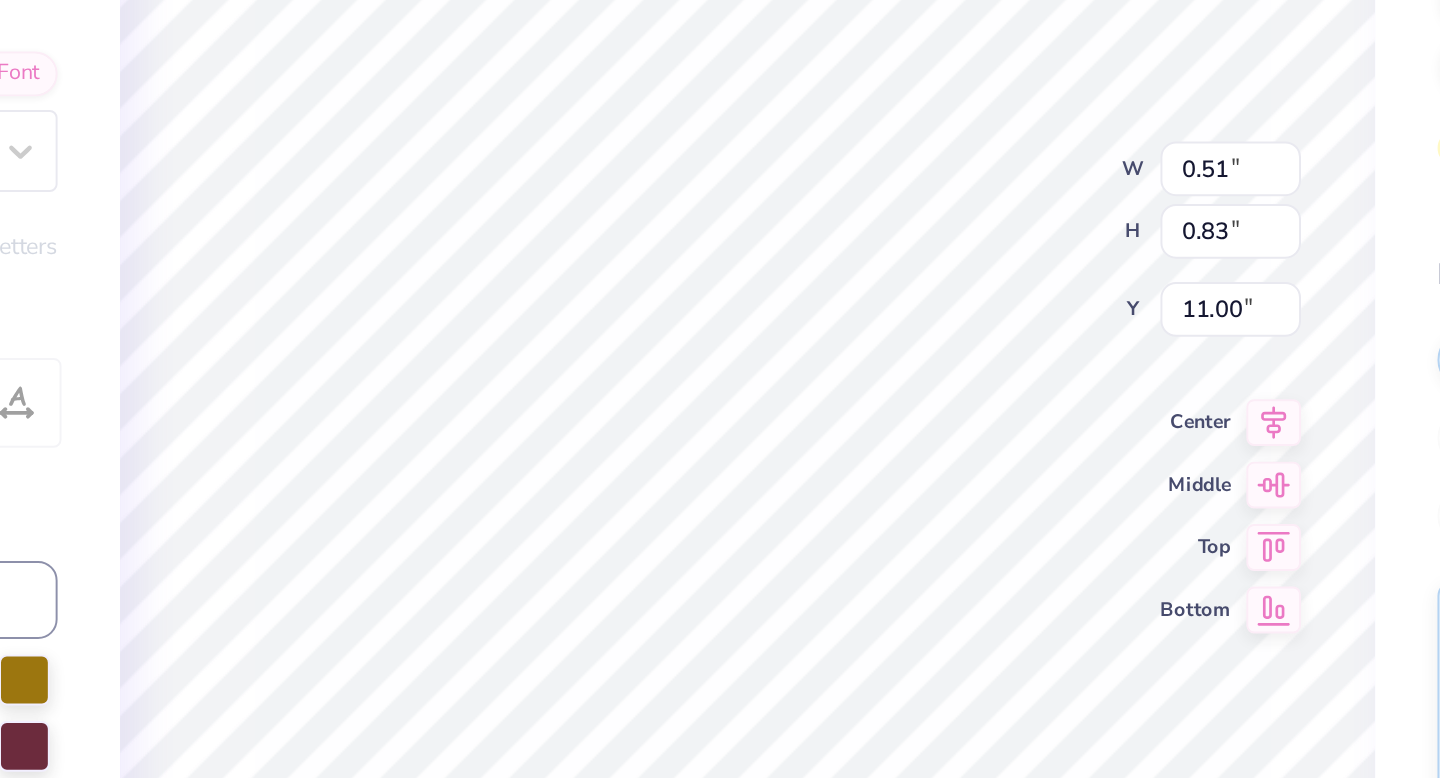 type on "*" 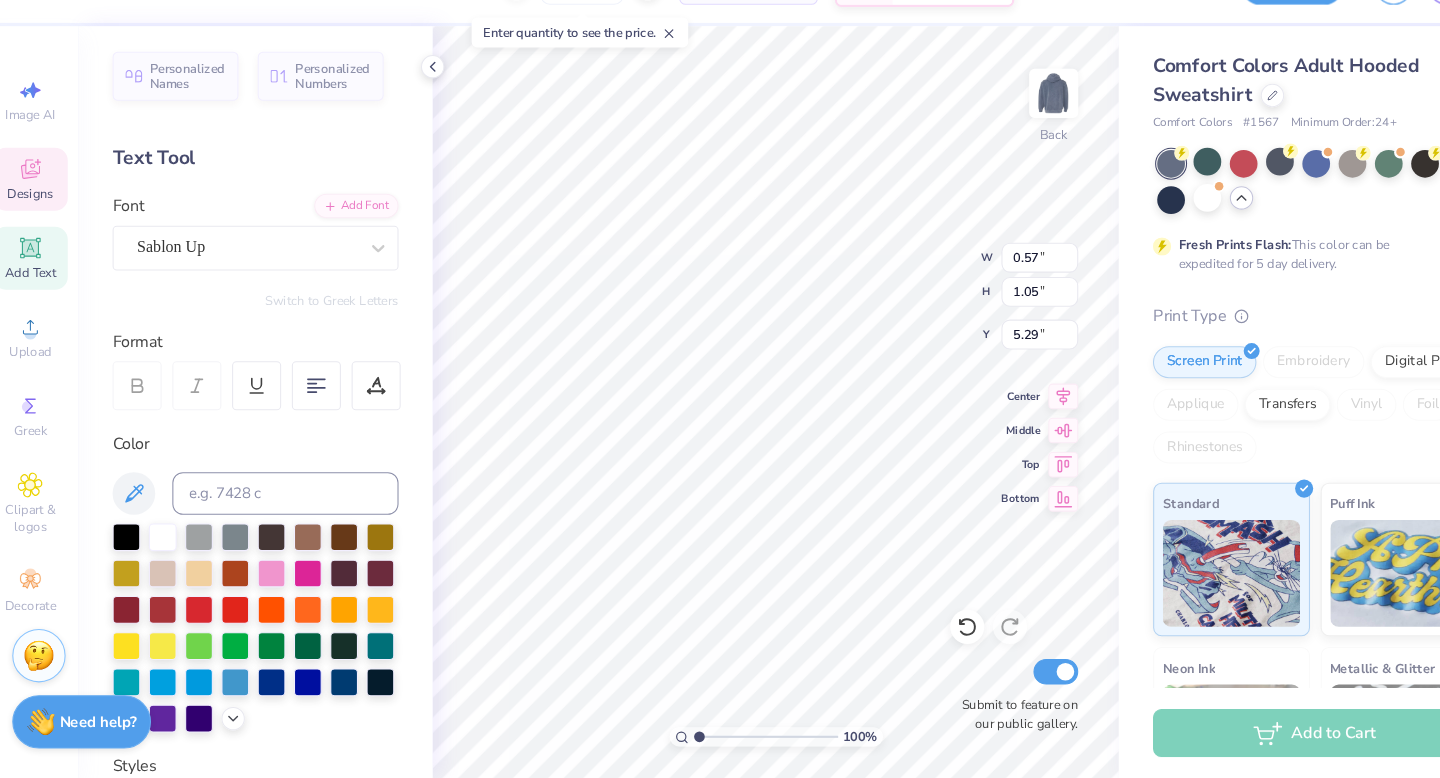 type on "0.51" 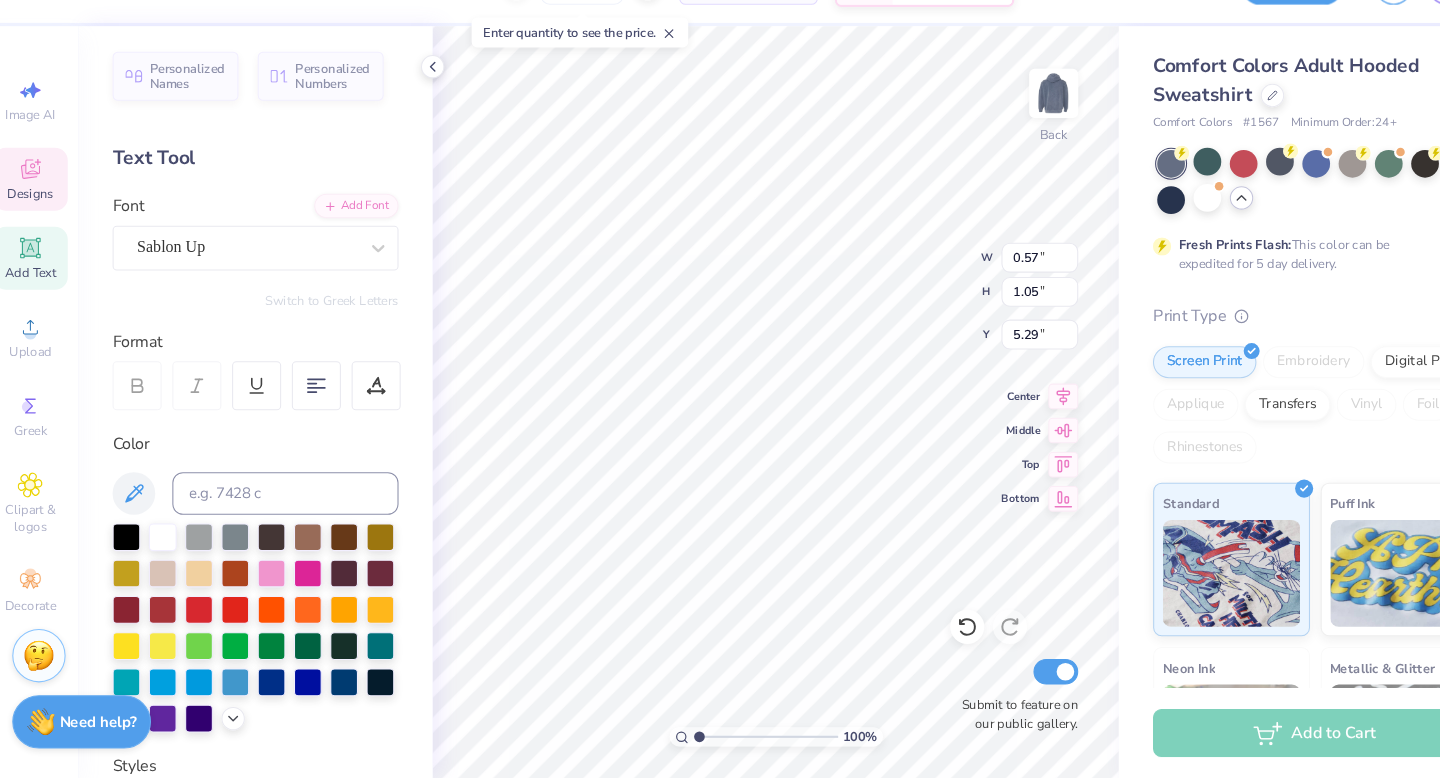 type on "0.83" 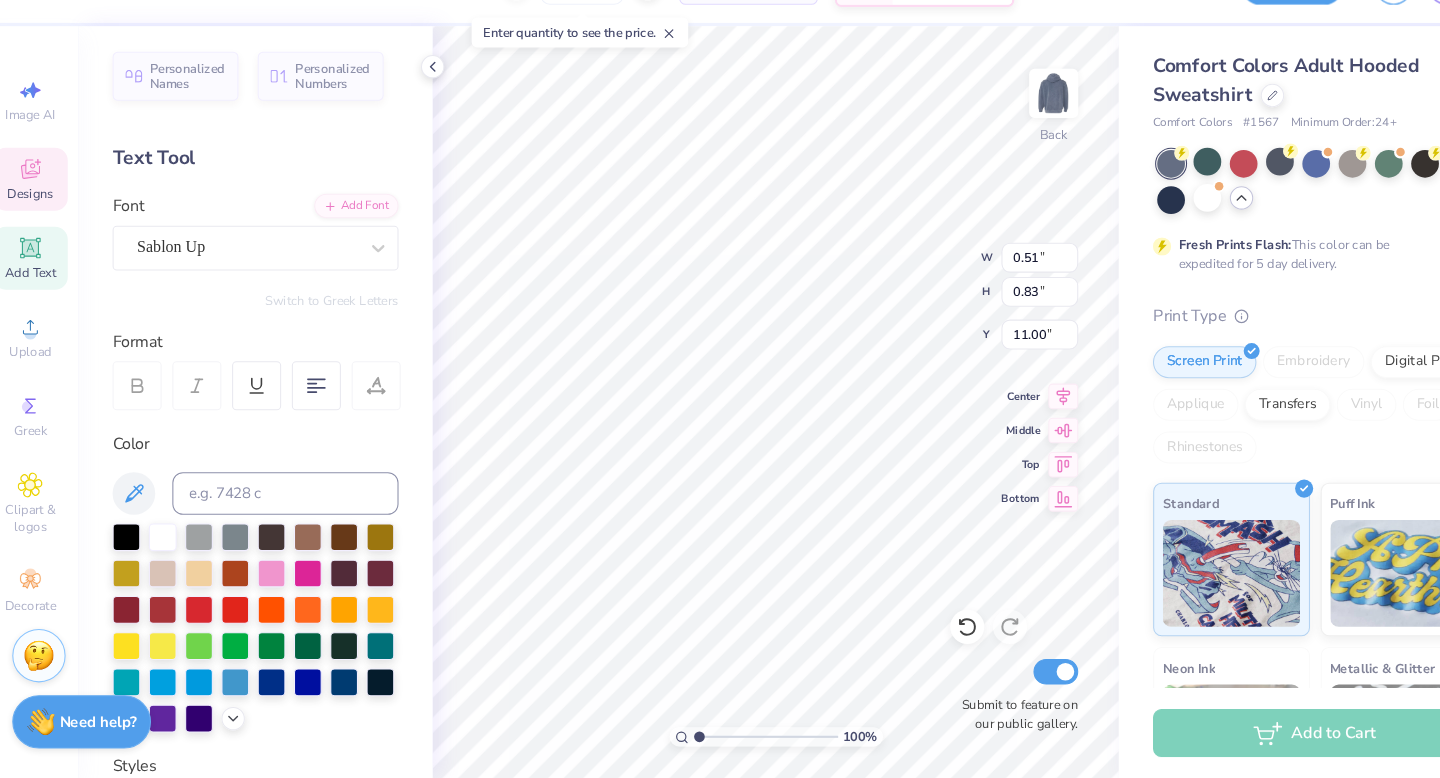 type on "0.34" 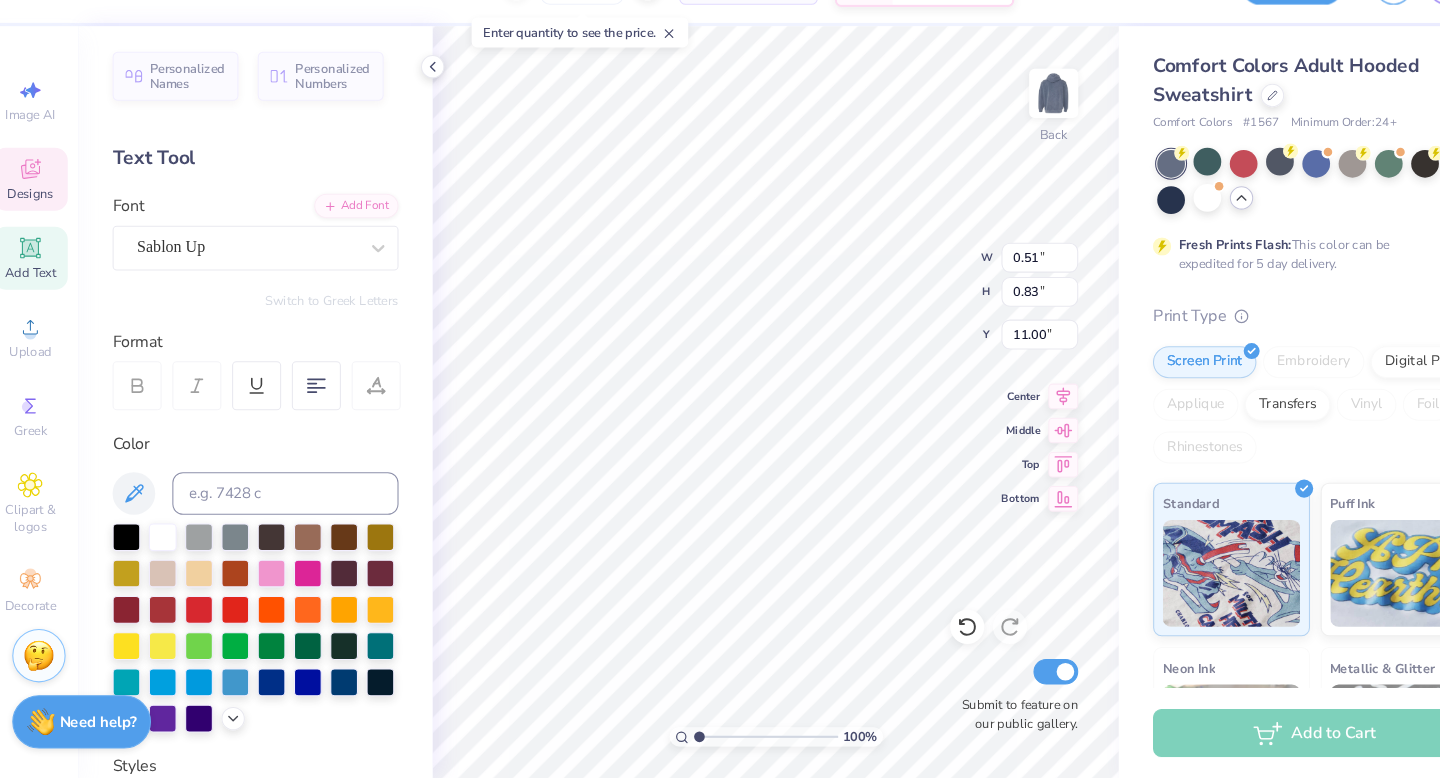 type on "0.56" 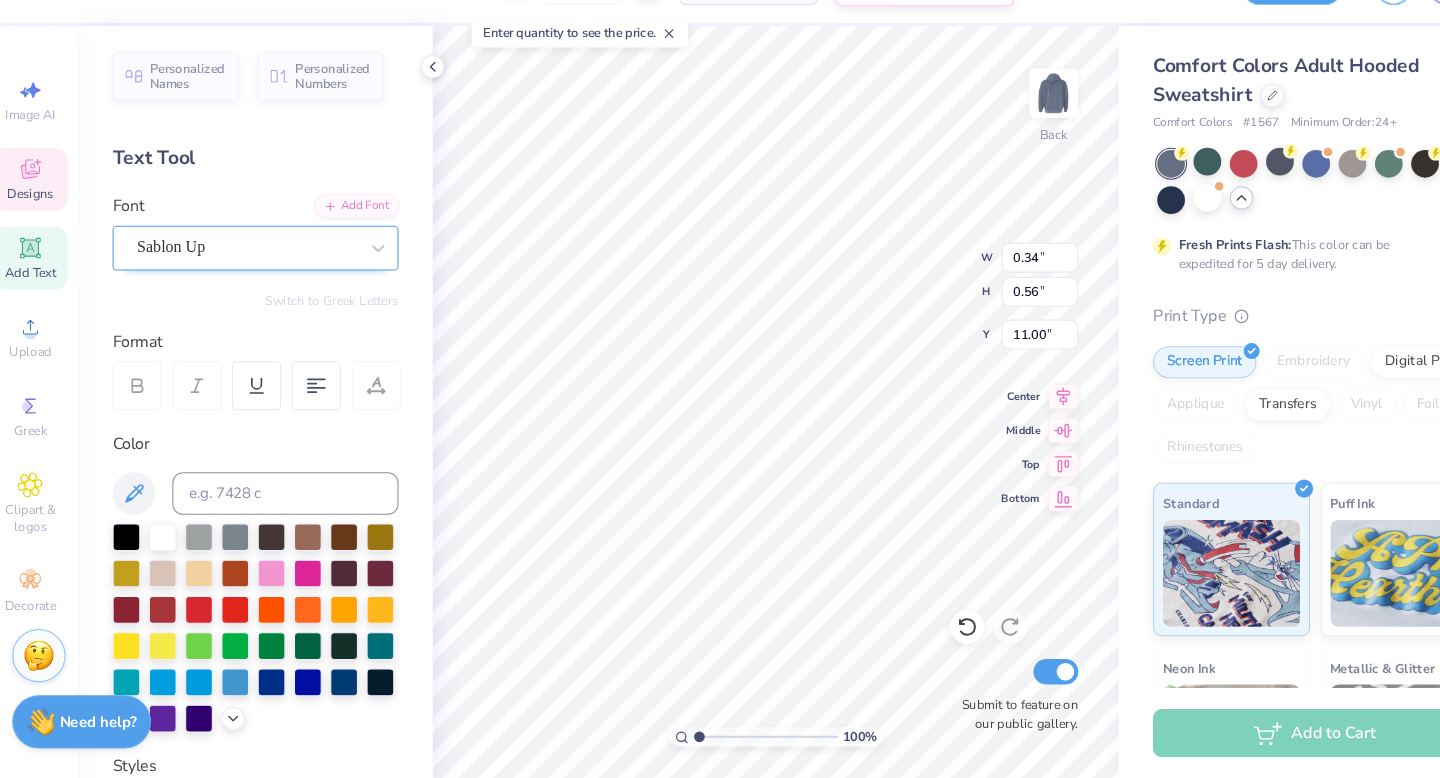 click on "Sablon Up" at bounding box center (248, 280) 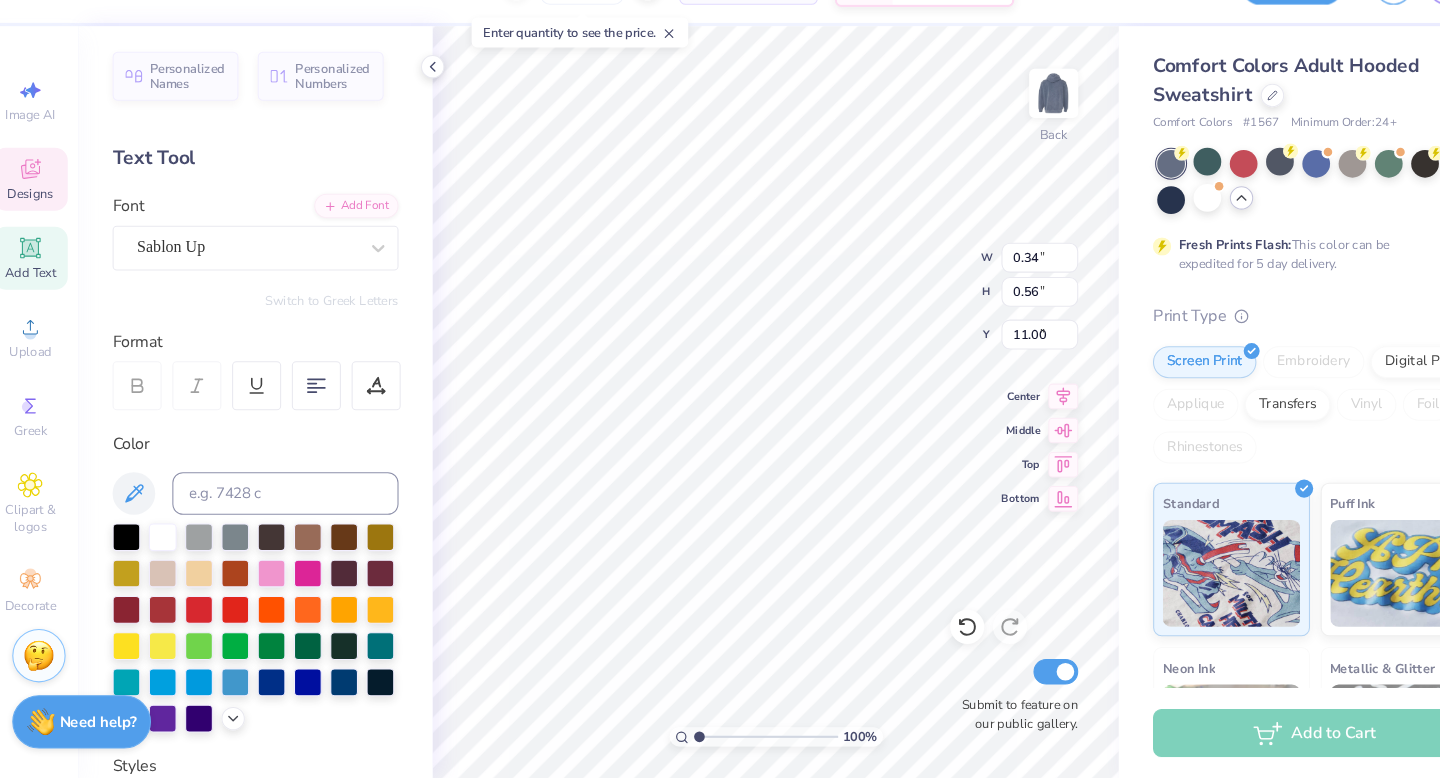 type on "0.57" 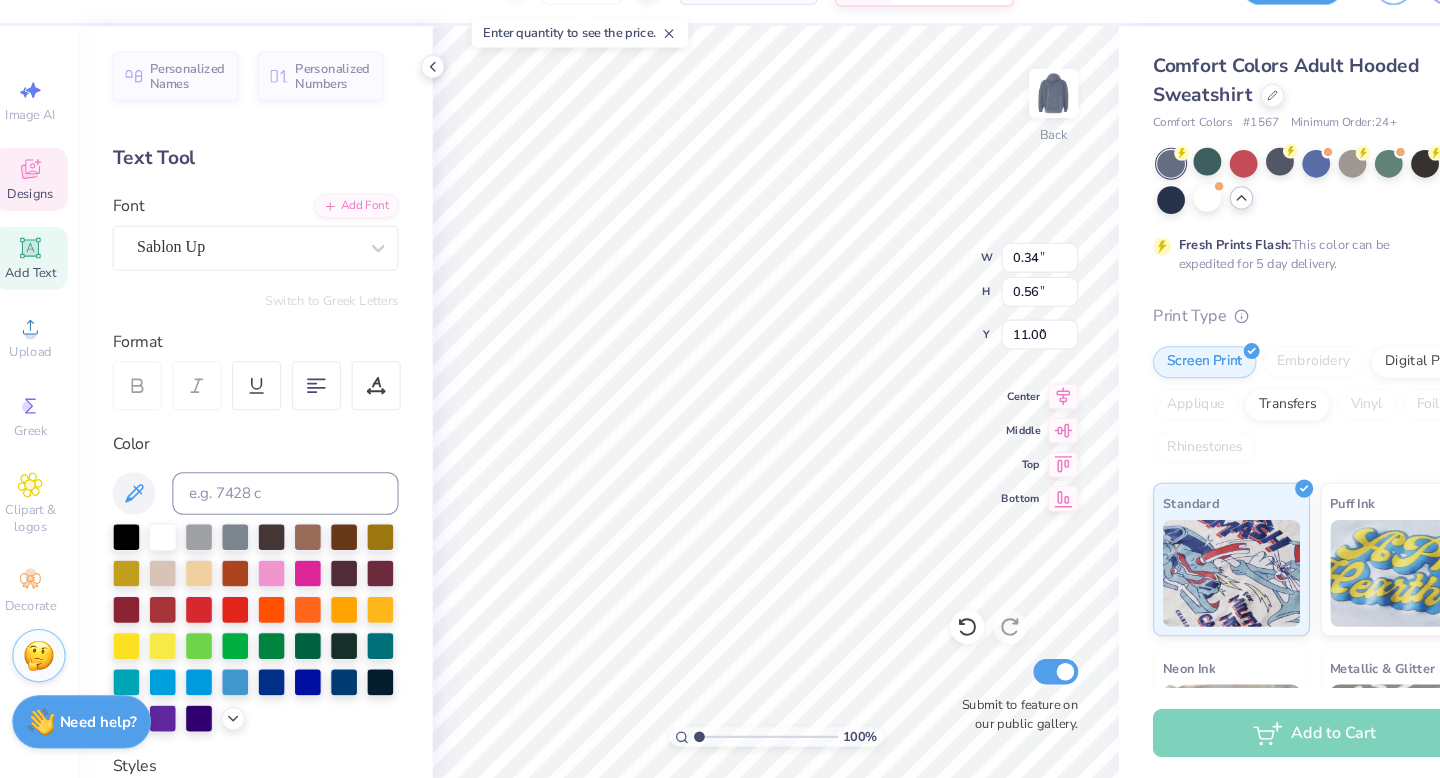 type on "1.05" 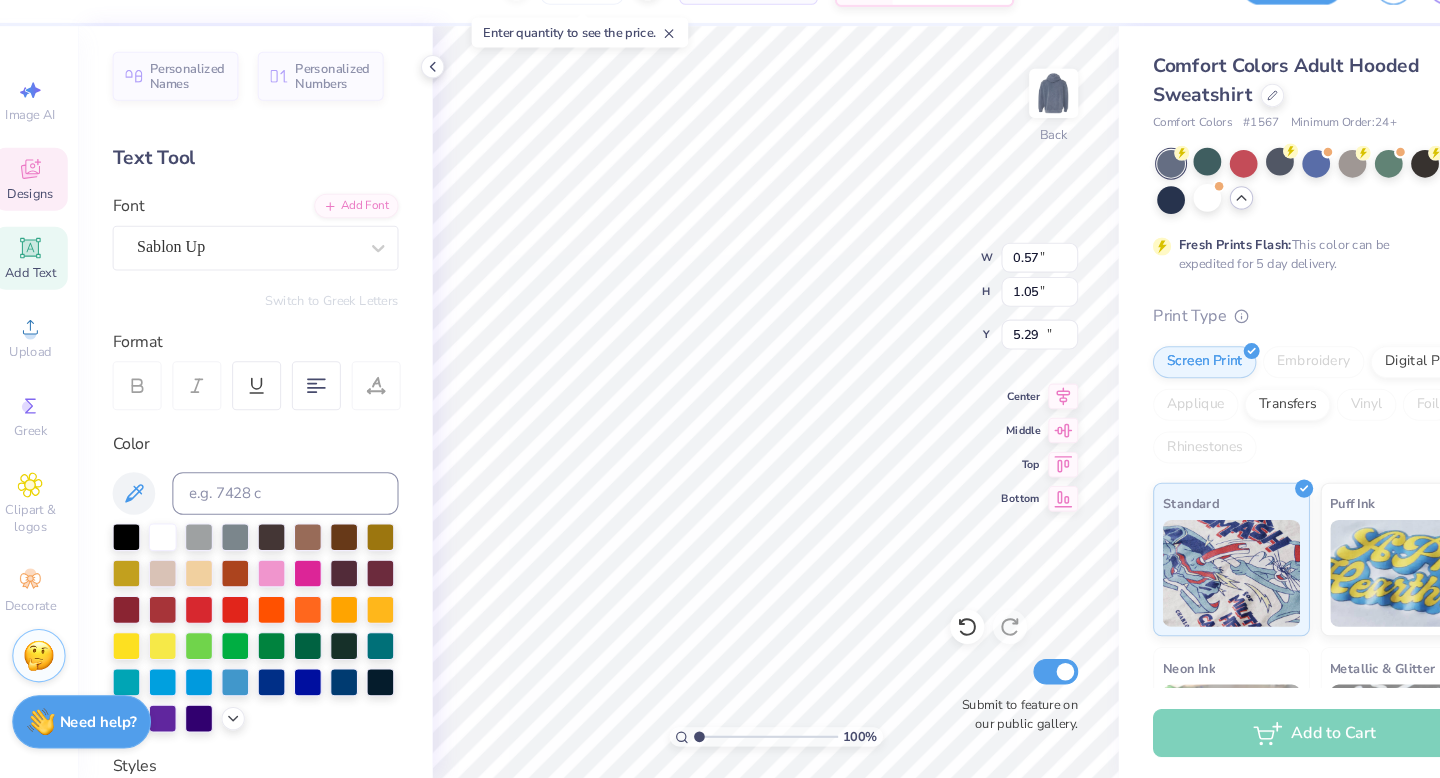 type on "0.34" 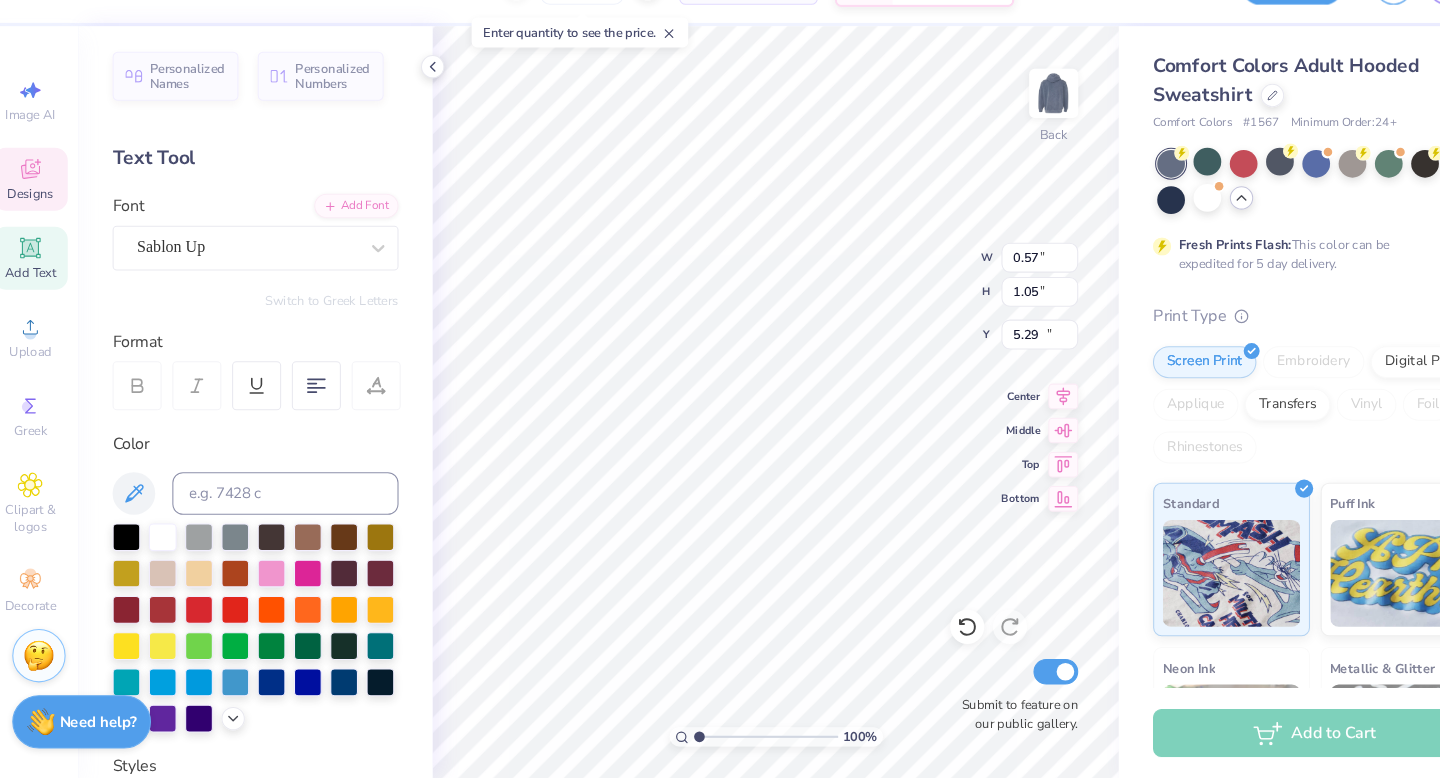type on "0.56" 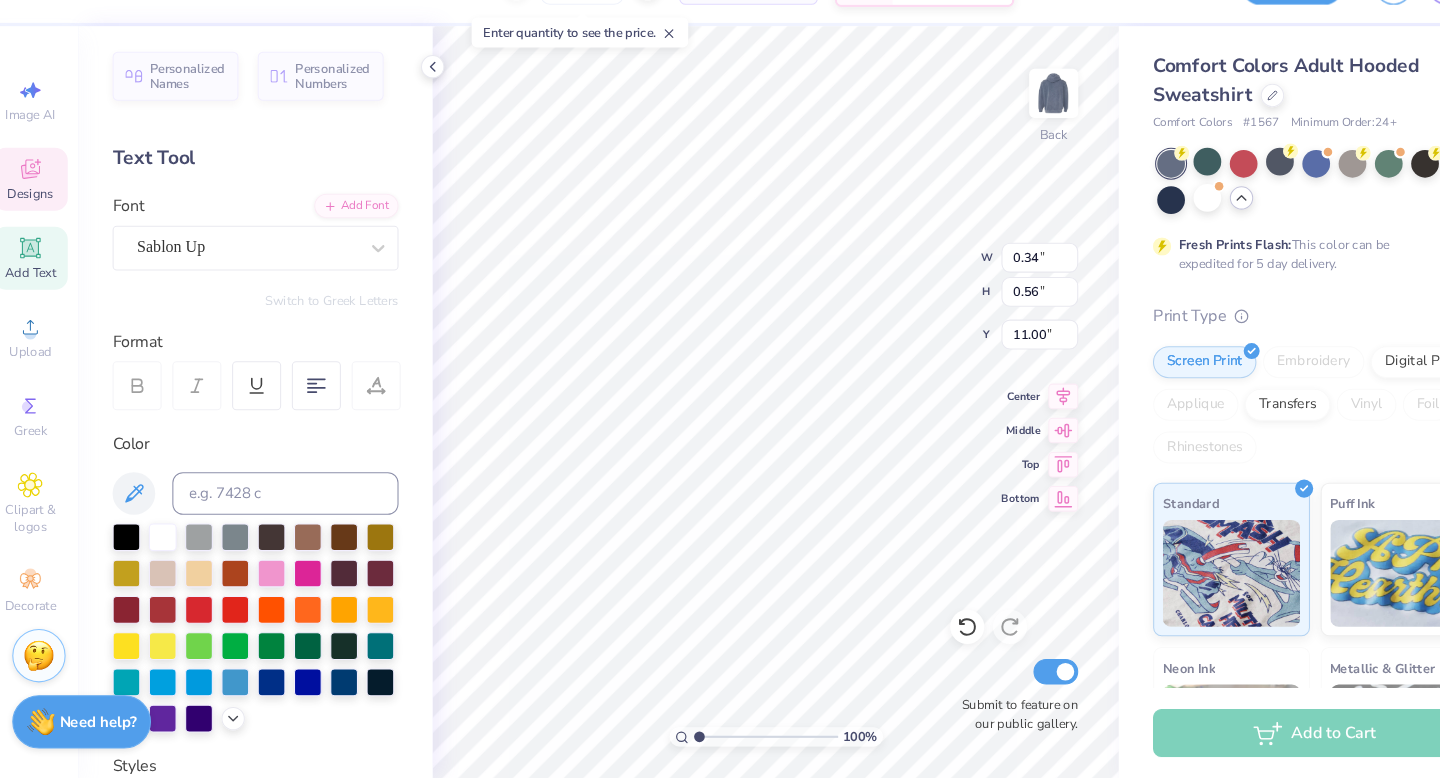 type on "14.84" 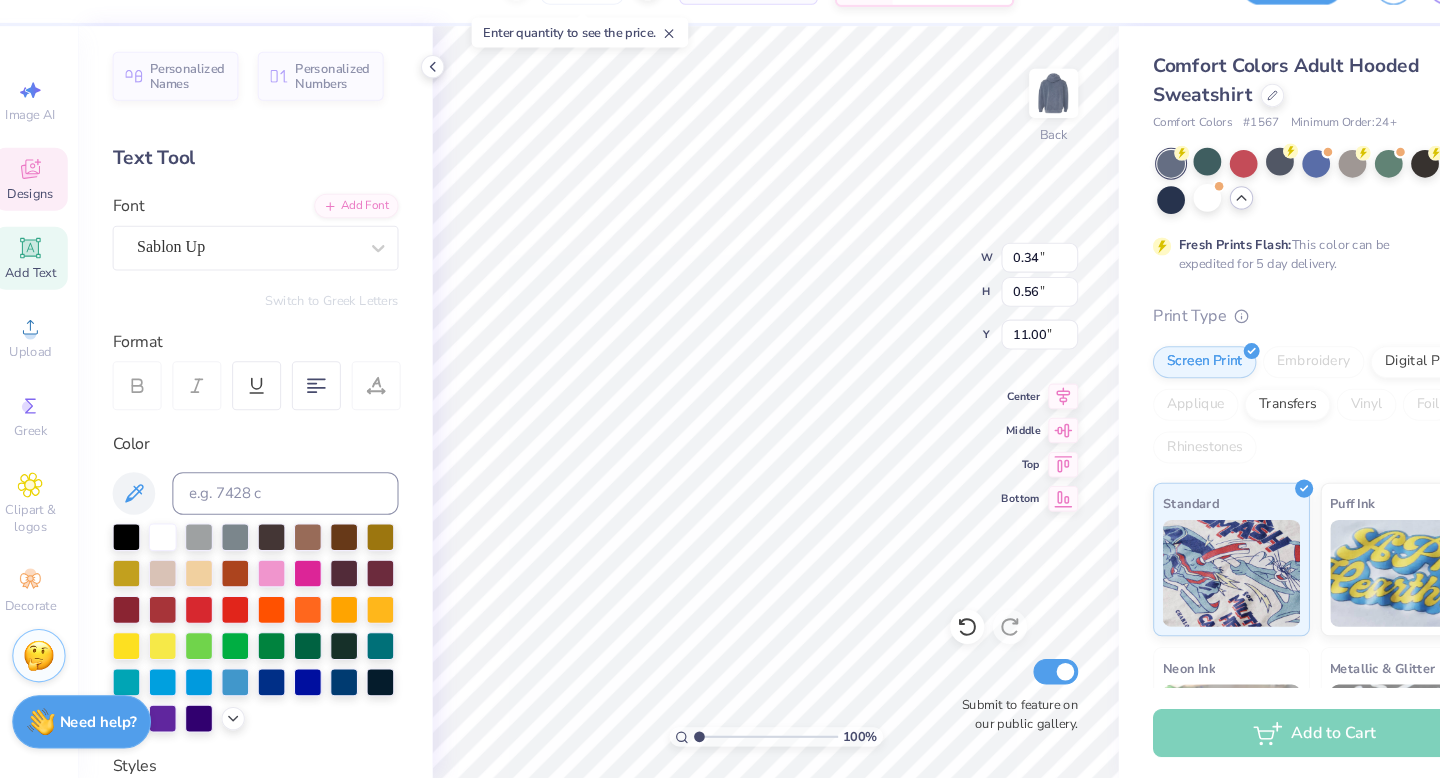 type on "4.41" 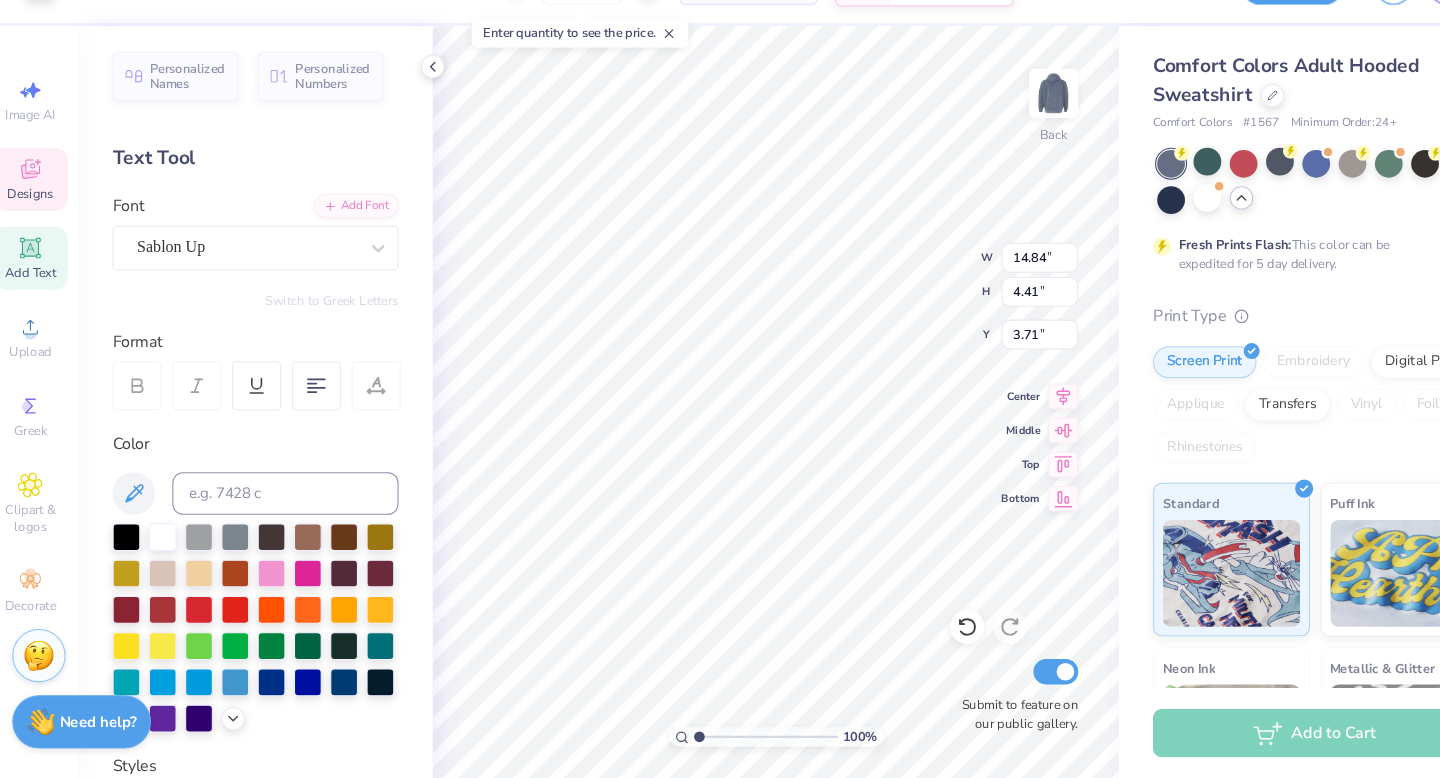type on "0.57" 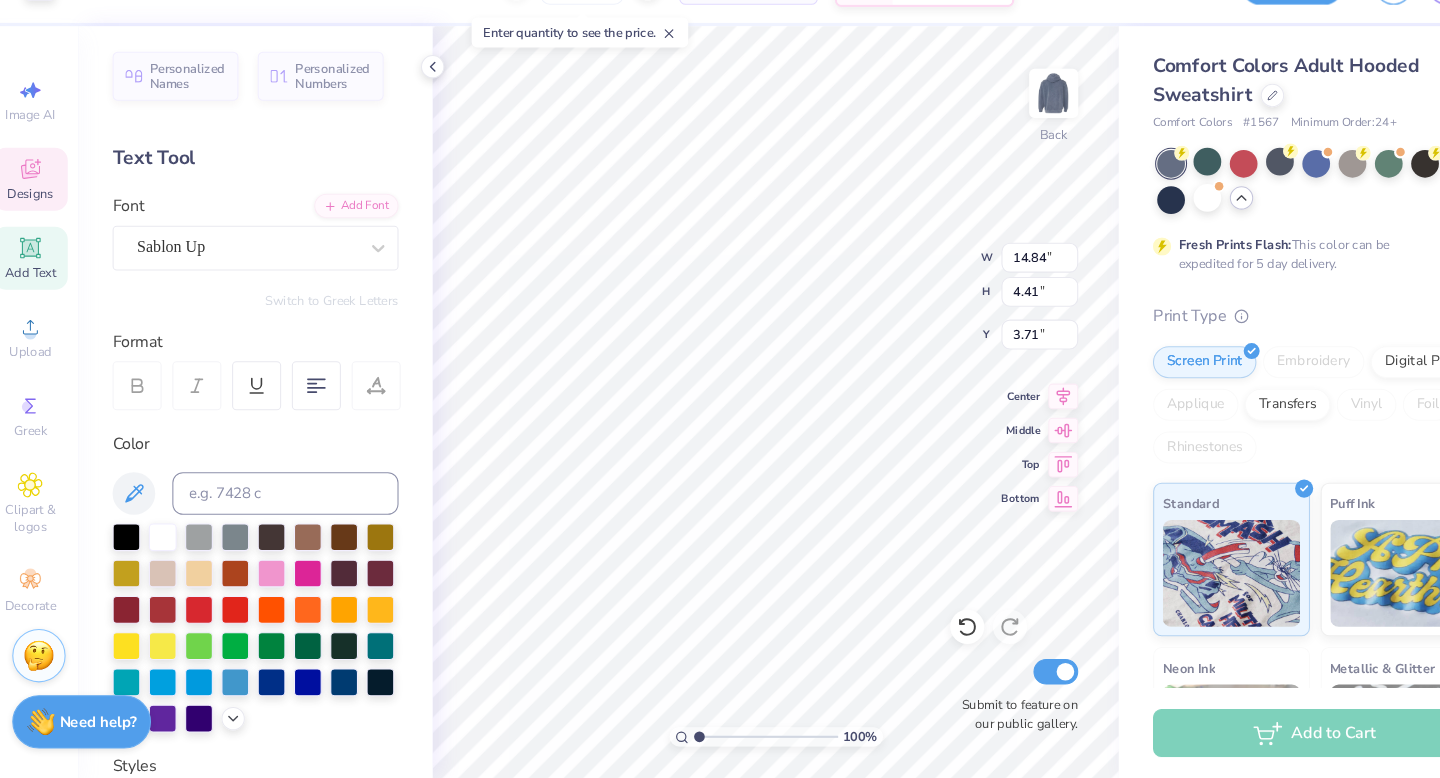 type on "1.05" 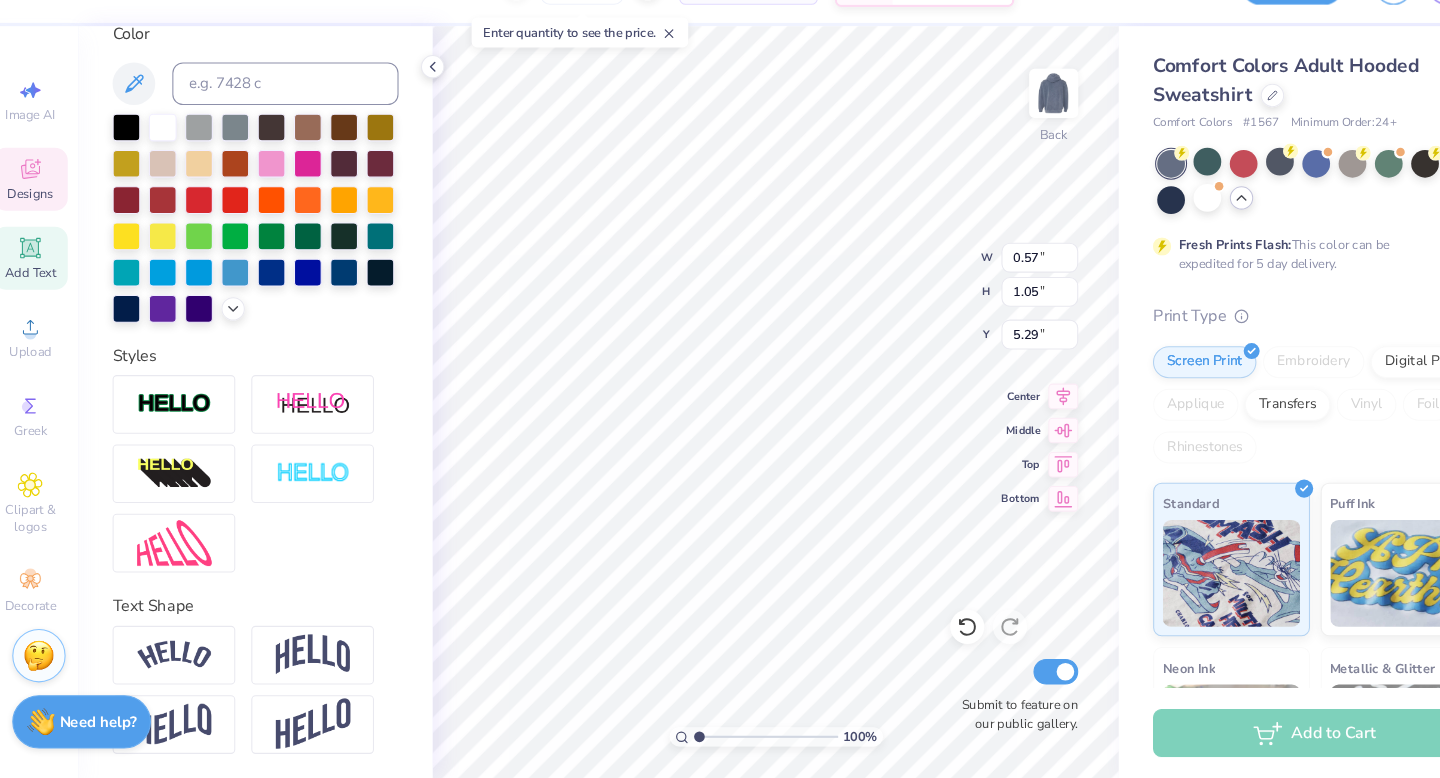 scroll, scrollTop: 0, scrollLeft: 0, axis: both 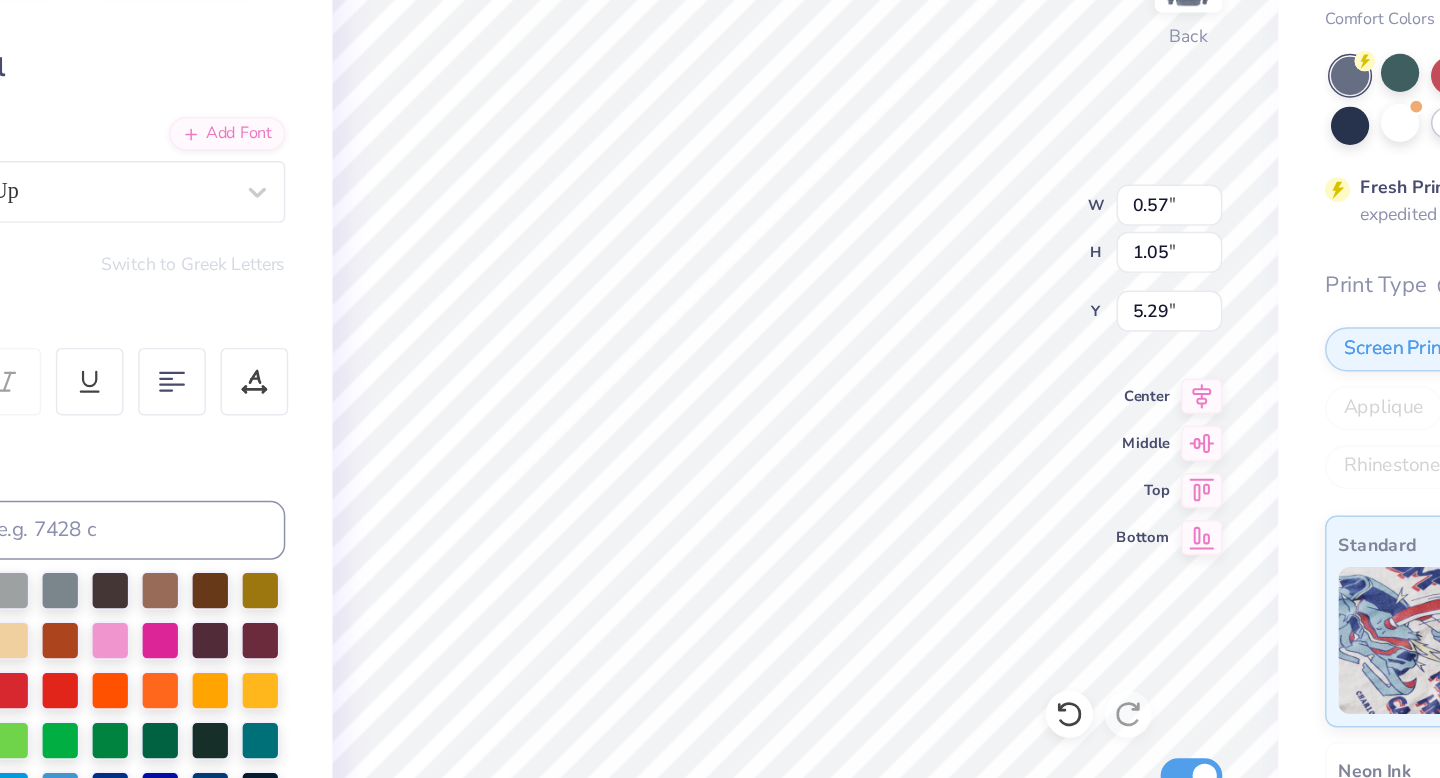 type on "0.34" 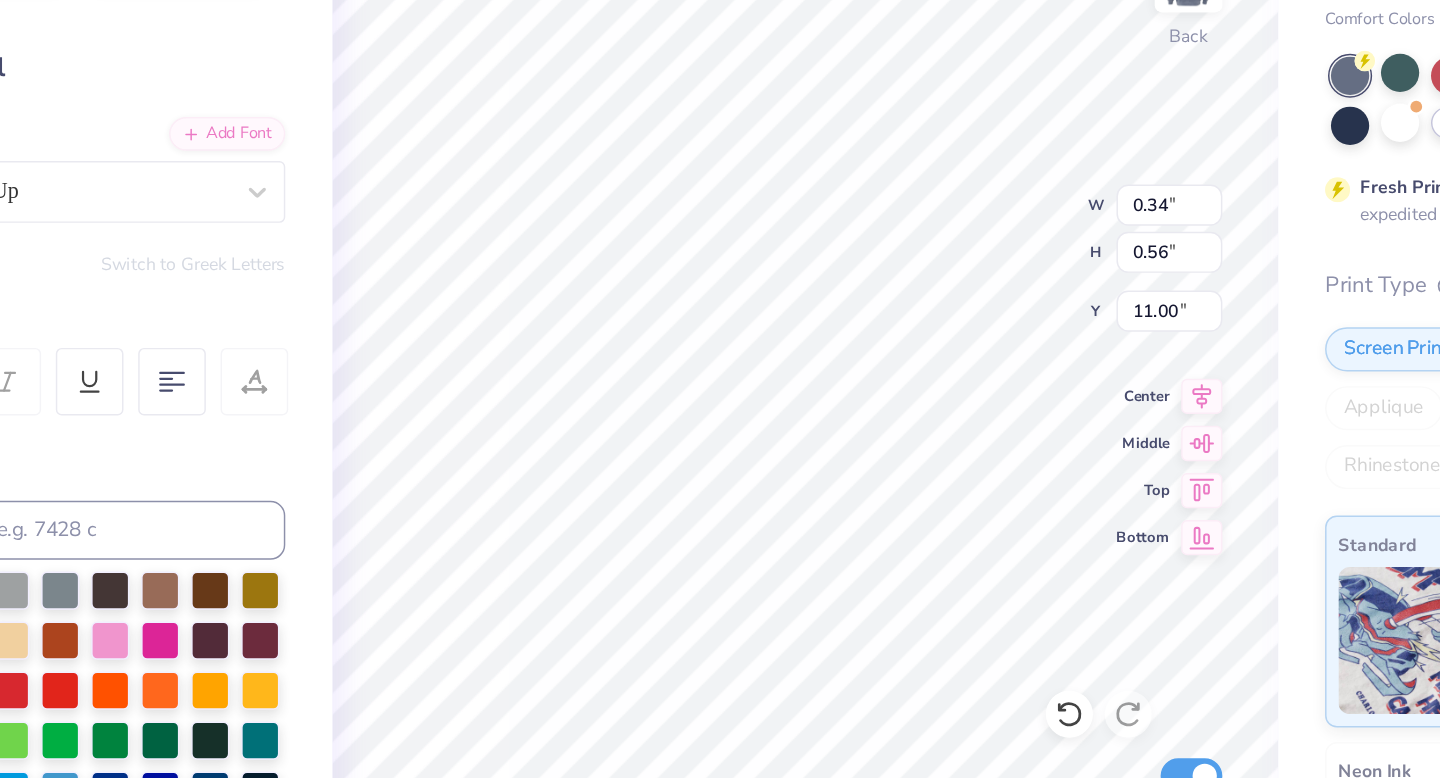 type on "2.08" 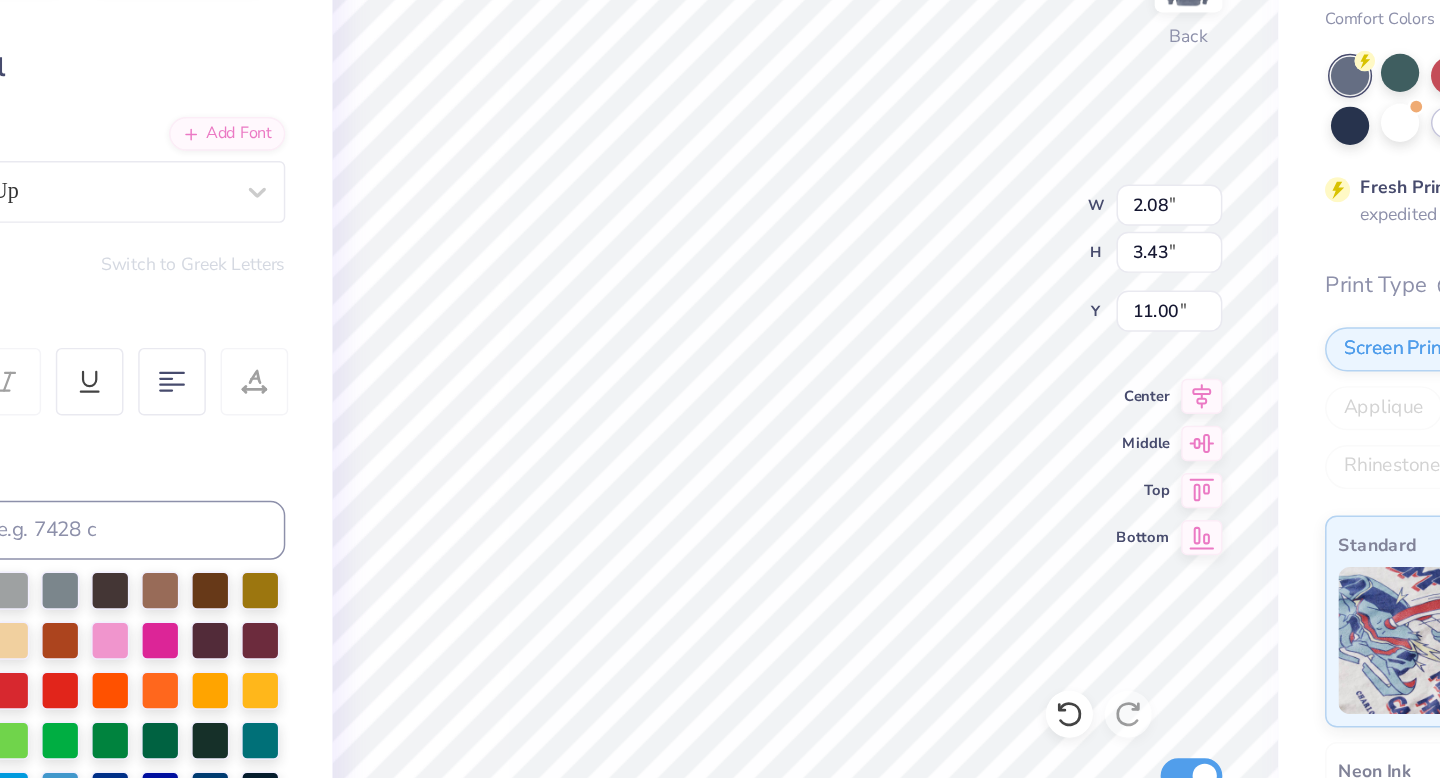 type on "2.13" 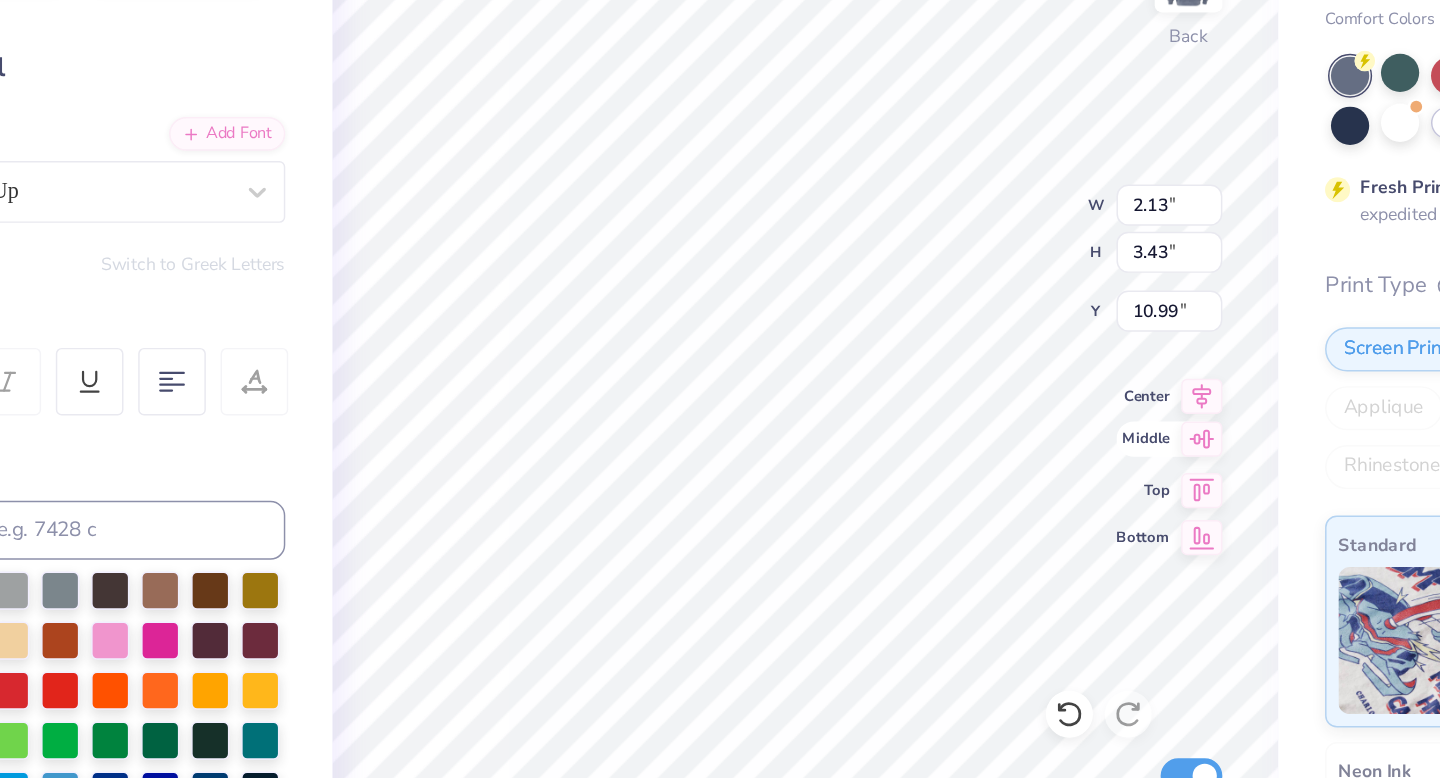 click 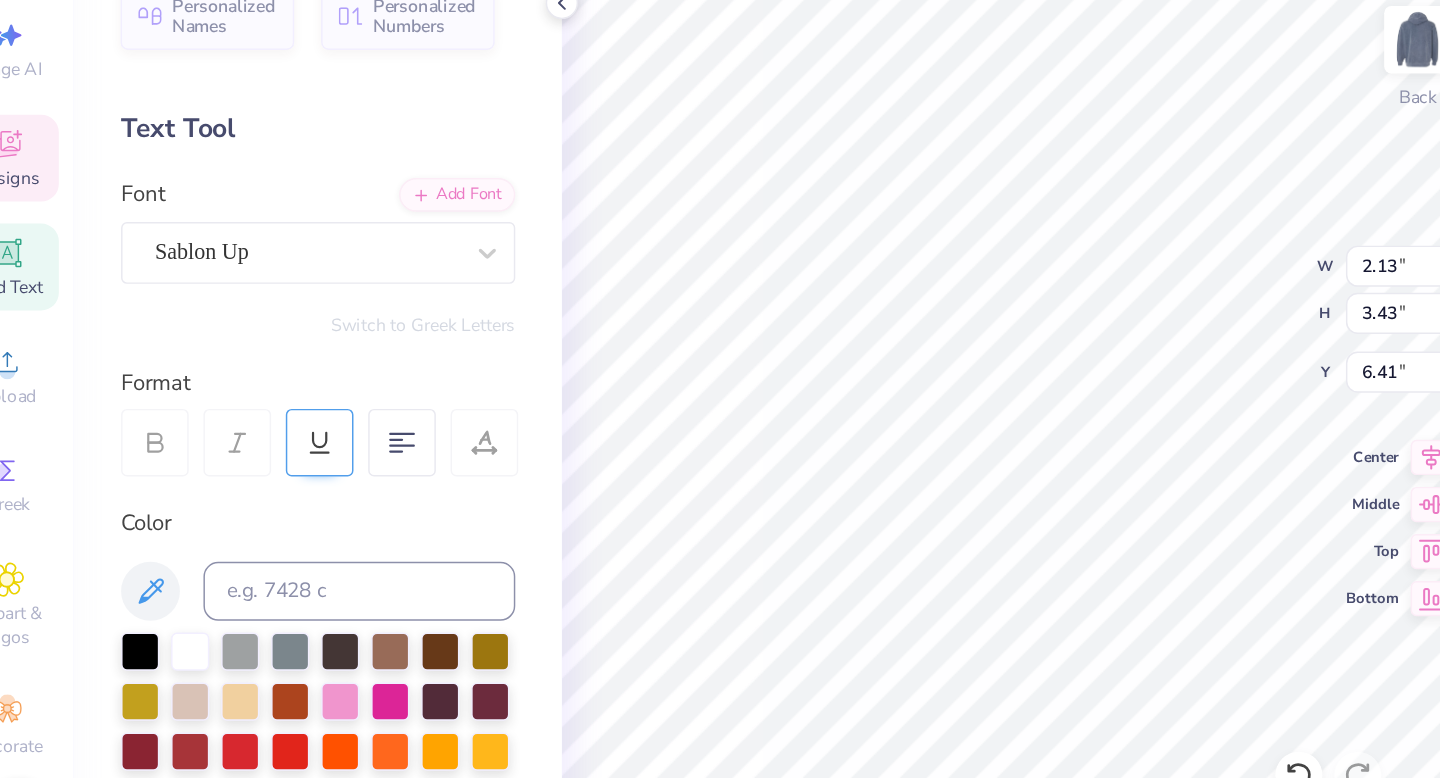 click at bounding box center (257, 410) 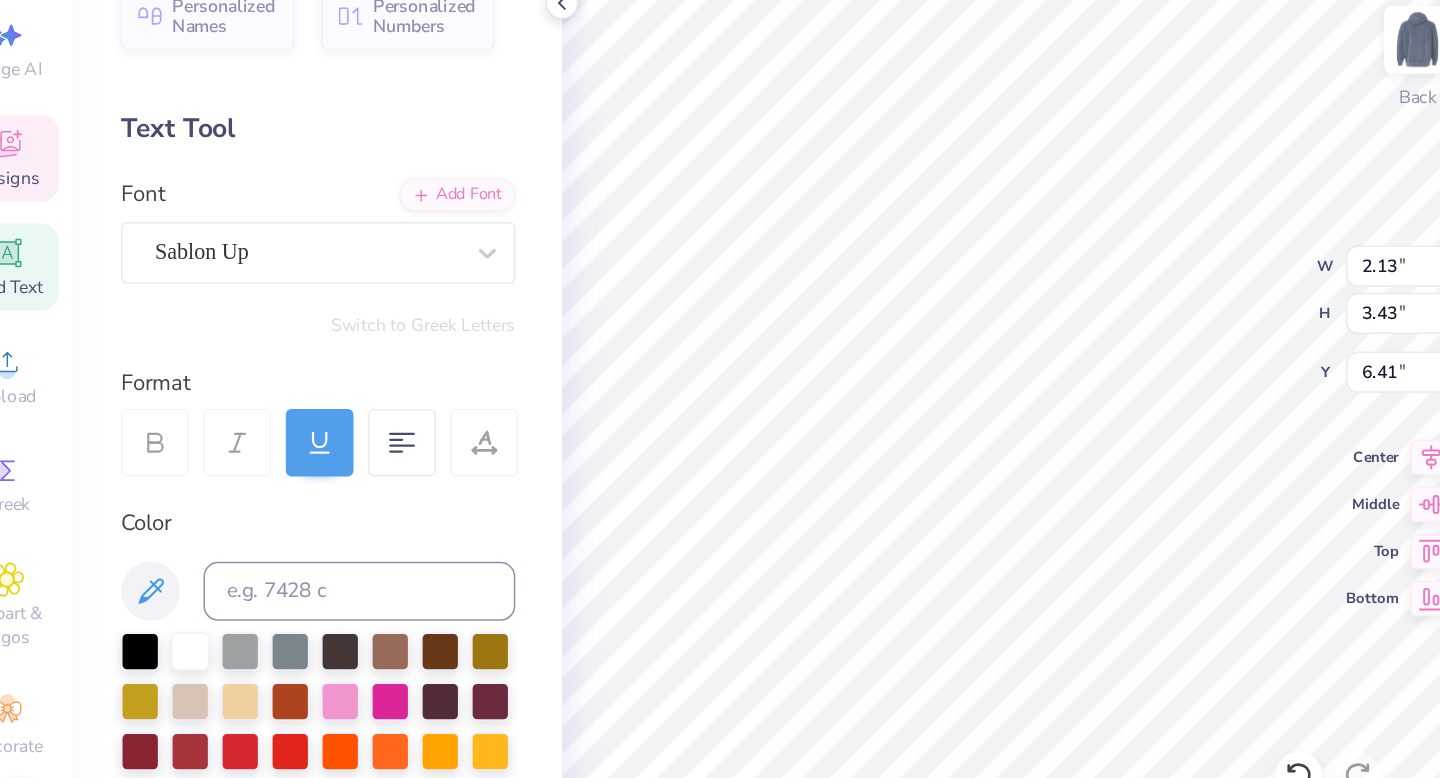 type on "2.05" 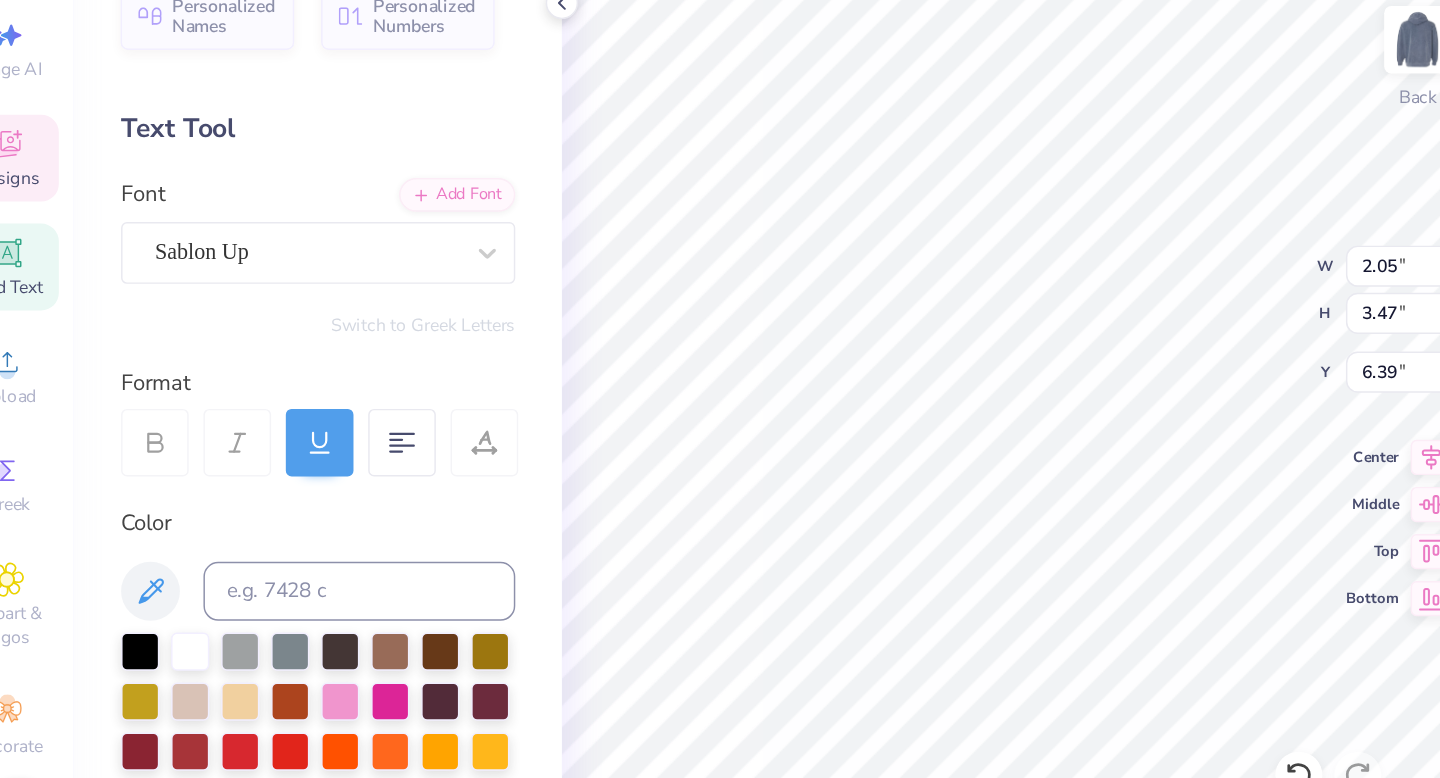 click at bounding box center (257, 410) 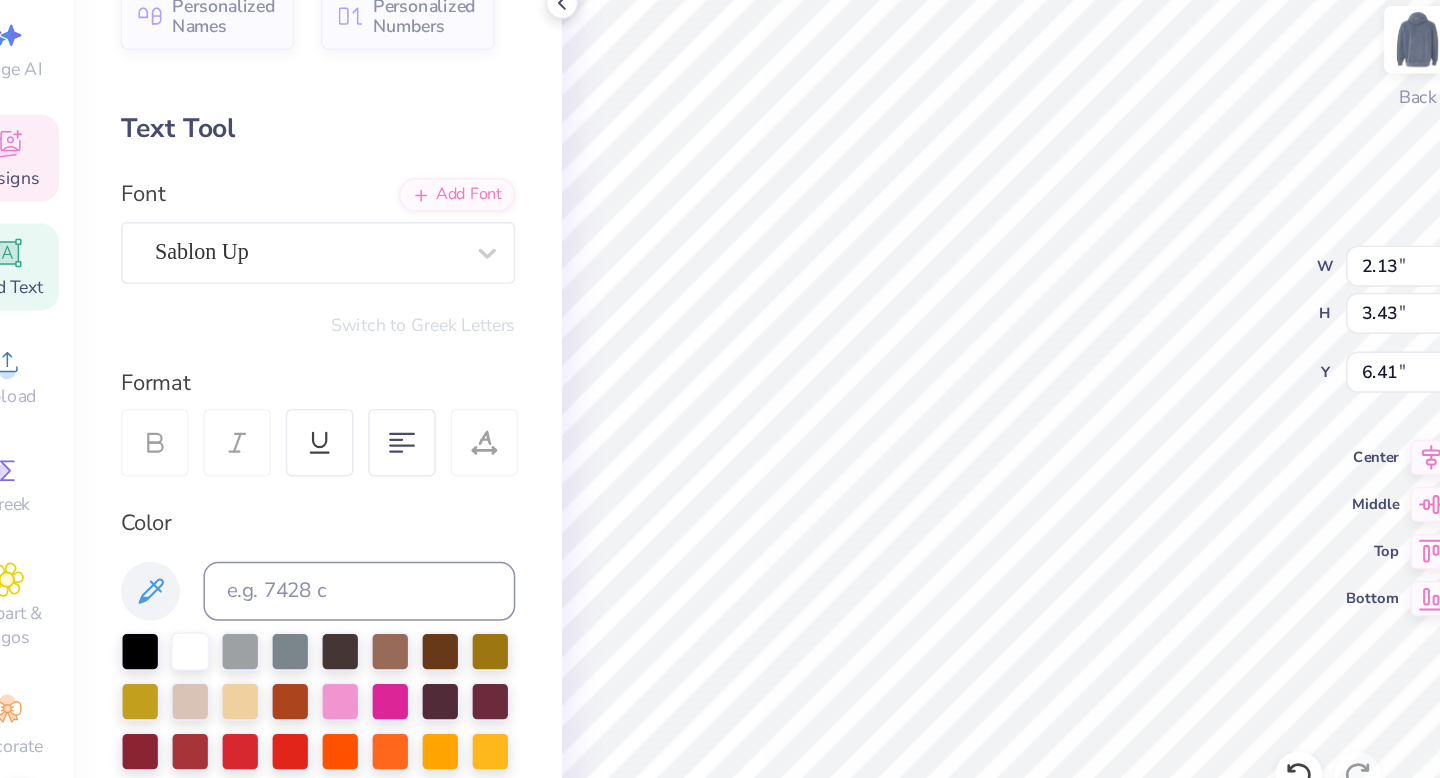 click at bounding box center (369, 410) 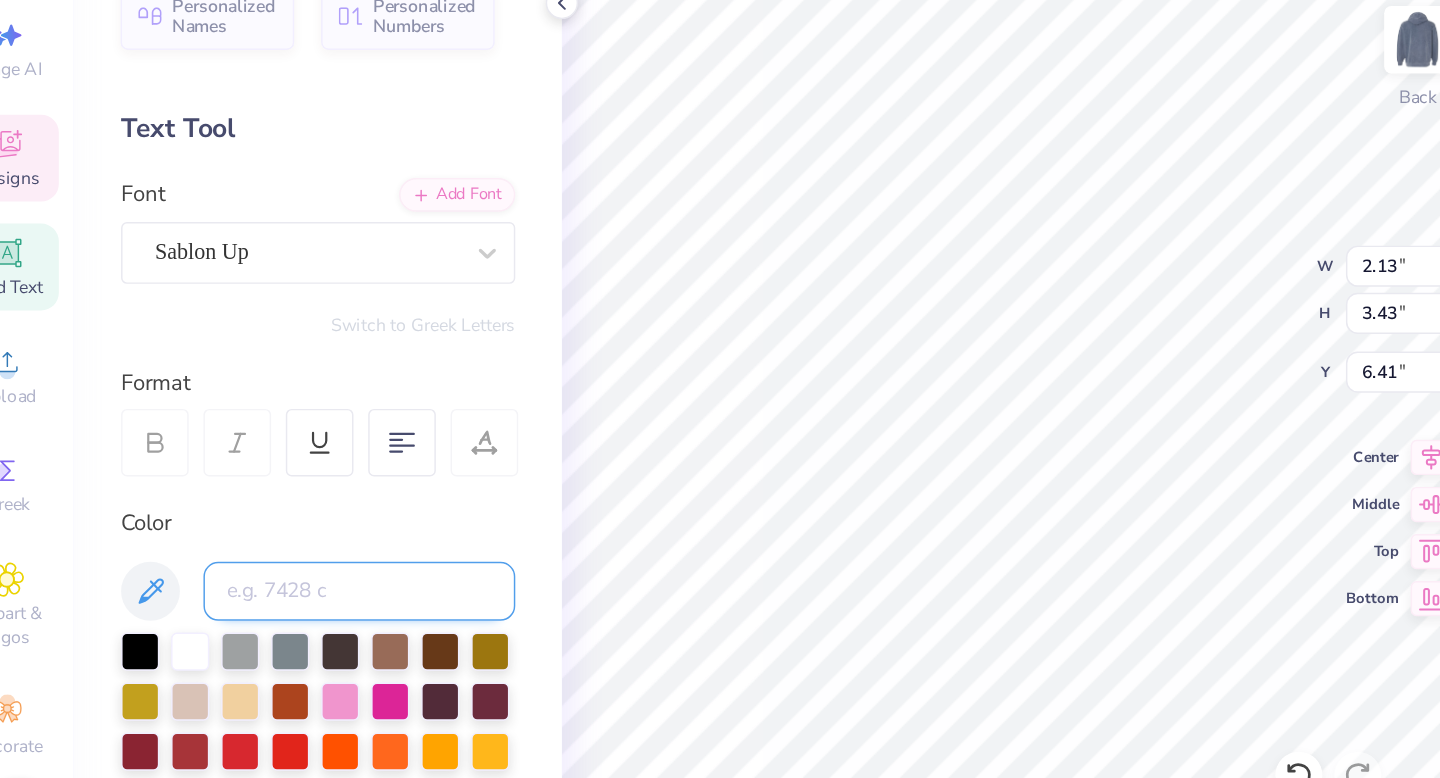 click at bounding box center (284, 511) 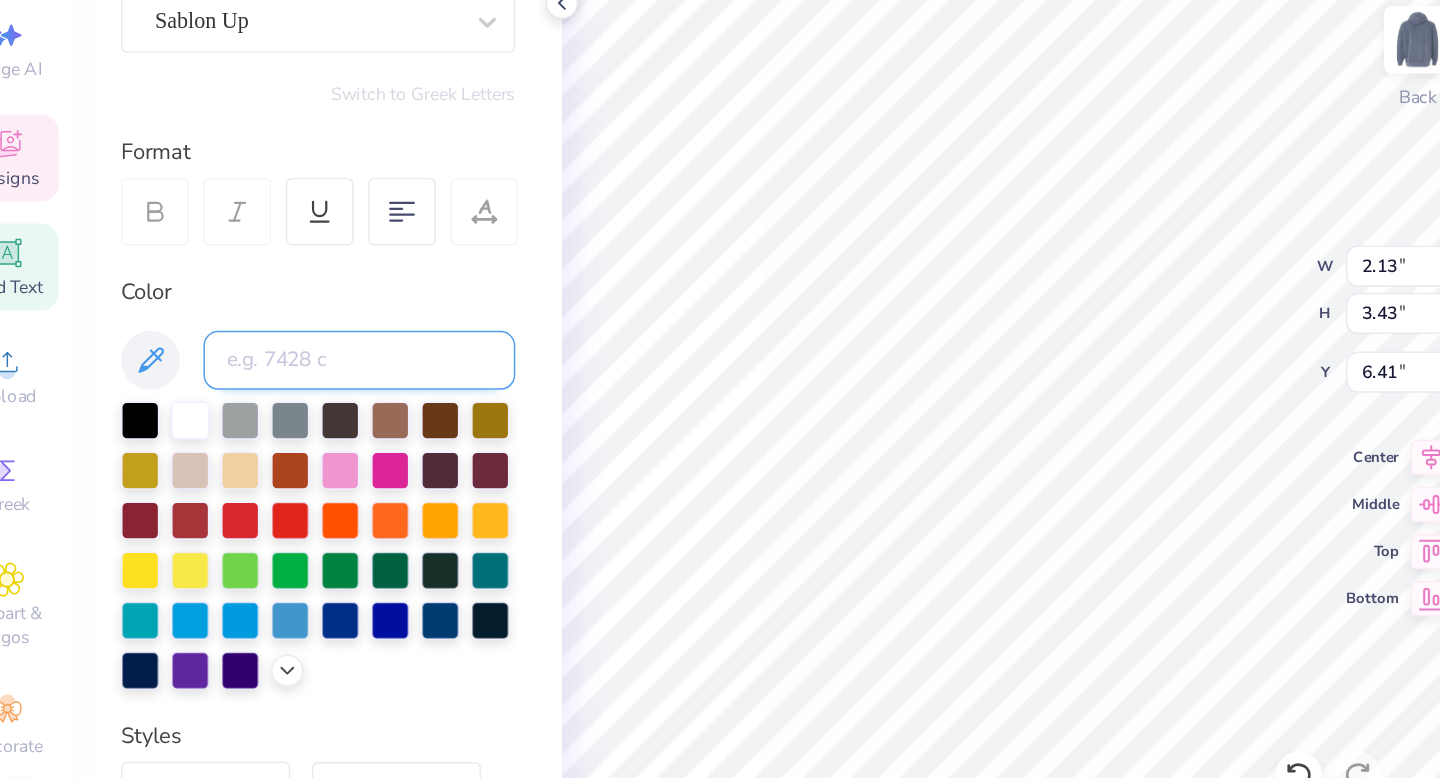 scroll, scrollTop: 194, scrollLeft: 0, axis: vertical 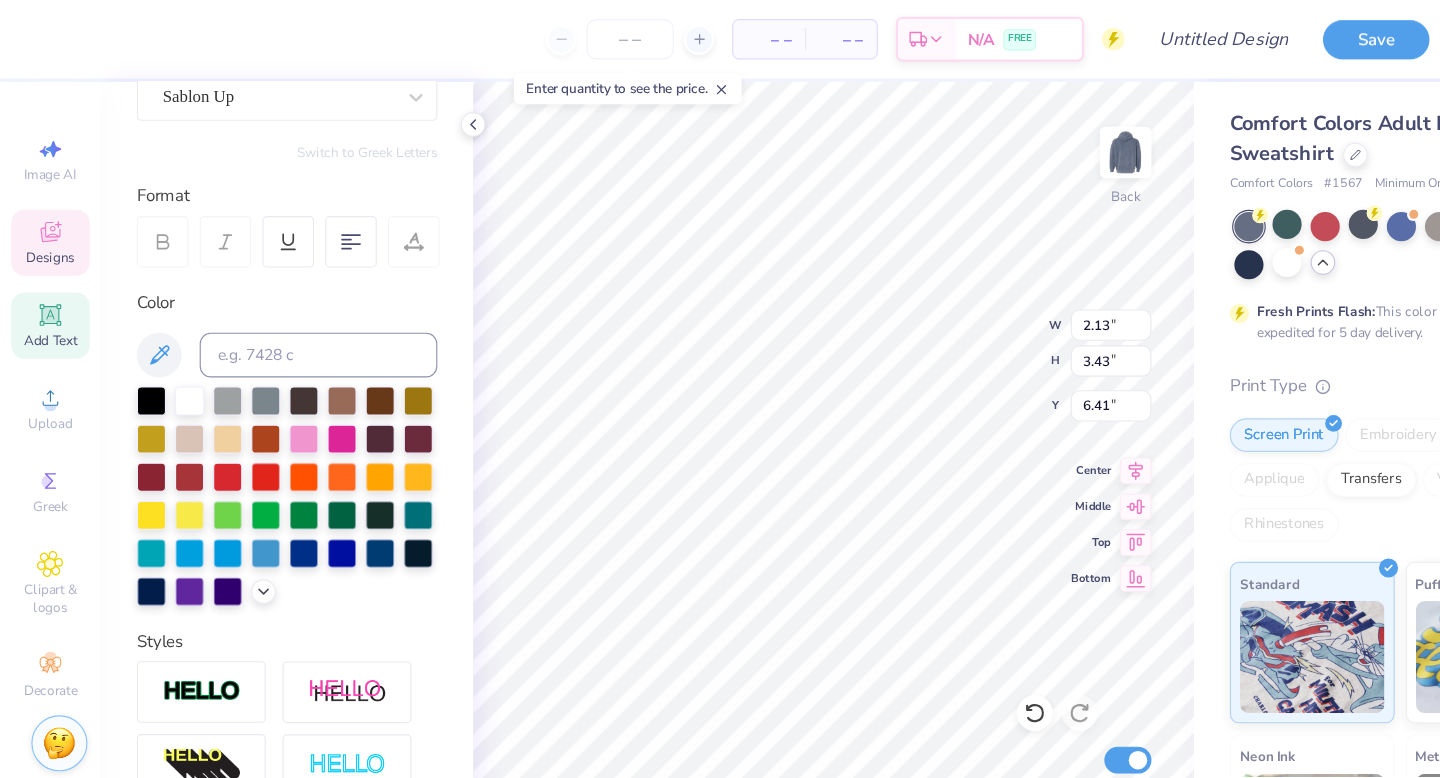 type on "0.57" 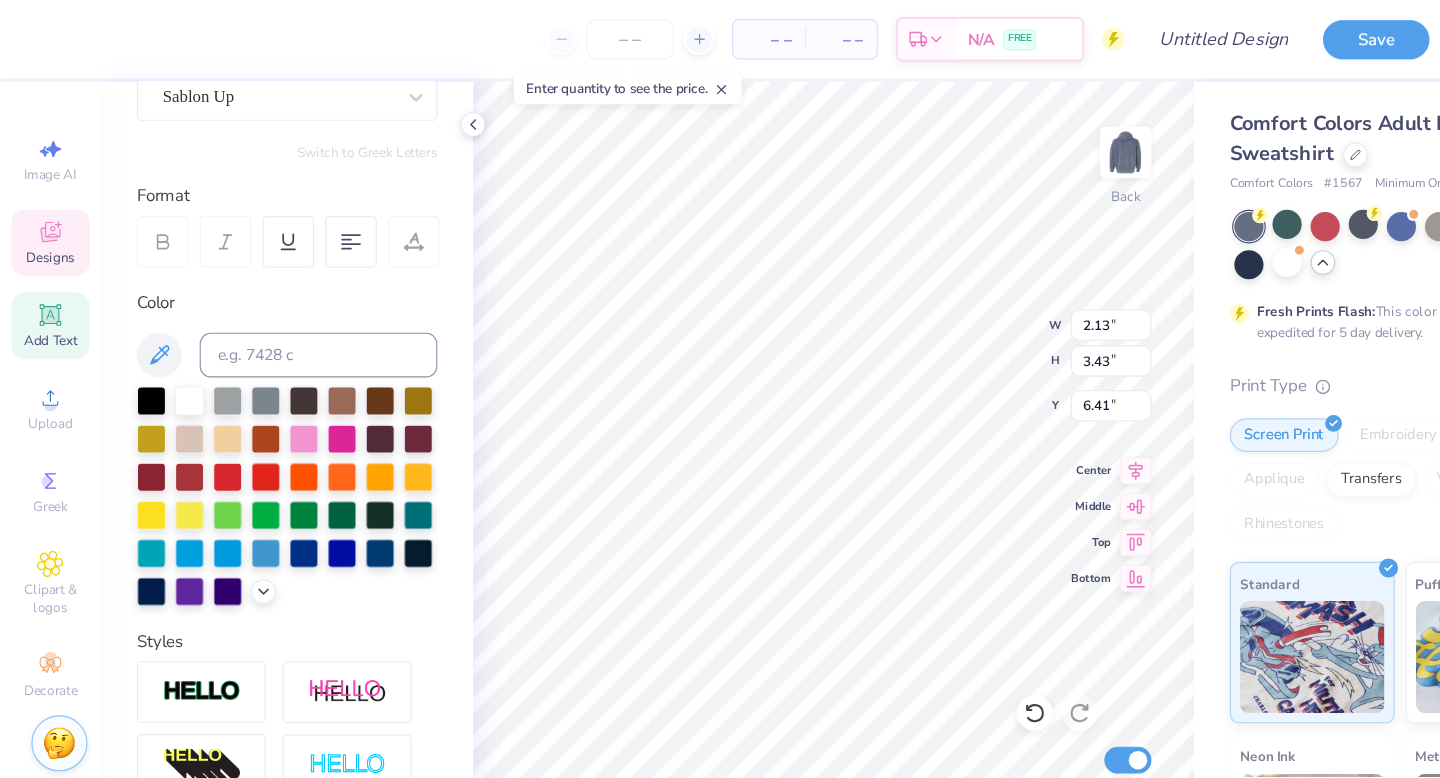 type on "1.05" 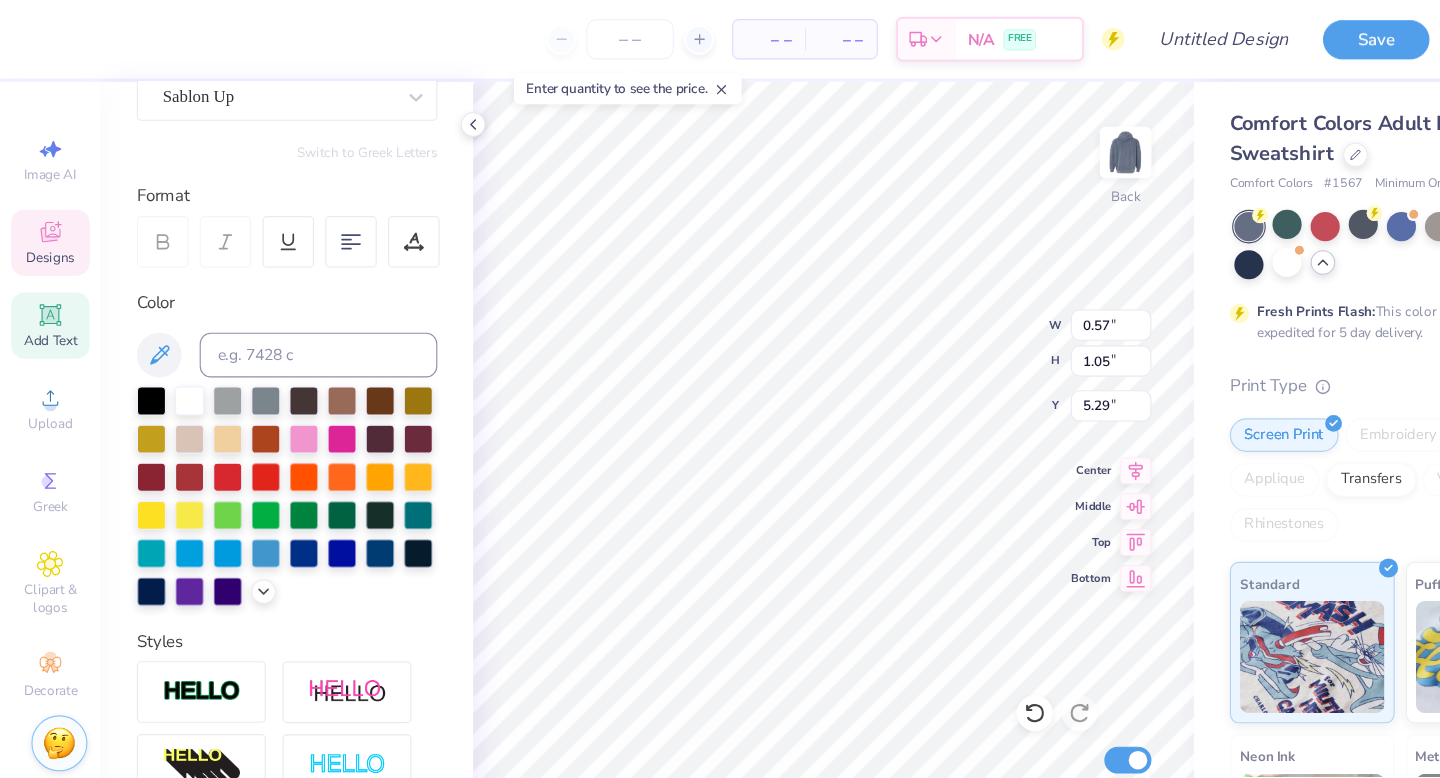 type on "2.13" 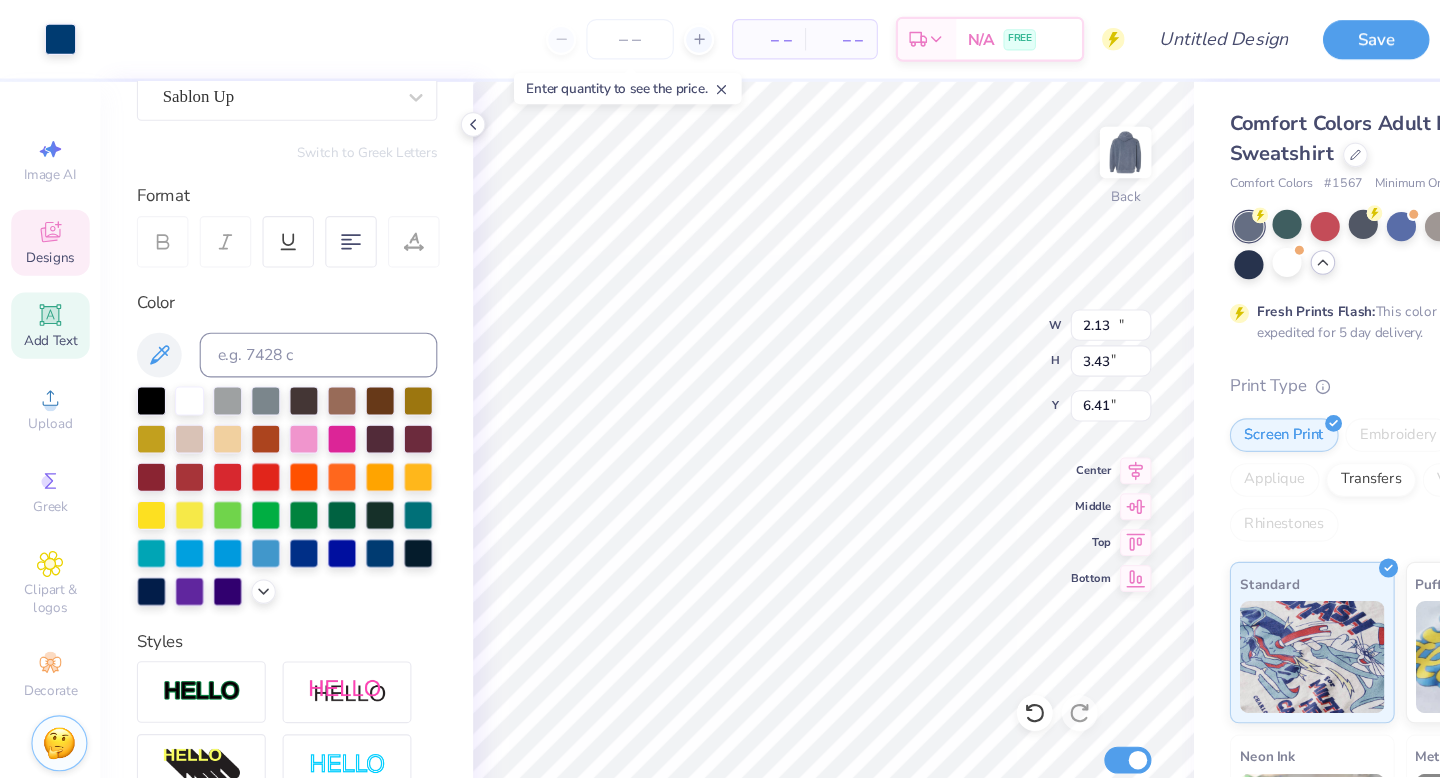 type on "14.84" 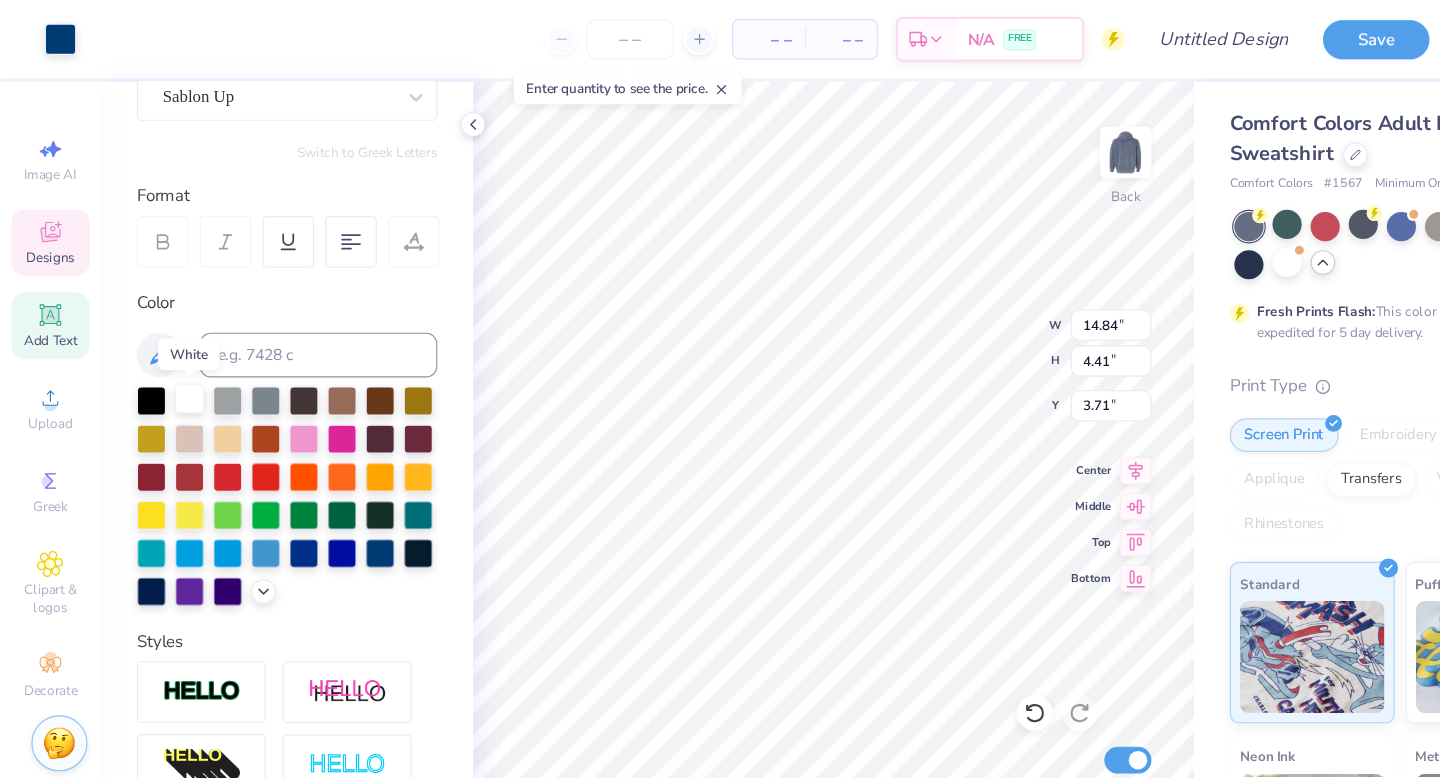 click at bounding box center [169, 356] 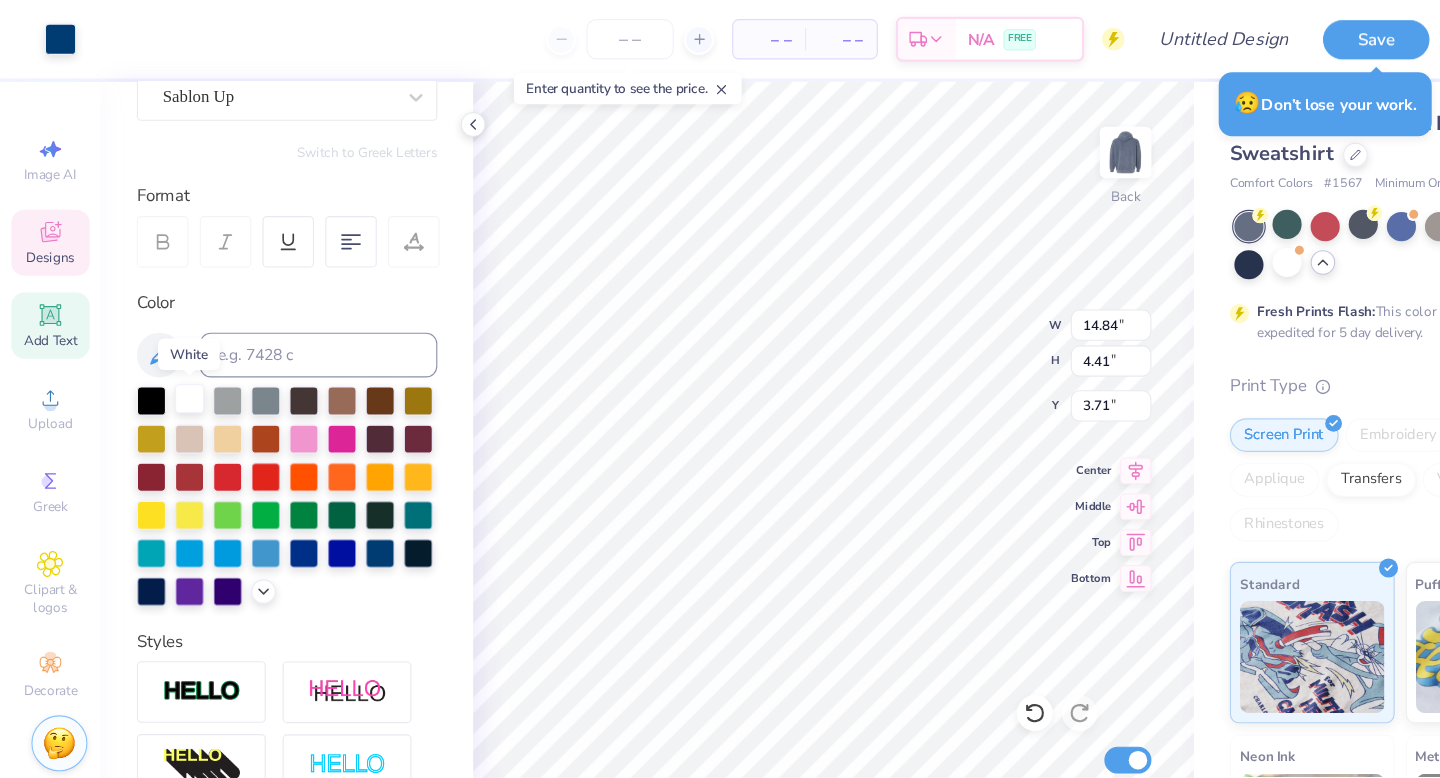 click at bounding box center [169, 356] 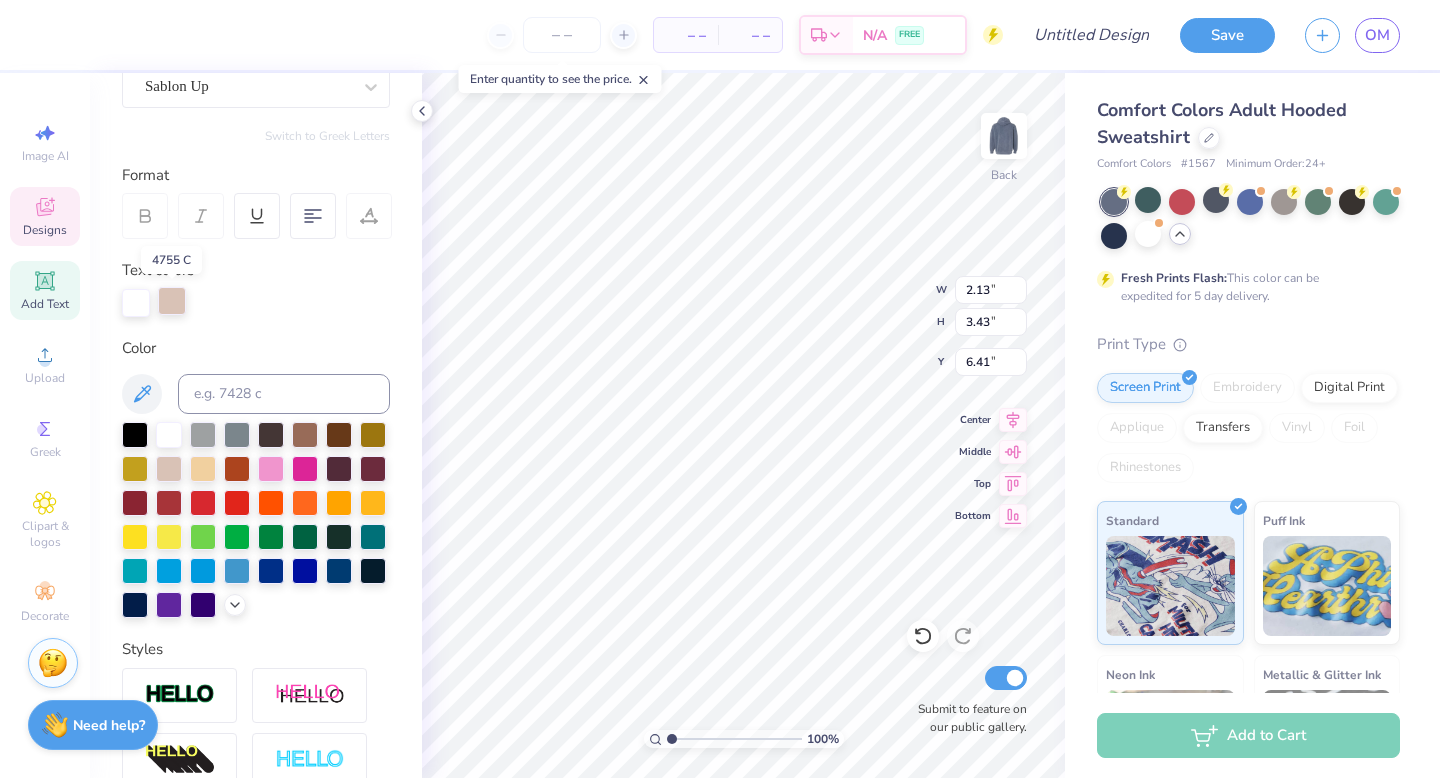 click at bounding box center (172, 301) 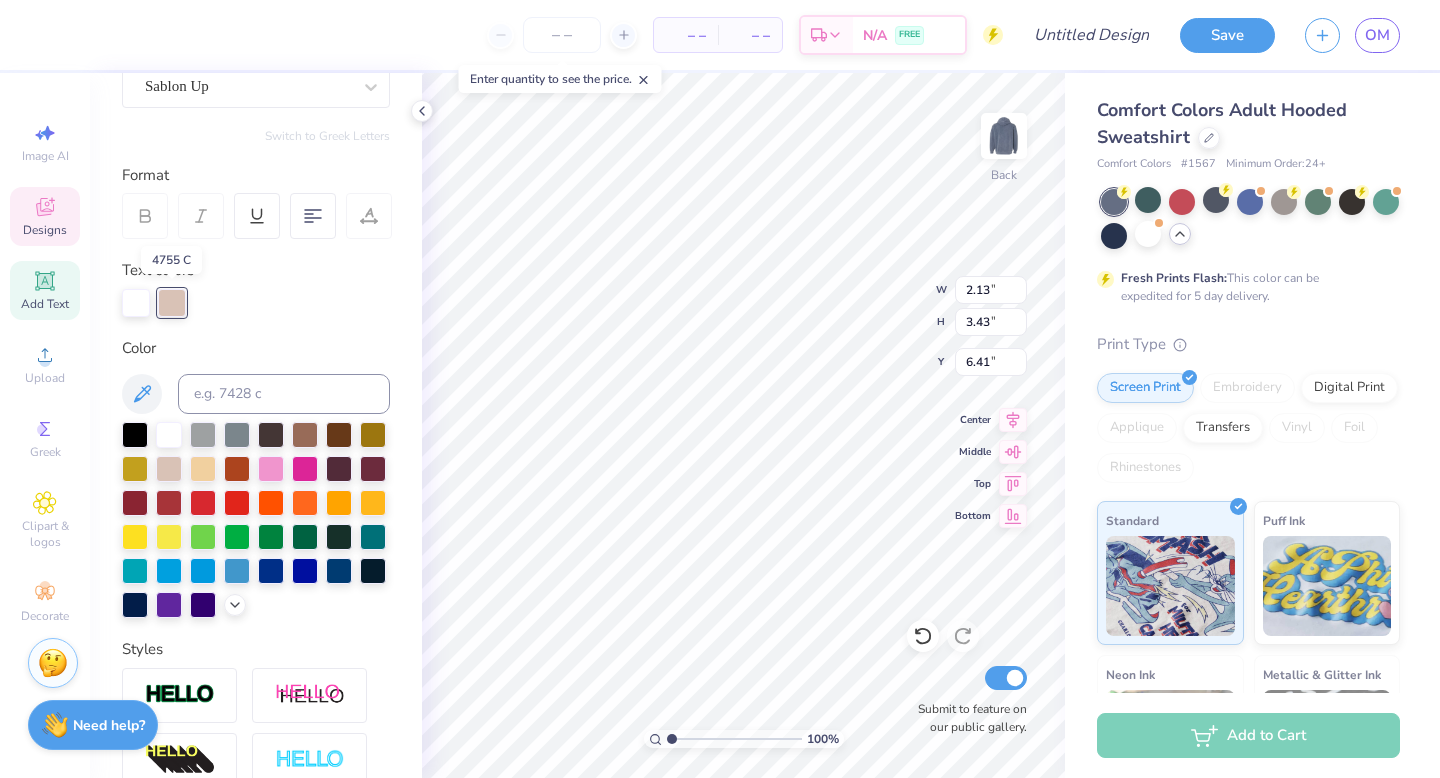 click at bounding box center [172, 303] 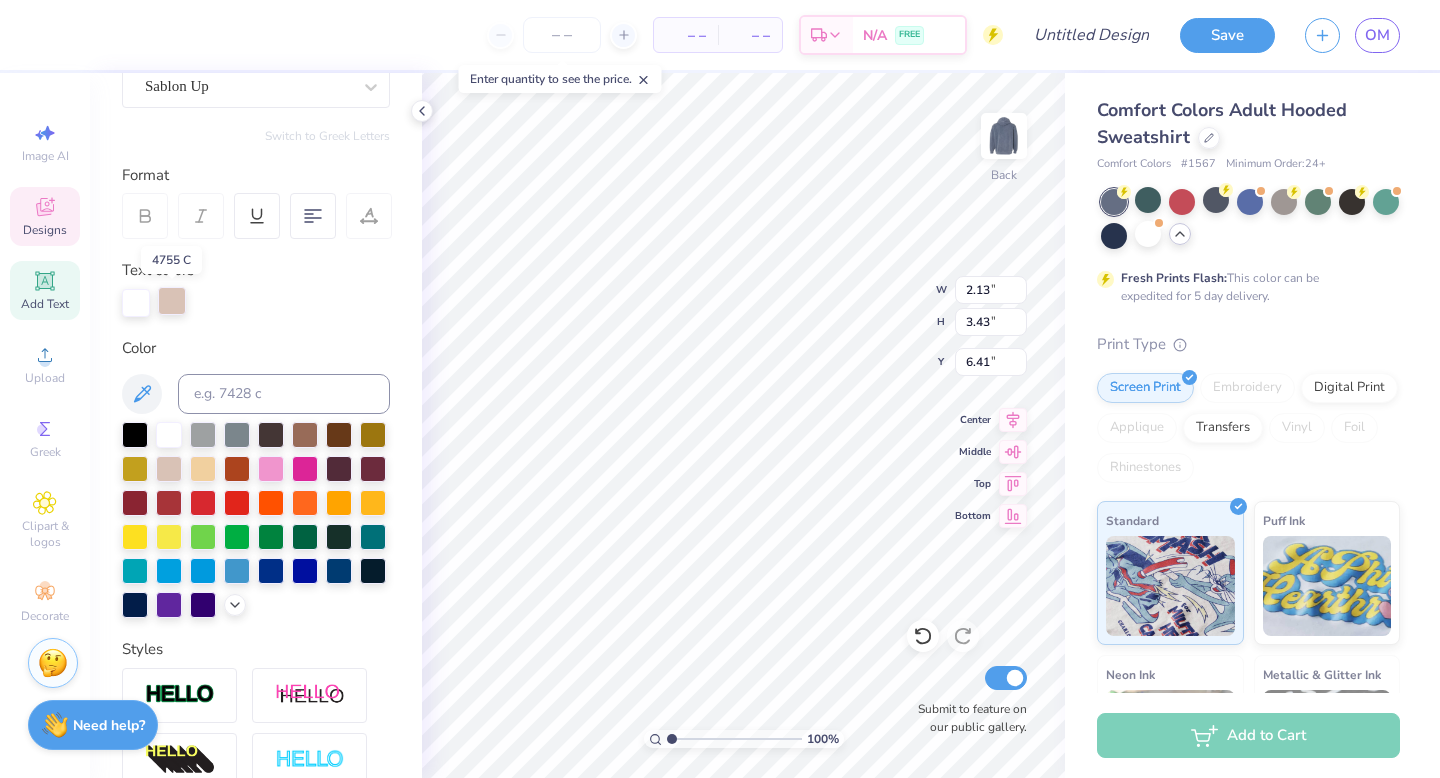 click at bounding box center (172, 301) 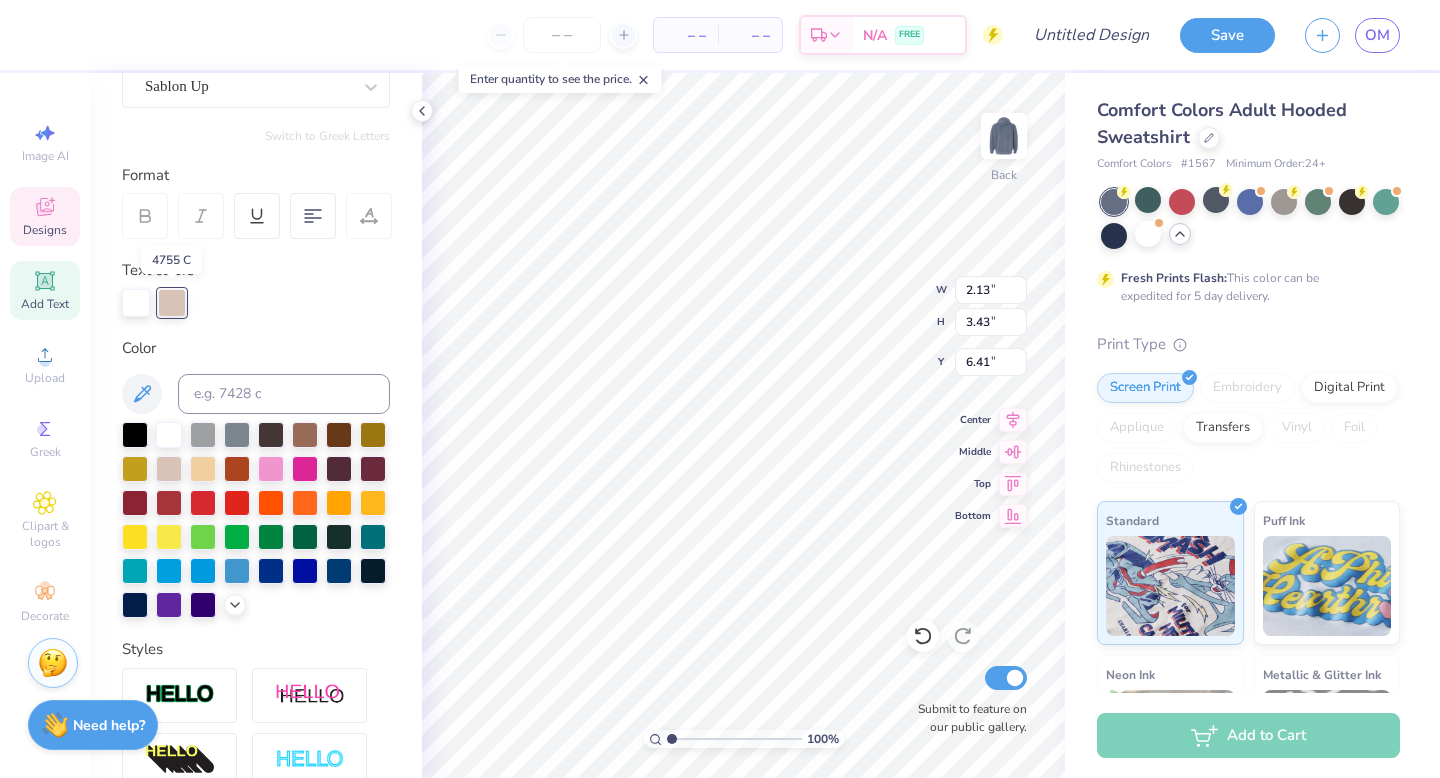 click at bounding box center [172, 303] 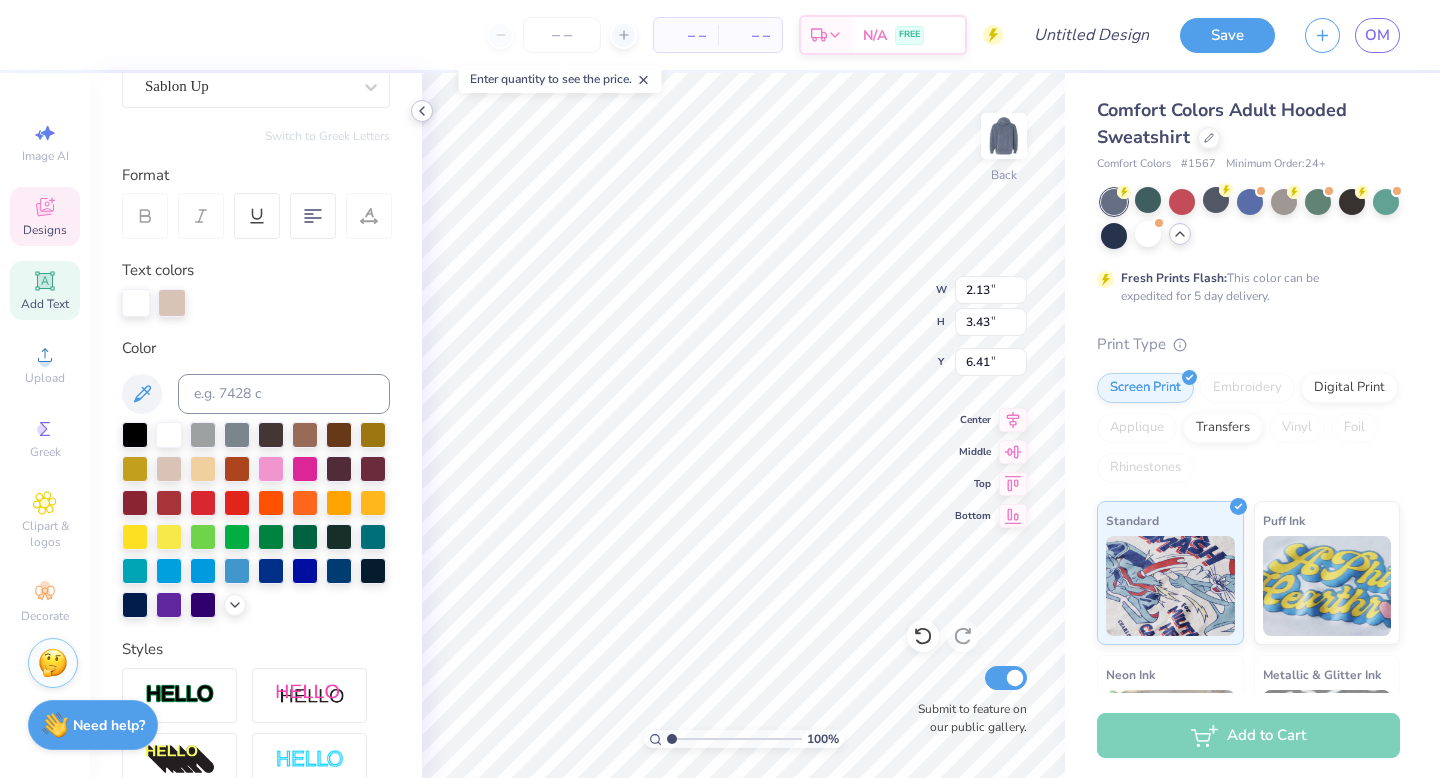 click 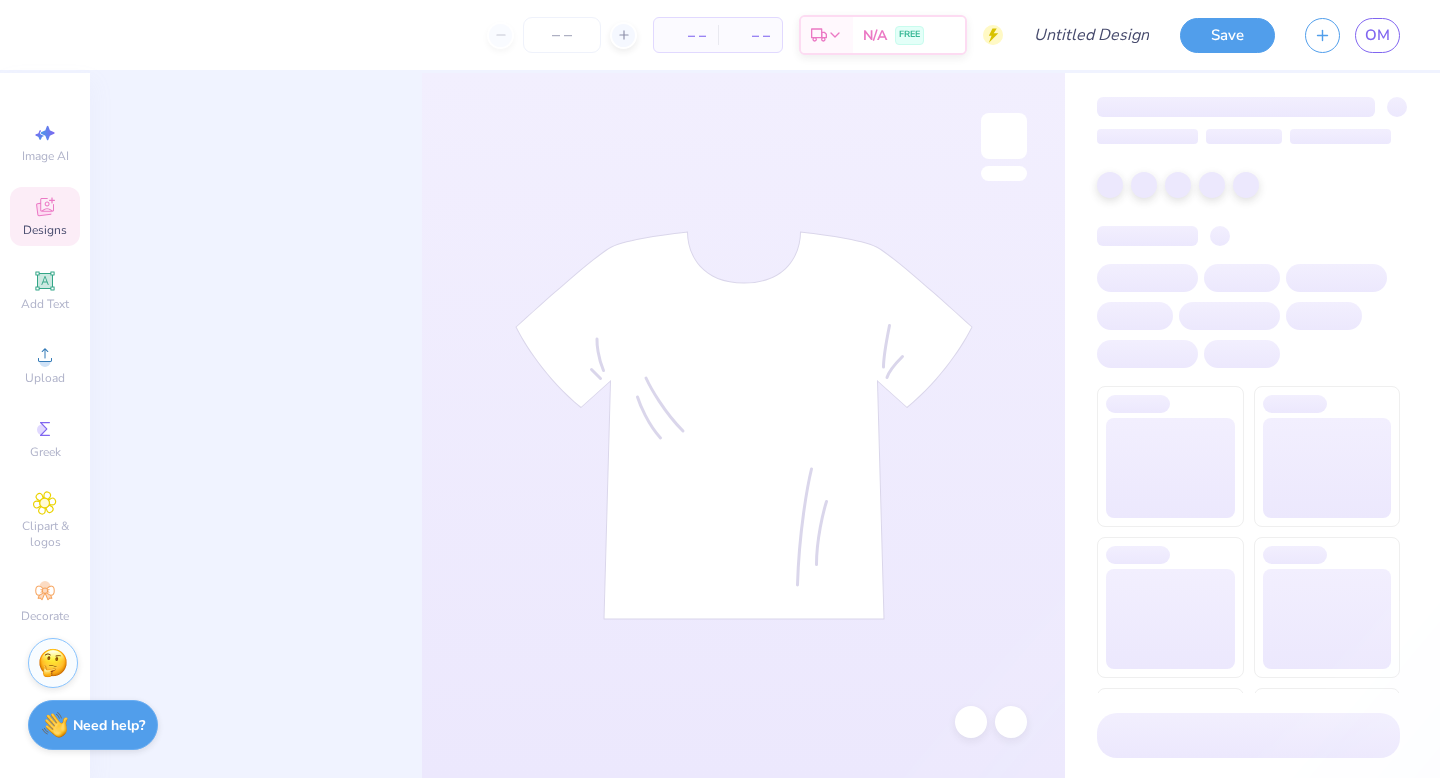 scroll, scrollTop: 0, scrollLeft: 0, axis: both 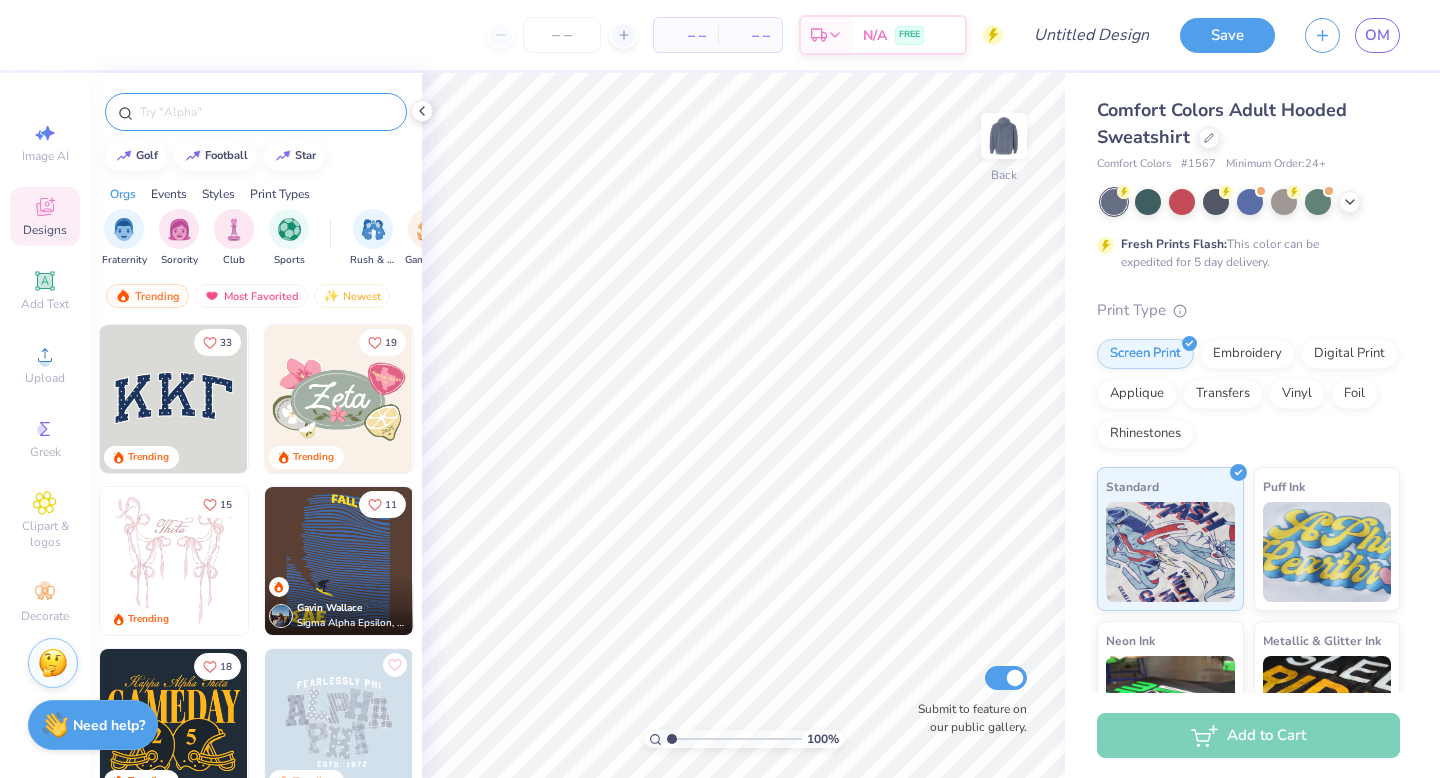 click at bounding box center [266, 112] 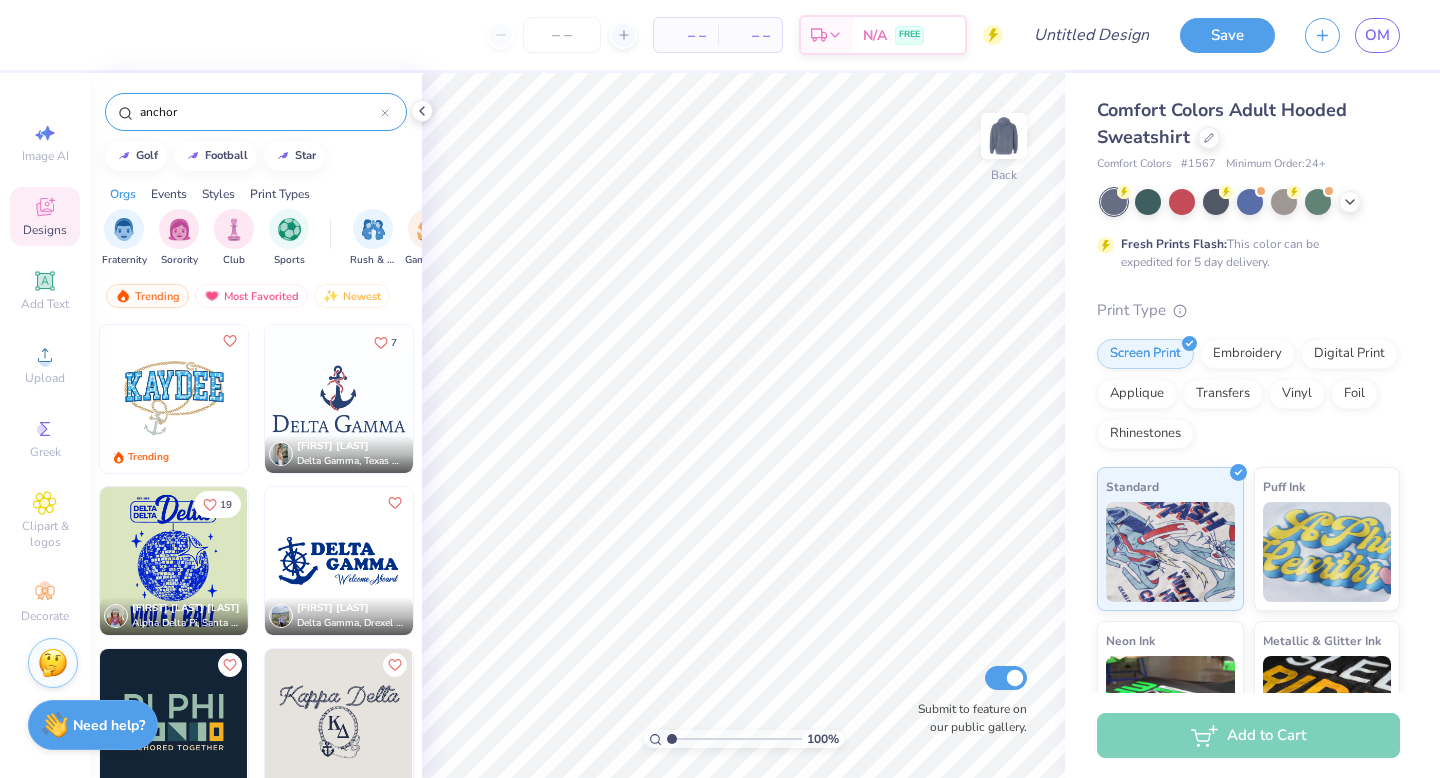 type on "anchor" 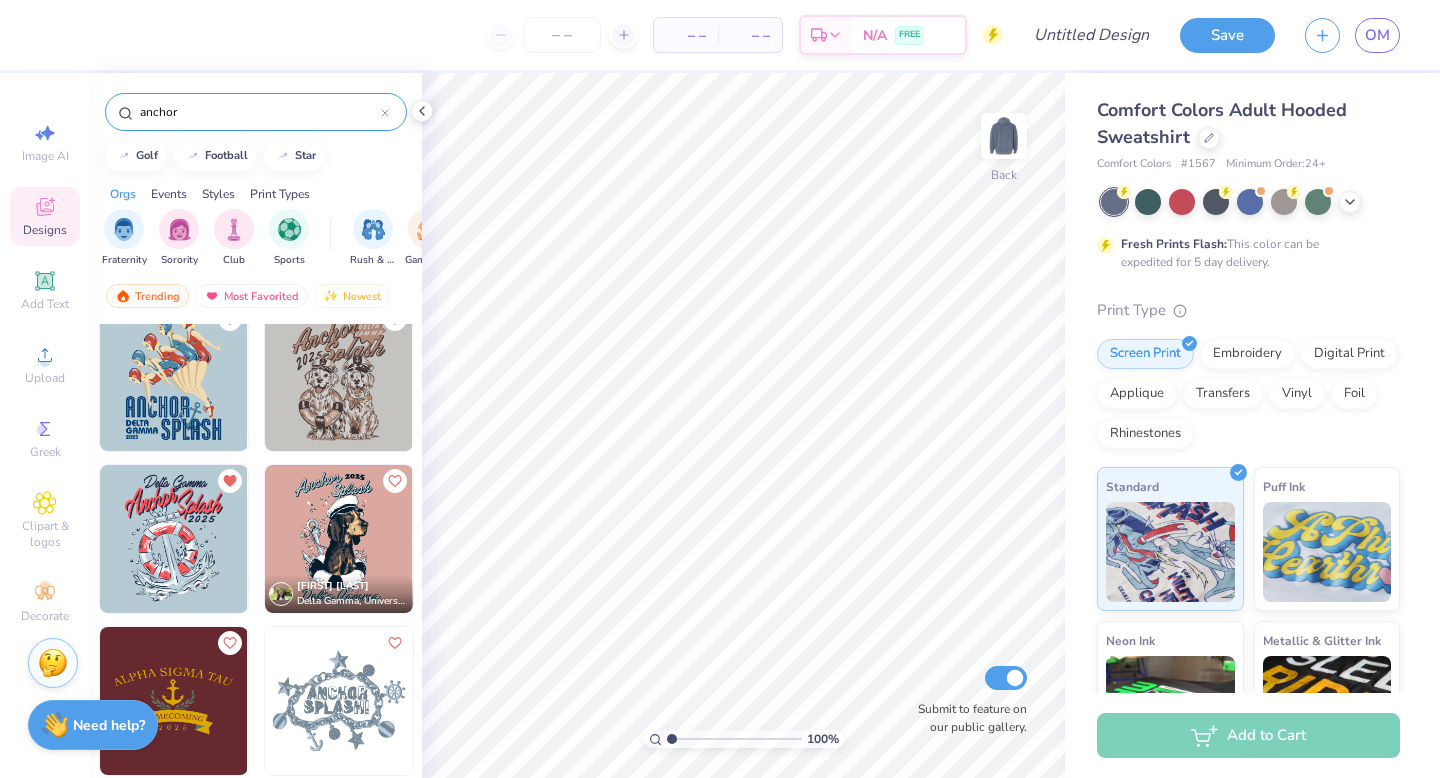 scroll, scrollTop: 674, scrollLeft: 0, axis: vertical 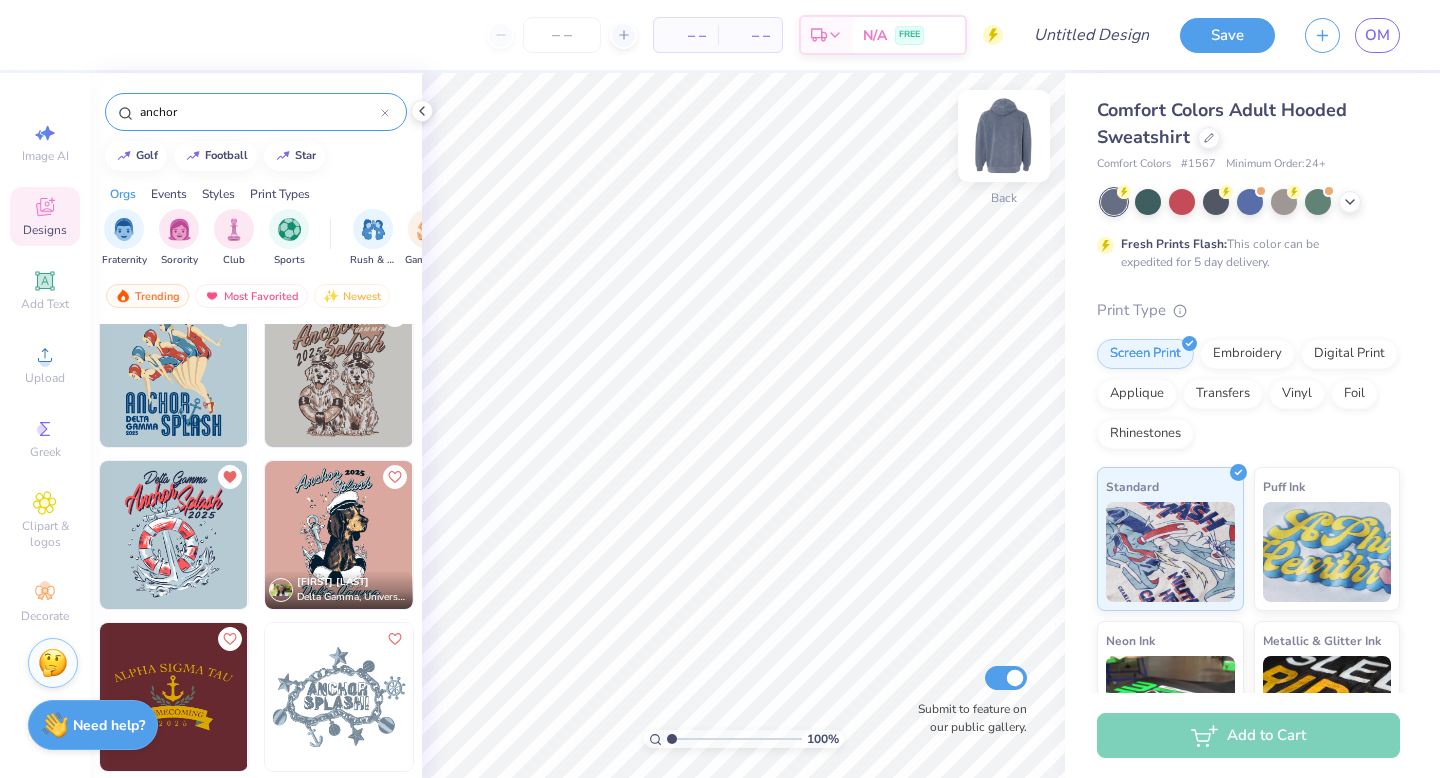 click at bounding box center (1004, 136) 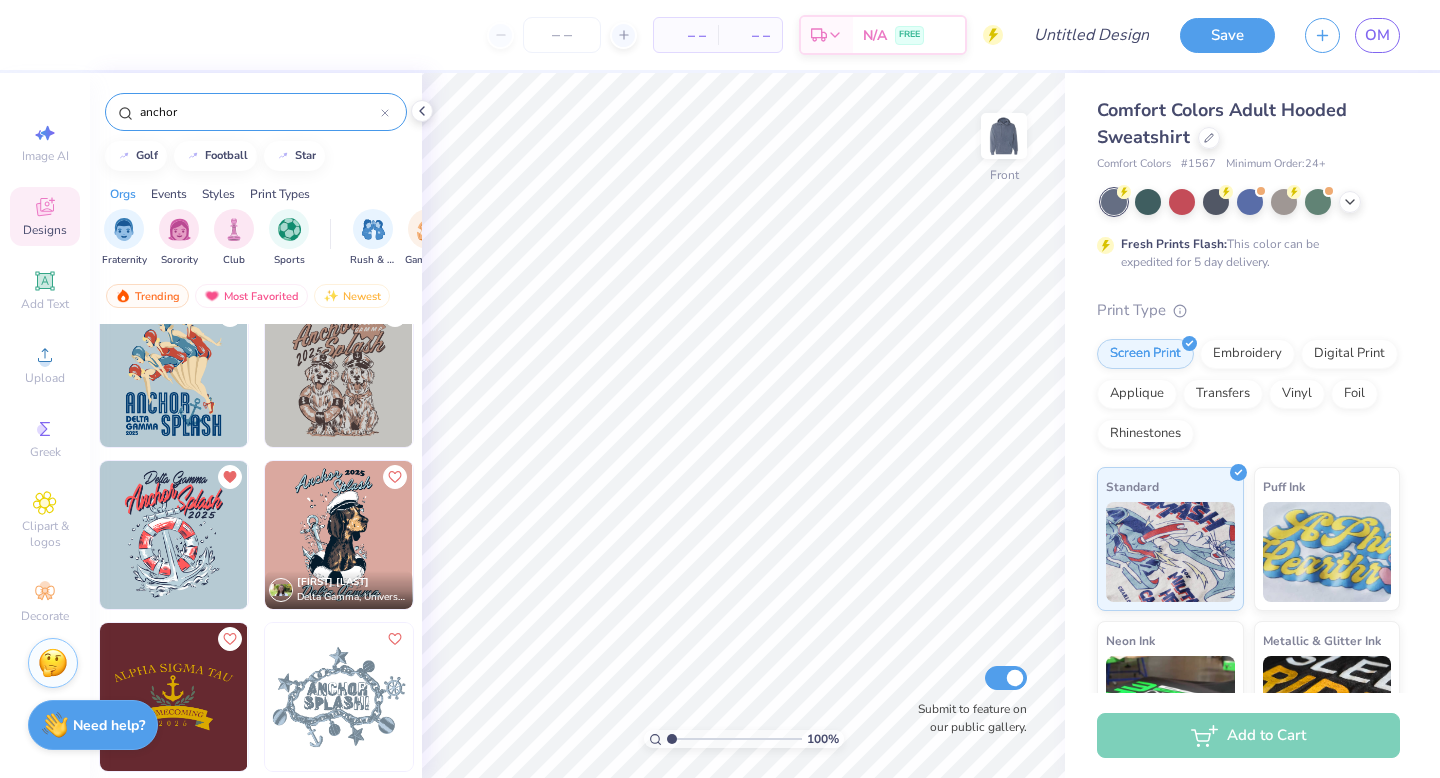 click at bounding box center (174, 535) 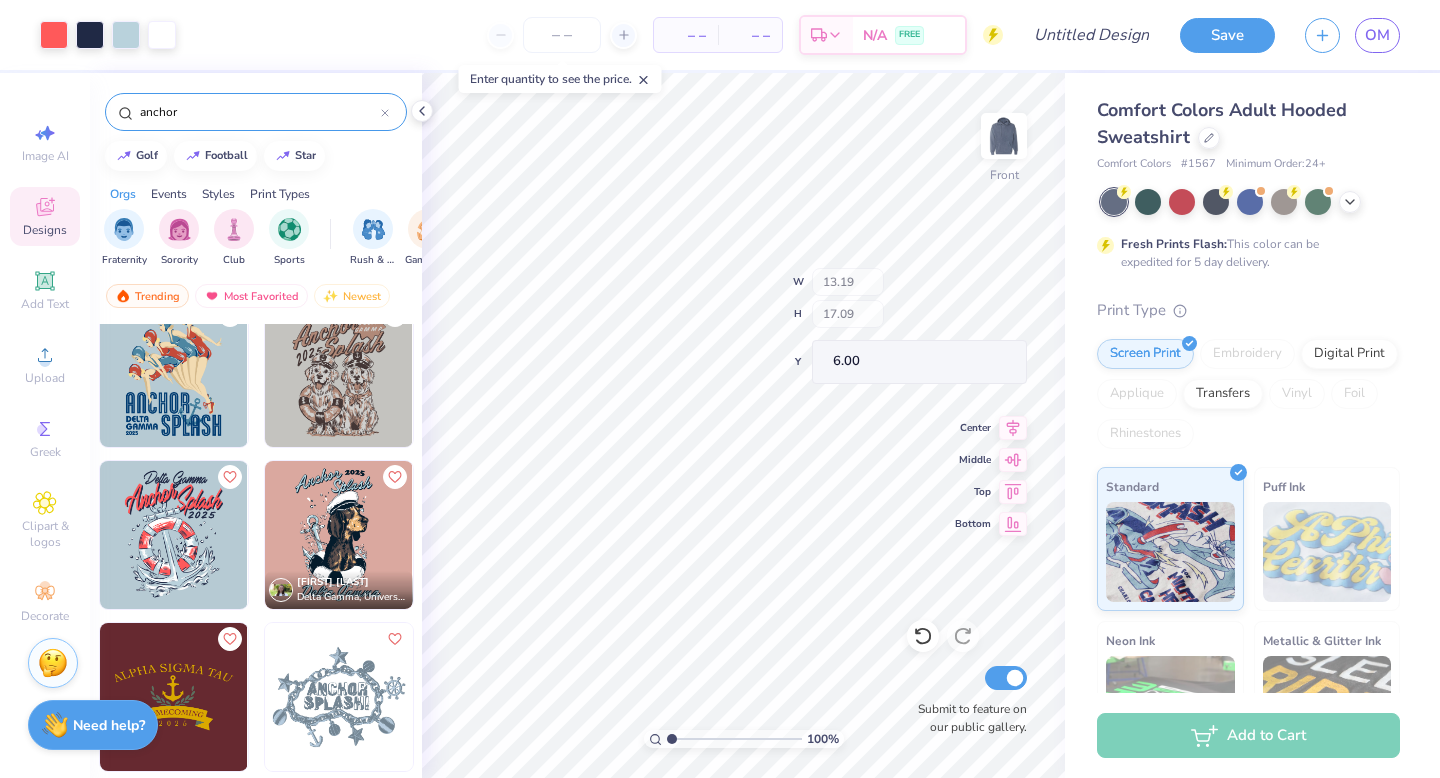 type on "6.00" 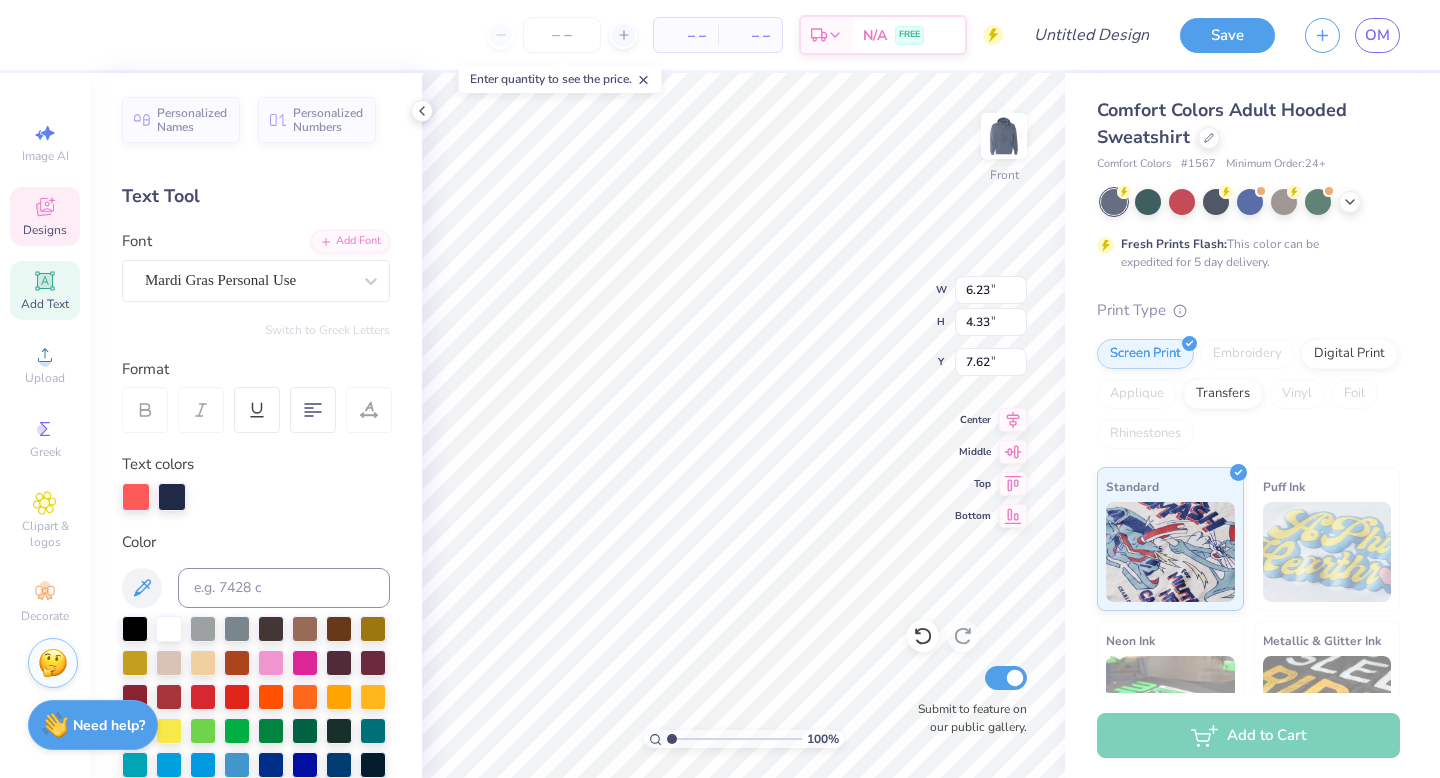 type on "6.23" 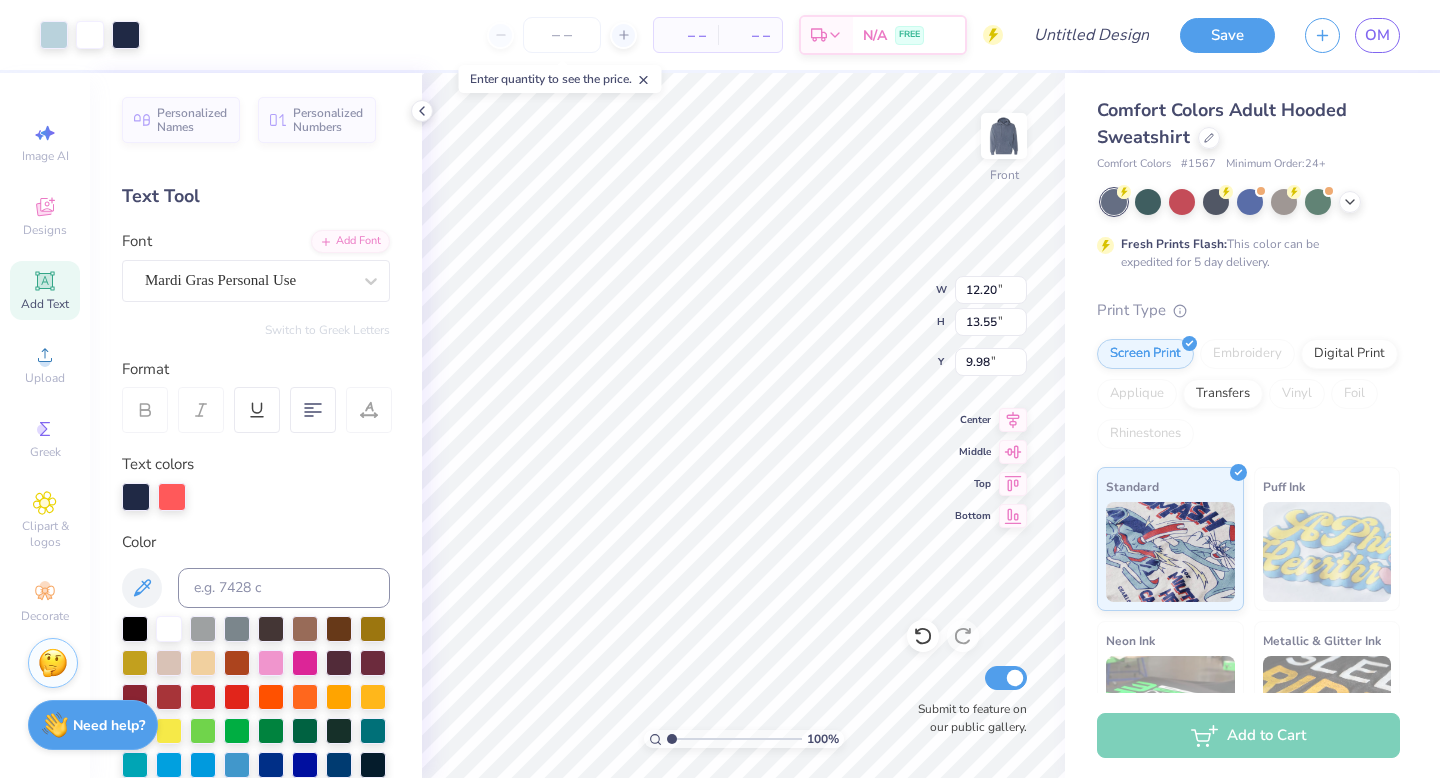 type on "7.19" 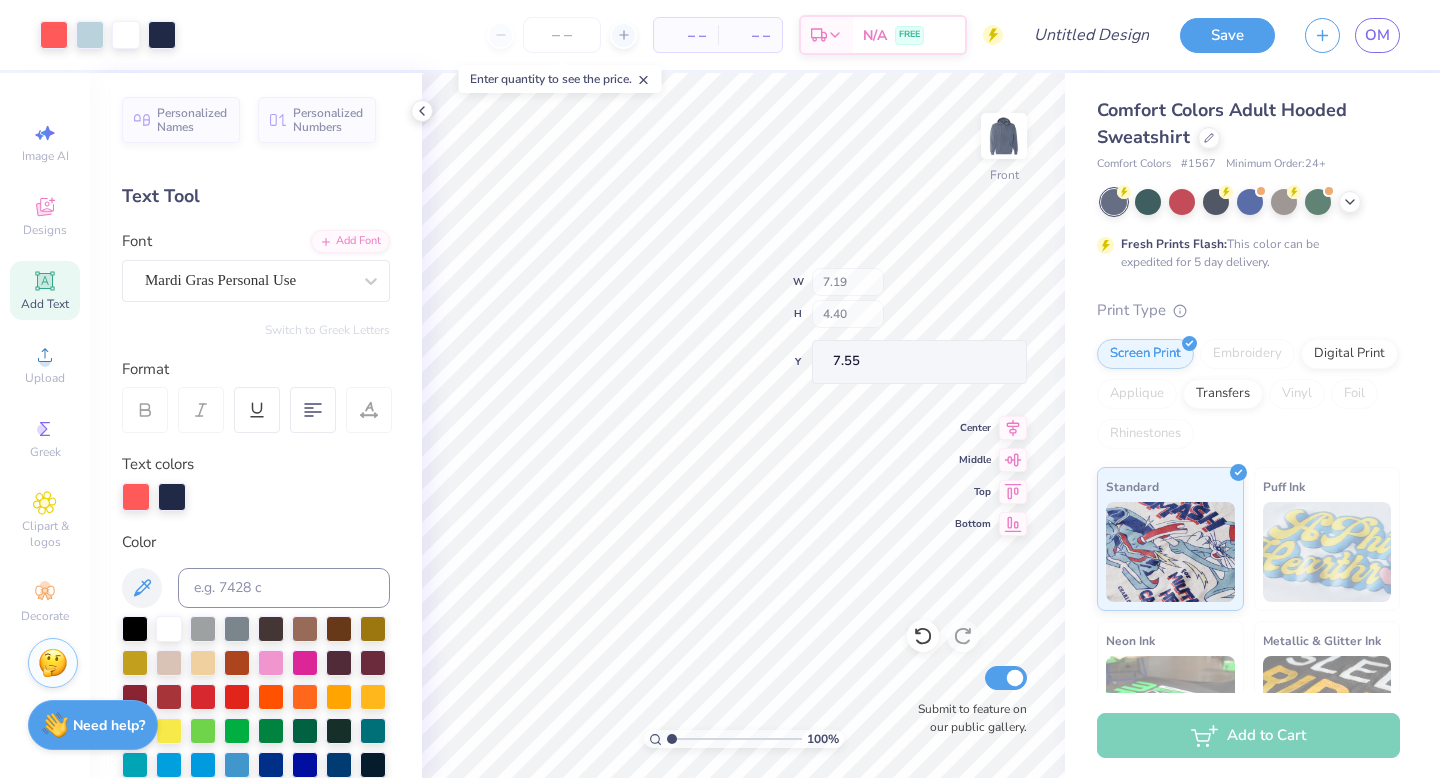 type on "8.69" 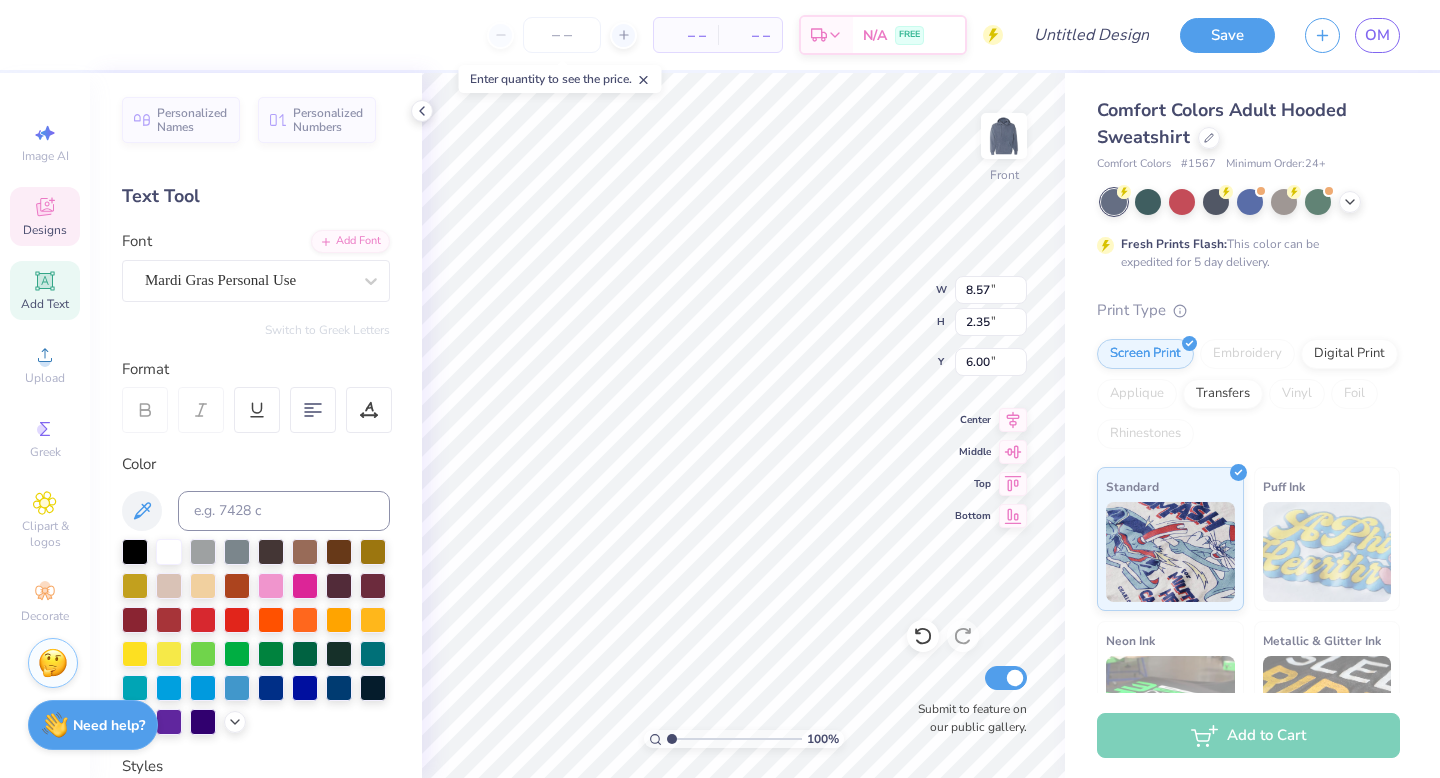 type on "8.57" 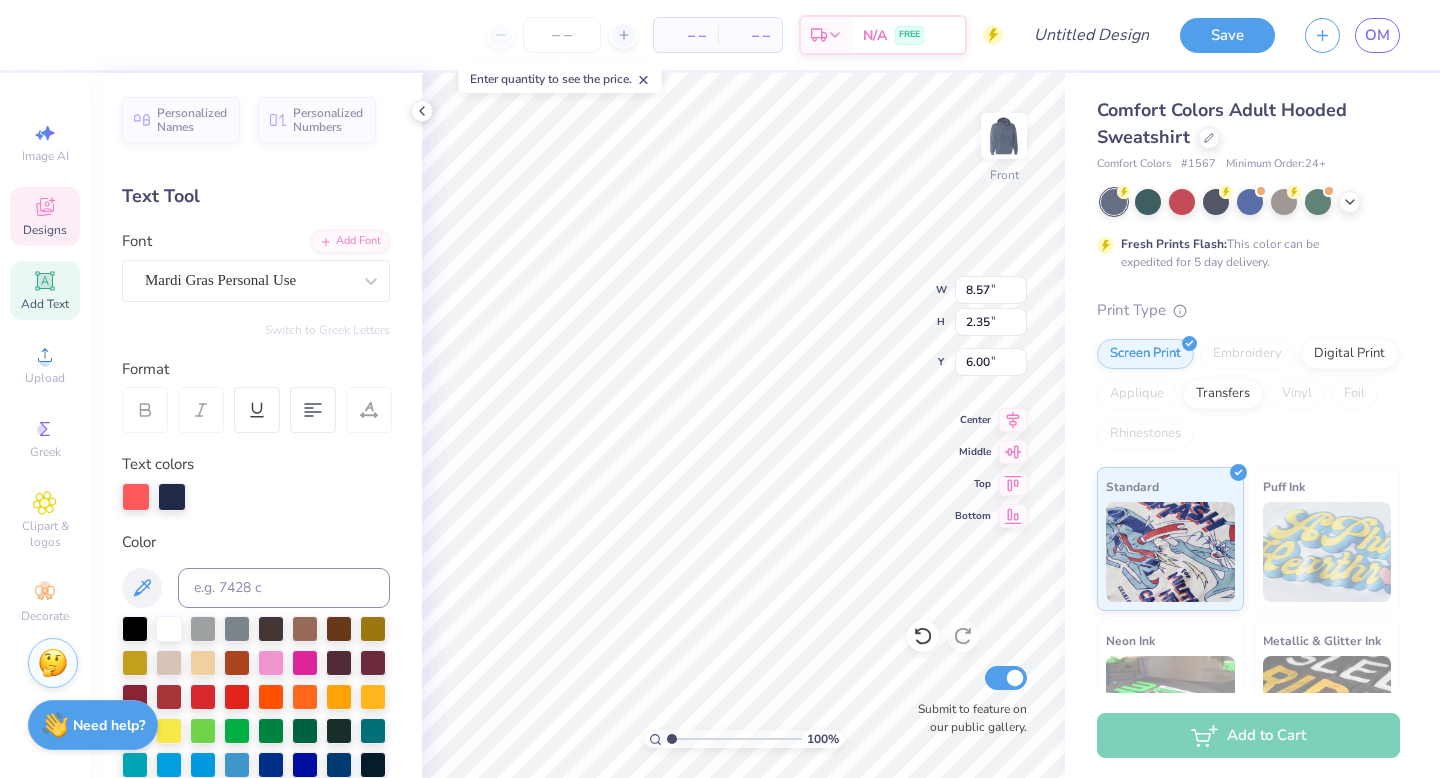 type on "7.19" 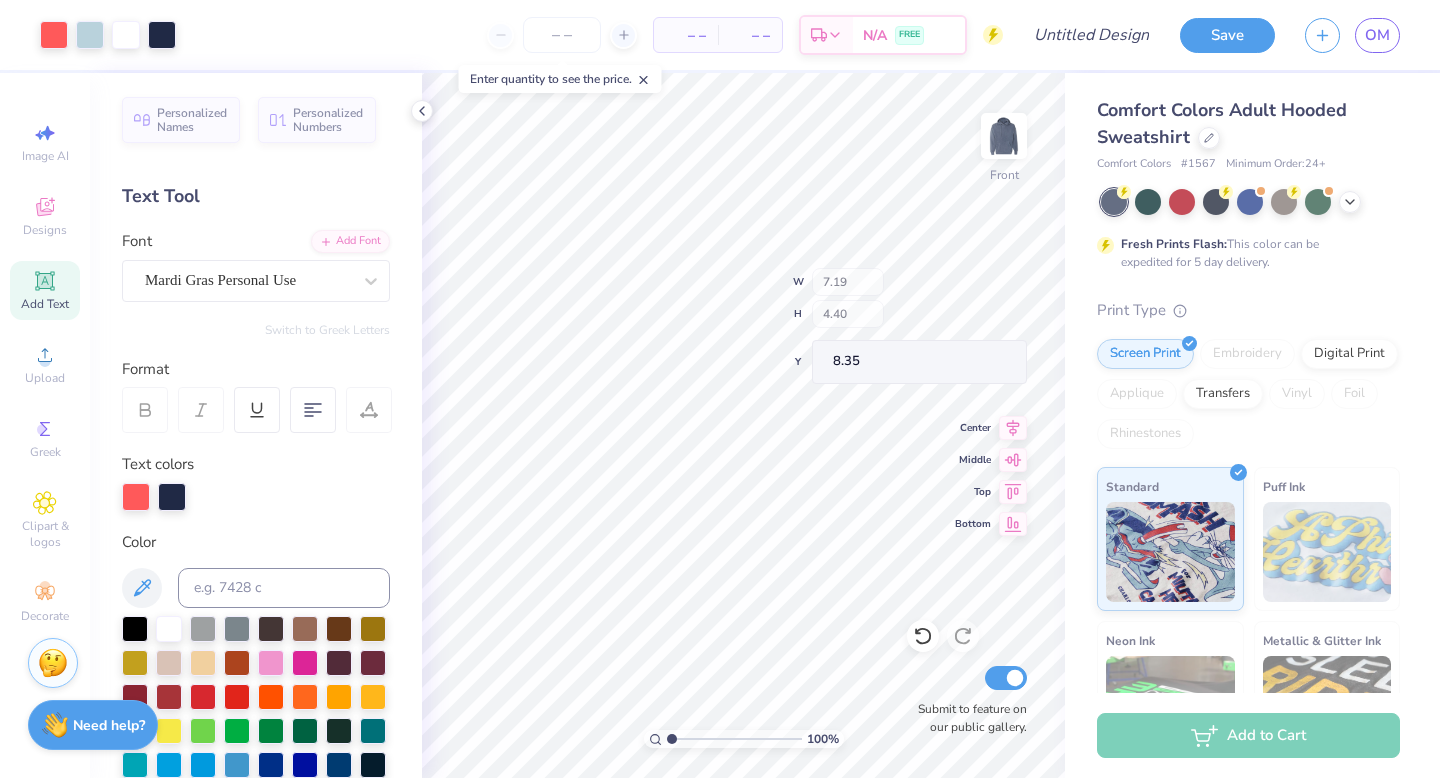 type on "7.55" 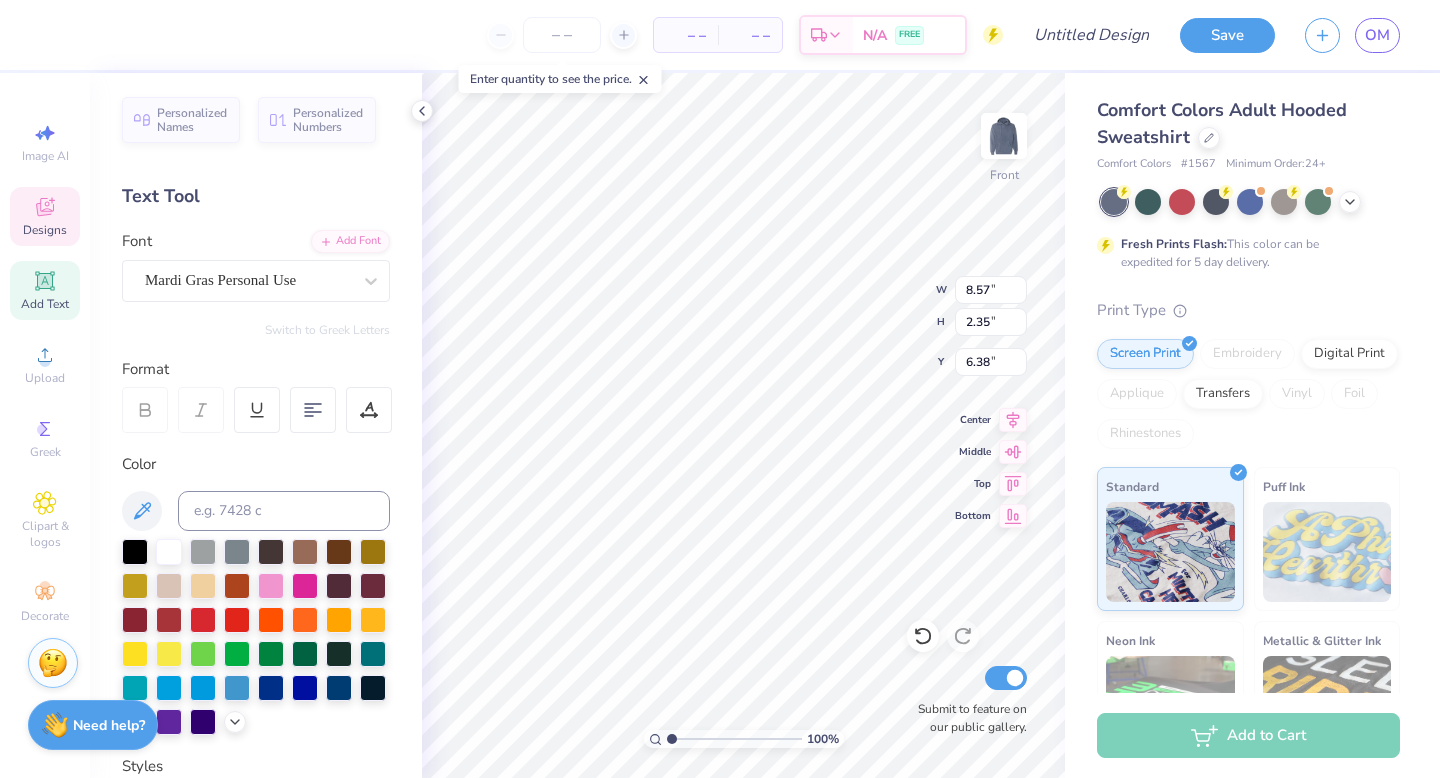 type on "6.38" 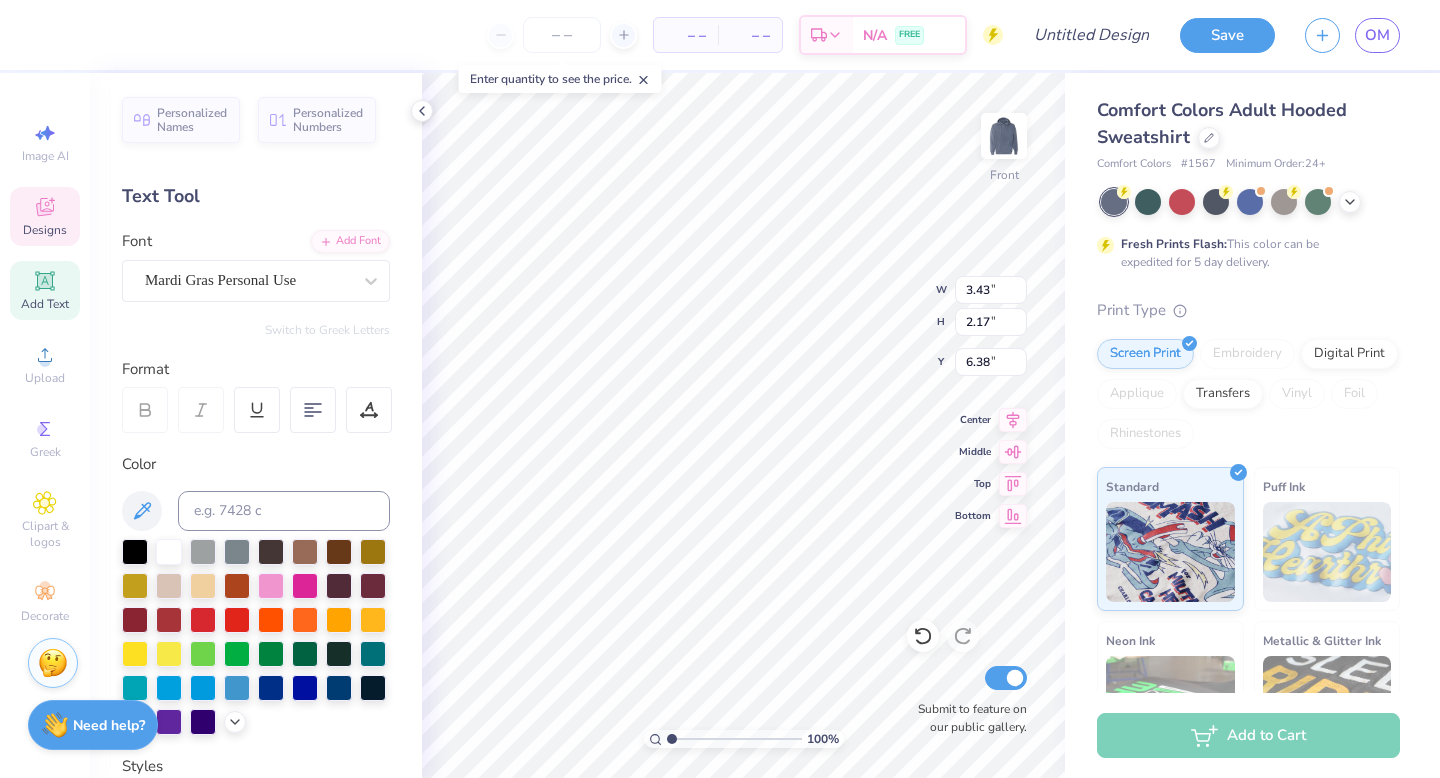 type on "3.43" 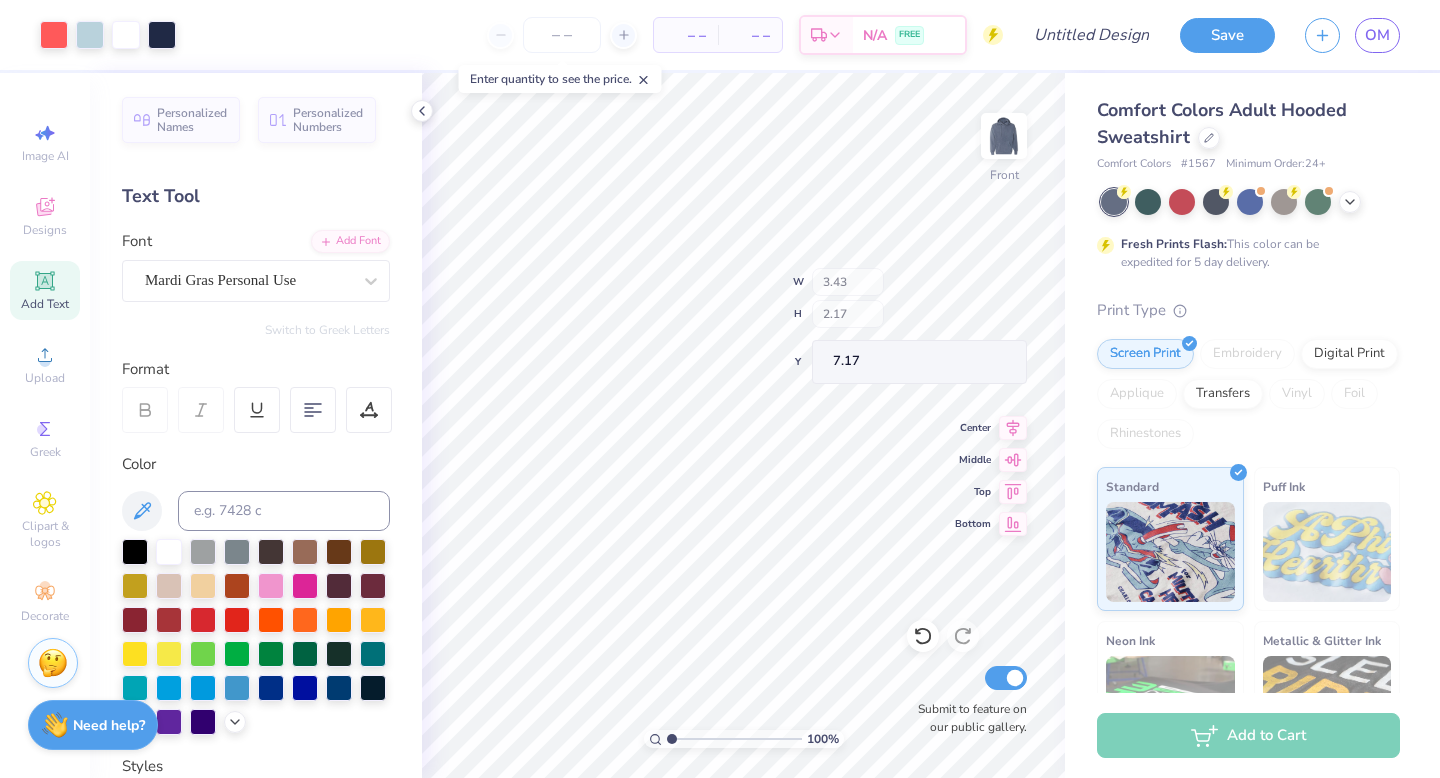 type on "4.09" 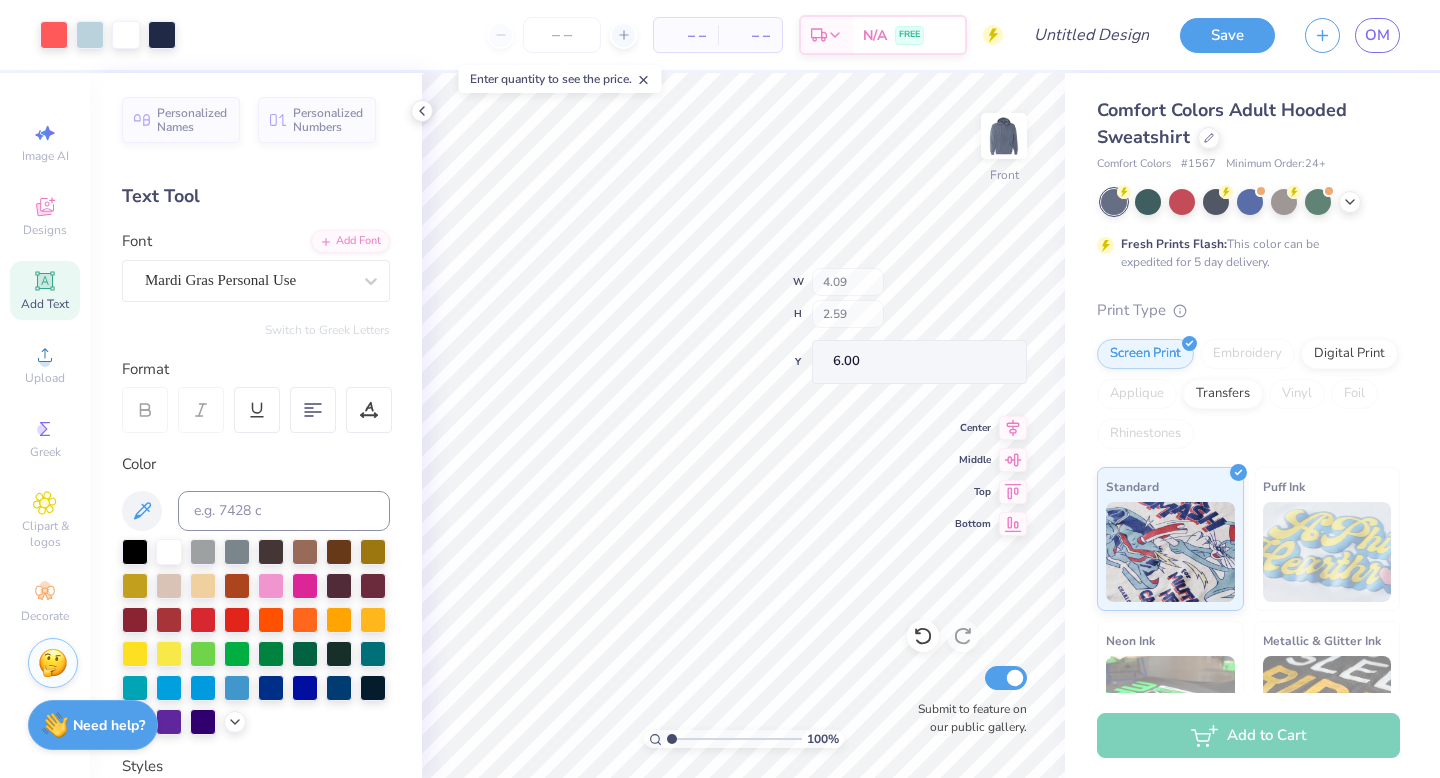 type on "6.00" 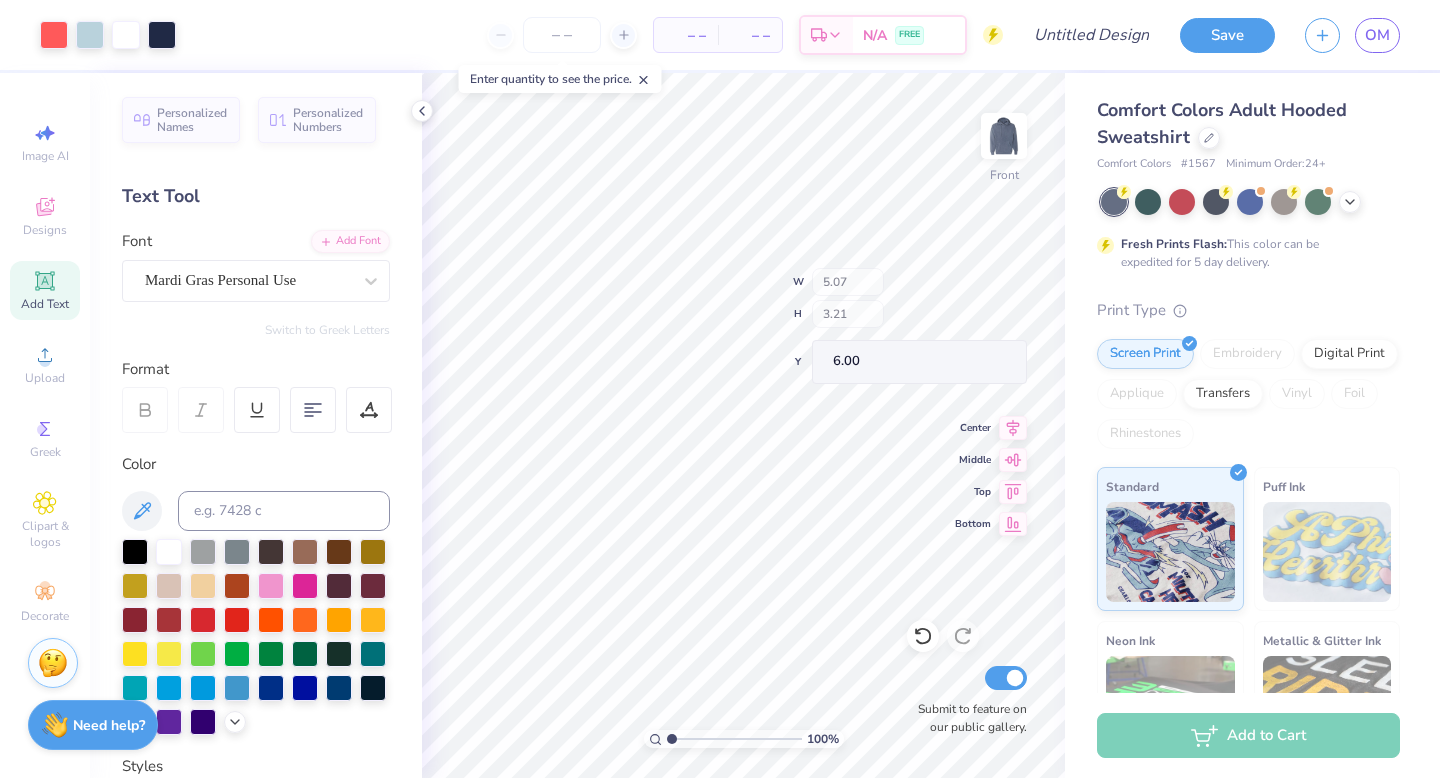 type on "5.07" 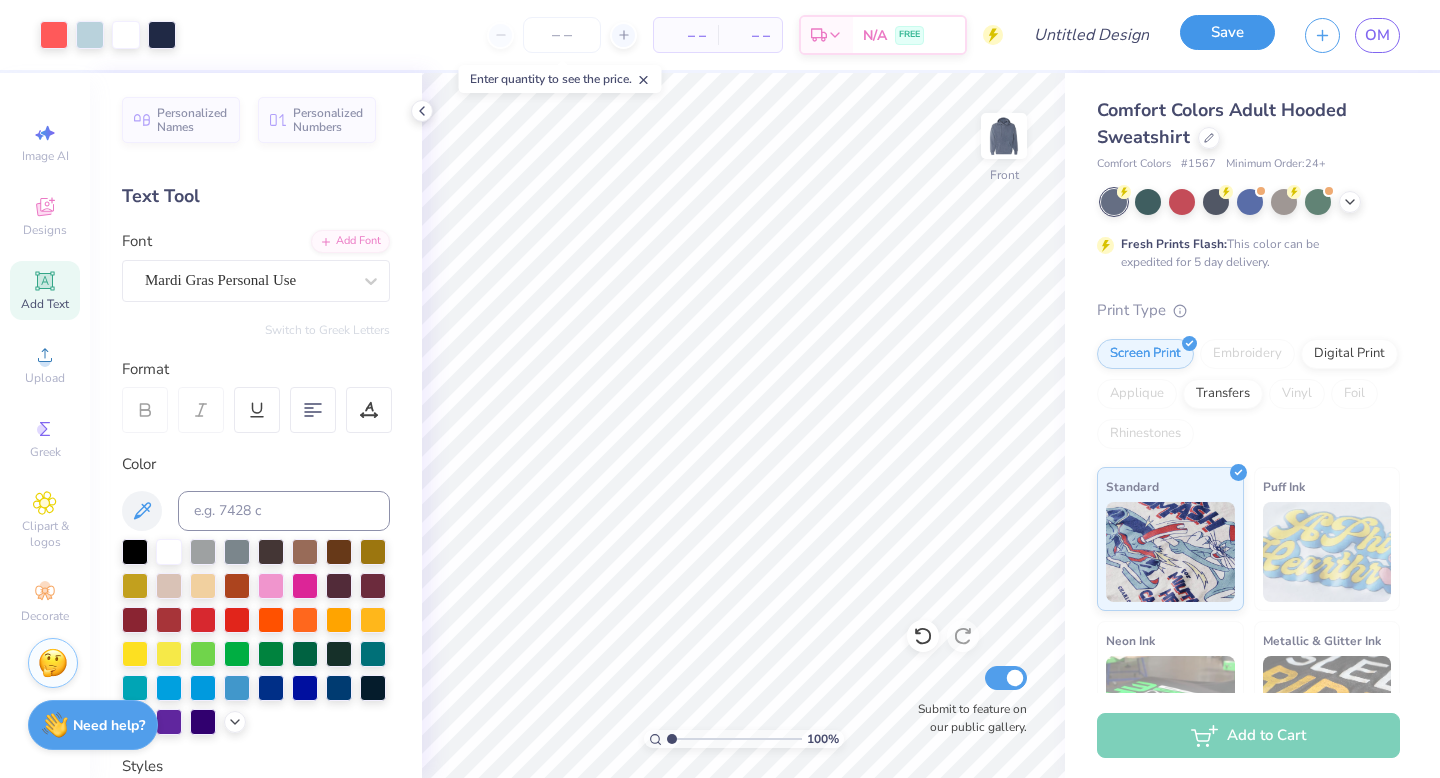 click on "Save" at bounding box center [1227, 32] 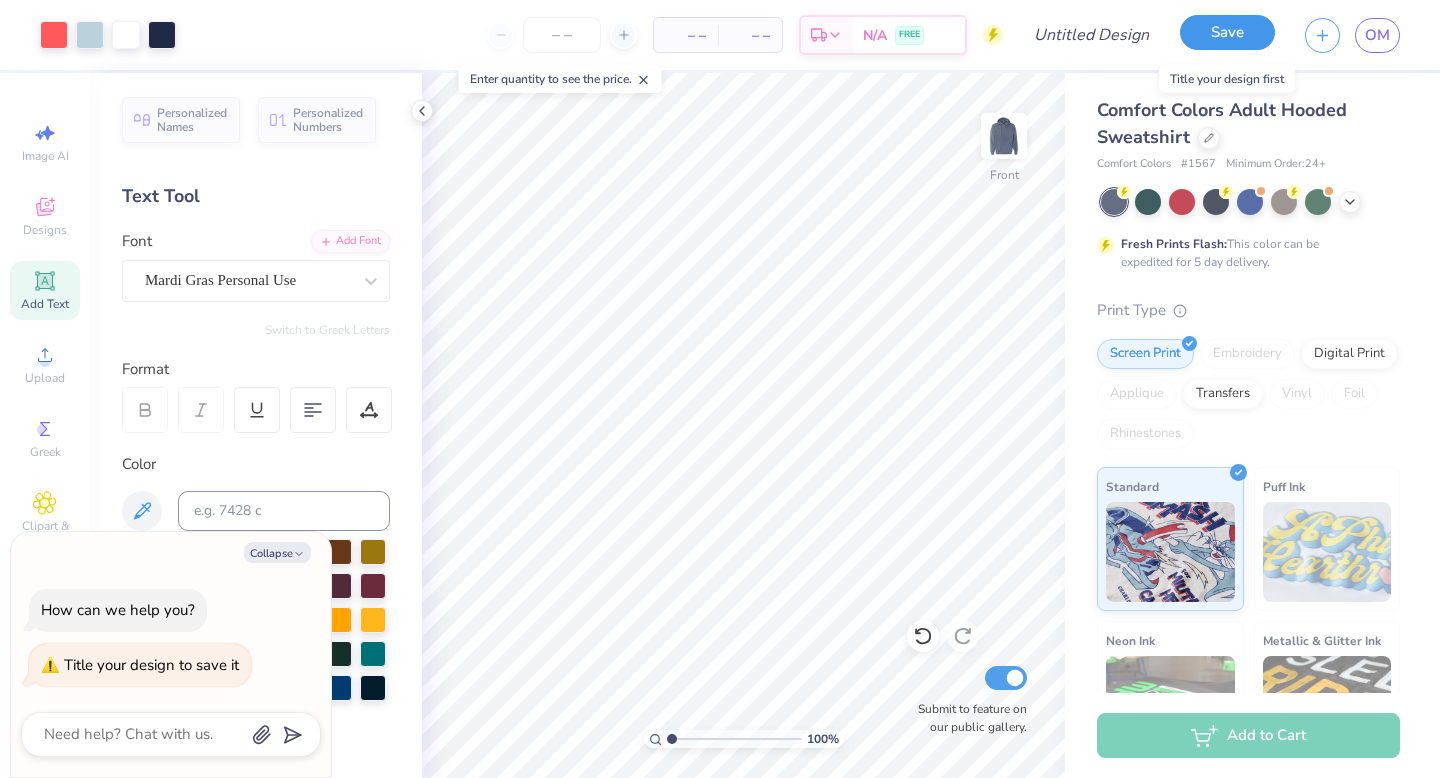 click on "Save" at bounding box center [1227, 32] 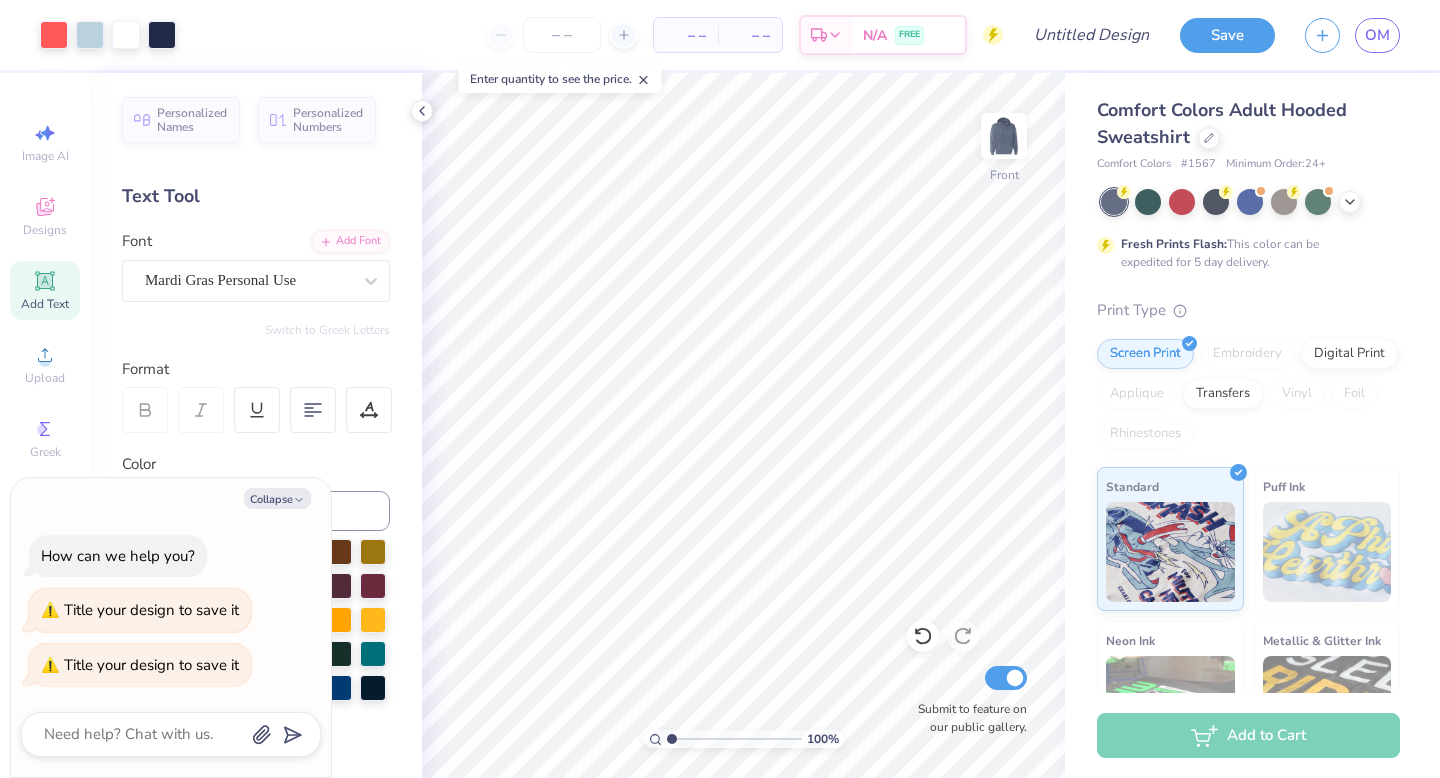click on "Color" at bounding box center (256, 464) 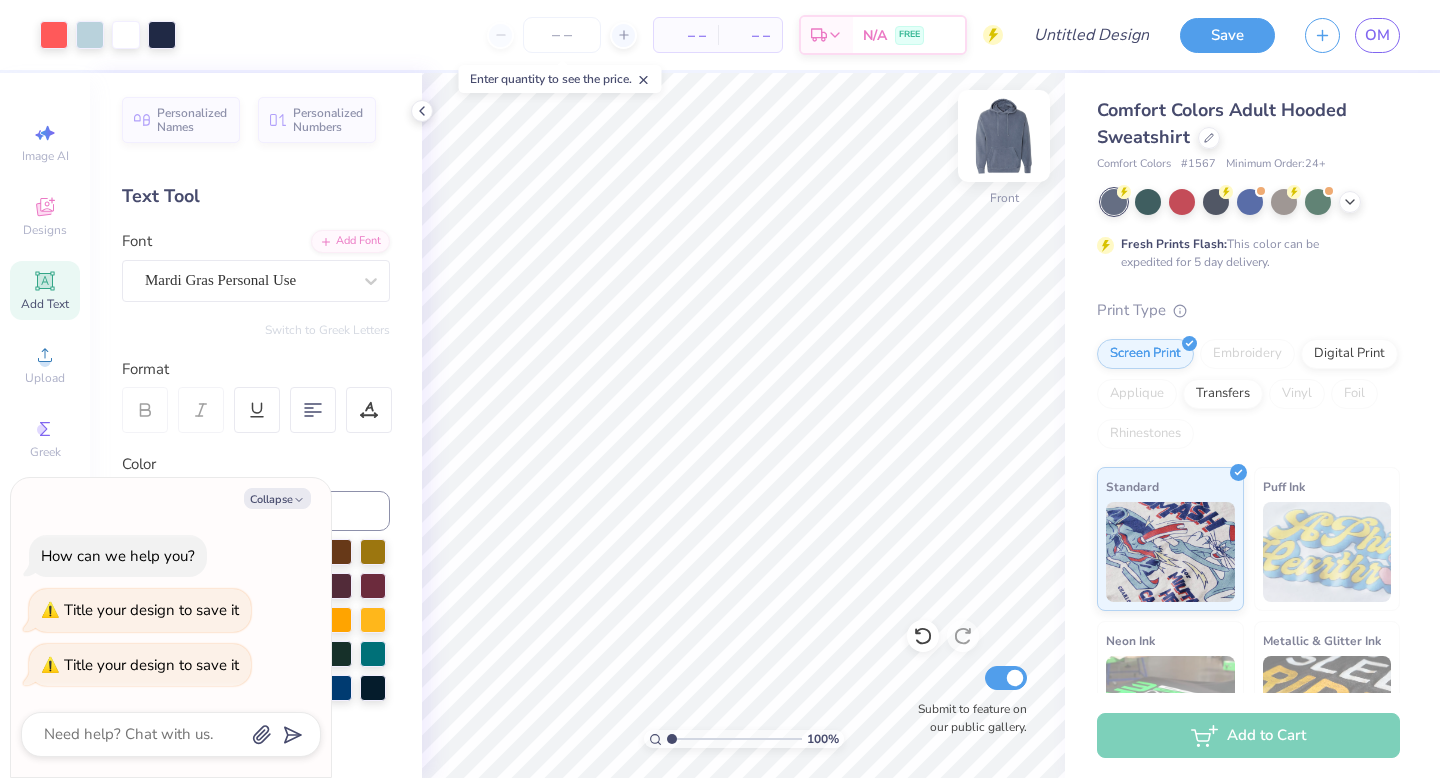 click at bounding box center [1004, 136] 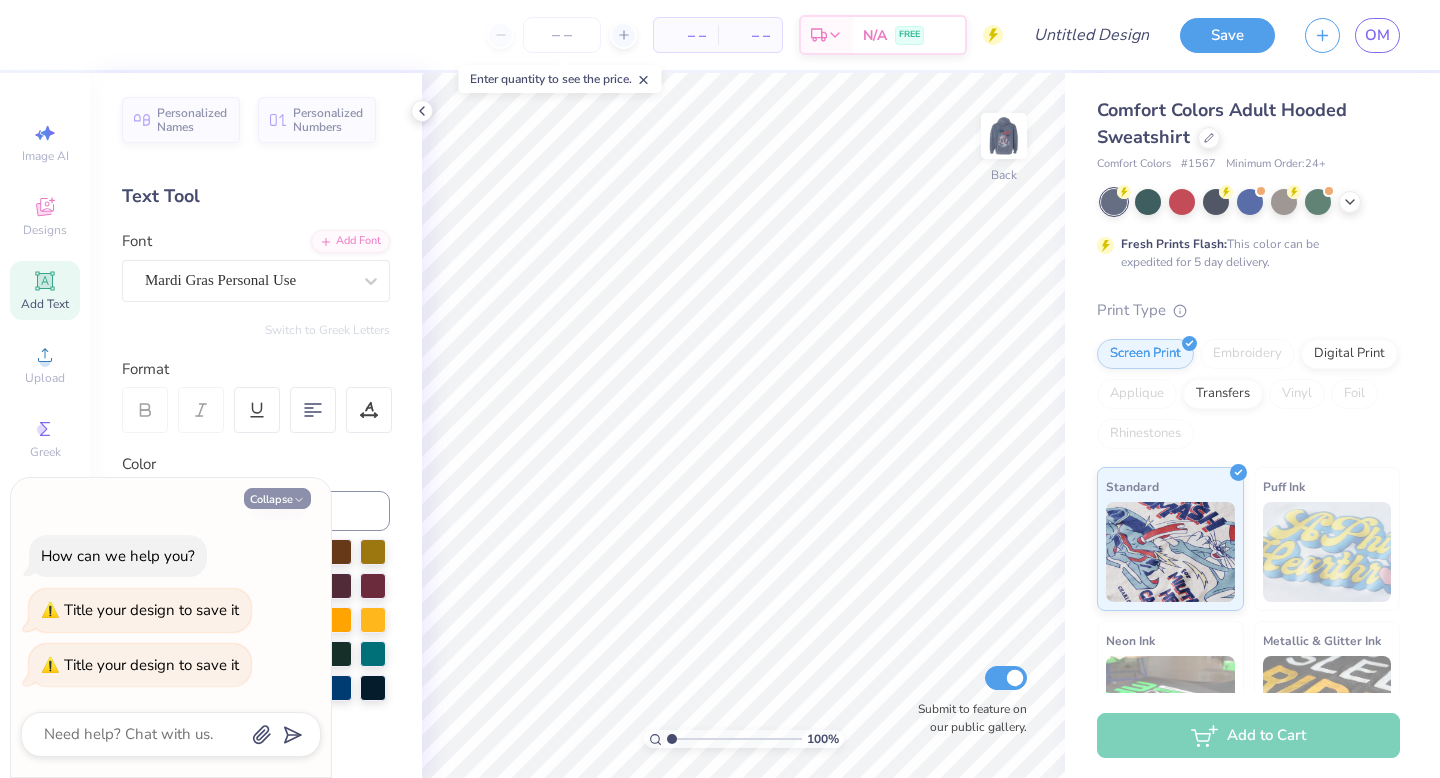 click 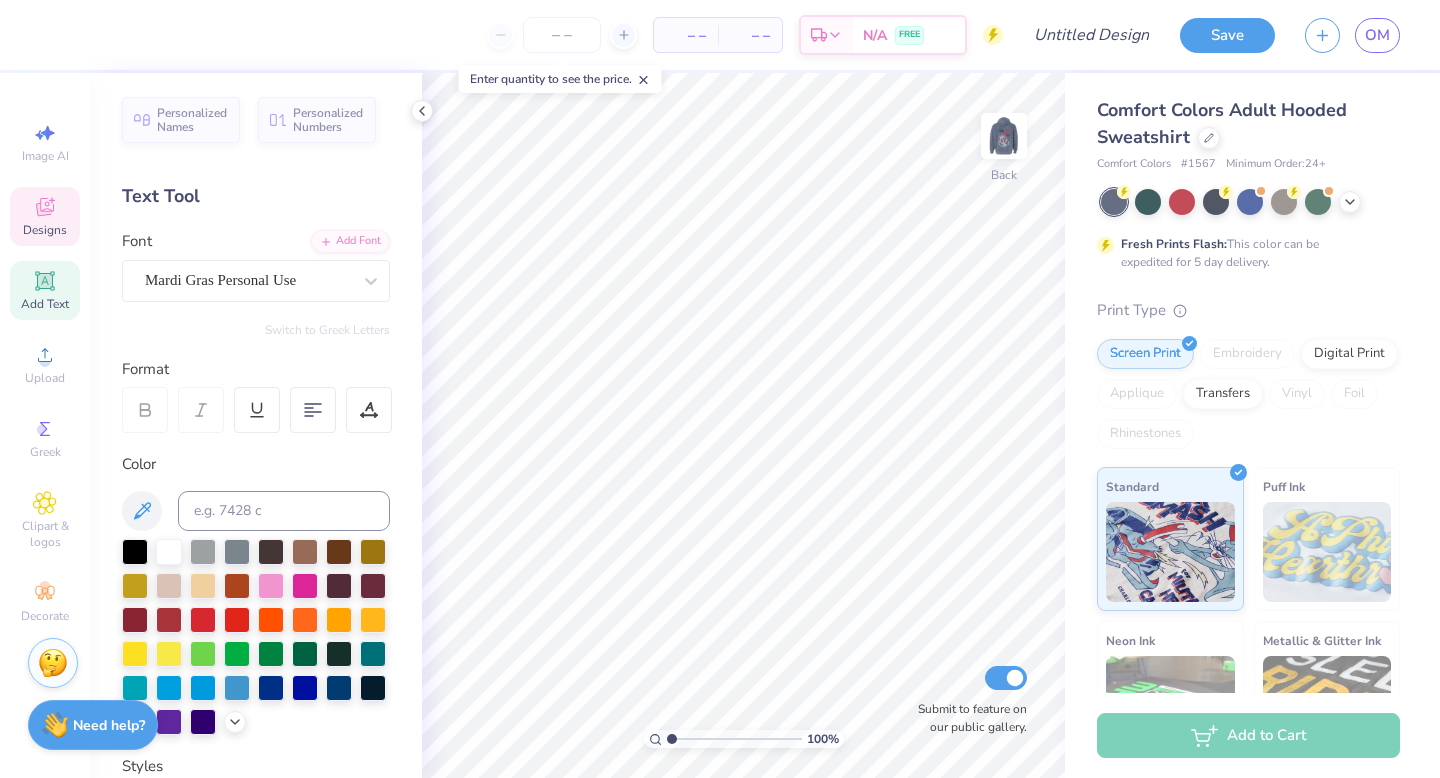 click on "Designs" at bounding box center (45, 230) 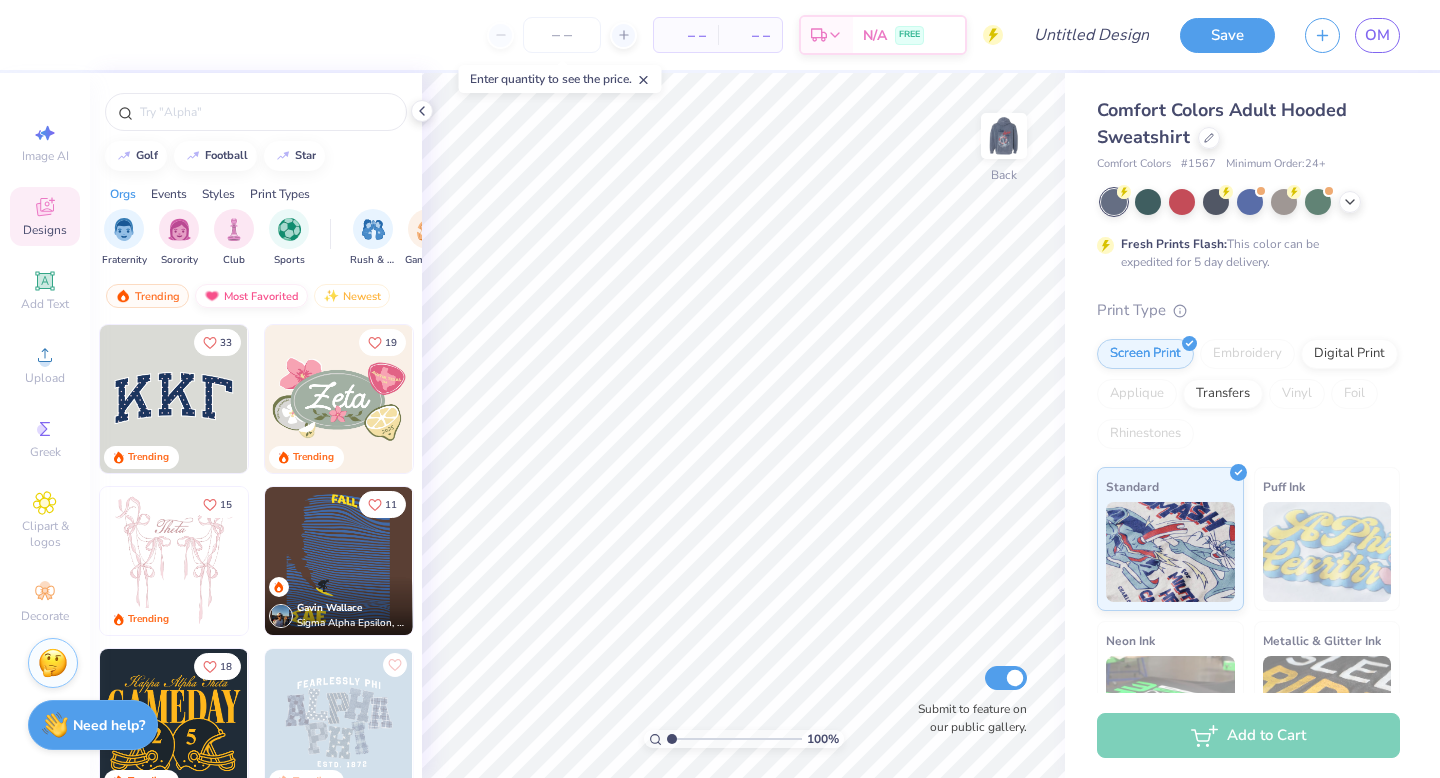 click on "Most Favorited" at bounding box center (251, 296) 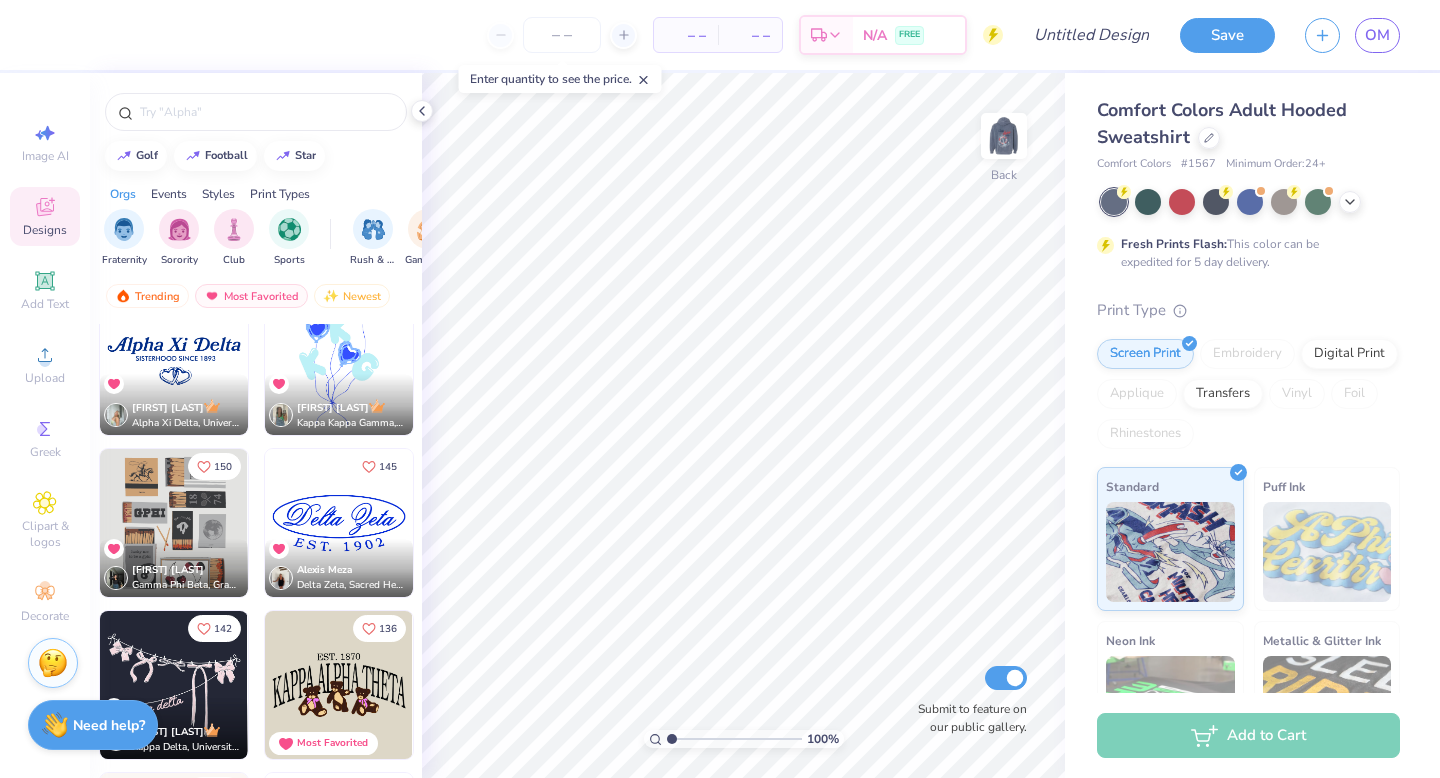 scroll, scrollTop: 688, scrollLeft: 0, axis: vertical 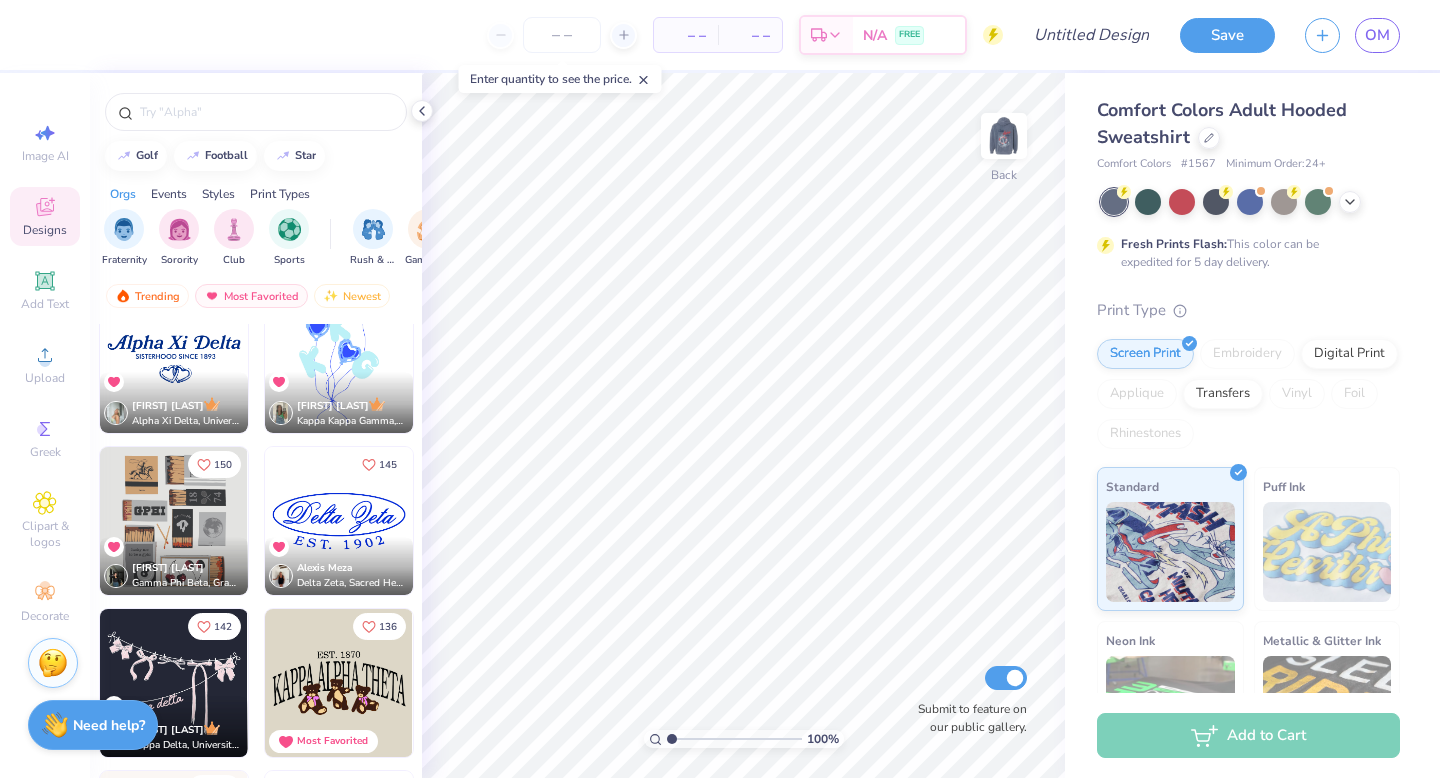 click at bounding box center (339, 521) 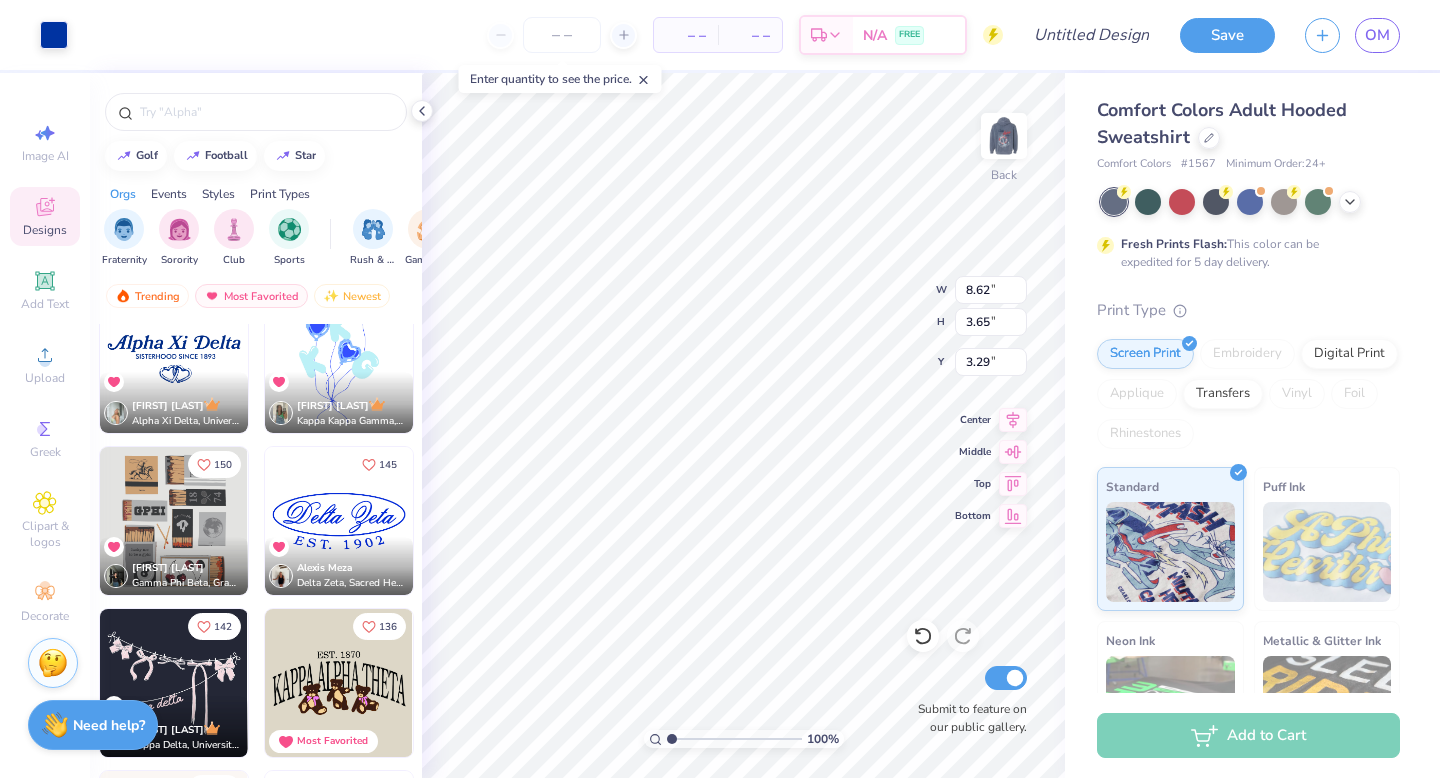 type on "3.29" 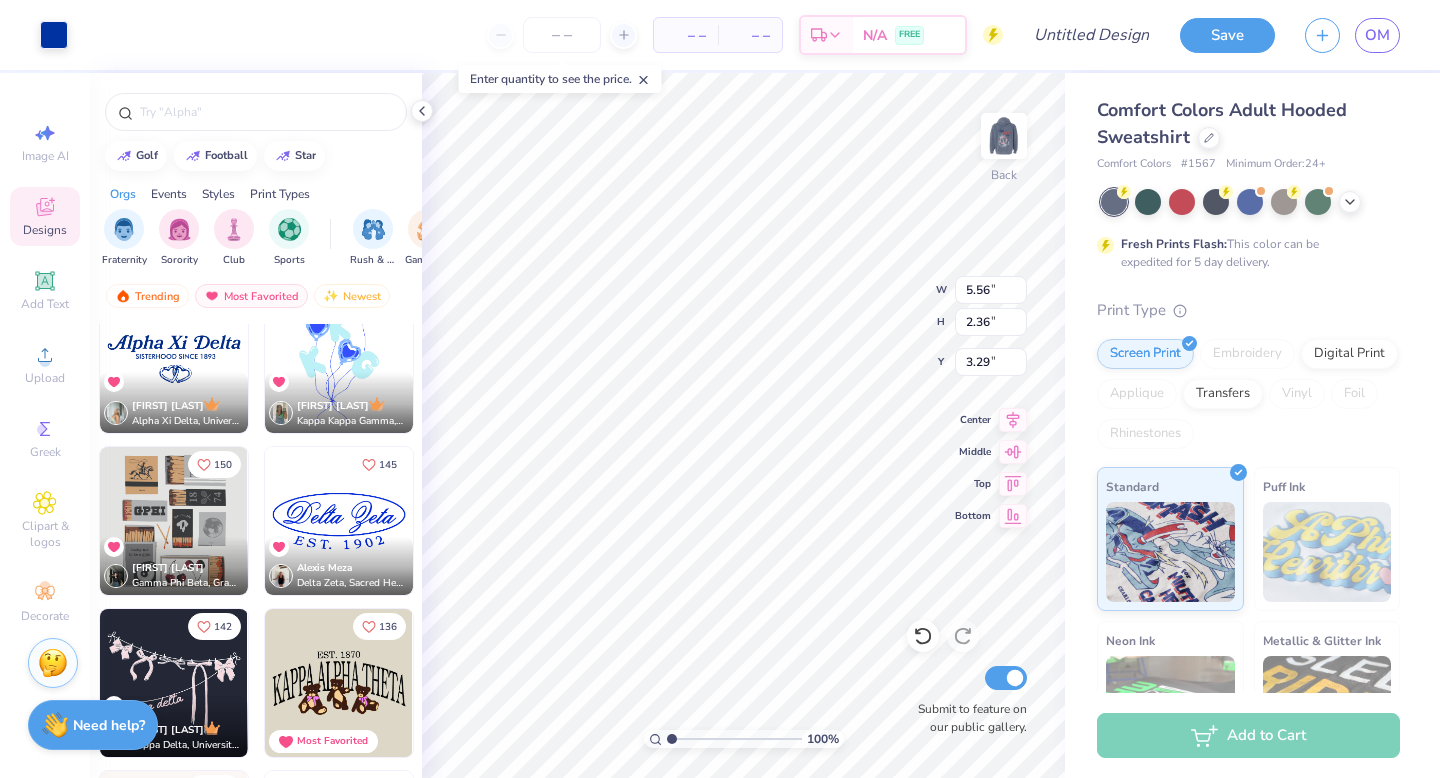 type on "5.56" 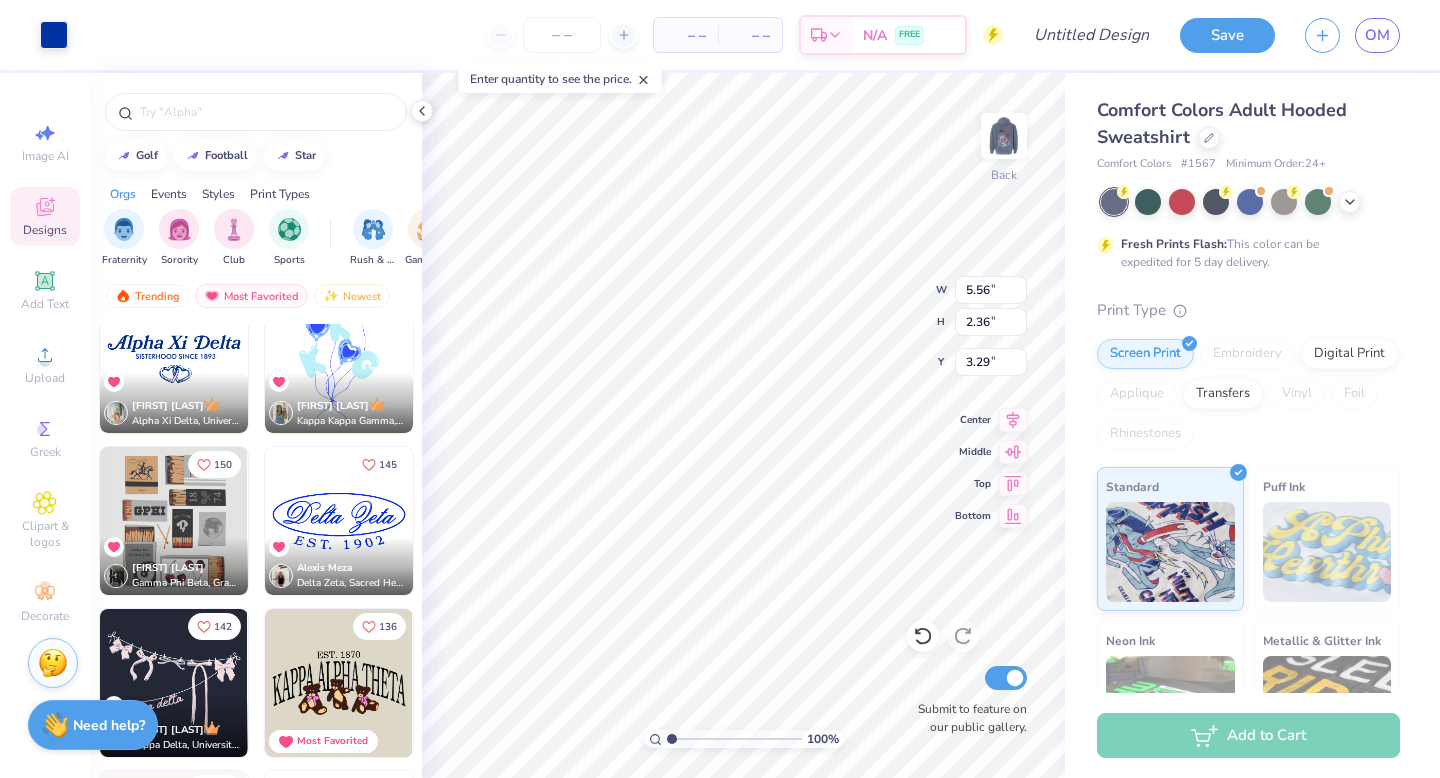 type on "2.36" 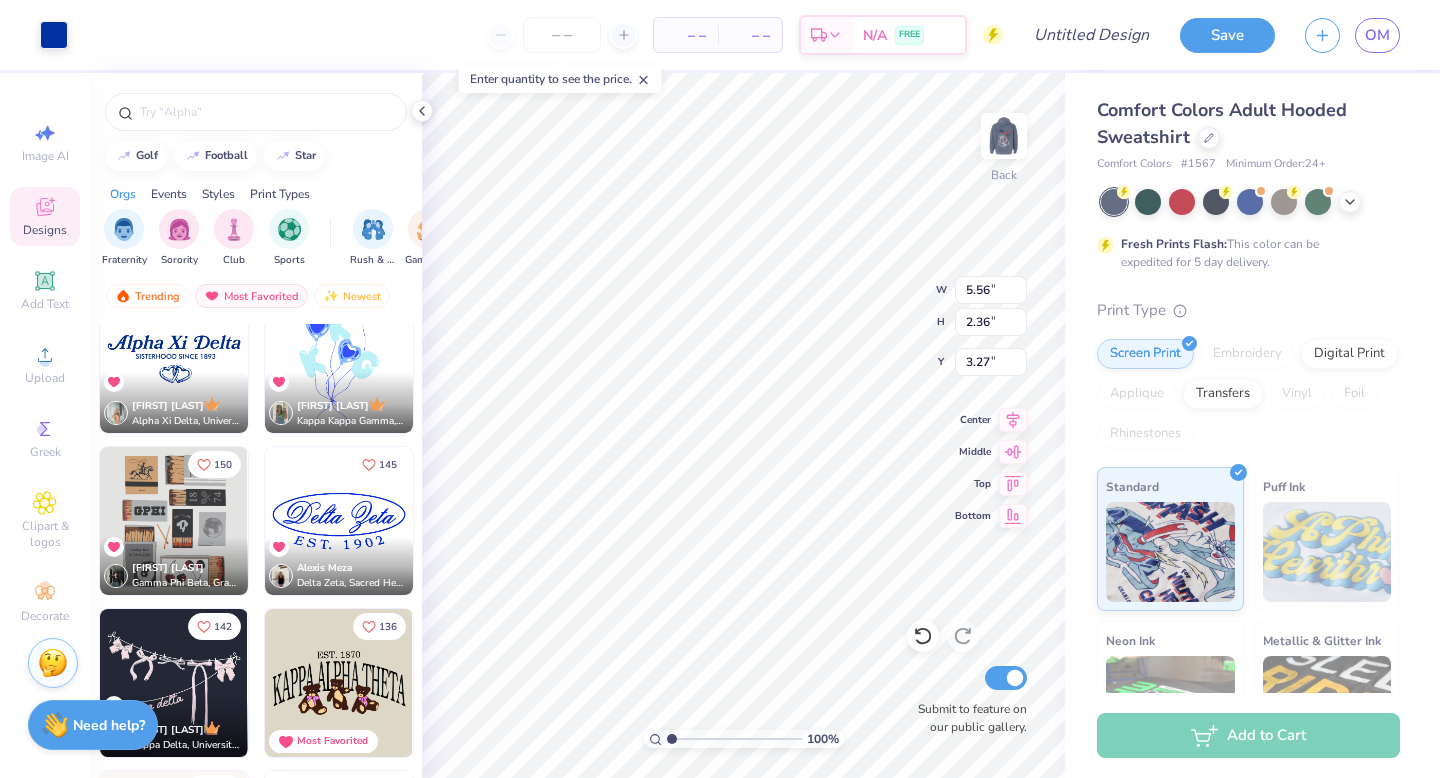 type on "3.63" 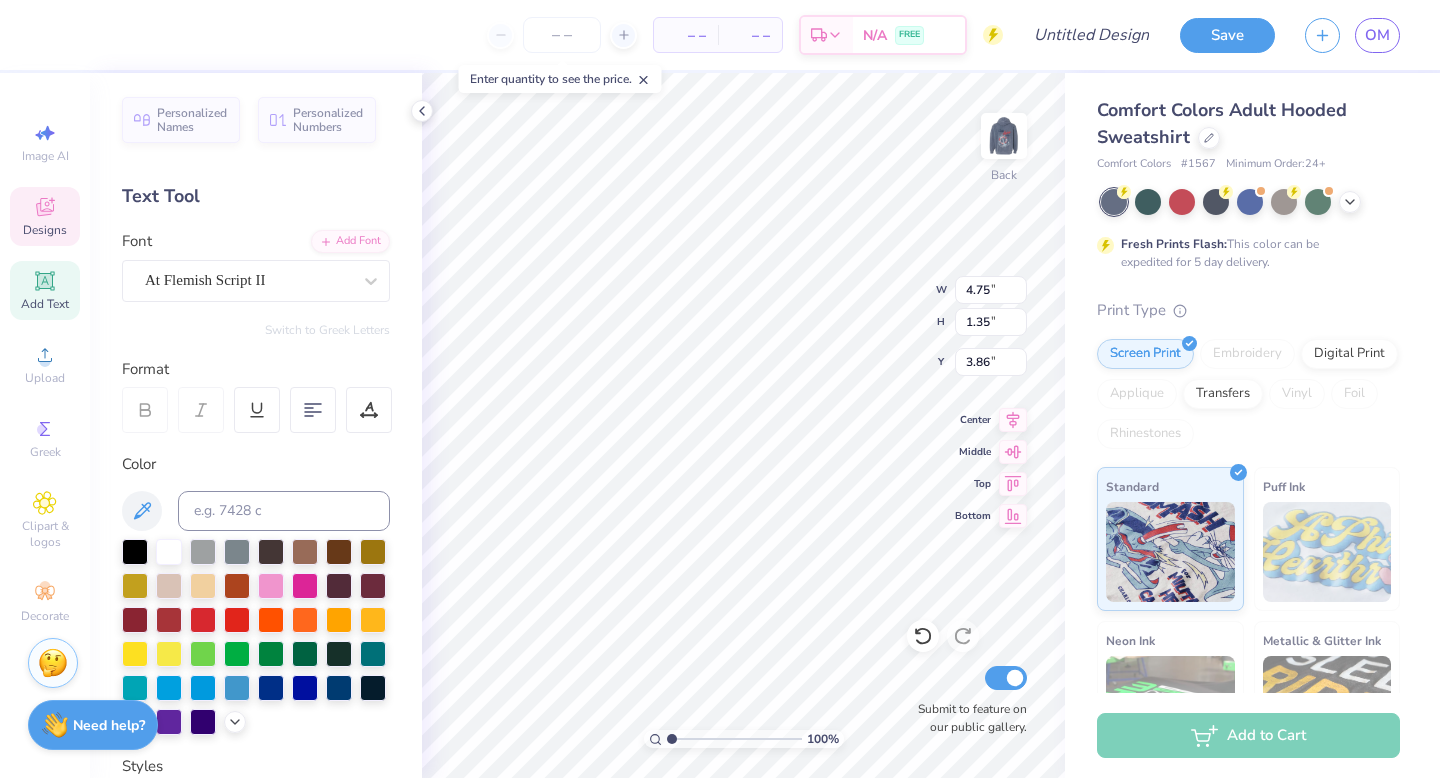 type on "3.86" 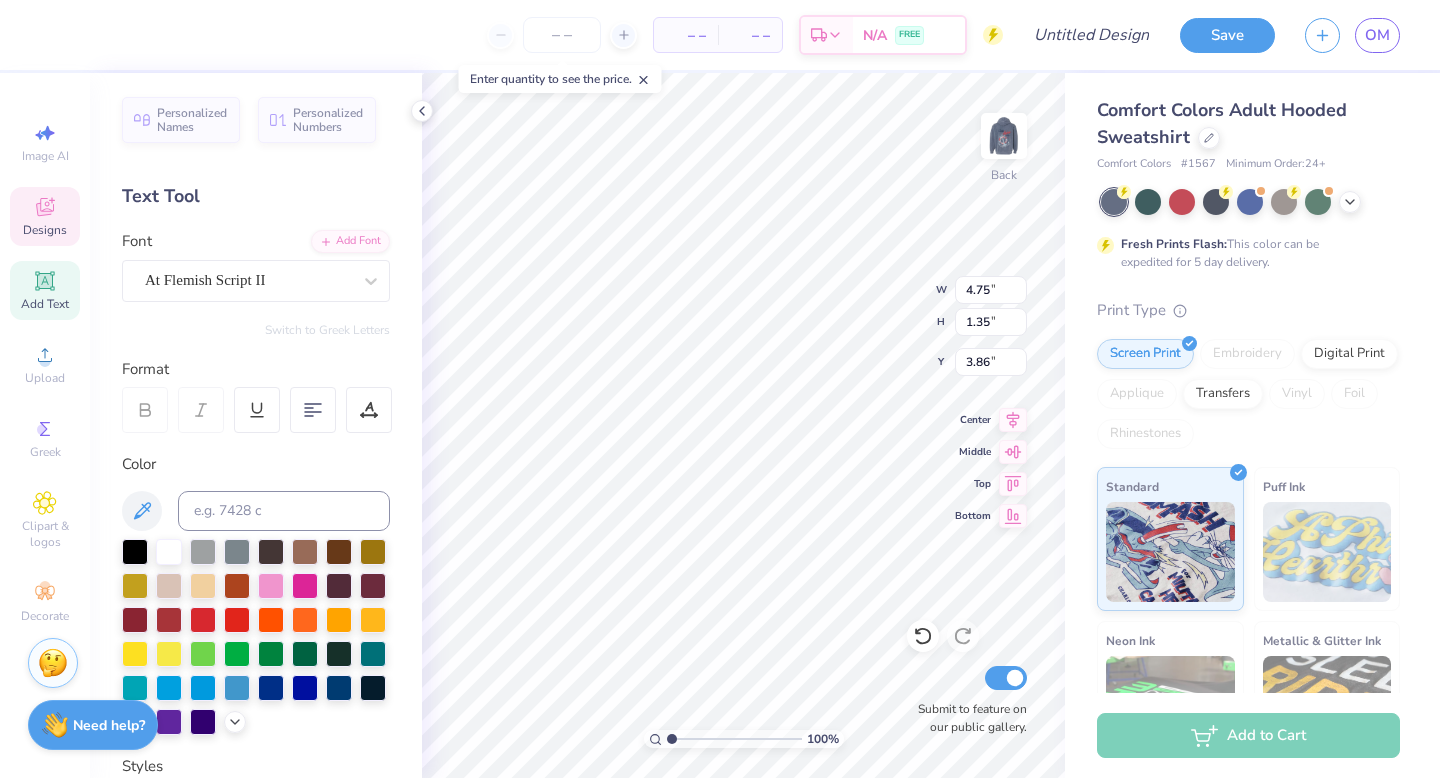 scroll, scrollTop: 0, scrollLeft: 4, axis: horizontal 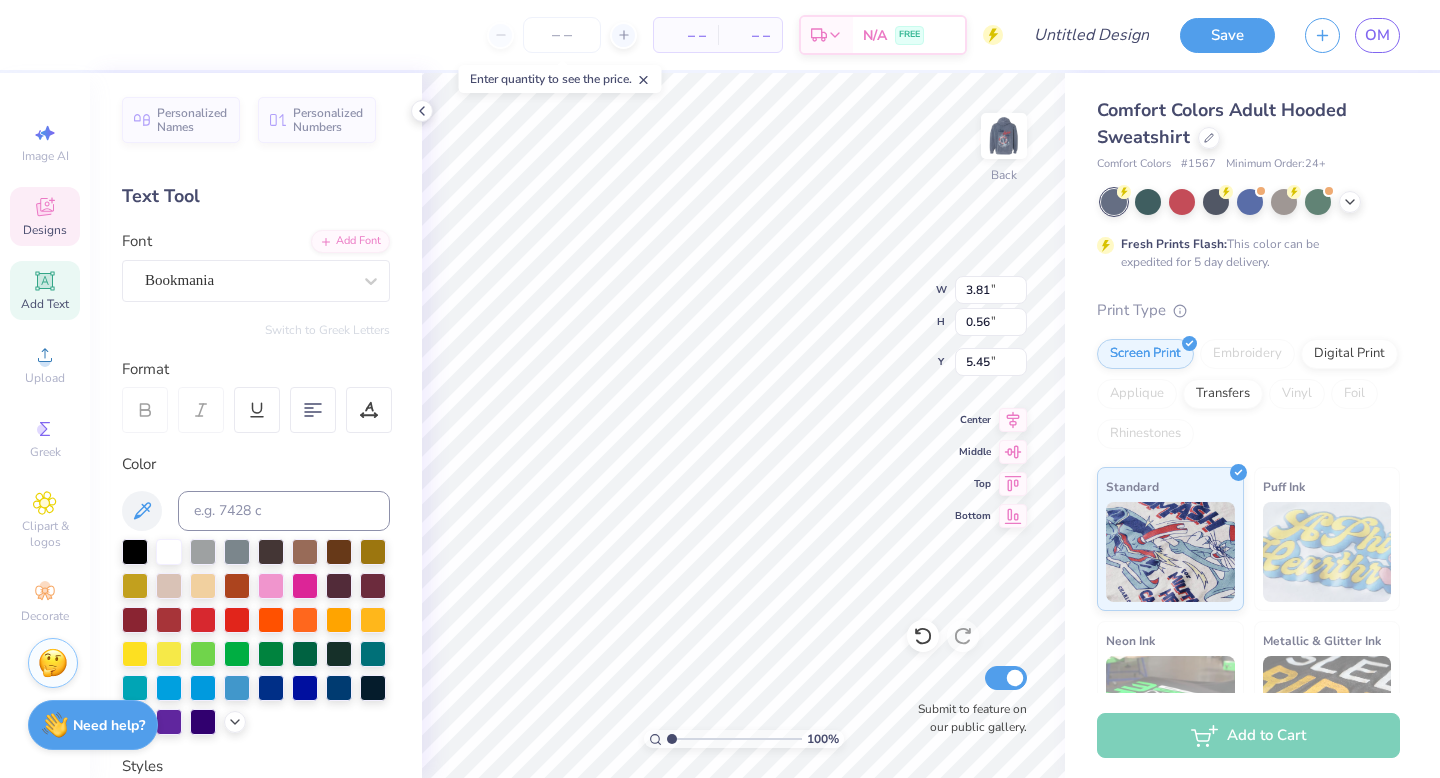 type on "5.45" 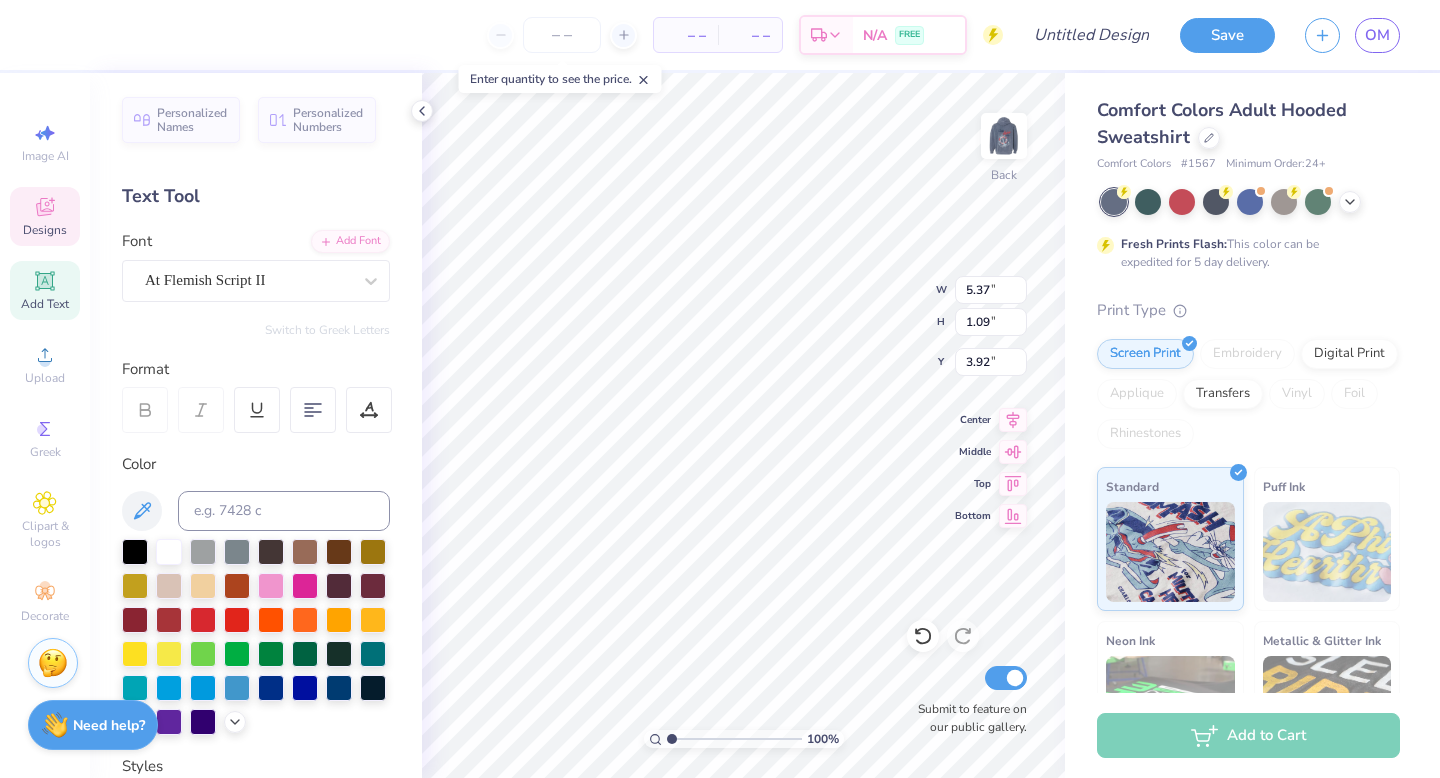 type on "5.37" 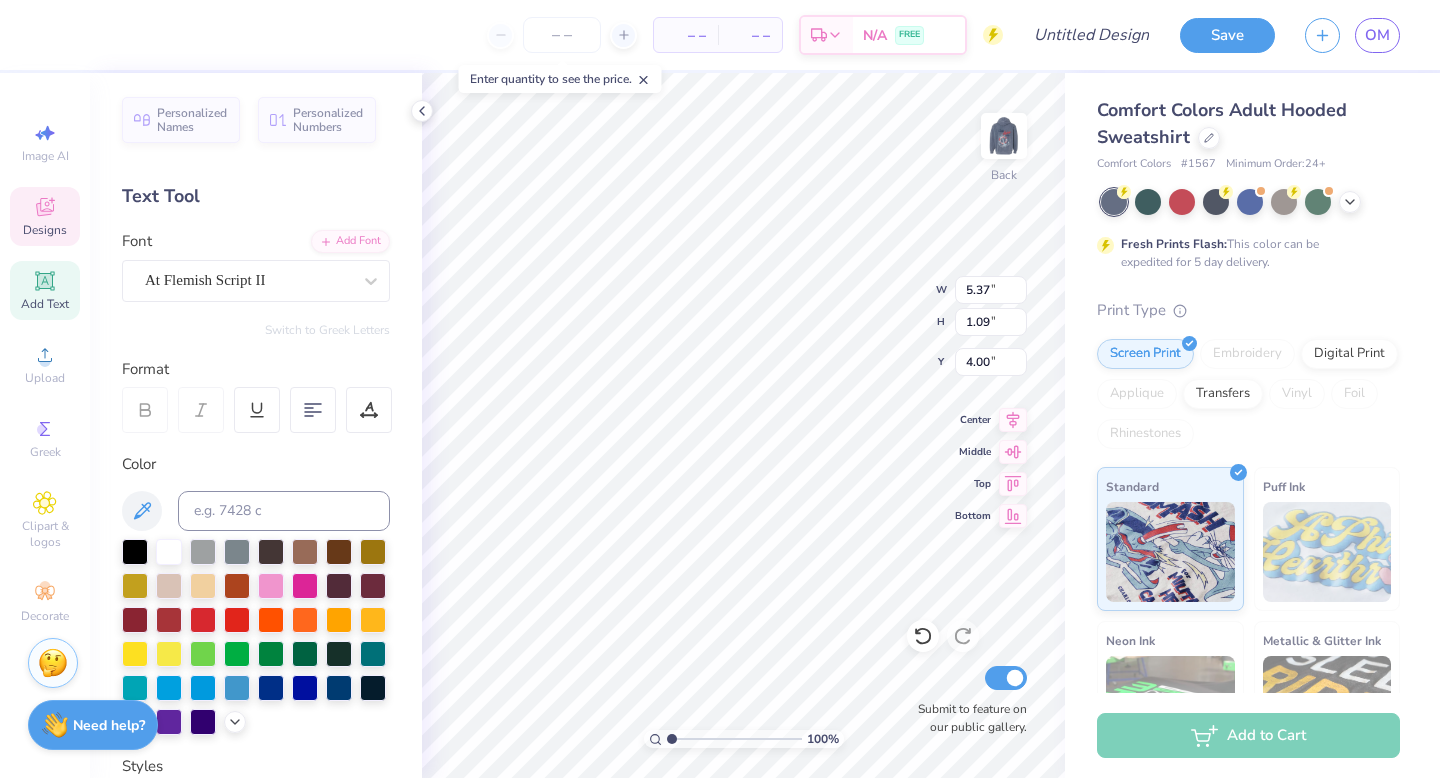 type on "5.11" 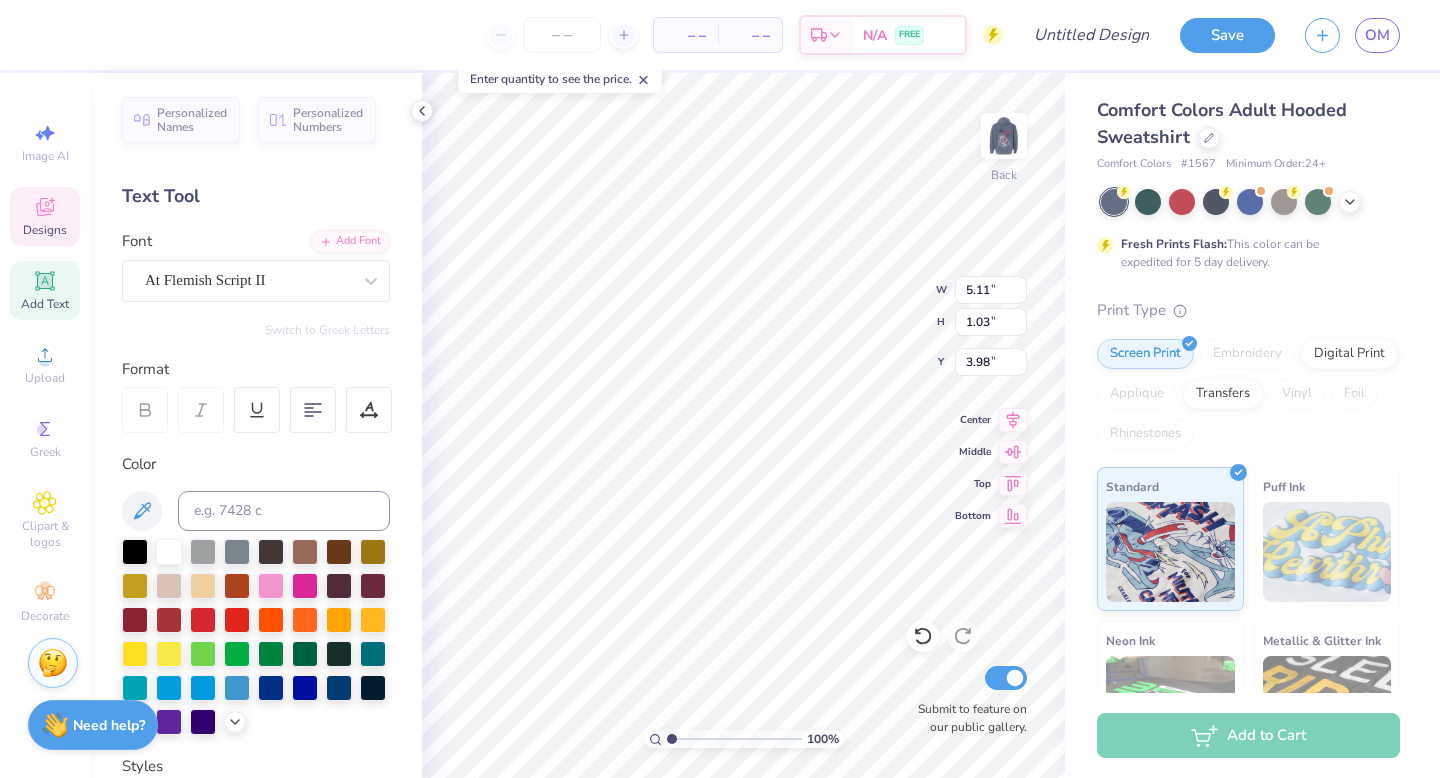 scroll, scrollTop: 0, scrollLeft: 3, axis: horizontal 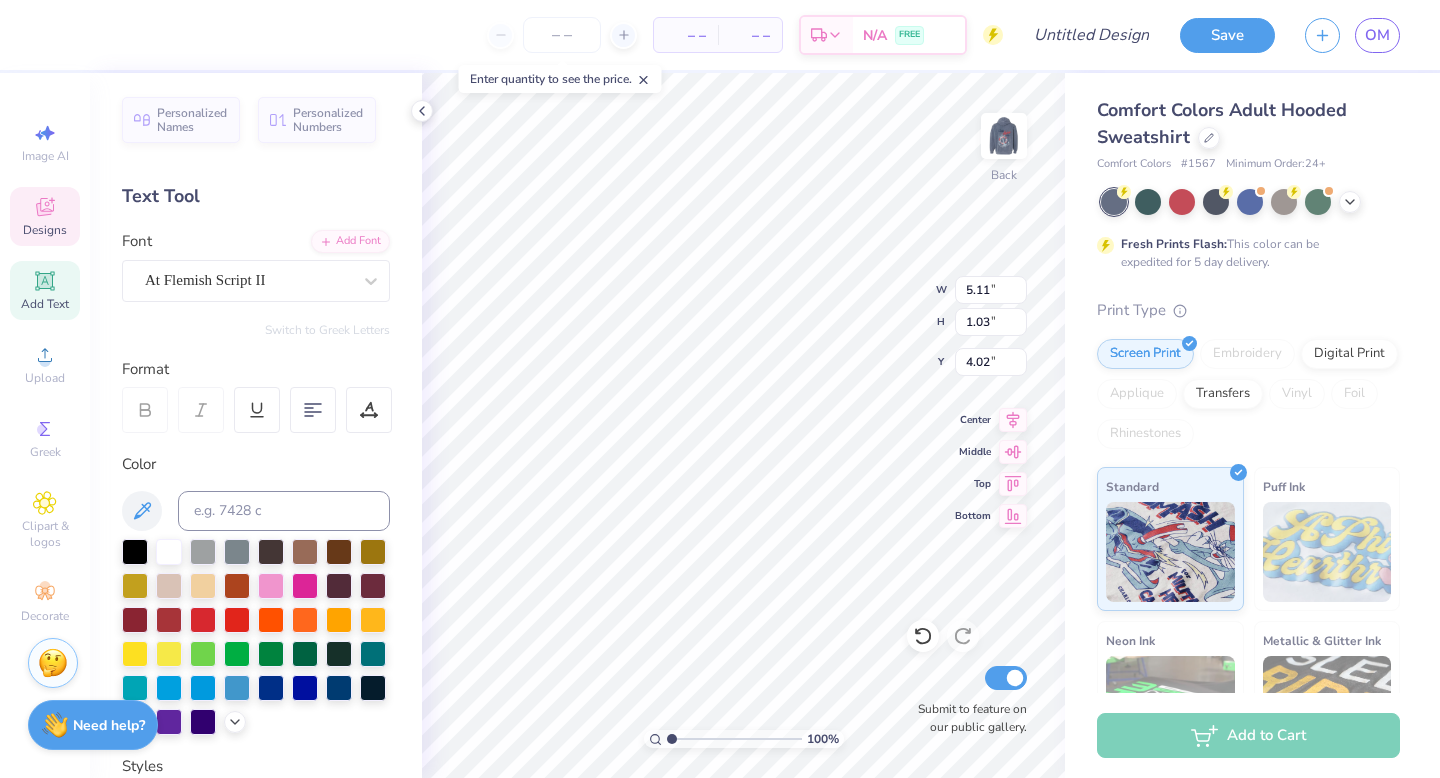 type on "4.02" 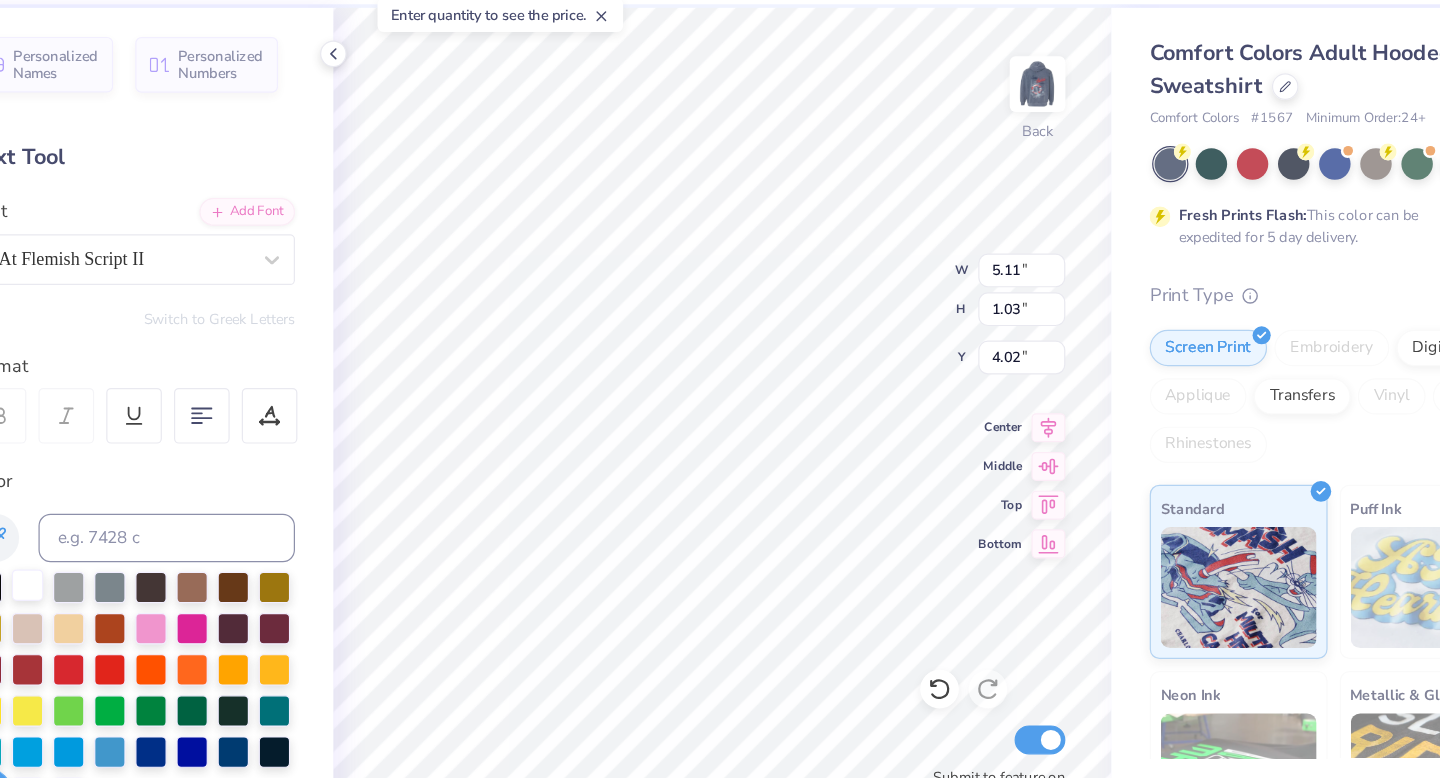 click at bounding box center (169, 550) 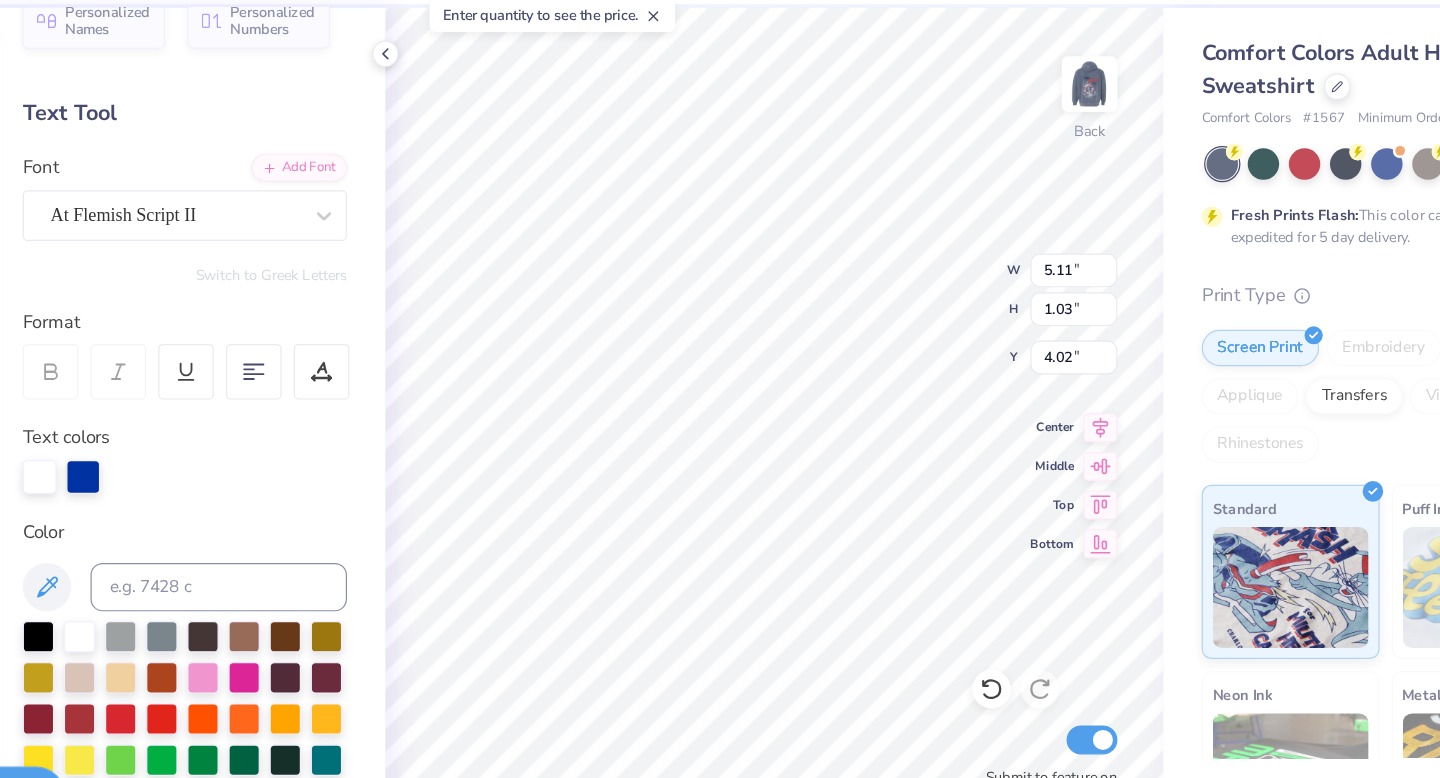 scroll, scrollTop: 39, scrollLeft: 0, axis: vertical 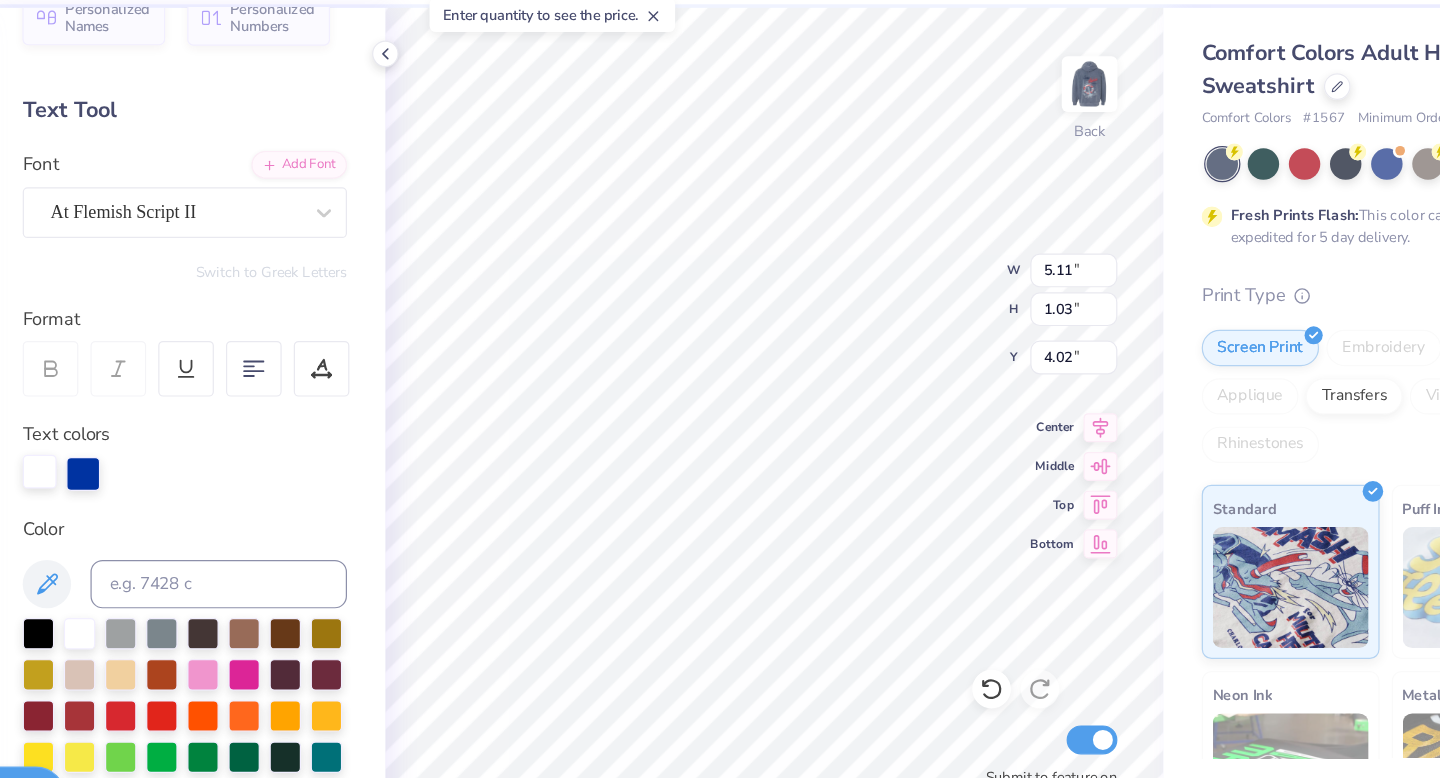 click at bounding box center (136, 456) 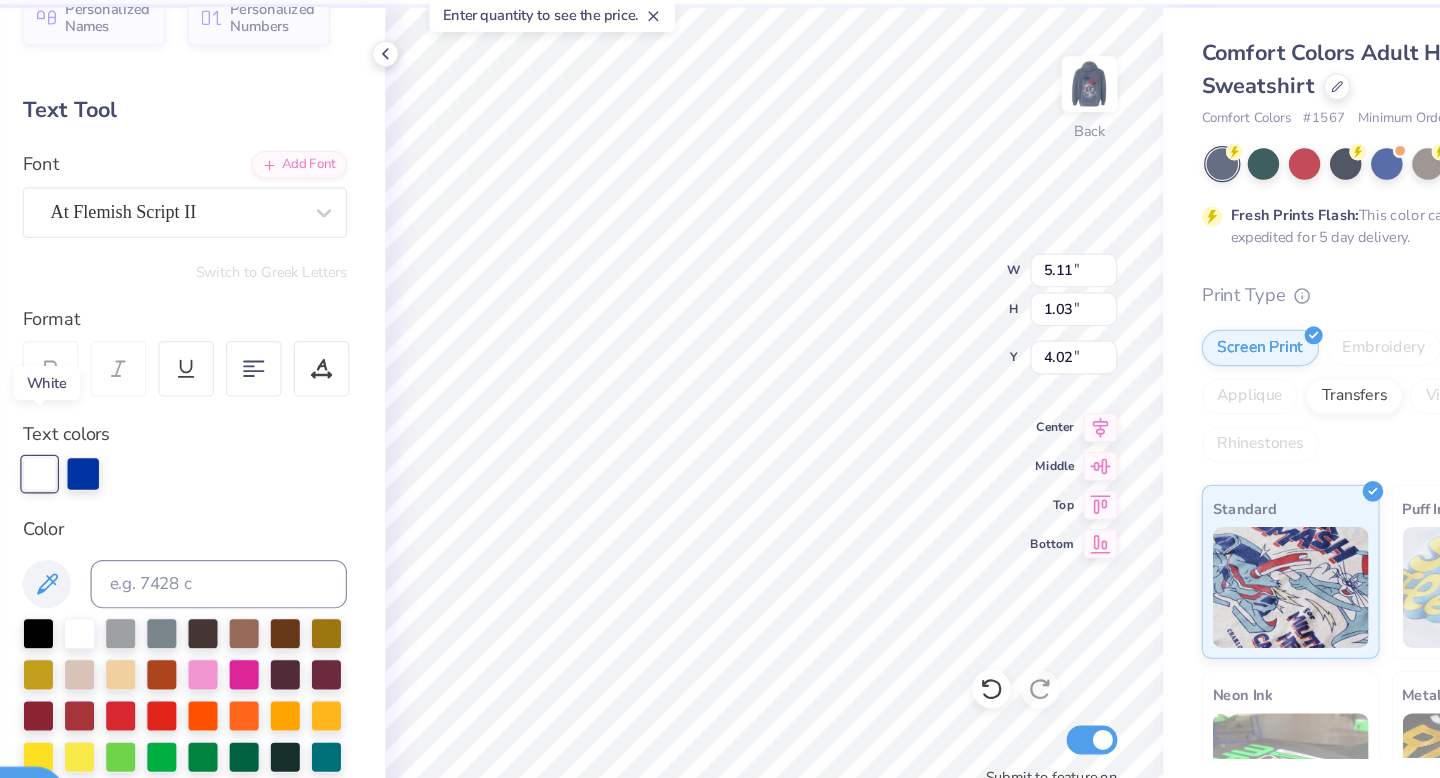 scroll, scrollTop: 96, scrollLeft: 0, axis: vertical 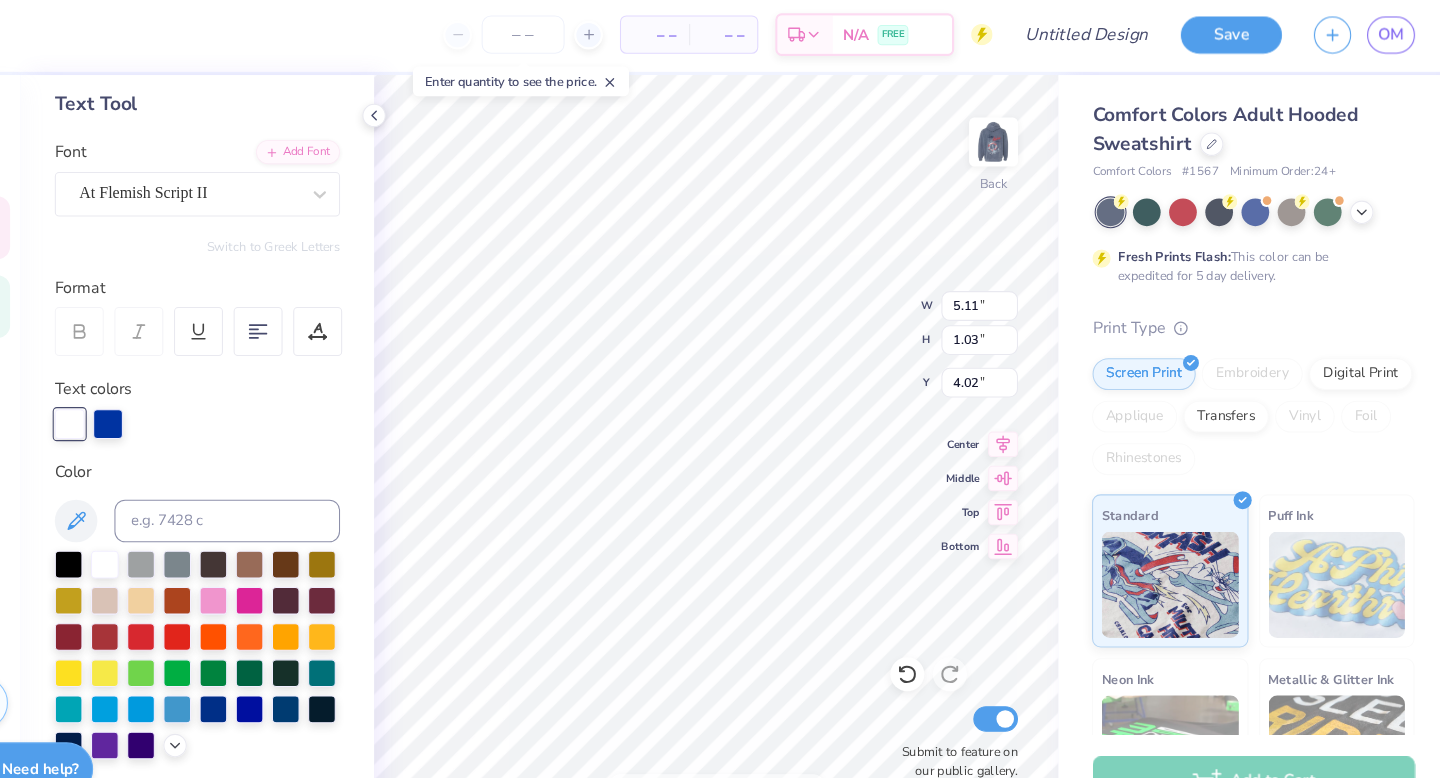click 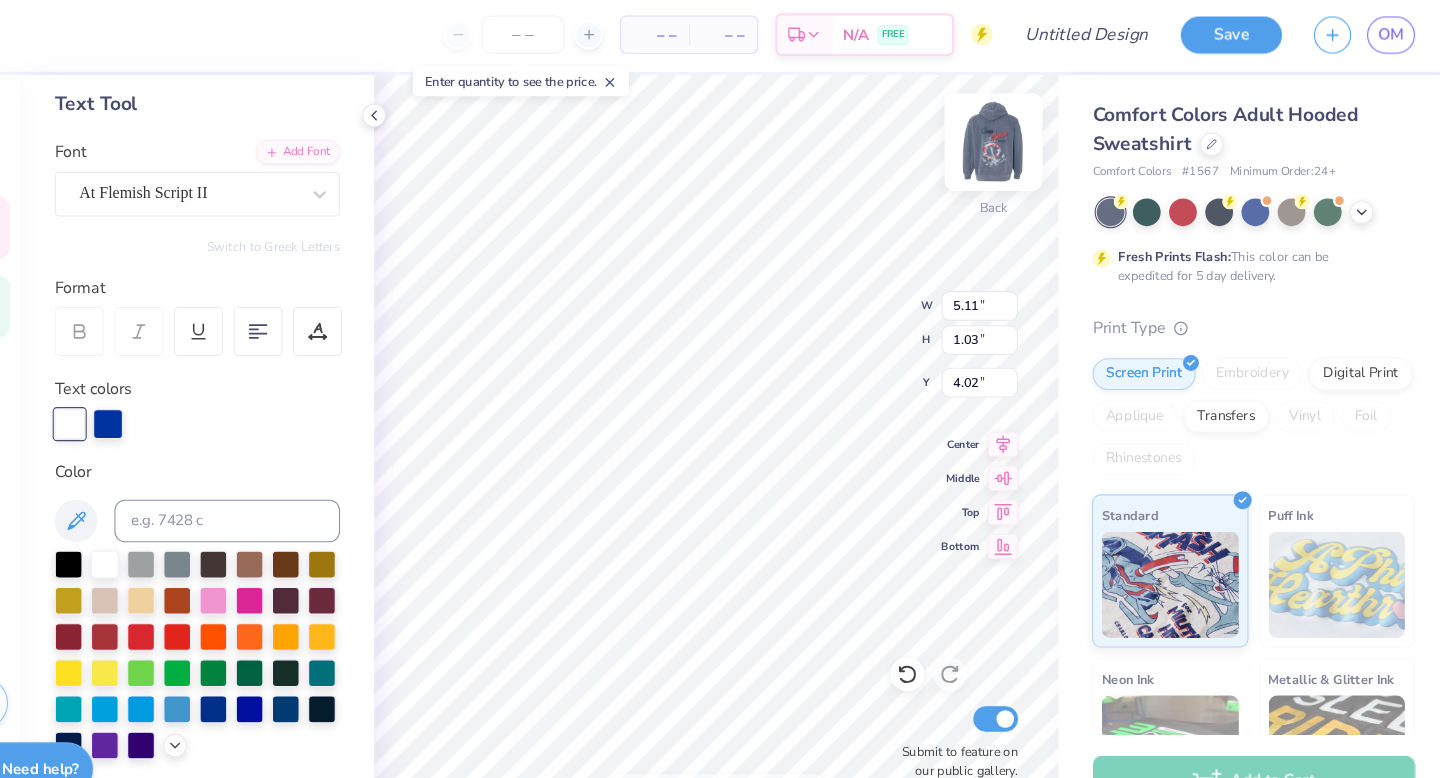 click at bounding box center [1004, 136] 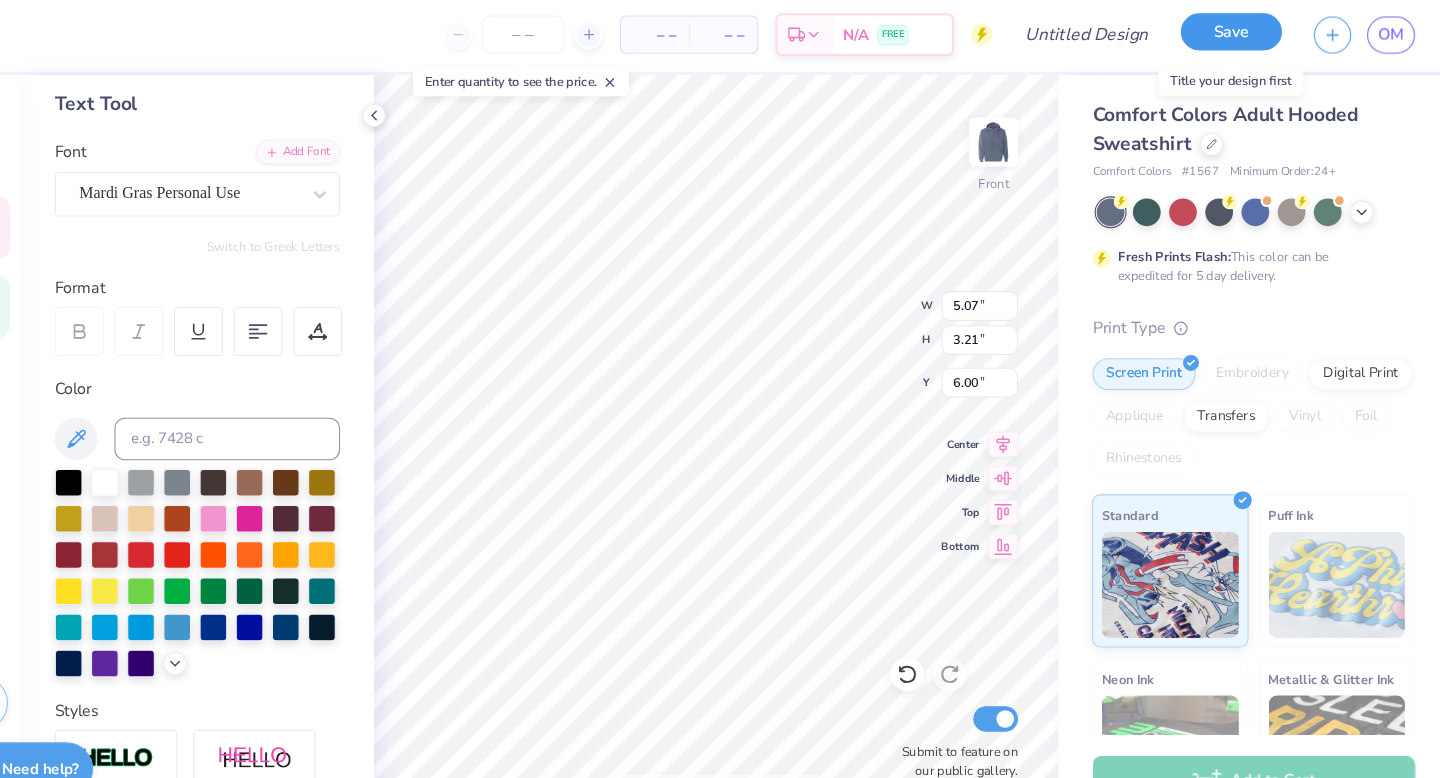 click on "Save" at bounding box center [1227, 32] 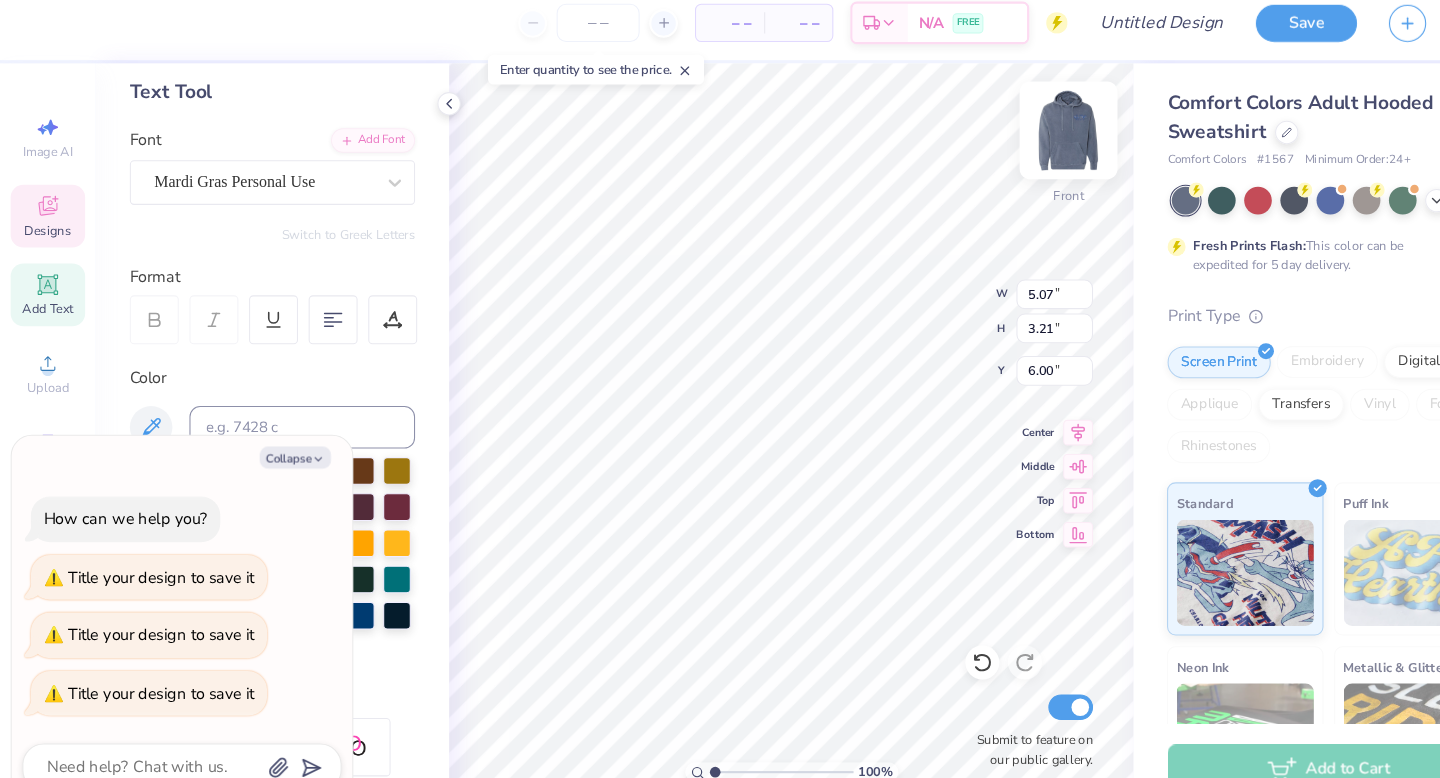 click at bounding box center [1004, 136] 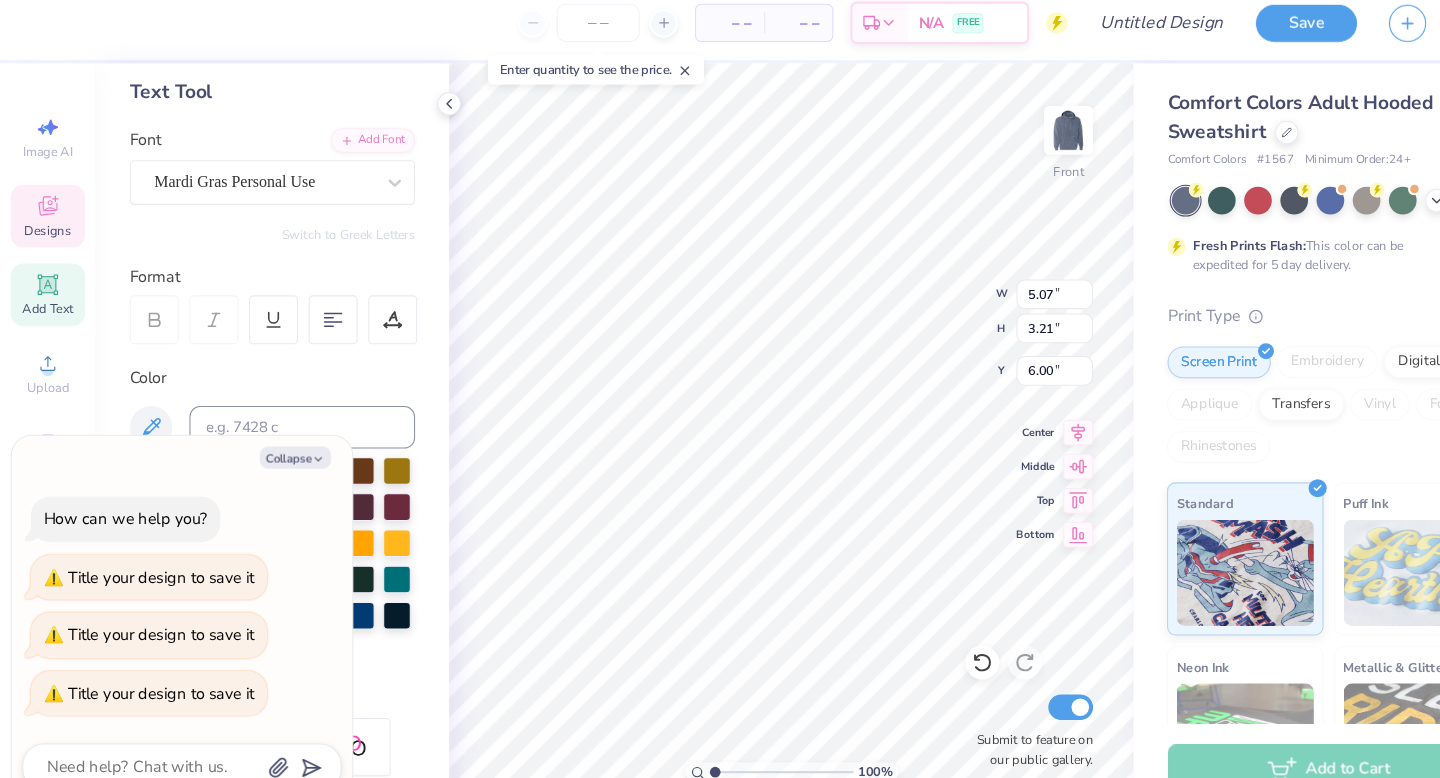 click on "Collapse" at bounding box center [277, 443] 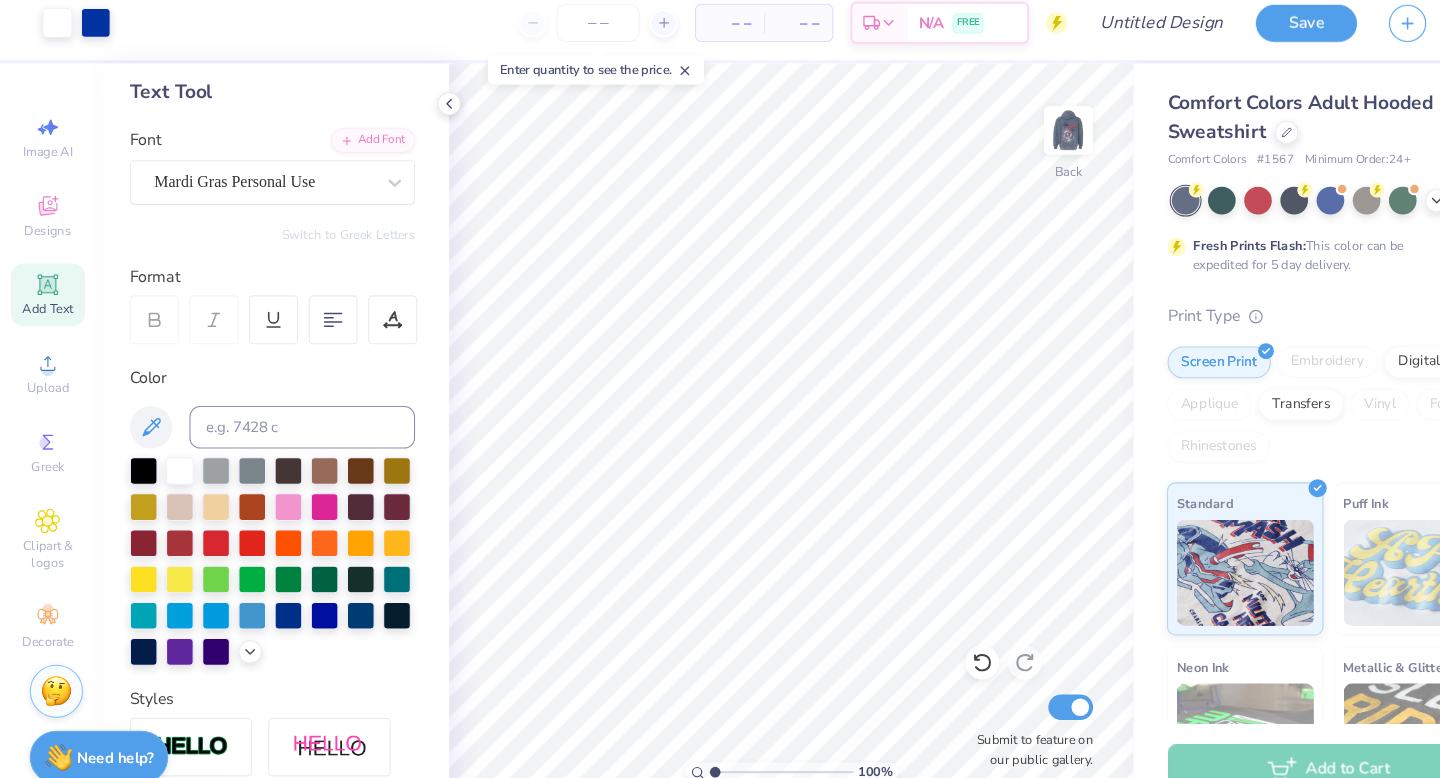 type on "x" 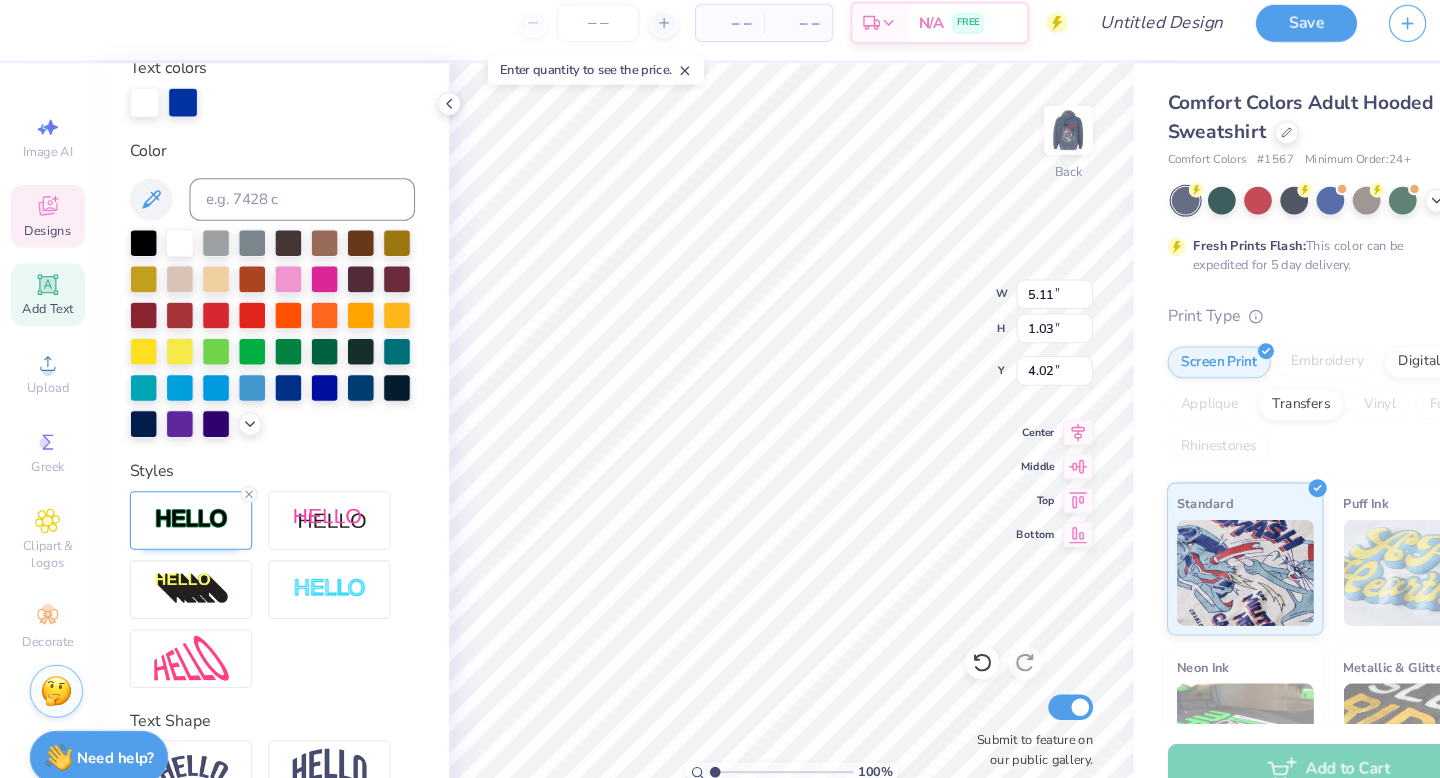scroll, scrollTop: 462, scrollLeft: 0, axis: vertical 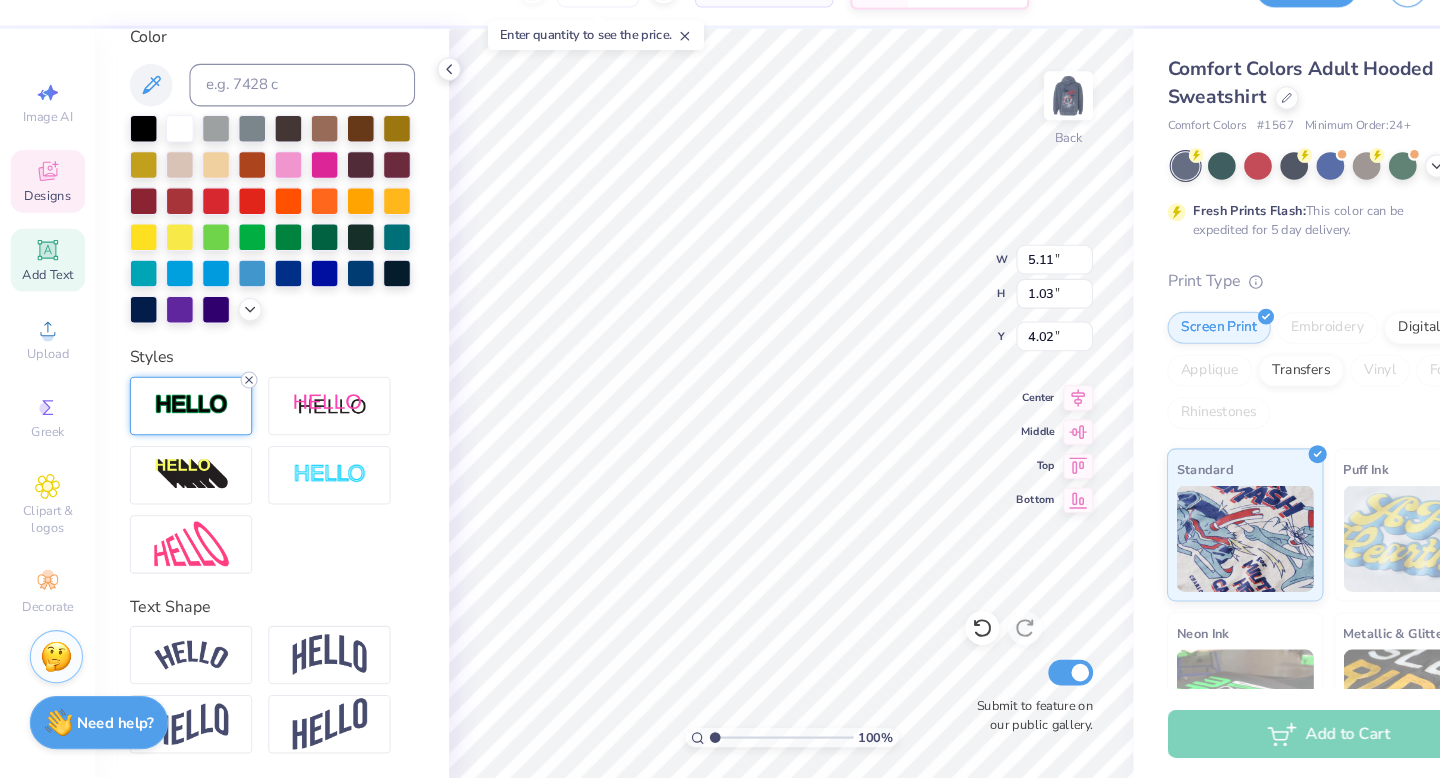 click 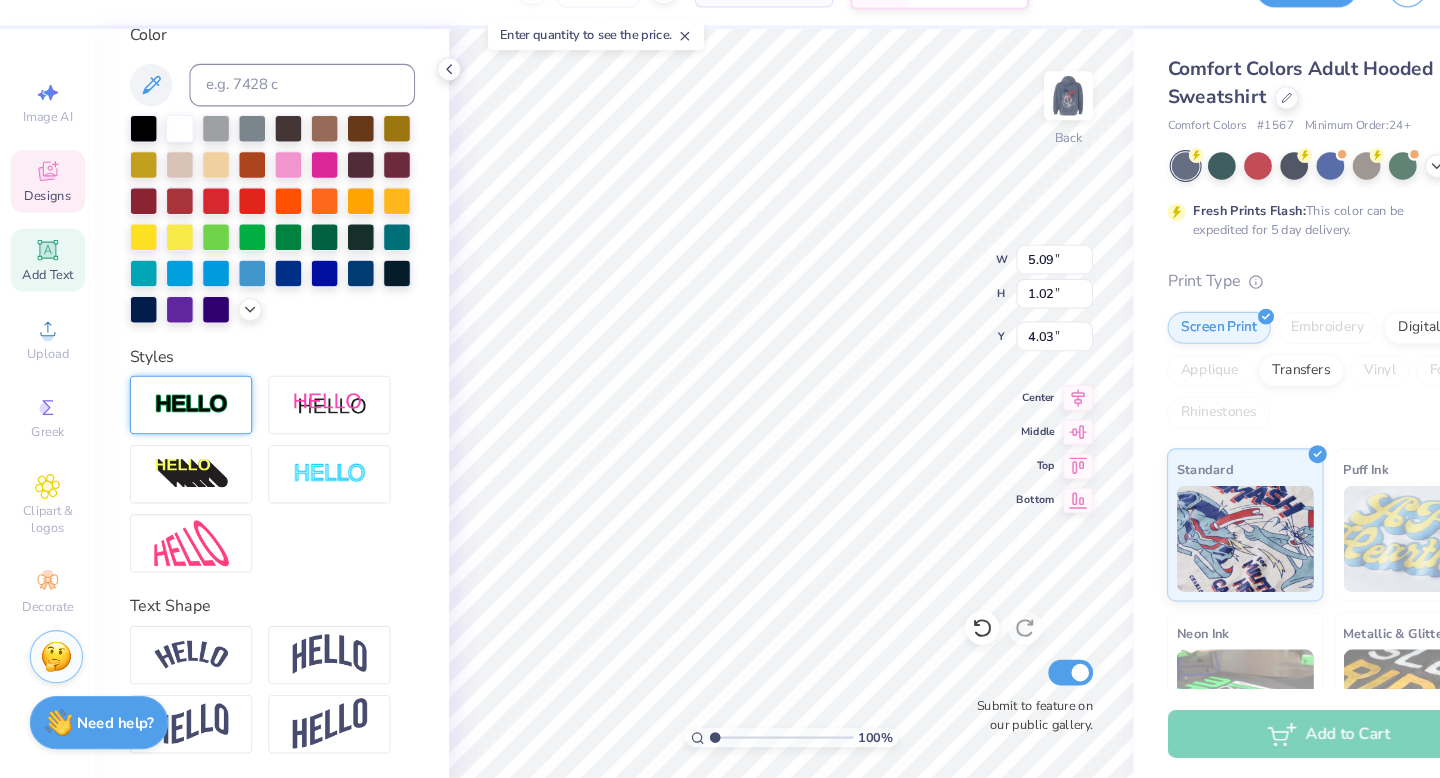 type on "5.09" 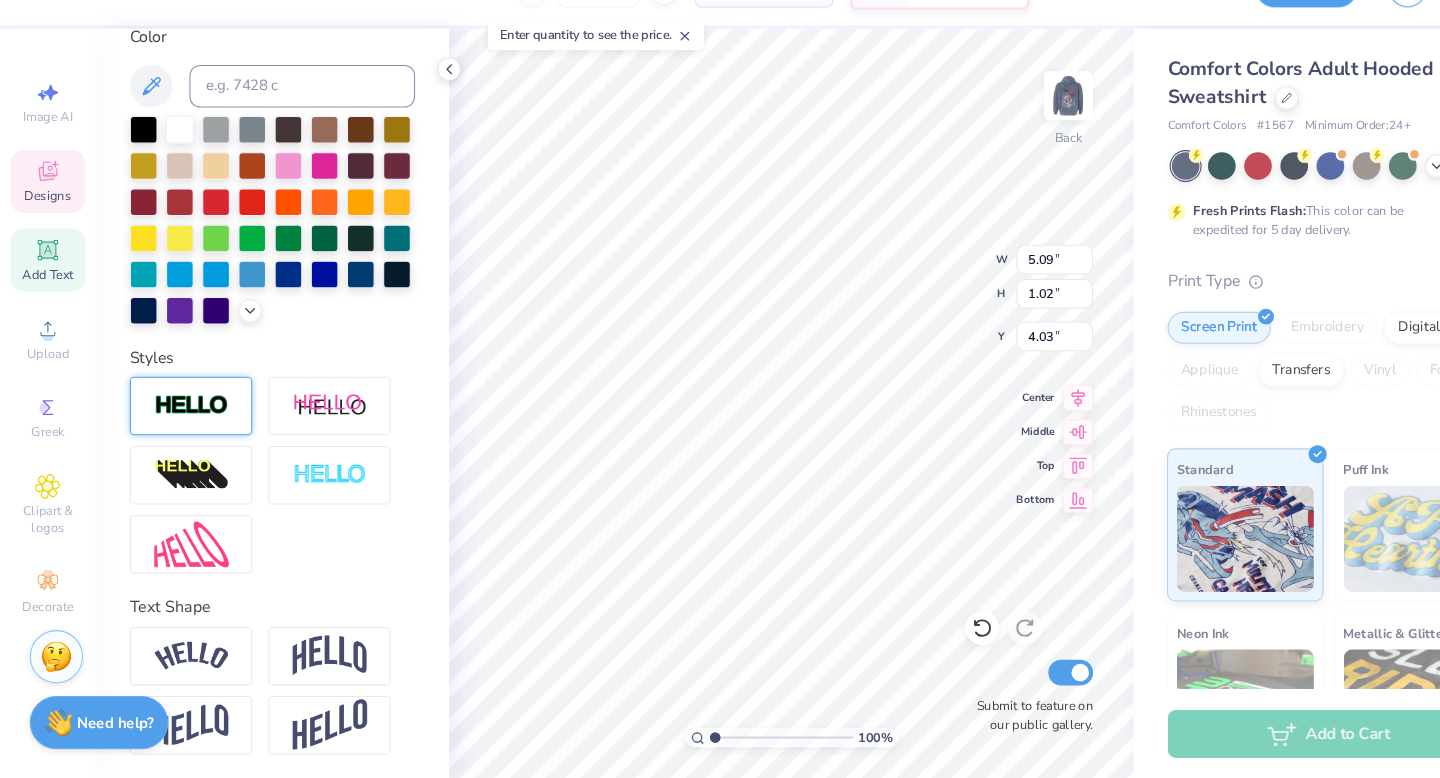 scroll, scrollTop: 0, scrollLeft: 0, axis: both 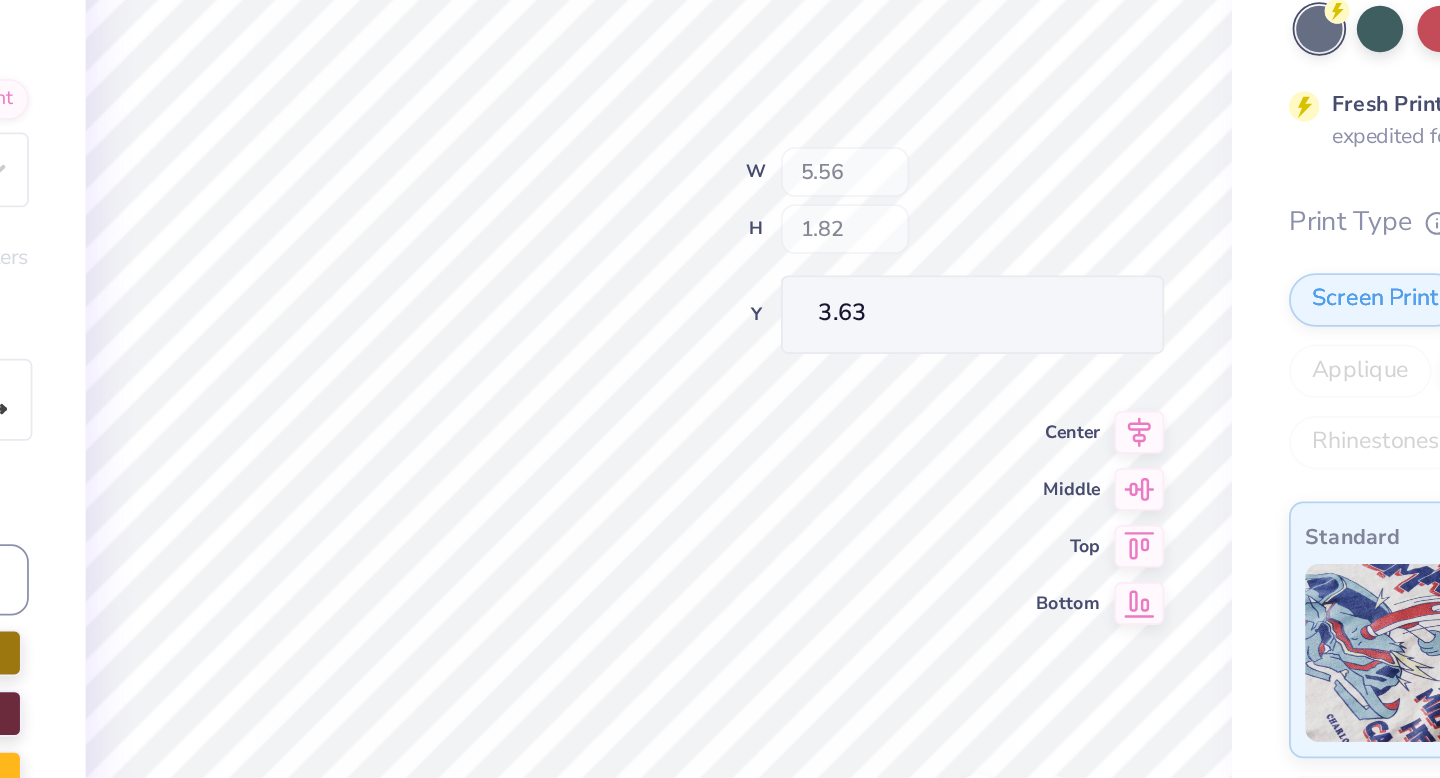 click on "100  % Back W 5.56 H 1.82 Y 3.63 Center Middle Top Bottom Submit to feature on our public gallery." at bounding box center [743, 425] 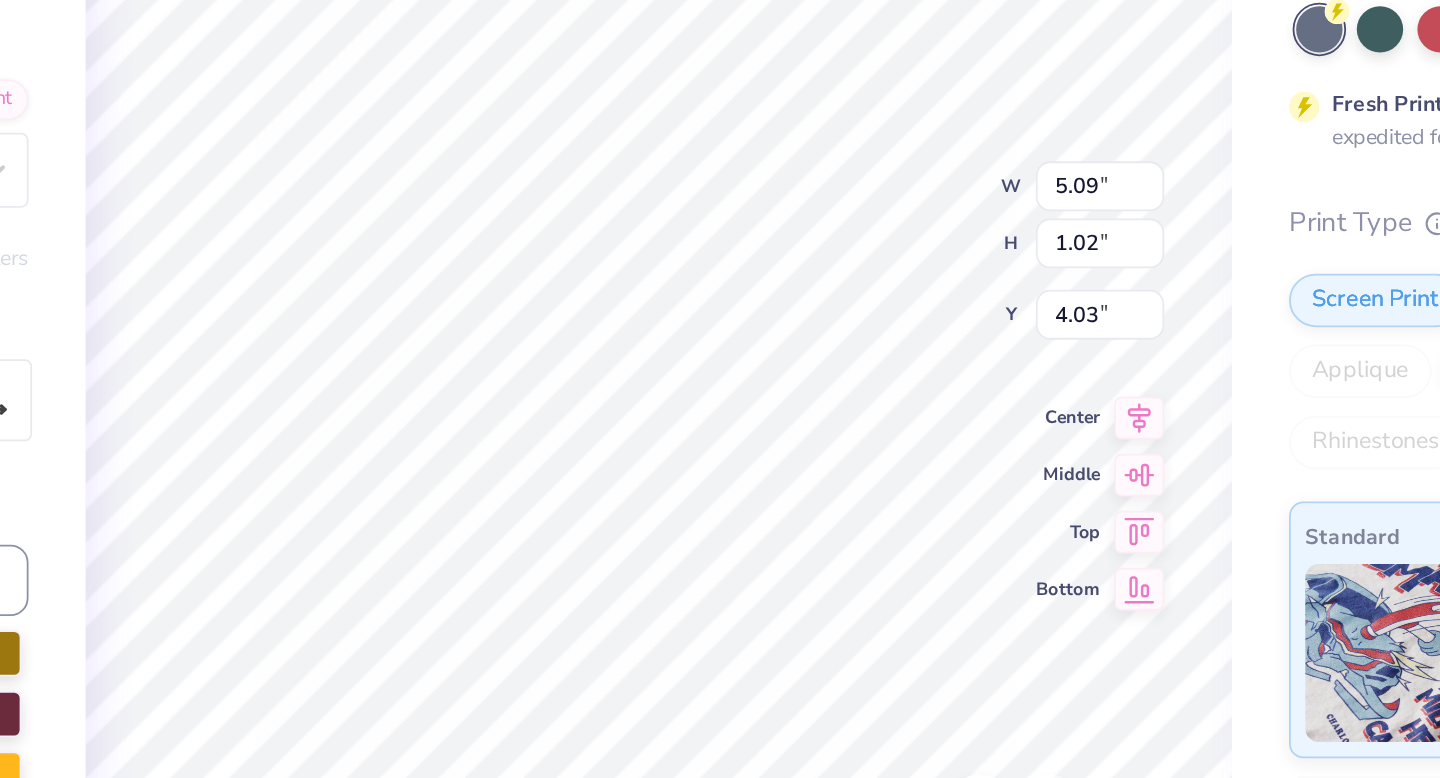 scroll, scrollTop: 0, scrollLeft: 3, axis: horizontal 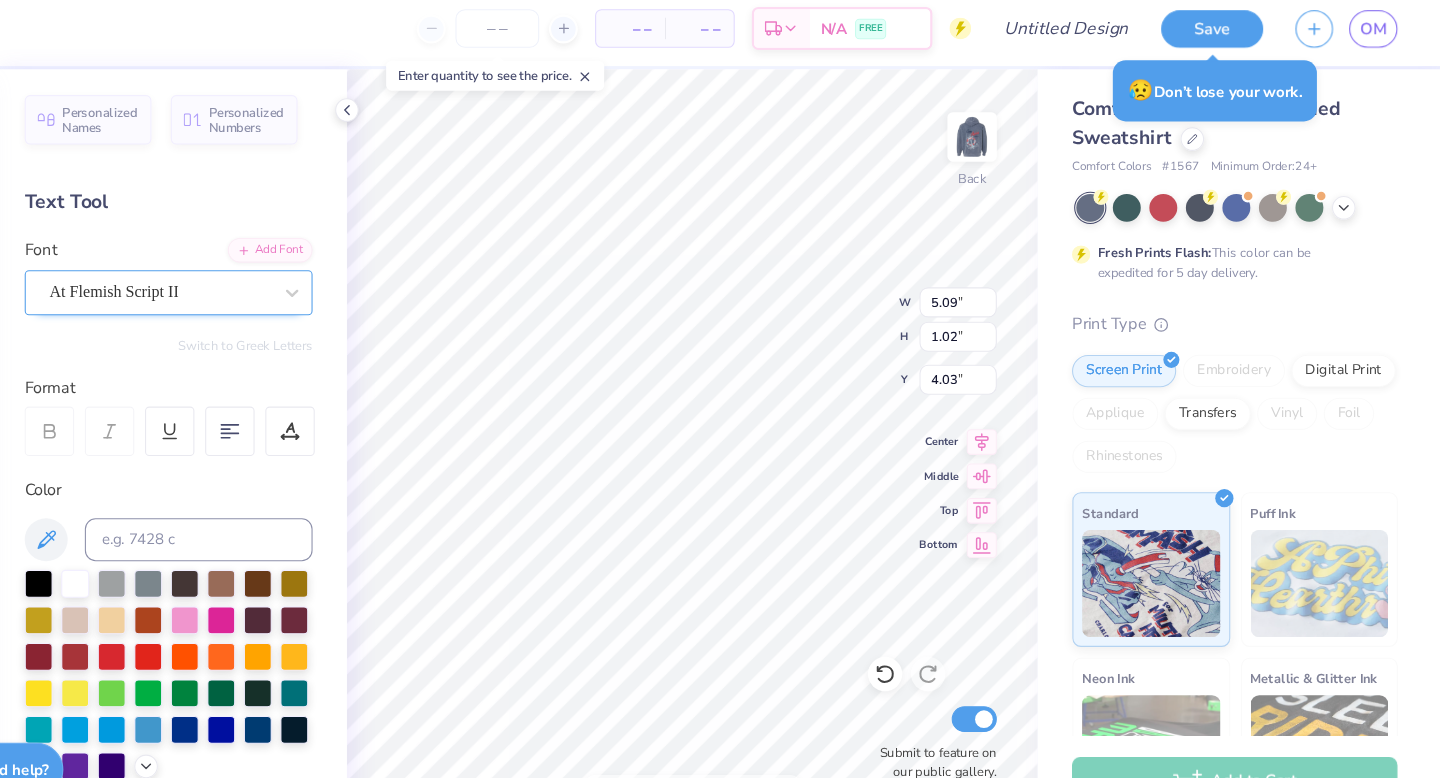 click on "At Flemish Script II" at bounding box center [248, 280] 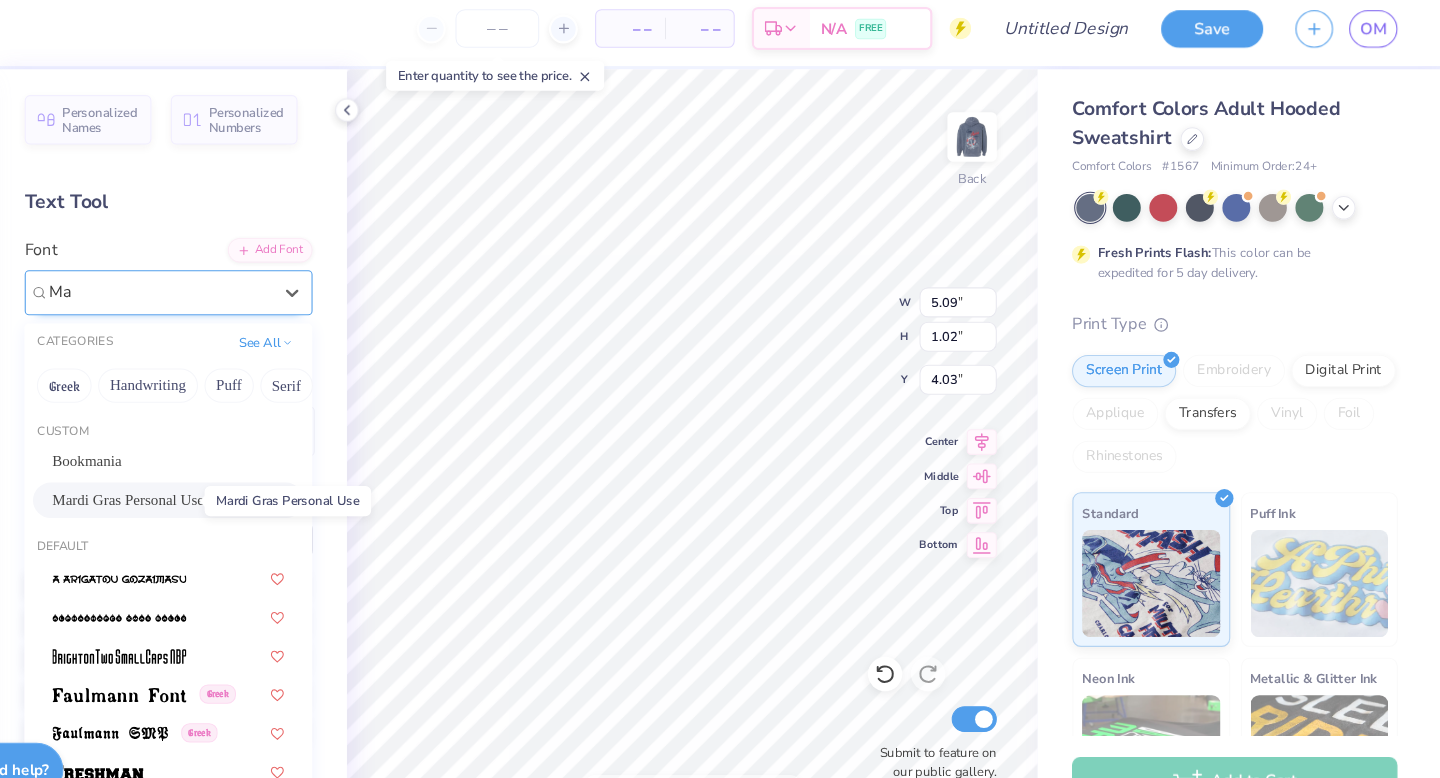 click on "Mardi Gras Personal Use" at bounding box center [218, 474] 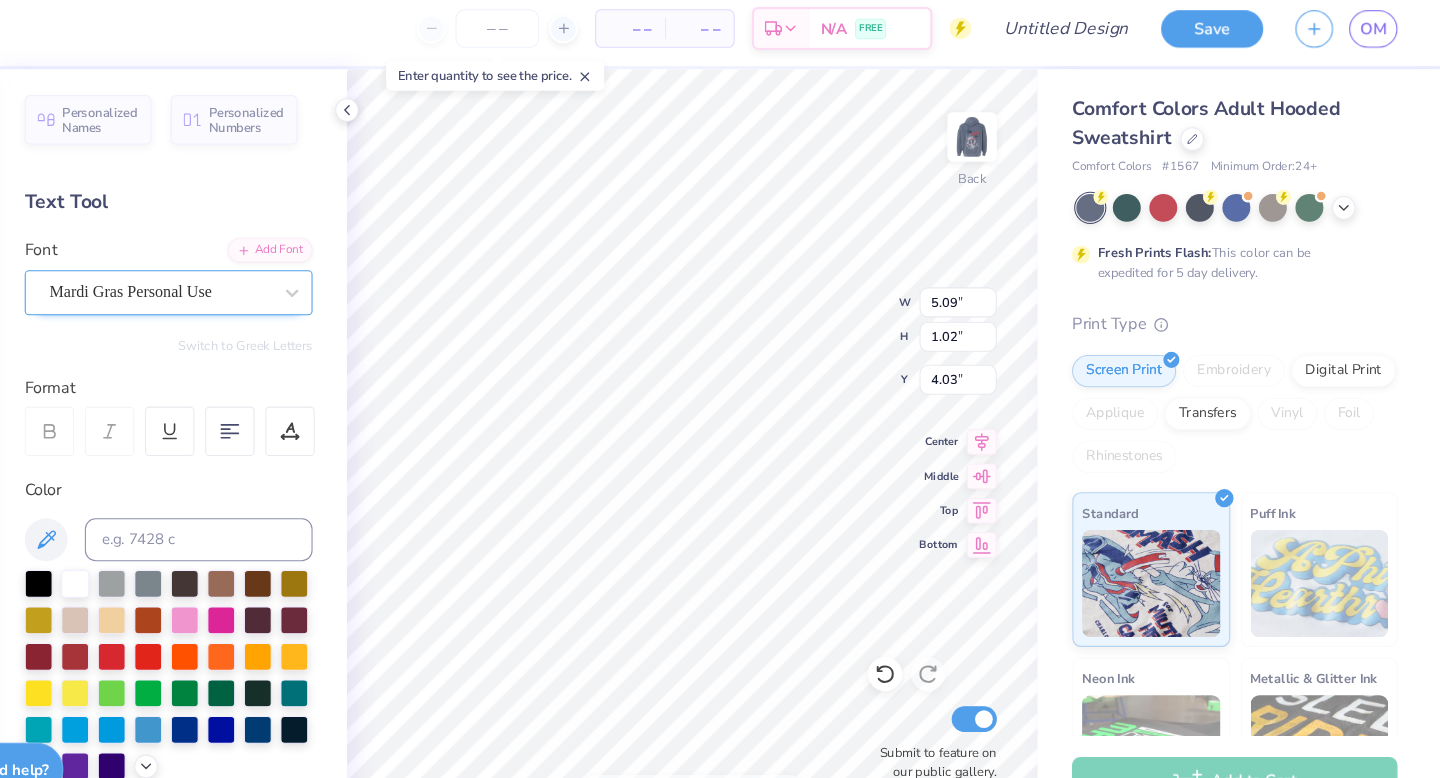 type on "3.66" 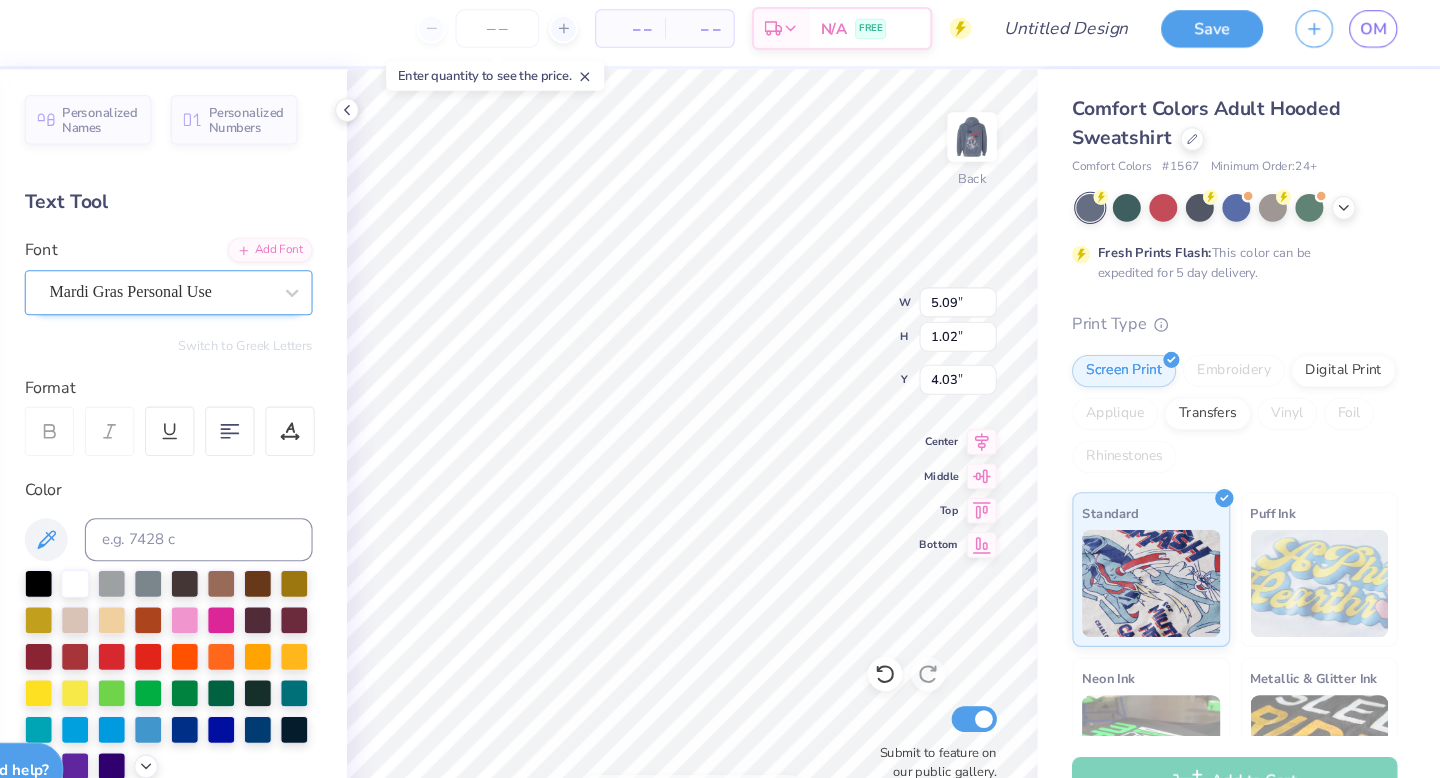 type on "0.56" 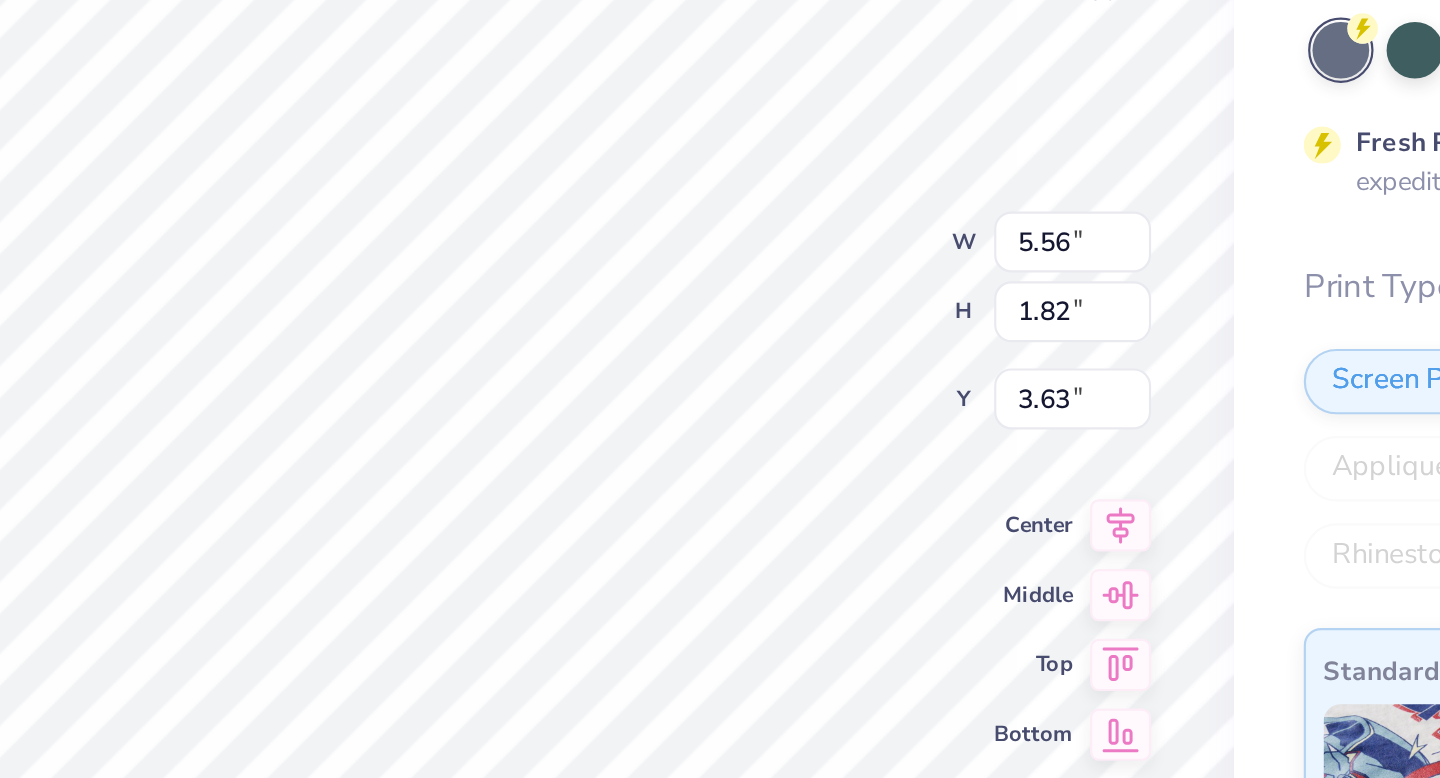 type on "6.08" 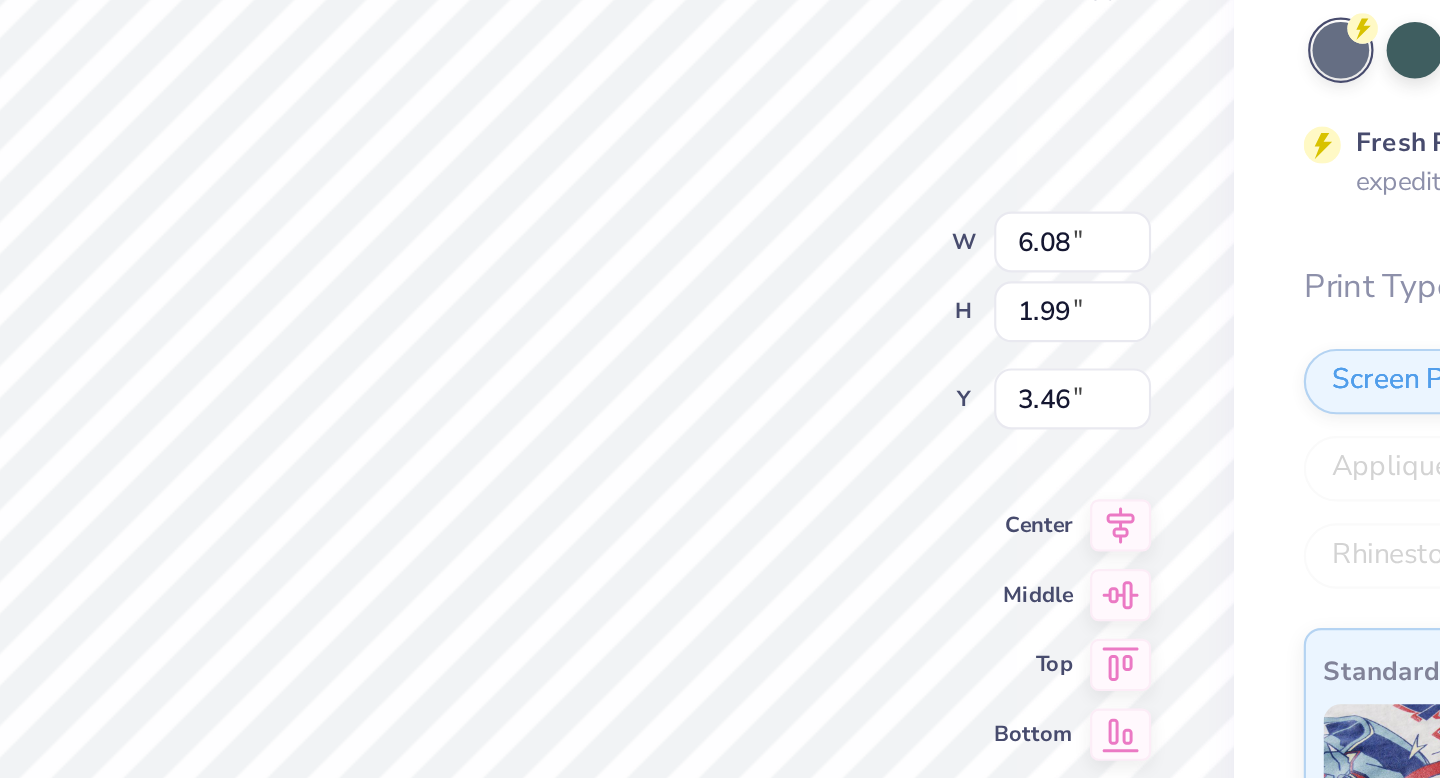 type on "6.55" 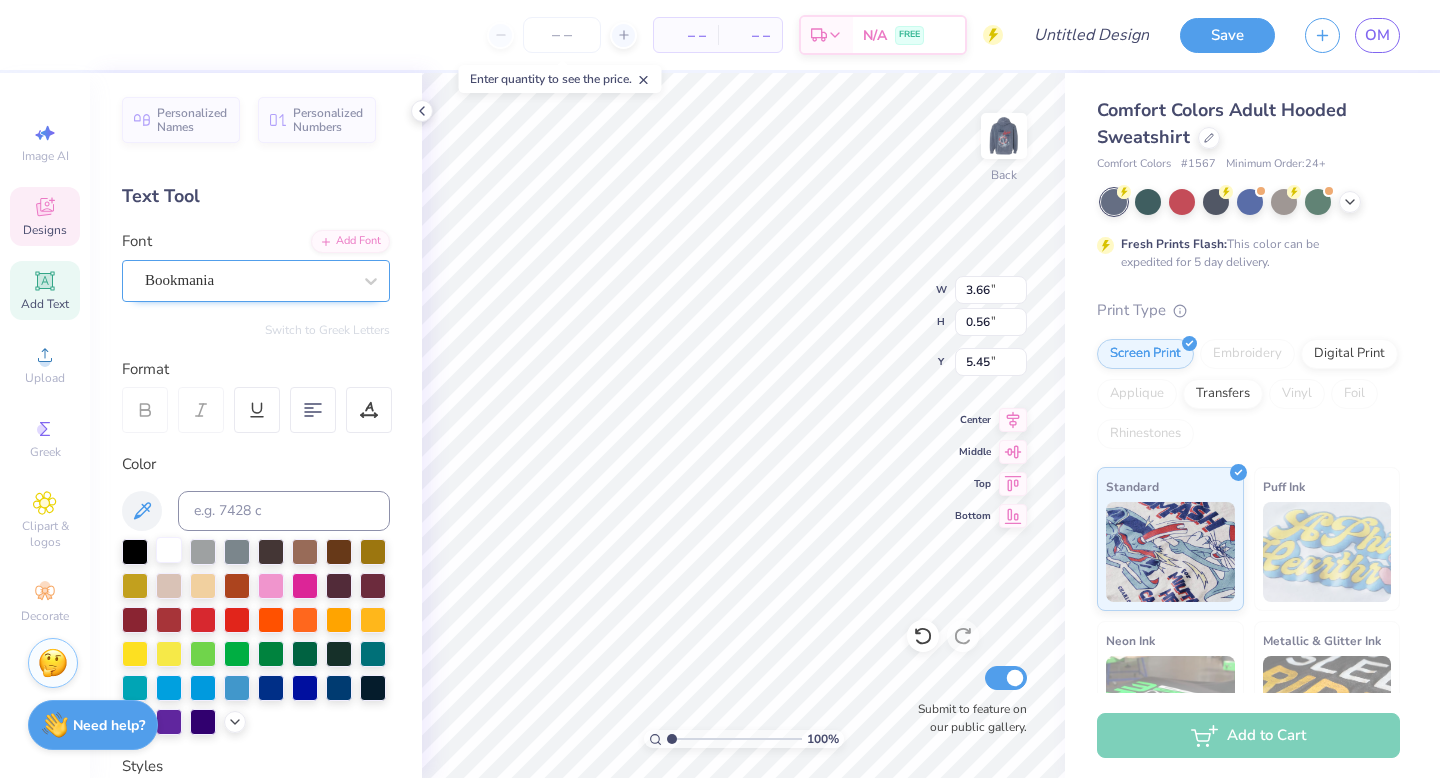 click at bounding box center (169, 550) 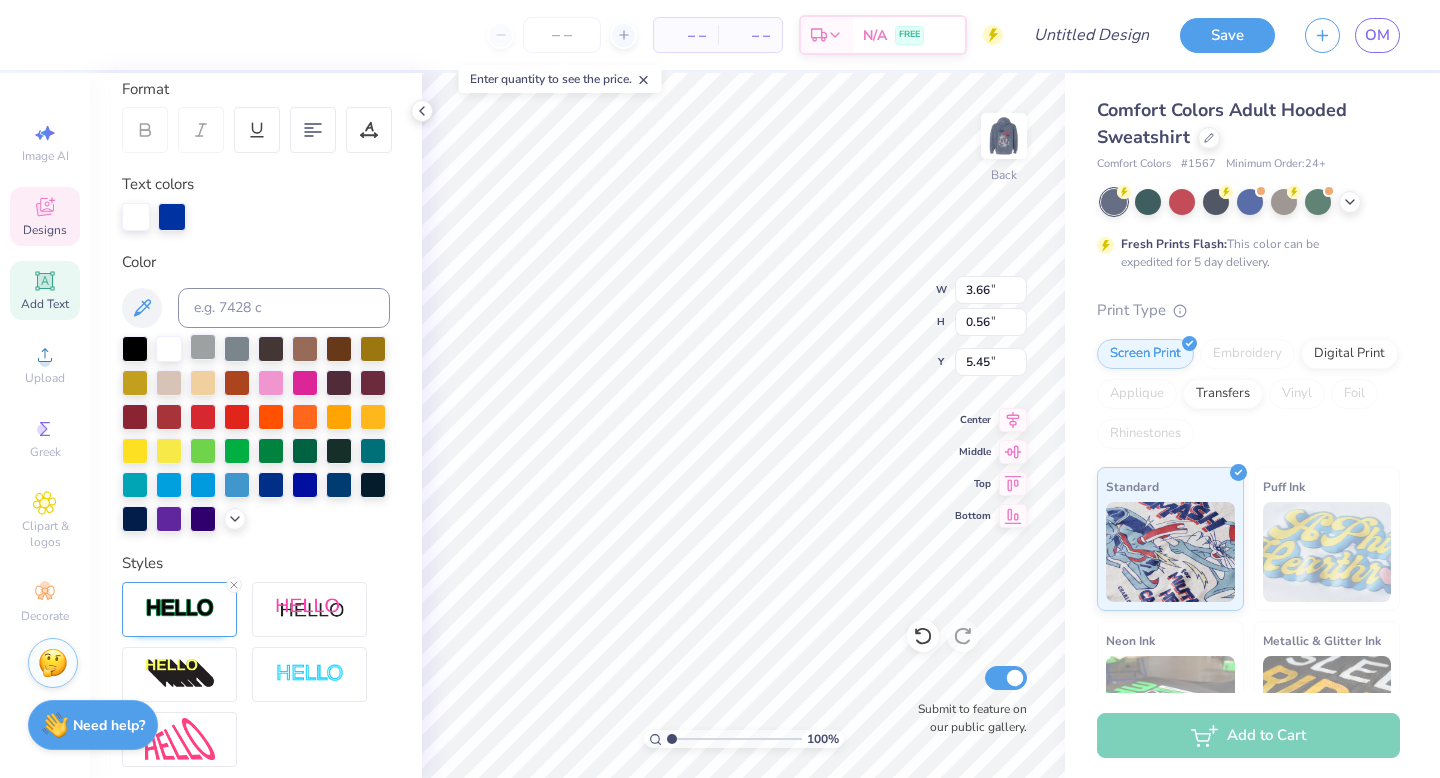 scroll, scrollTop: 462, scrollLeft: 0, axis: vertical 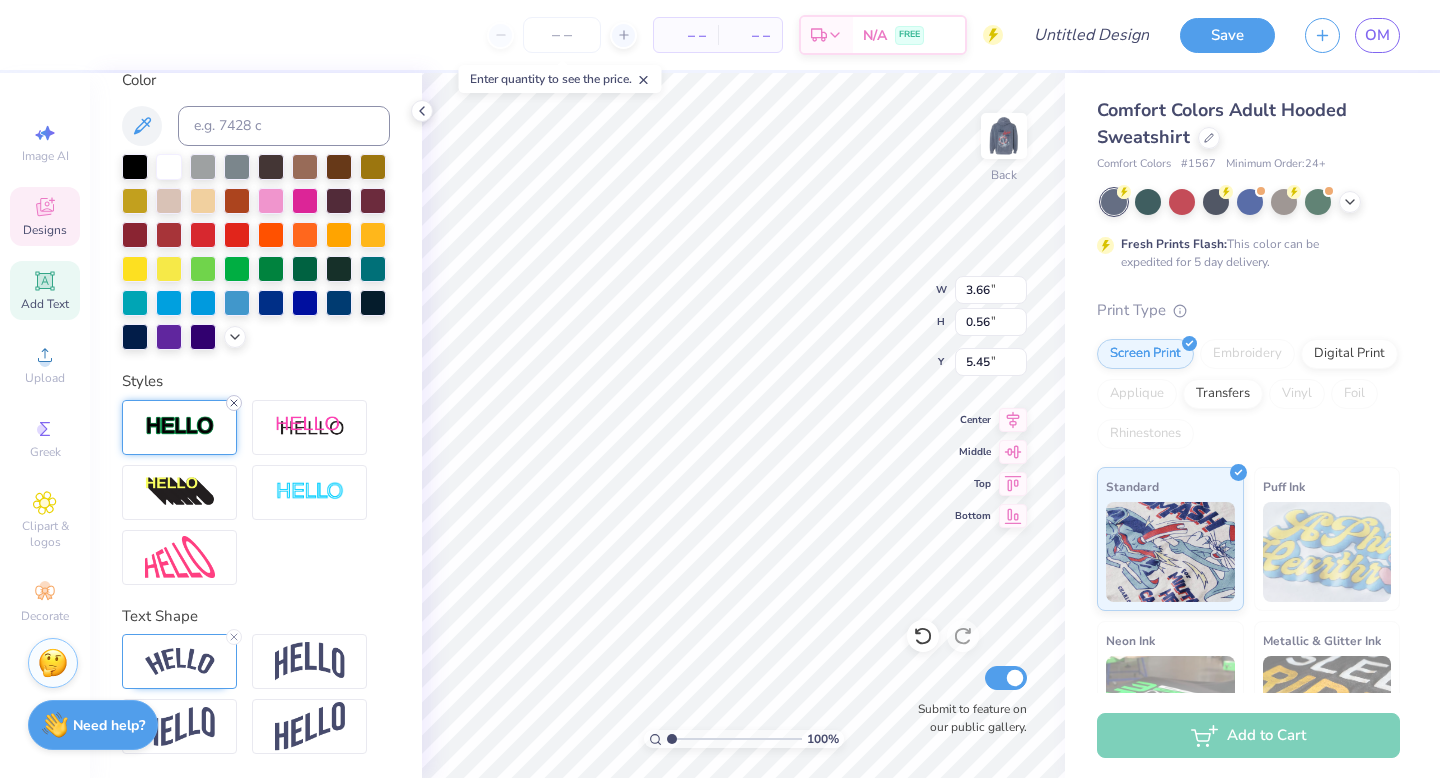 click 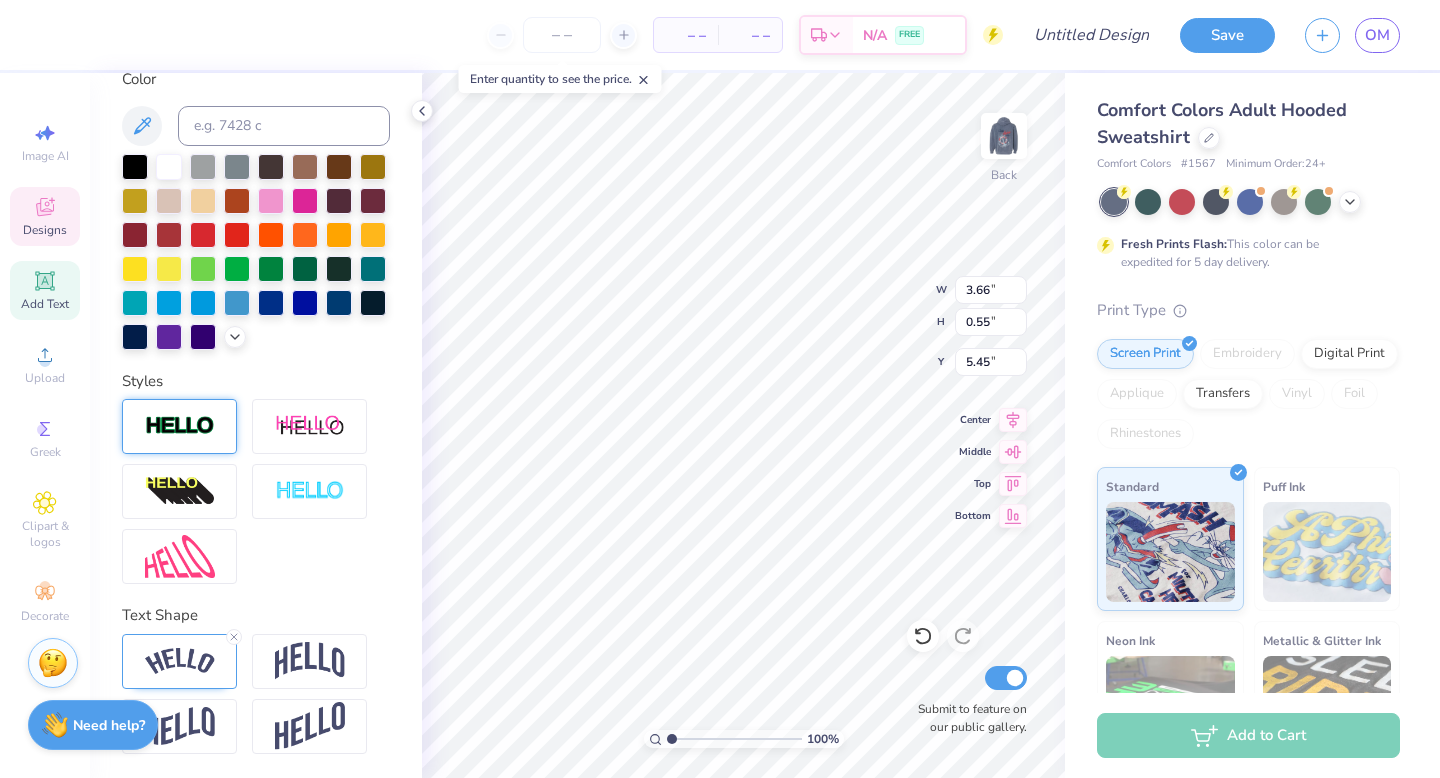 type on "0.55" 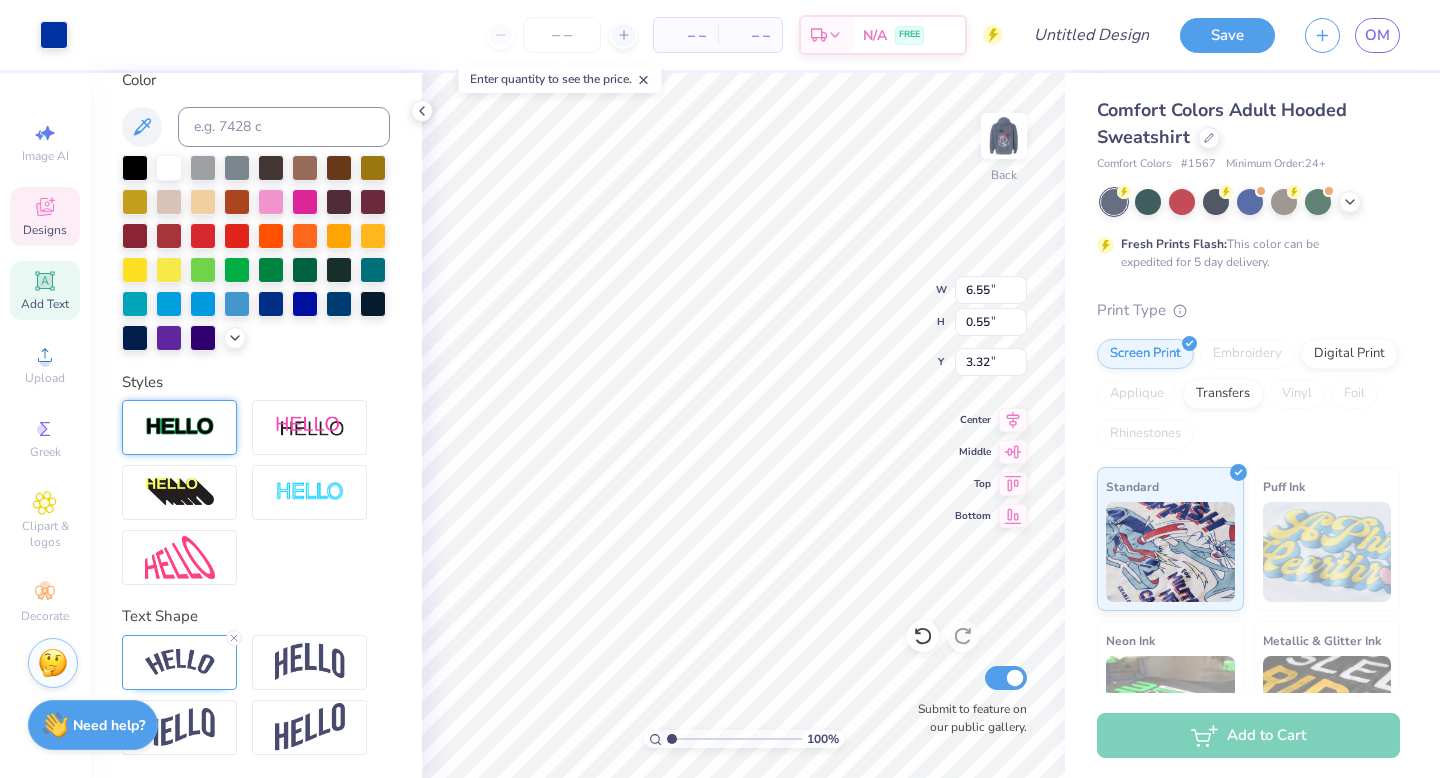 type on "6.55" 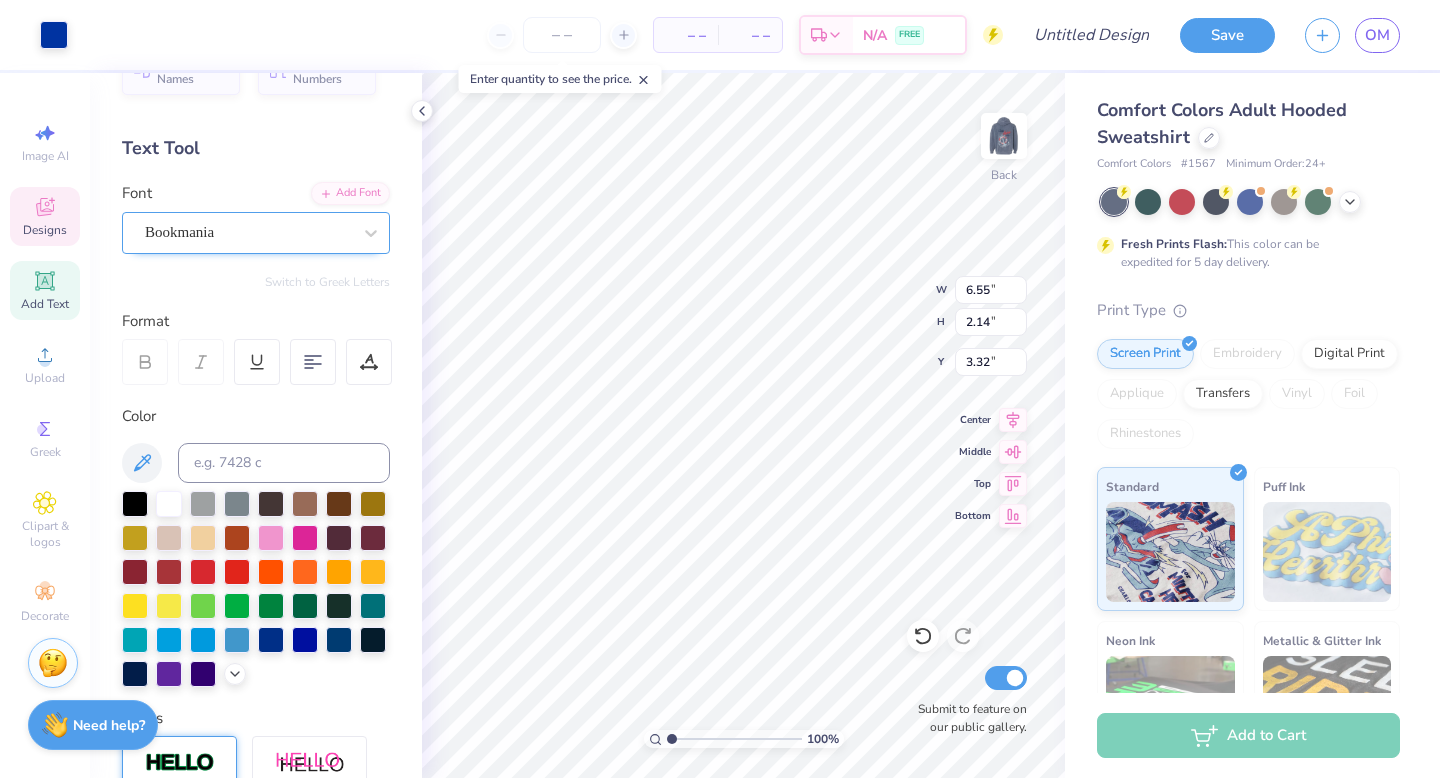 scroll, scrollTop: 0, scrollLeft: 0, axis: both 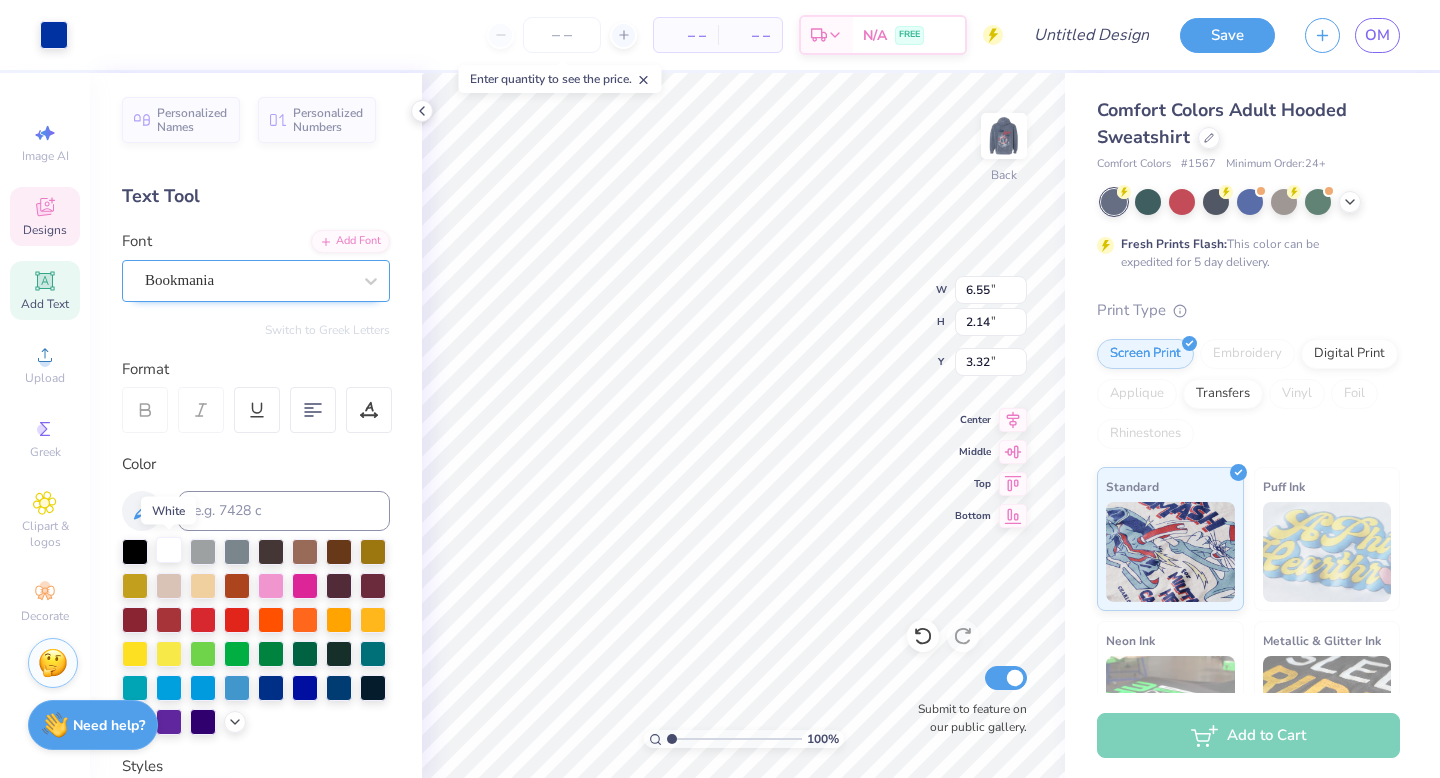 click at bounding box center (169, 550) 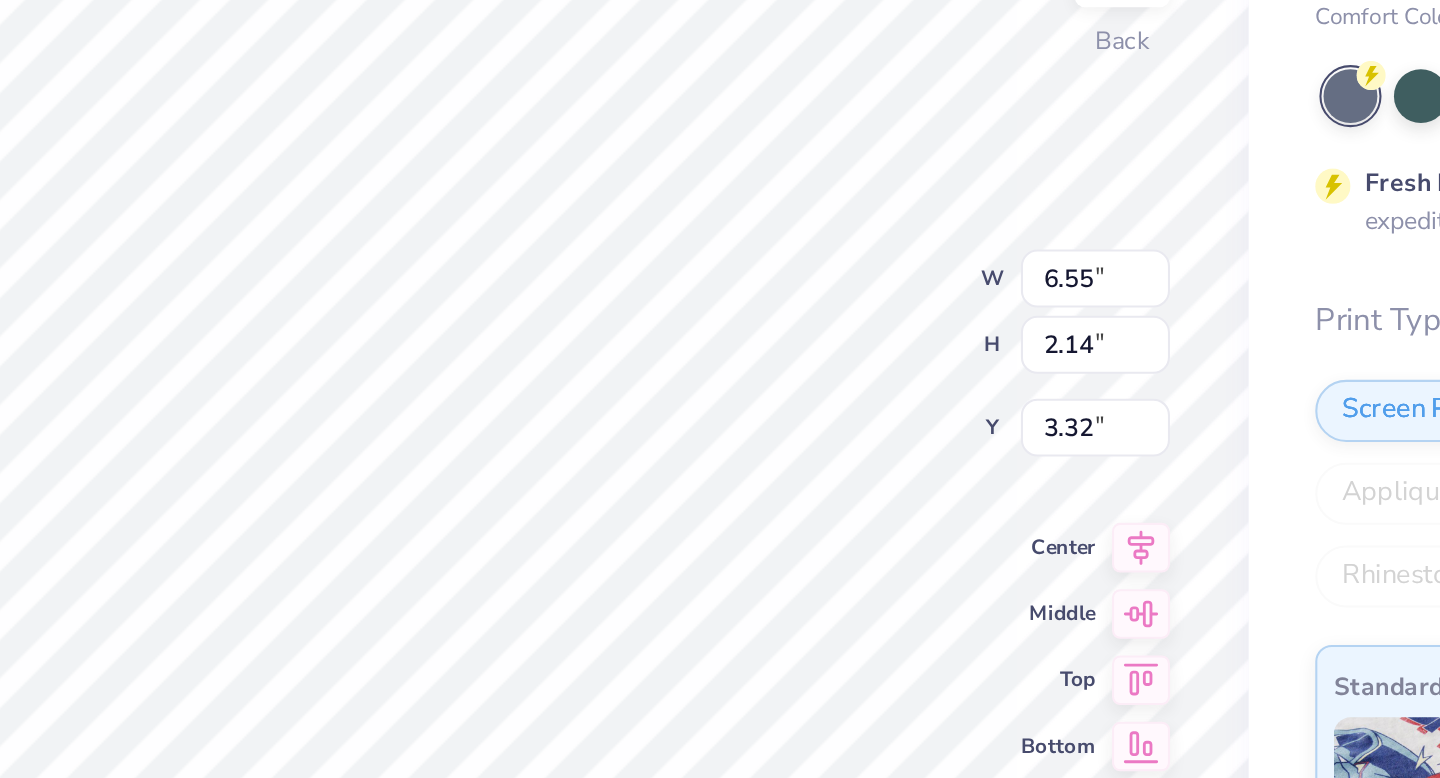 type on "5.07" 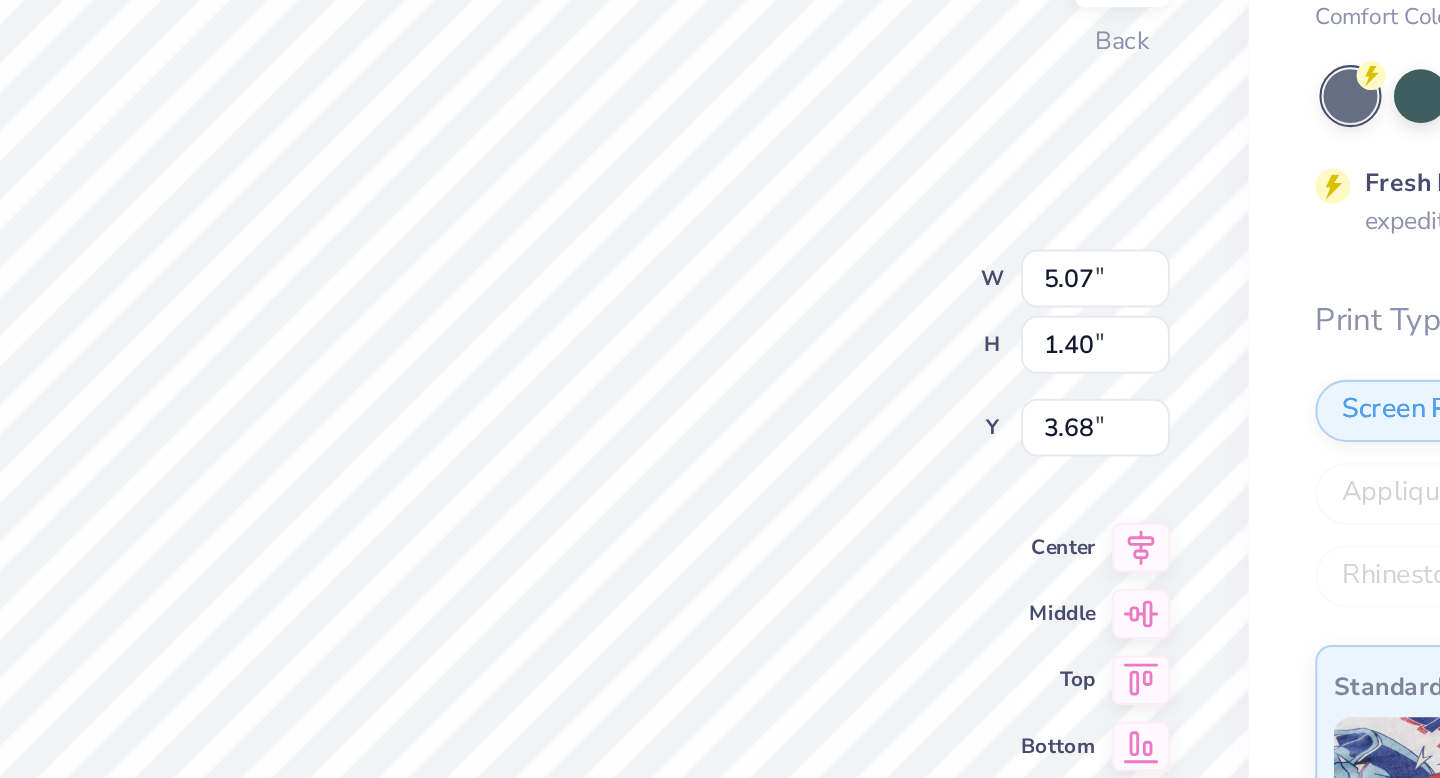 type on "6.55" 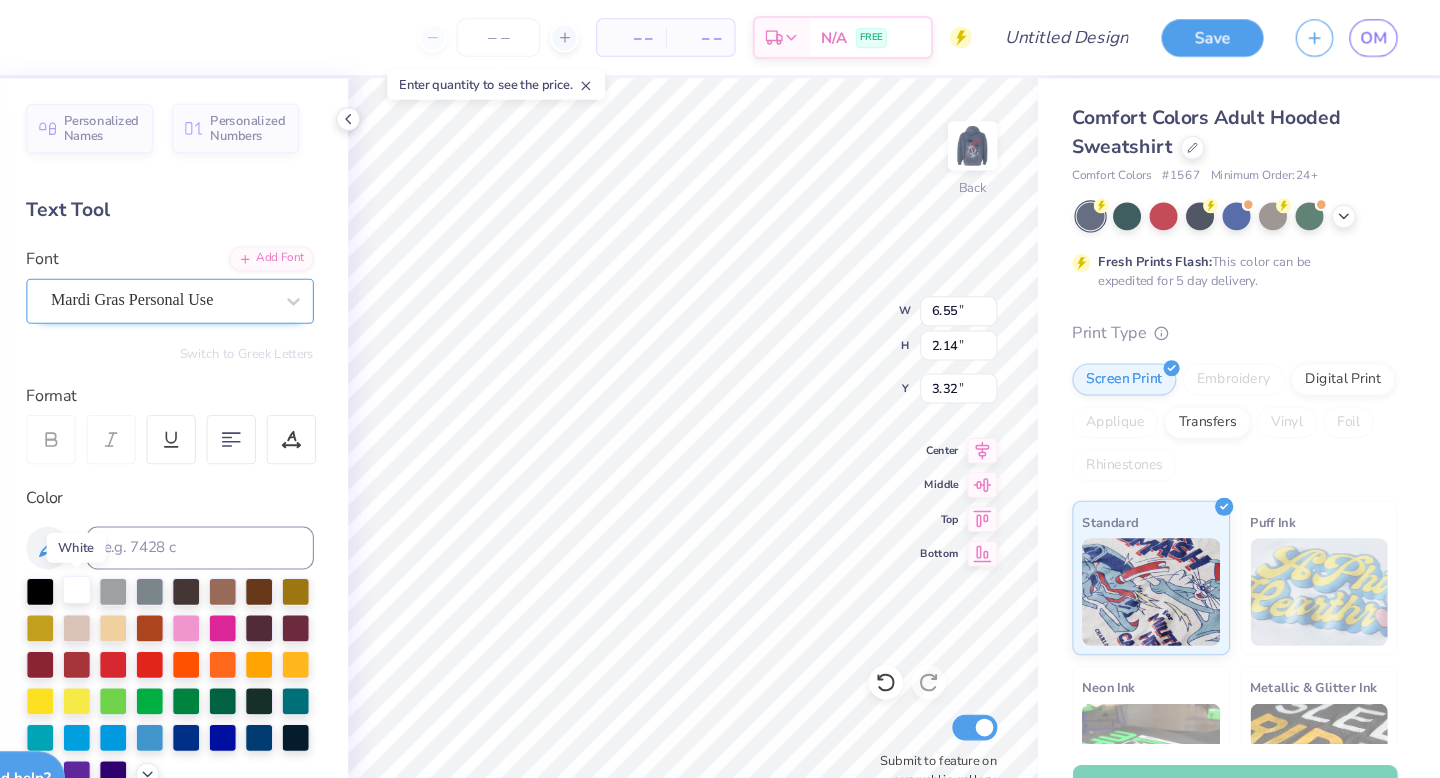 click at bounding box center [169, 550] 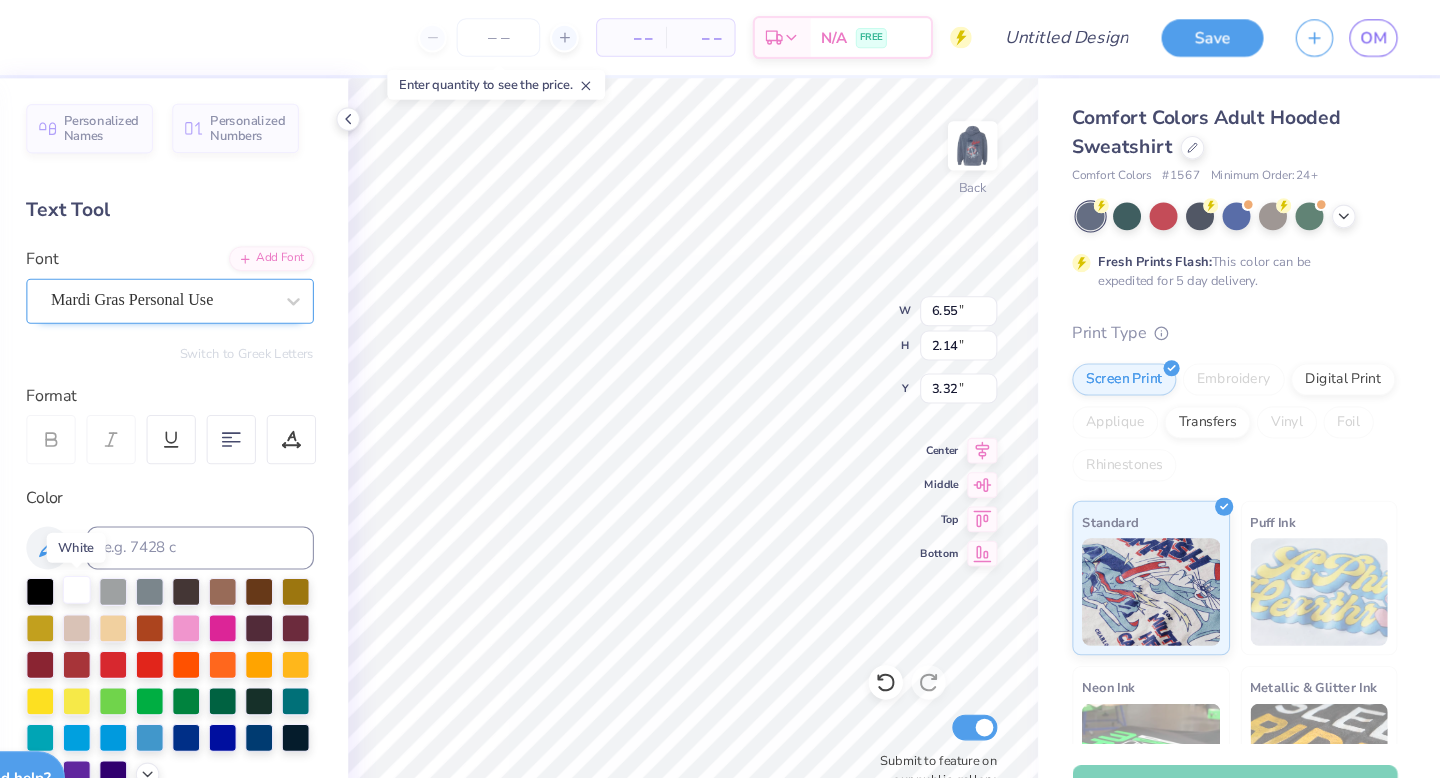 click at bounding box center [169, 550] 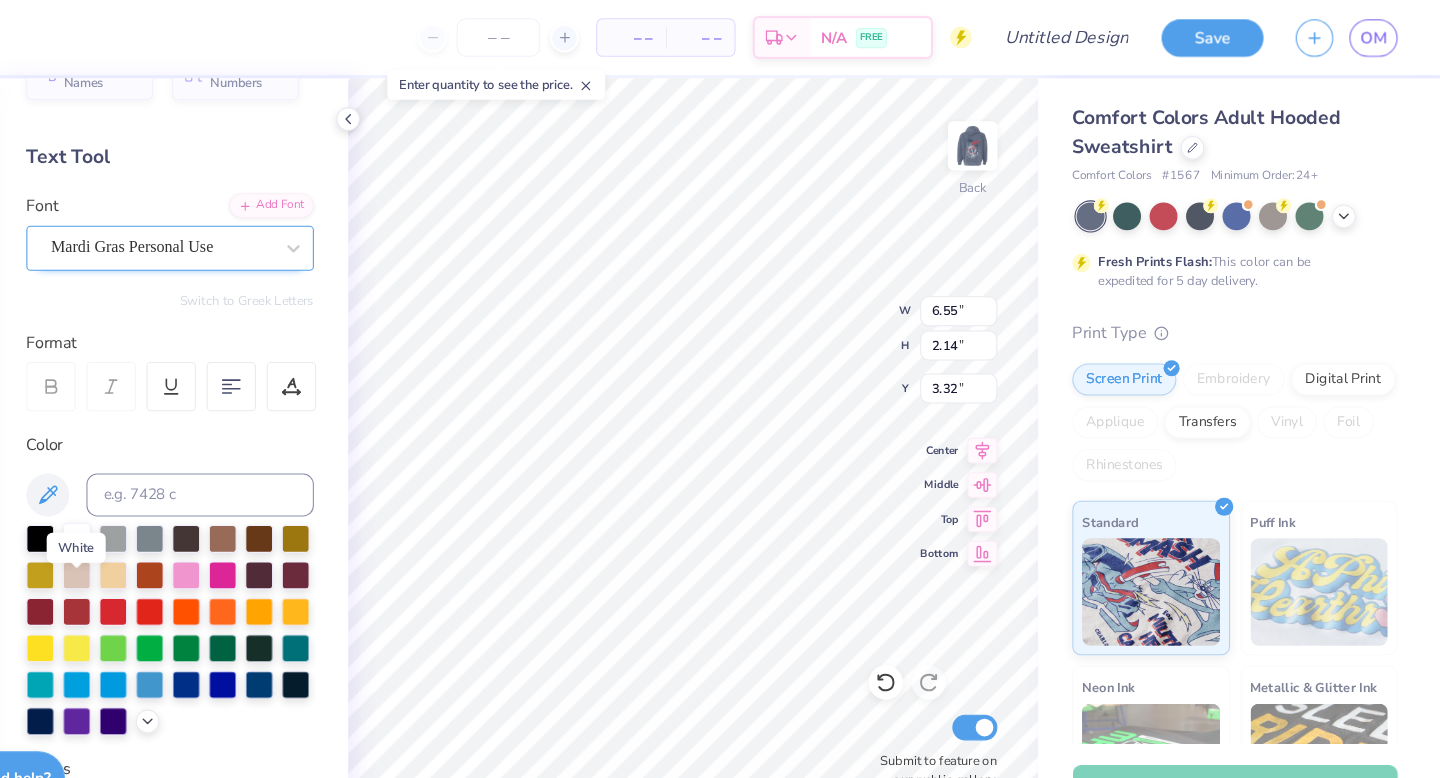 scroll, scrollTop: 167, scrollLeft: 0, axis: vertical 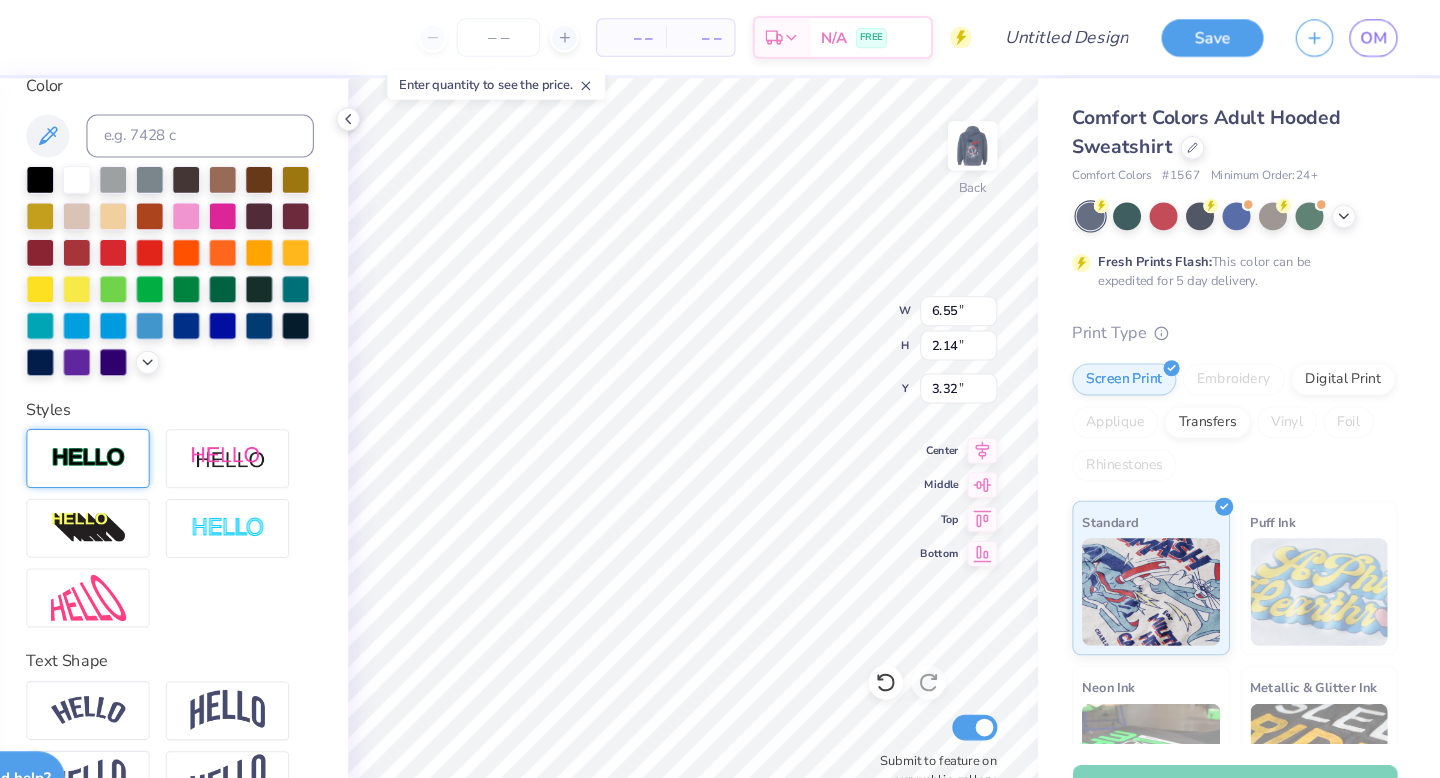 click at bounding box center [180, 427] 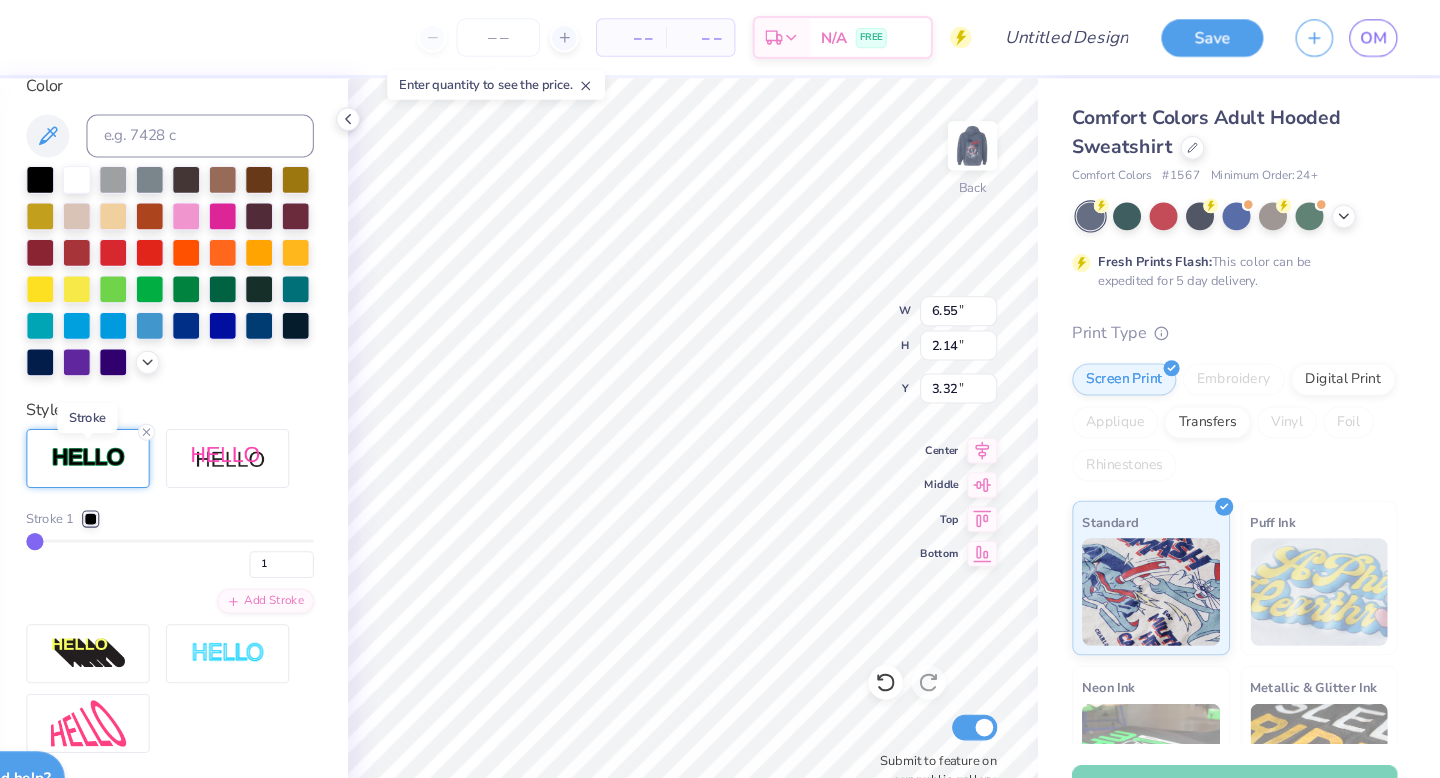 click at bounding box center [180, 427] 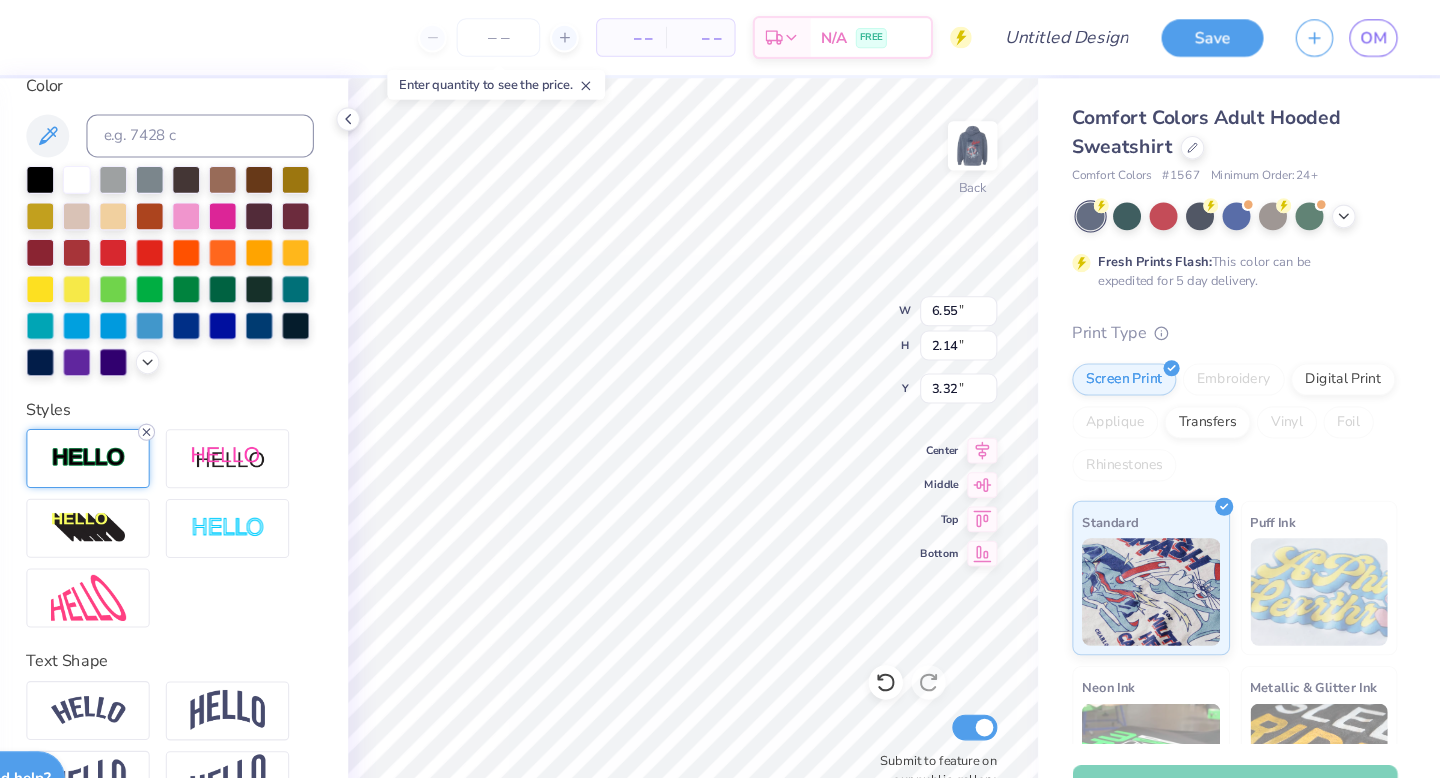click 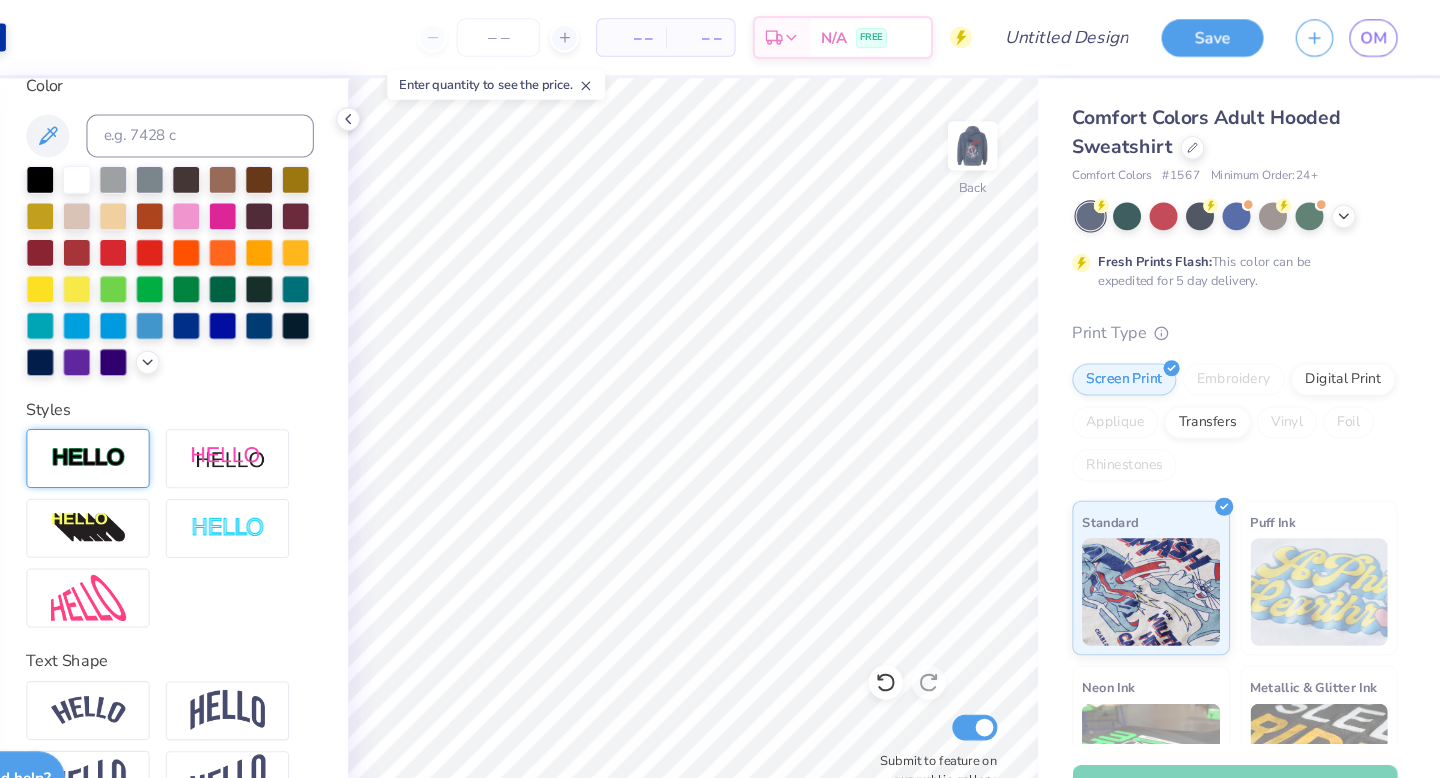 scroll, scrollTop: 0, scrollLeft: 0, axis: both 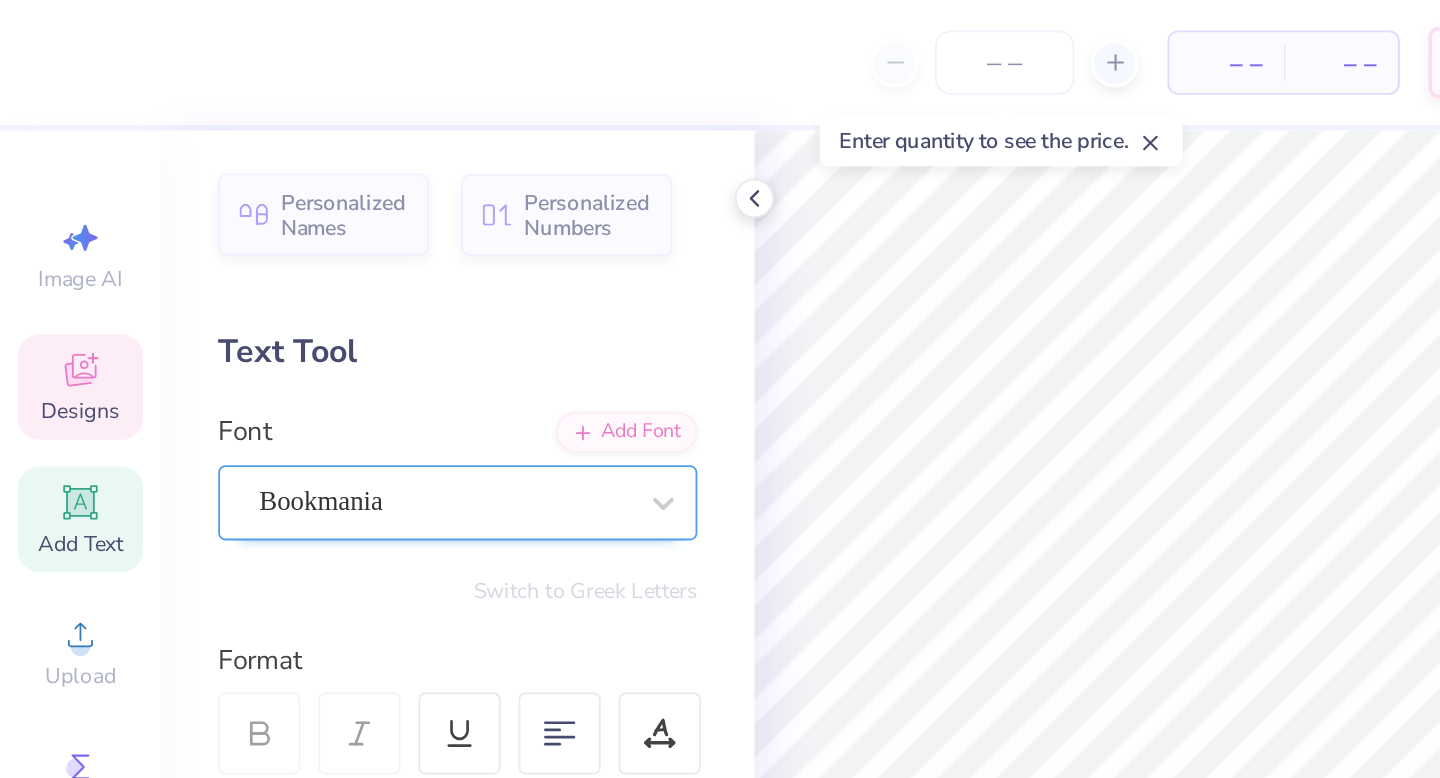 click on "Bookmania" at bounding box center [248, 280] 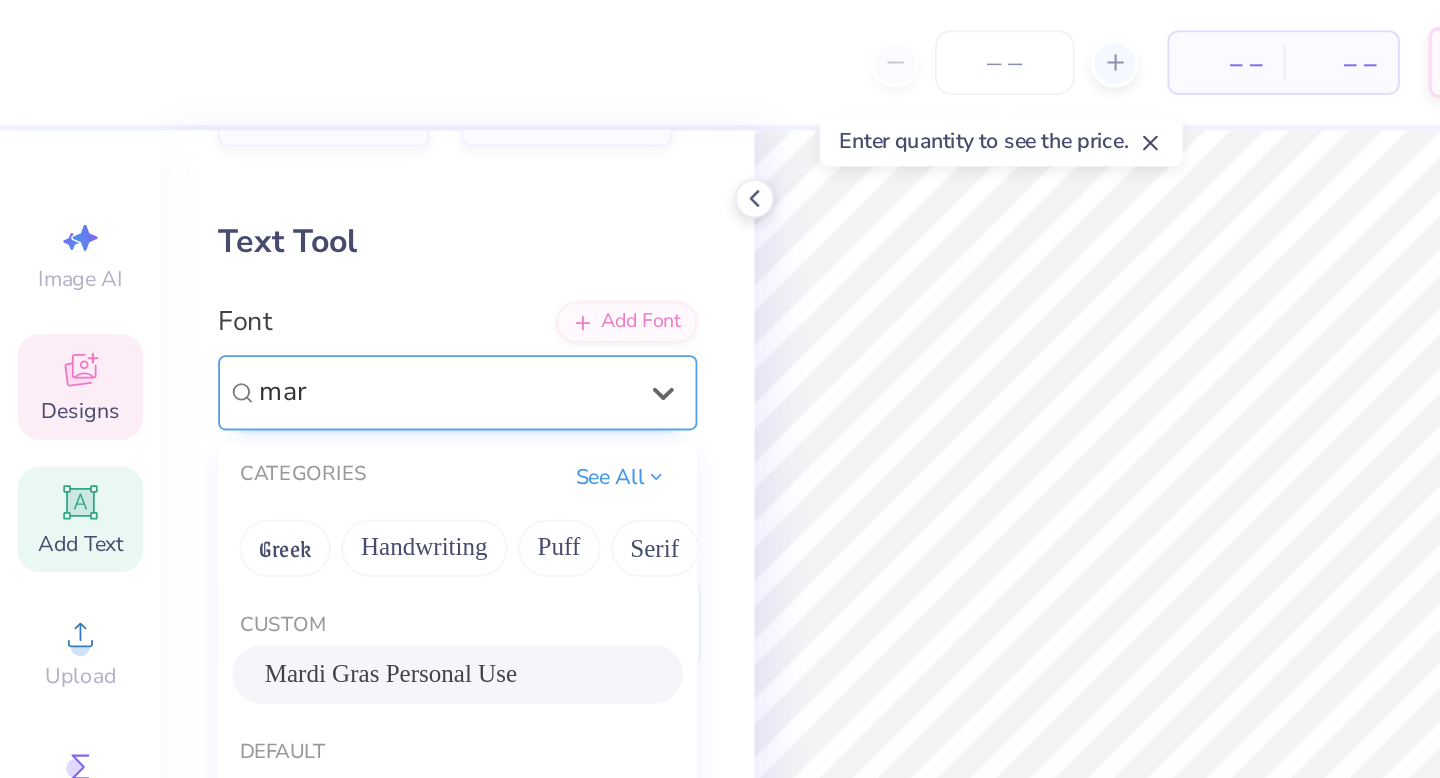 scroll, scrollTop: 67, scrollLeft: 0, axis: vertical 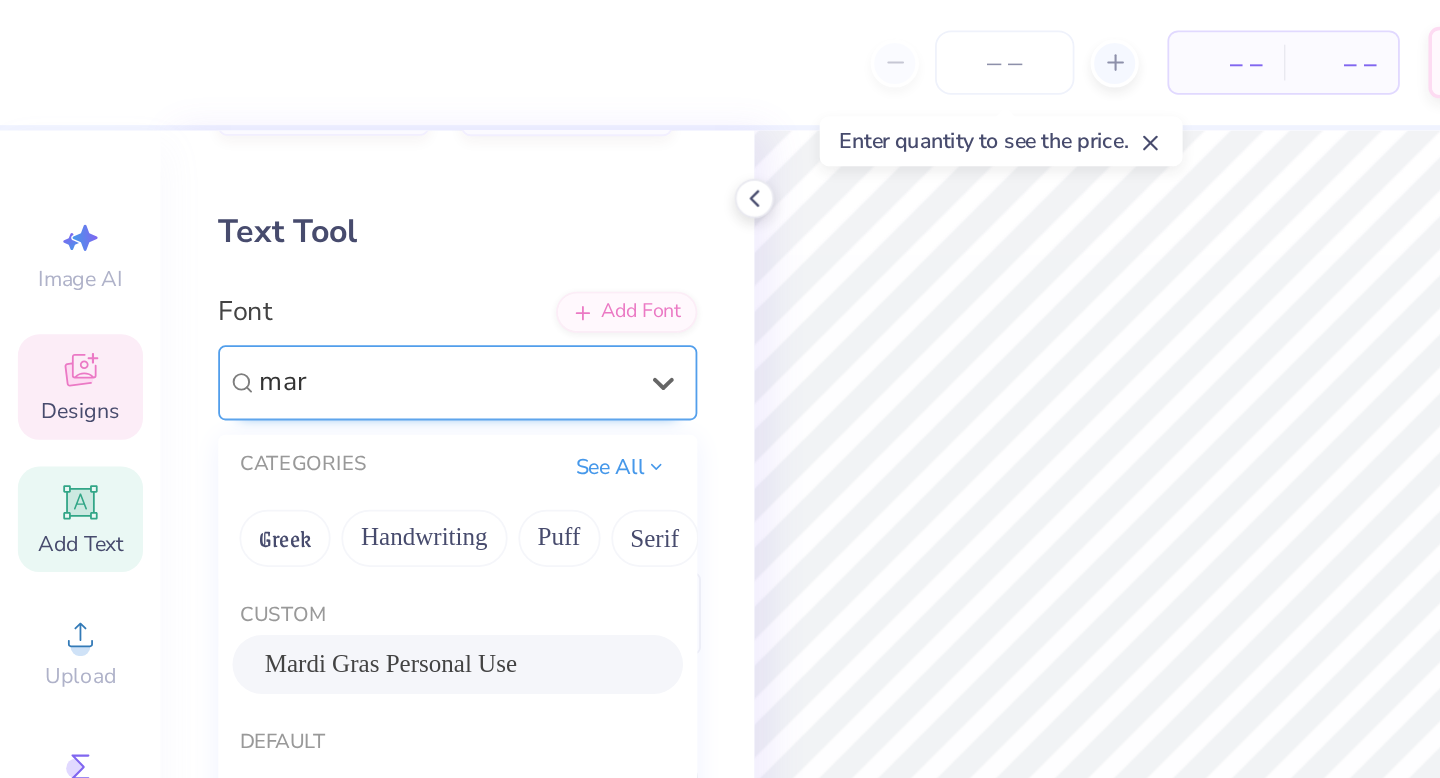click on "Mardi Gras Personal Use" at bounding box center (218, 371) 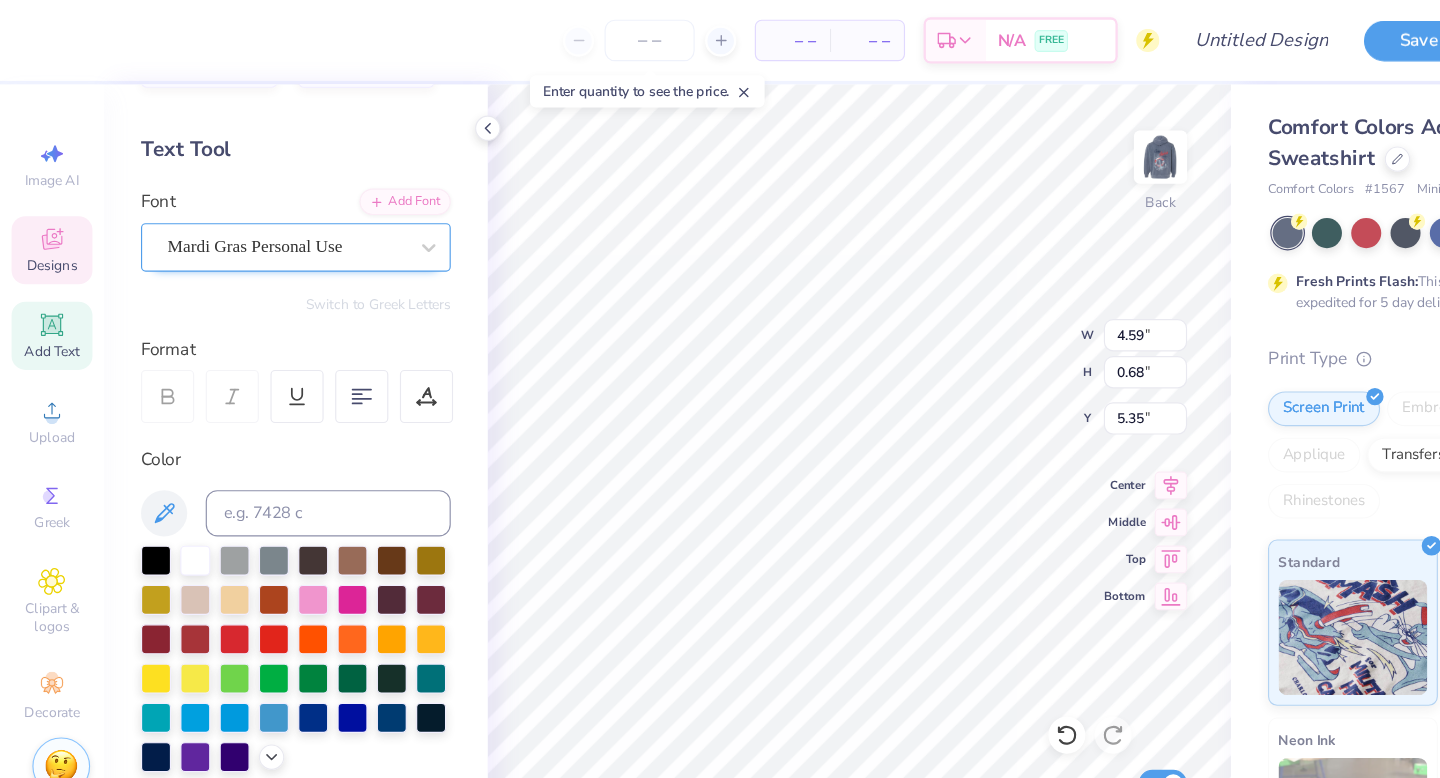 click on "Mardi Gras Personal Use" at bounding box center [248, 213] 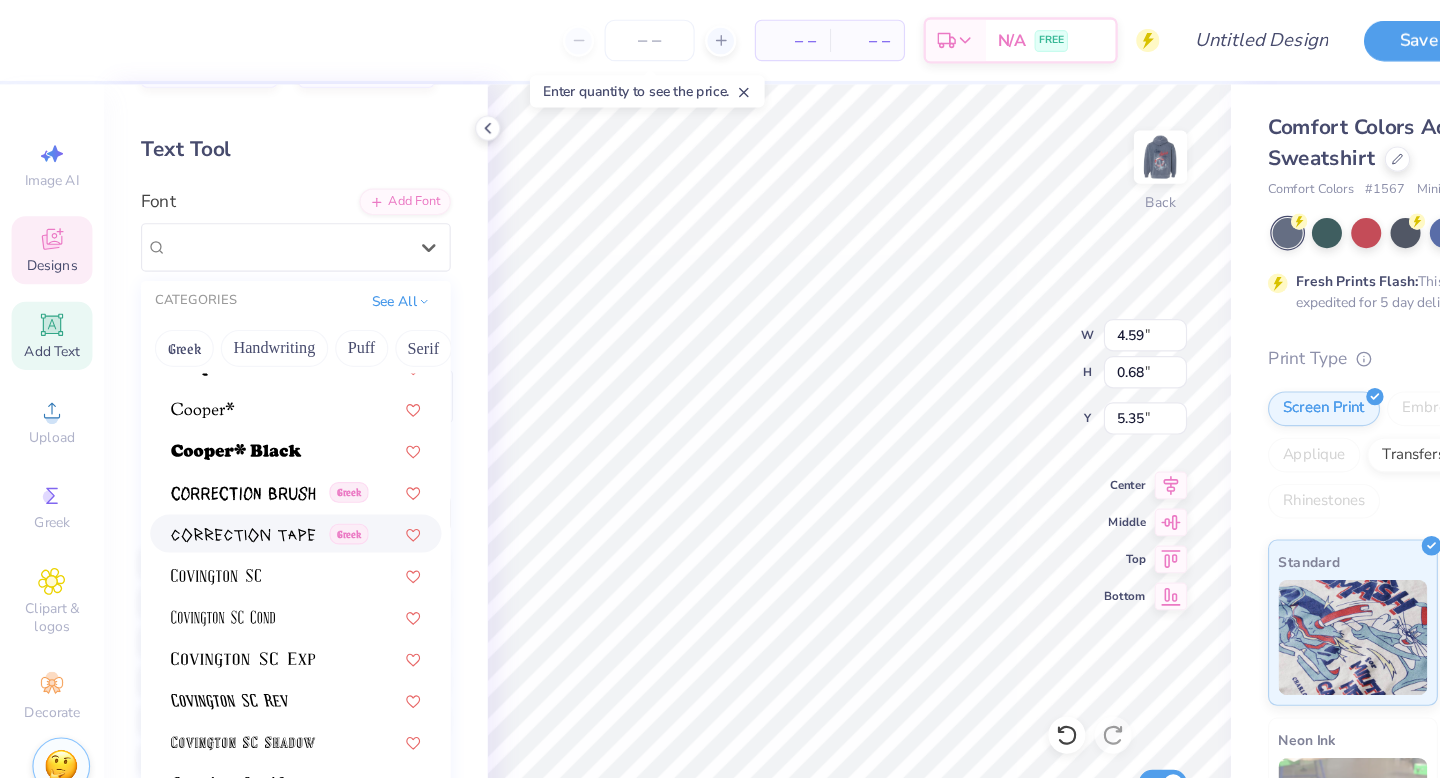 scroll, scrollTop: 3204, scrollLeft: 0, axis: vertical 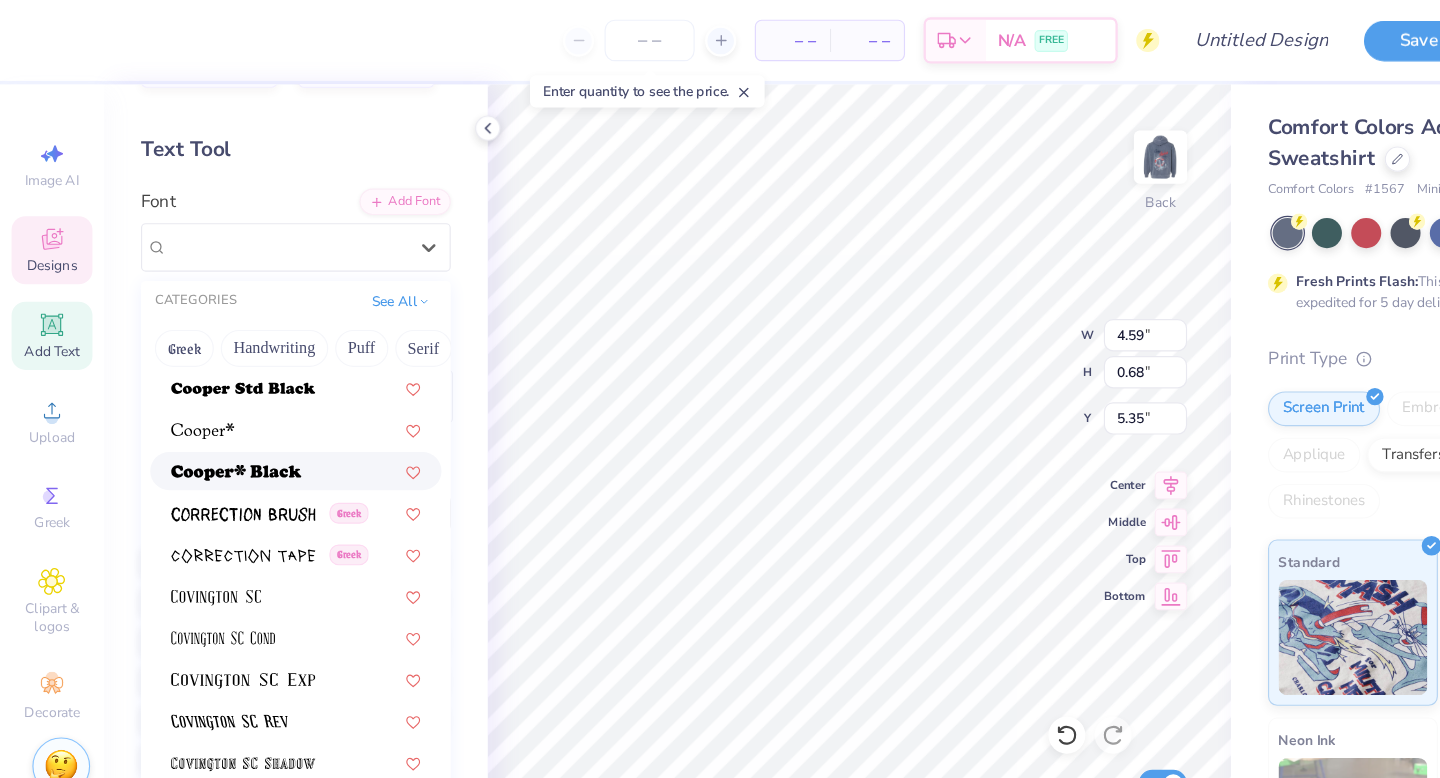 click at bounding box center [204, 409] 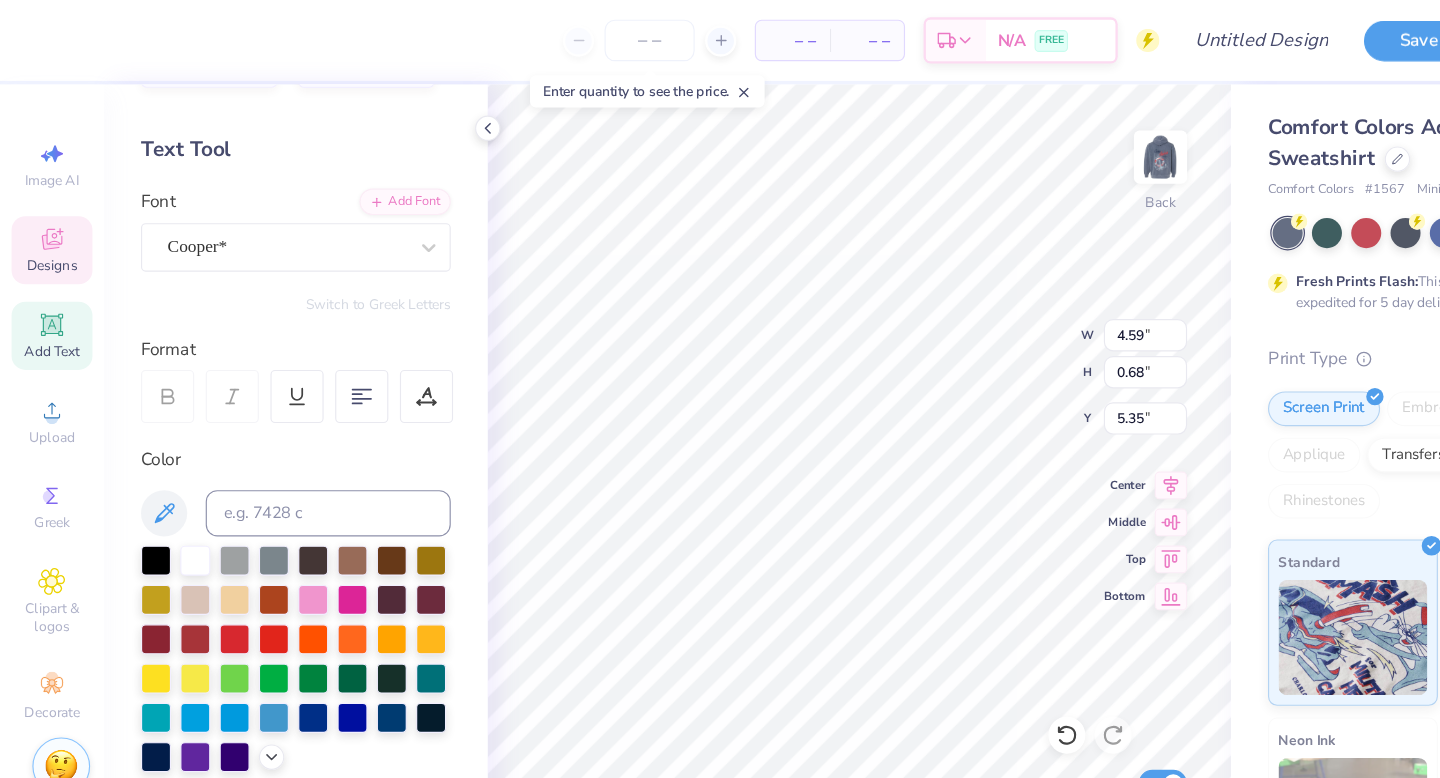 type on "3.54" 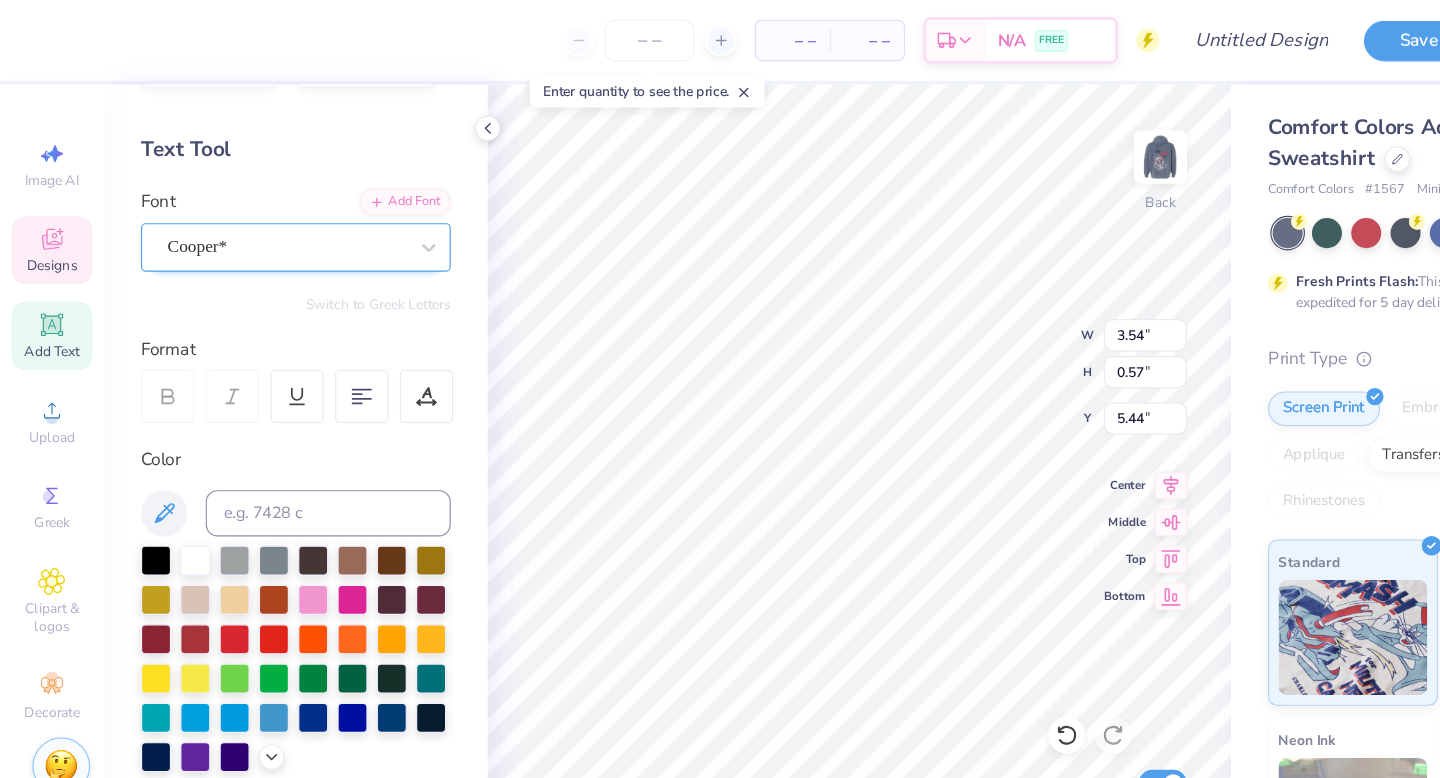 click at bounding box center (248, 213) 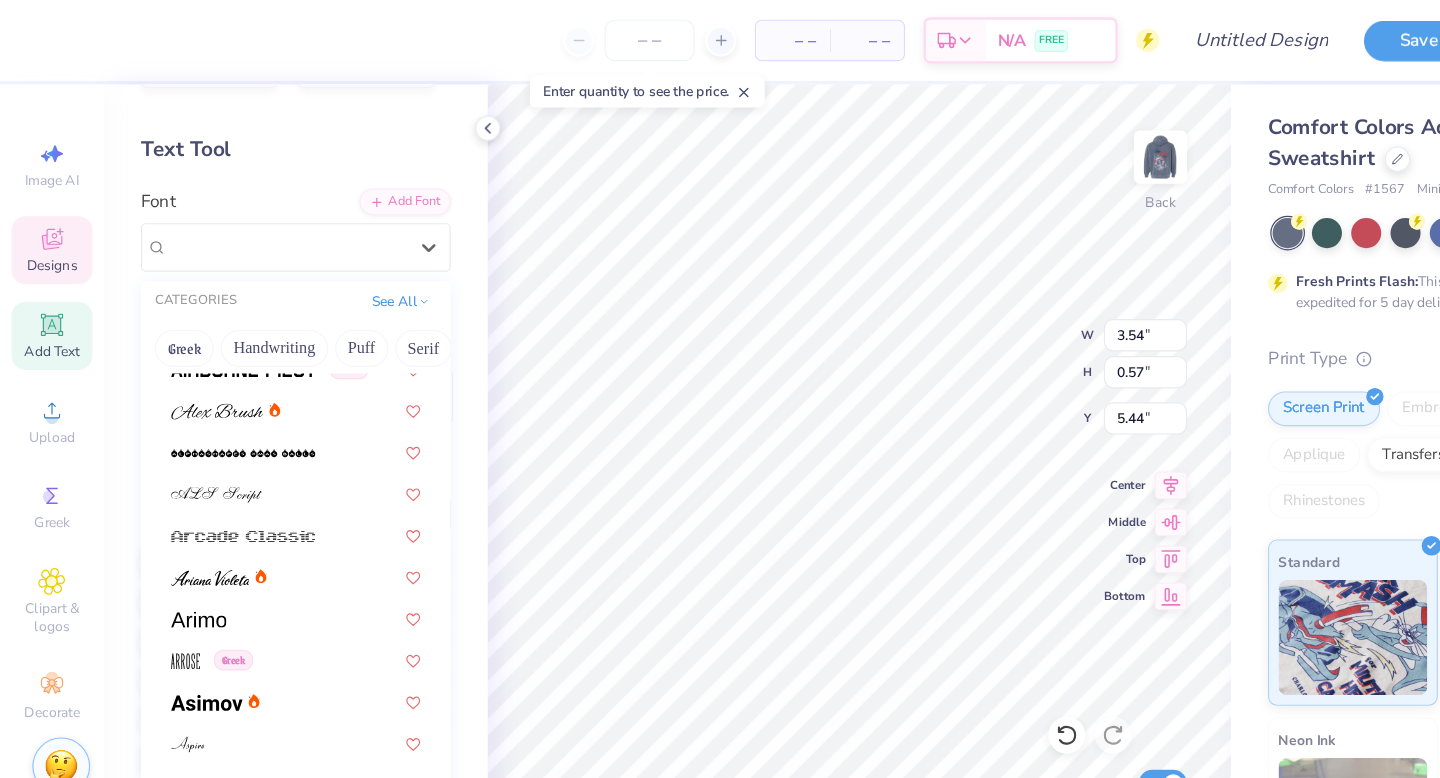 scroll, scrollTop: 1005, scrollLeft: 0, axis: vertical 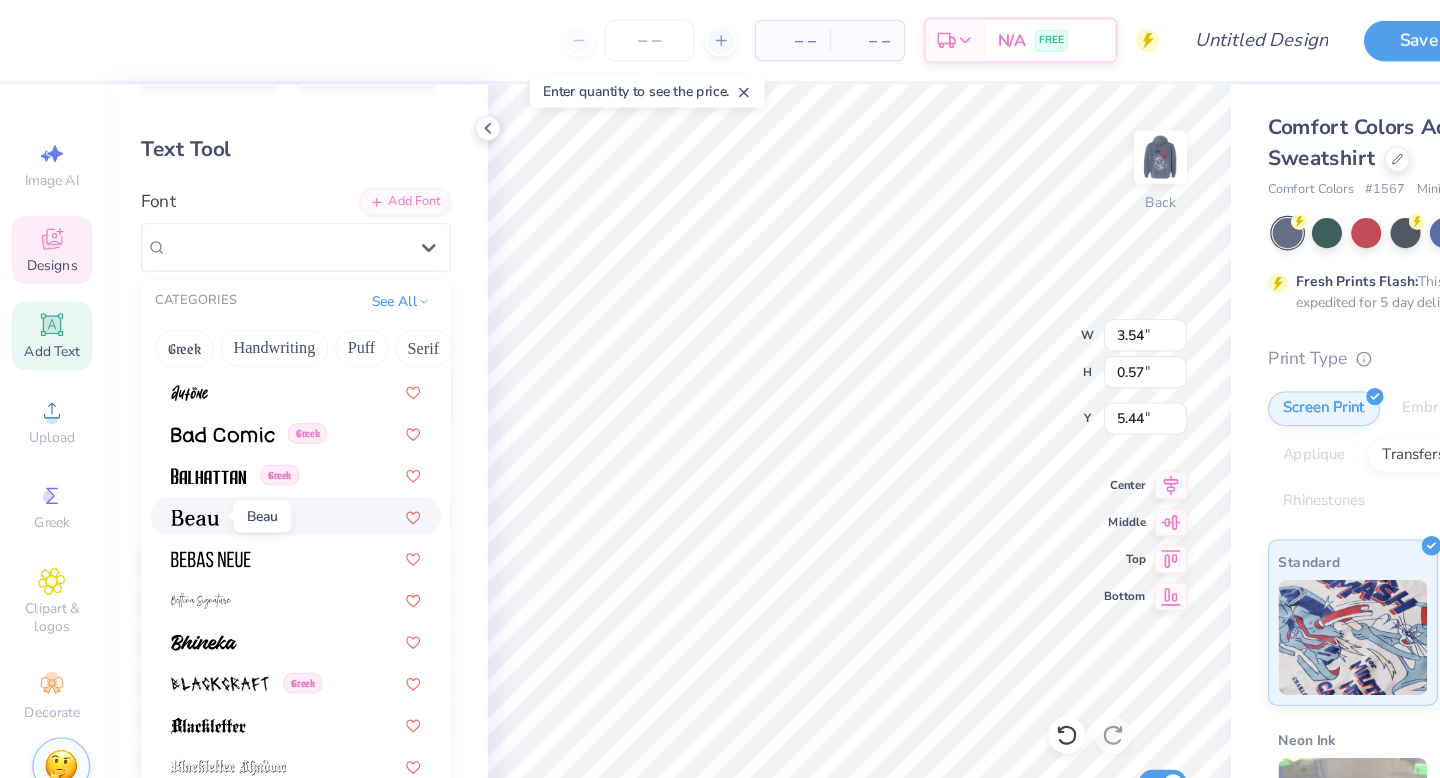 click at bounding box center (169, 448) 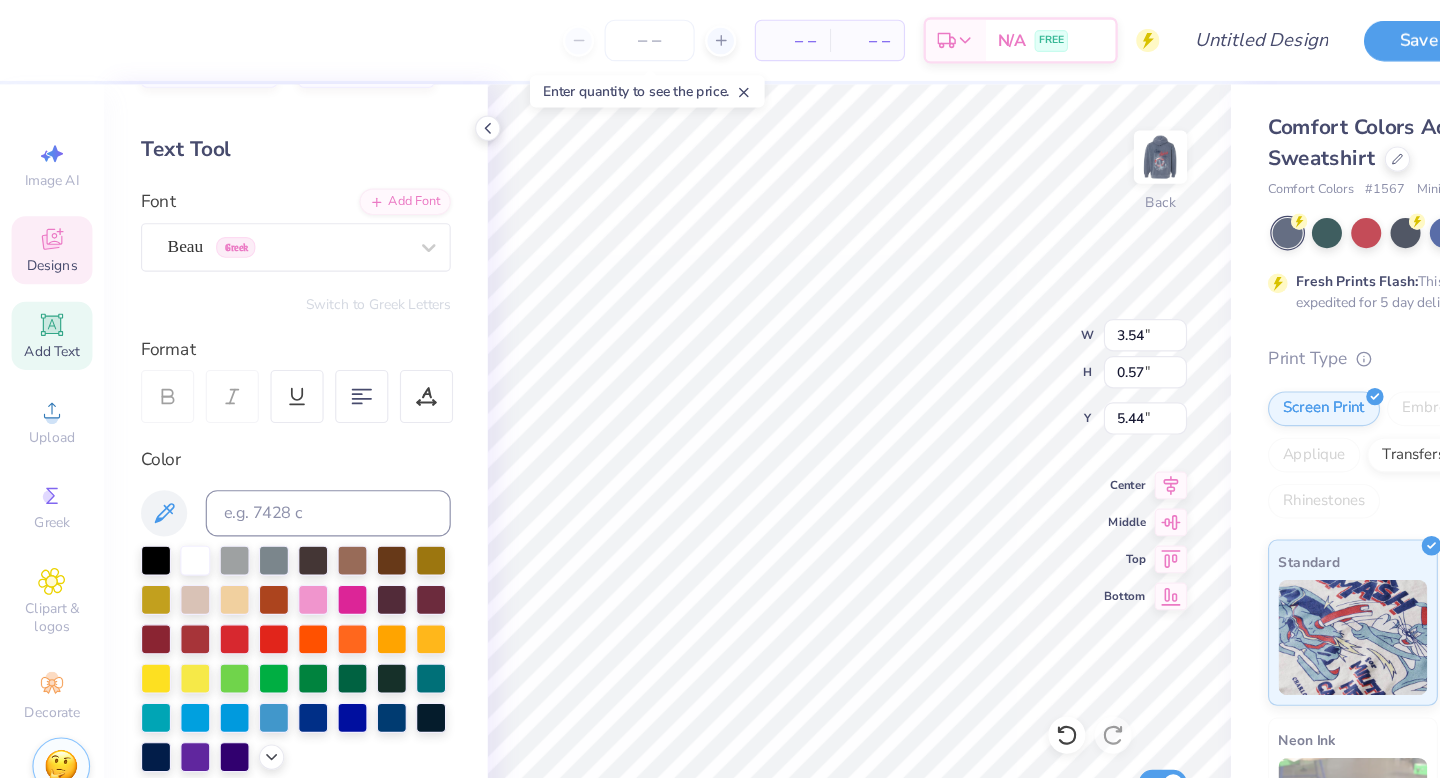 type on "3.33" 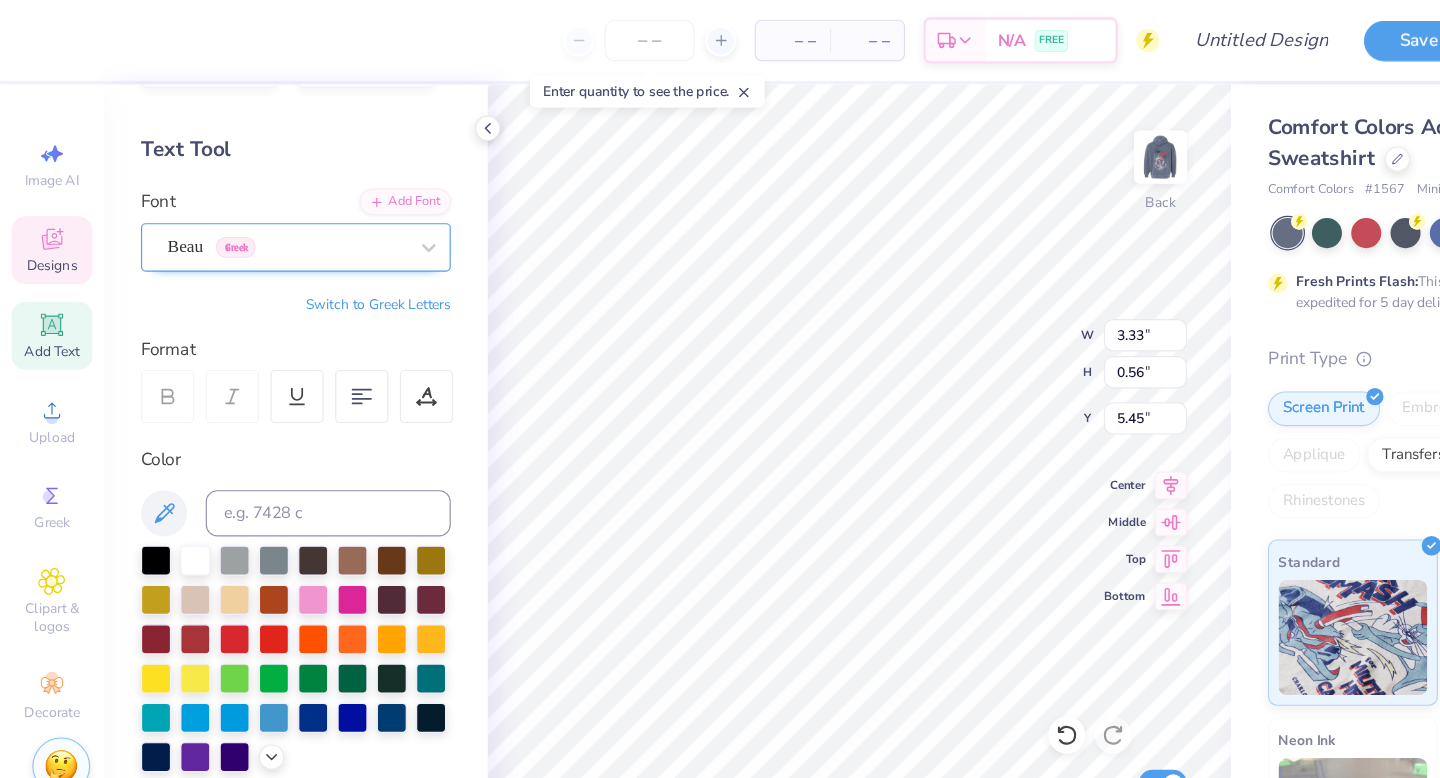 click on "Beau Greek" at bounding box center [248, 213] 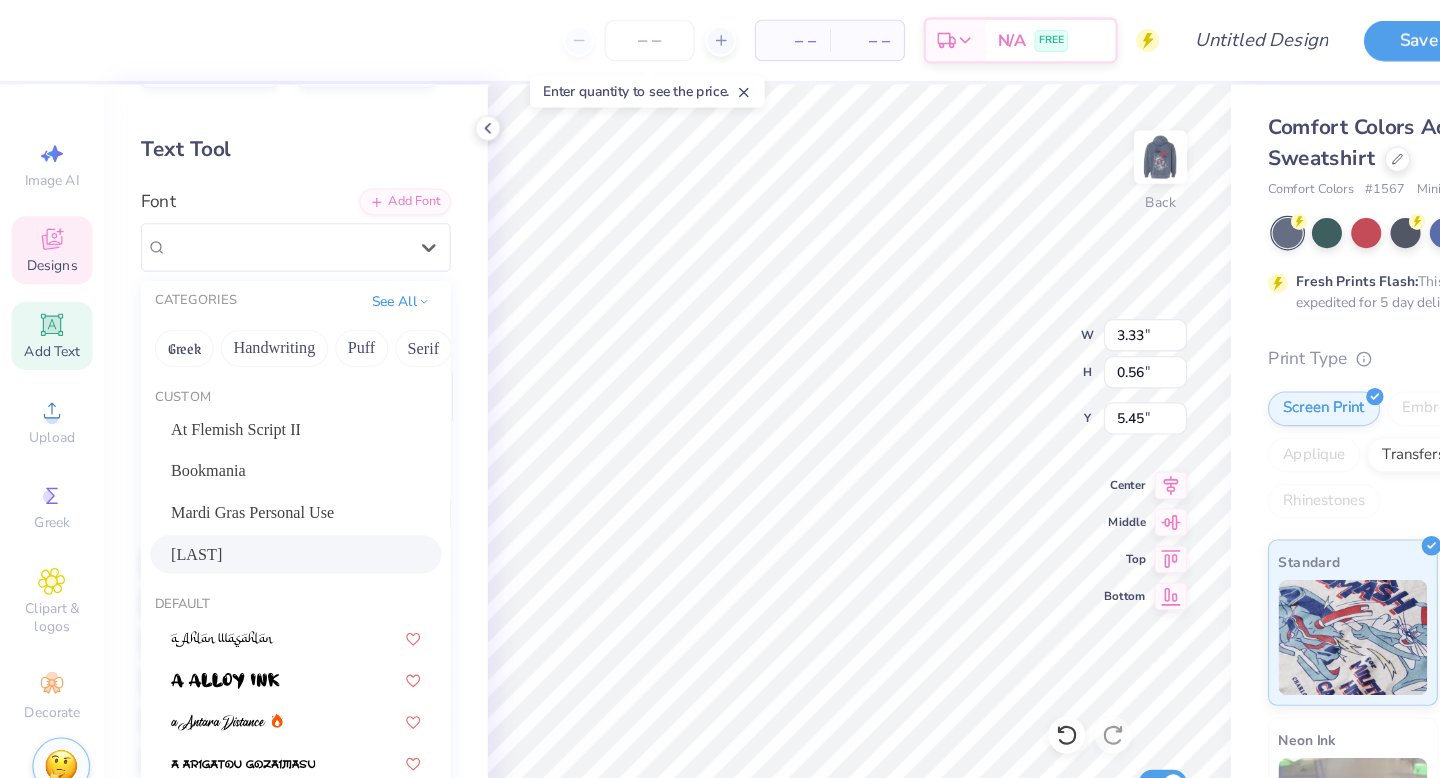 click on "Snyder" at bounding box center [256, 479] 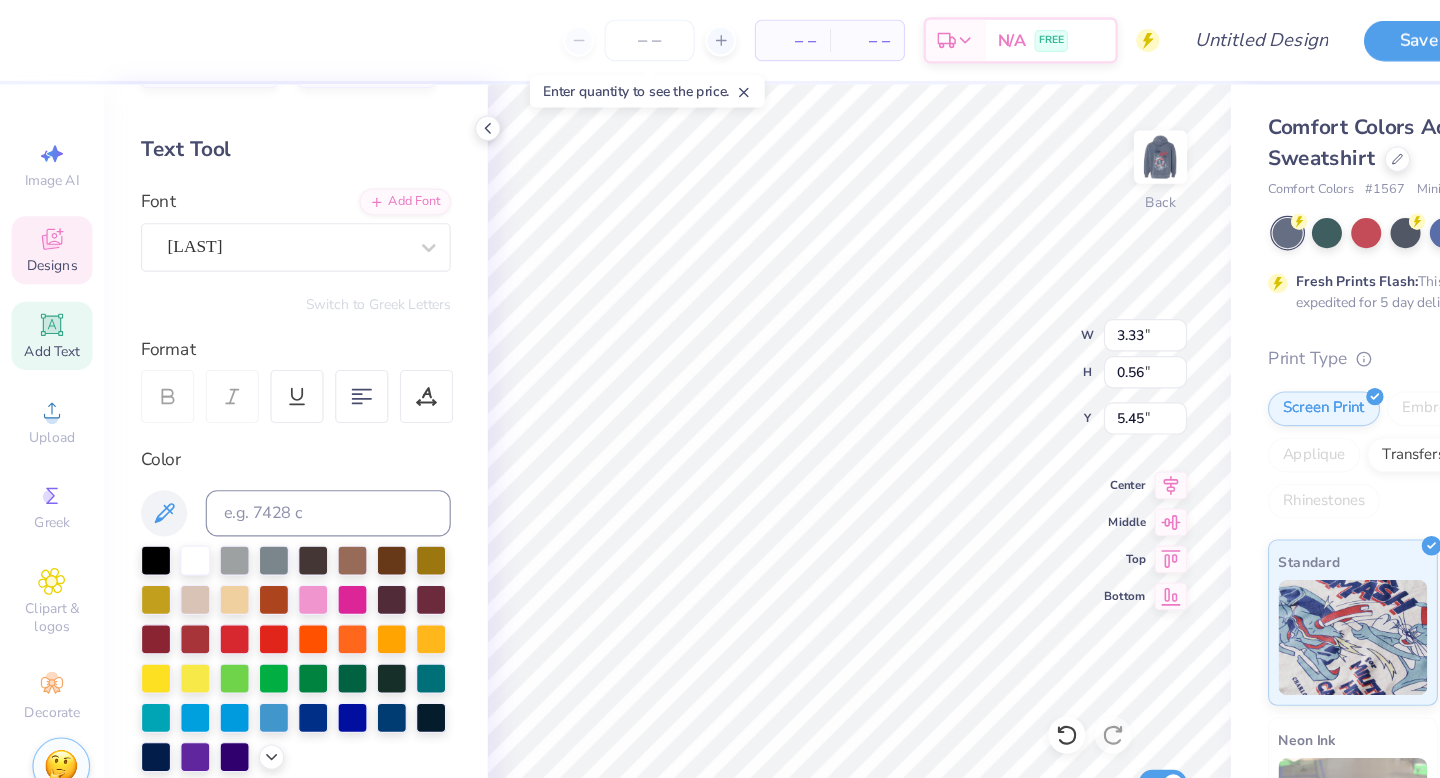 type on "5.05" 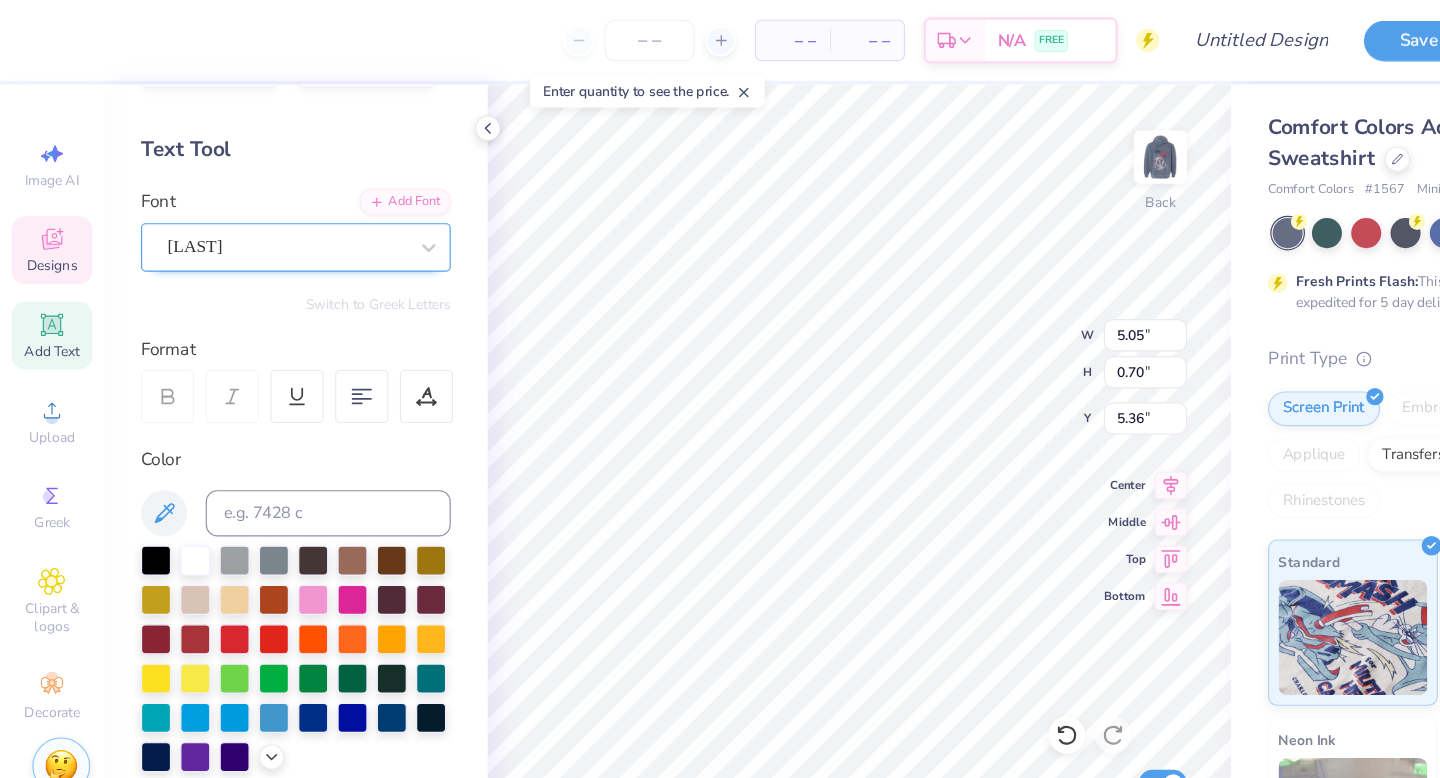 click on "Snyder" at bounding box center (248, 213) 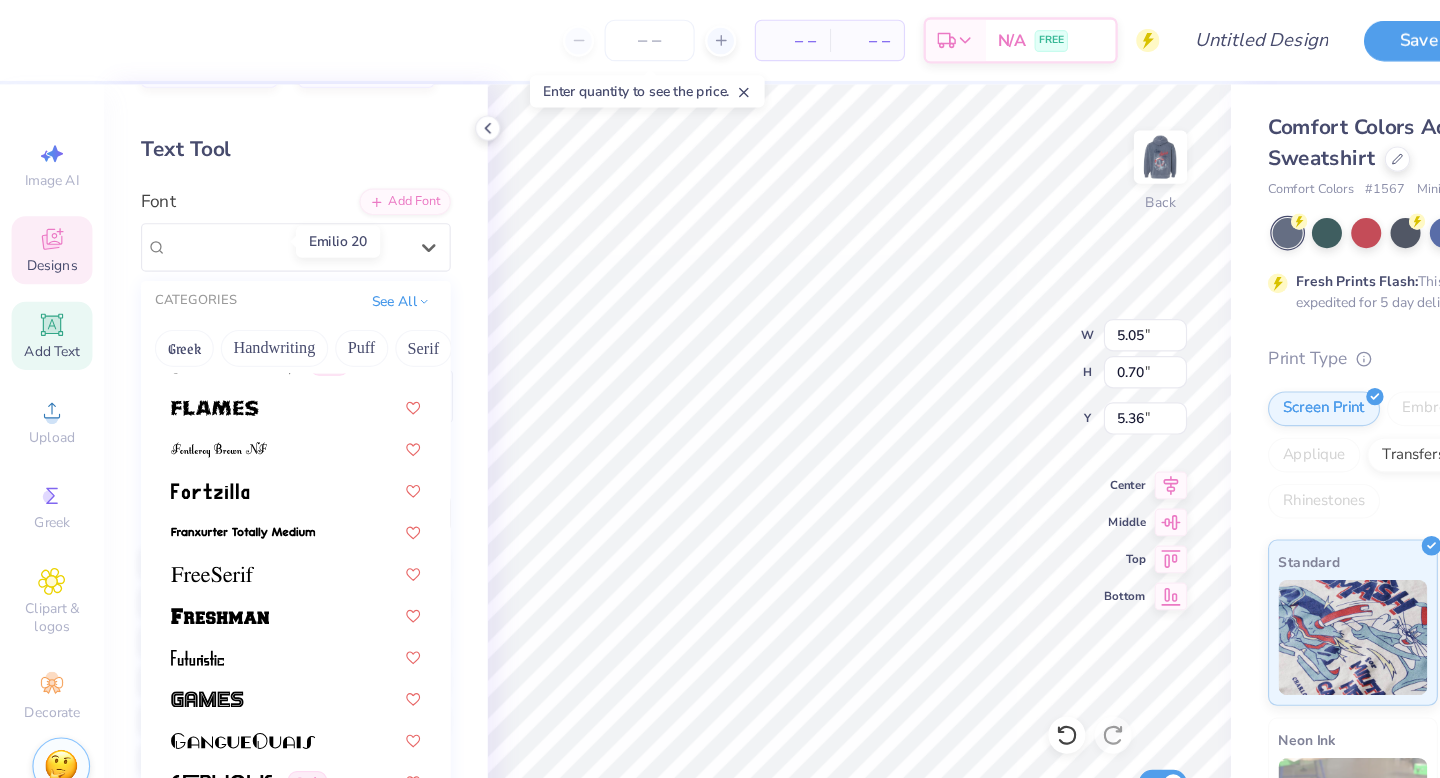 scroll, scrollTop: 4578, scrollLeft: 0, axis: vertical 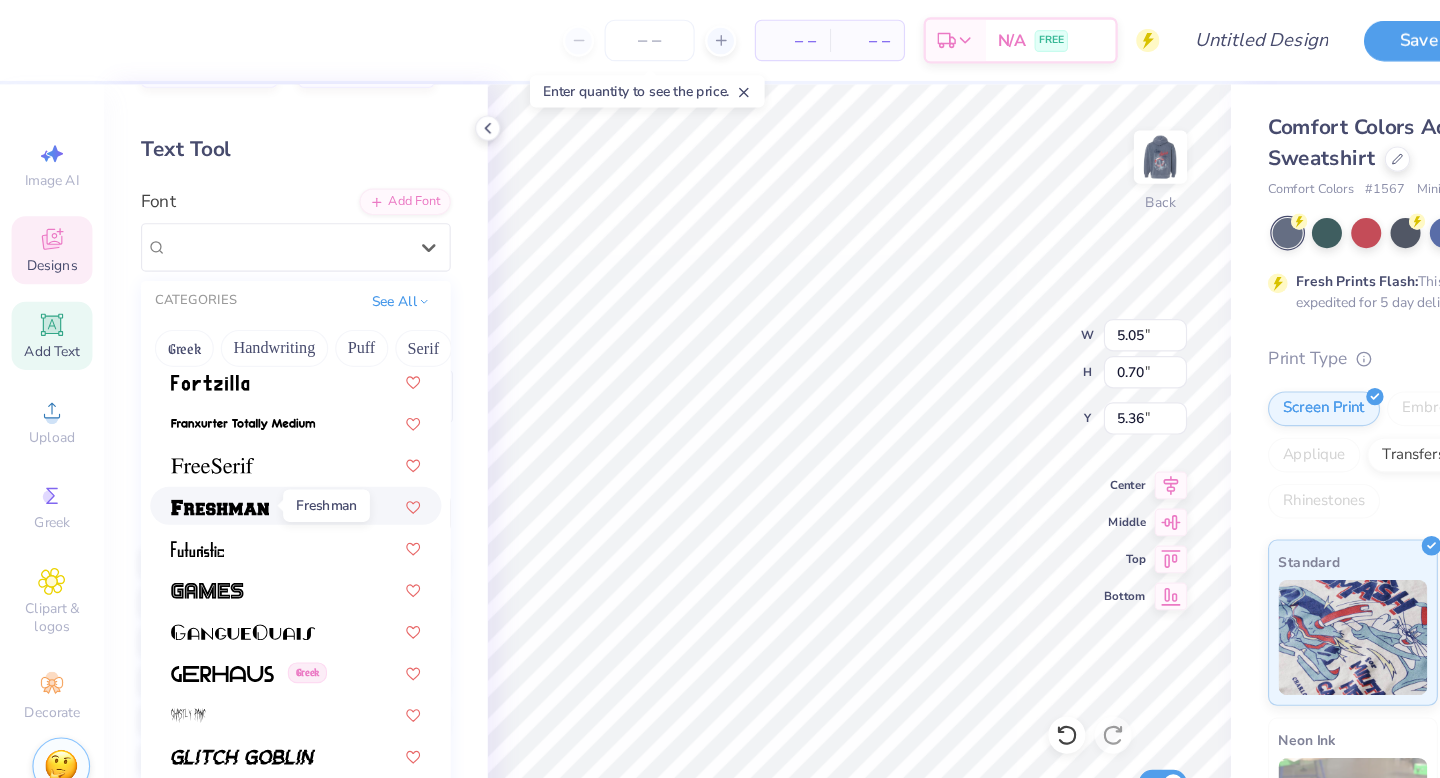 click at bounding box center [190, 439] 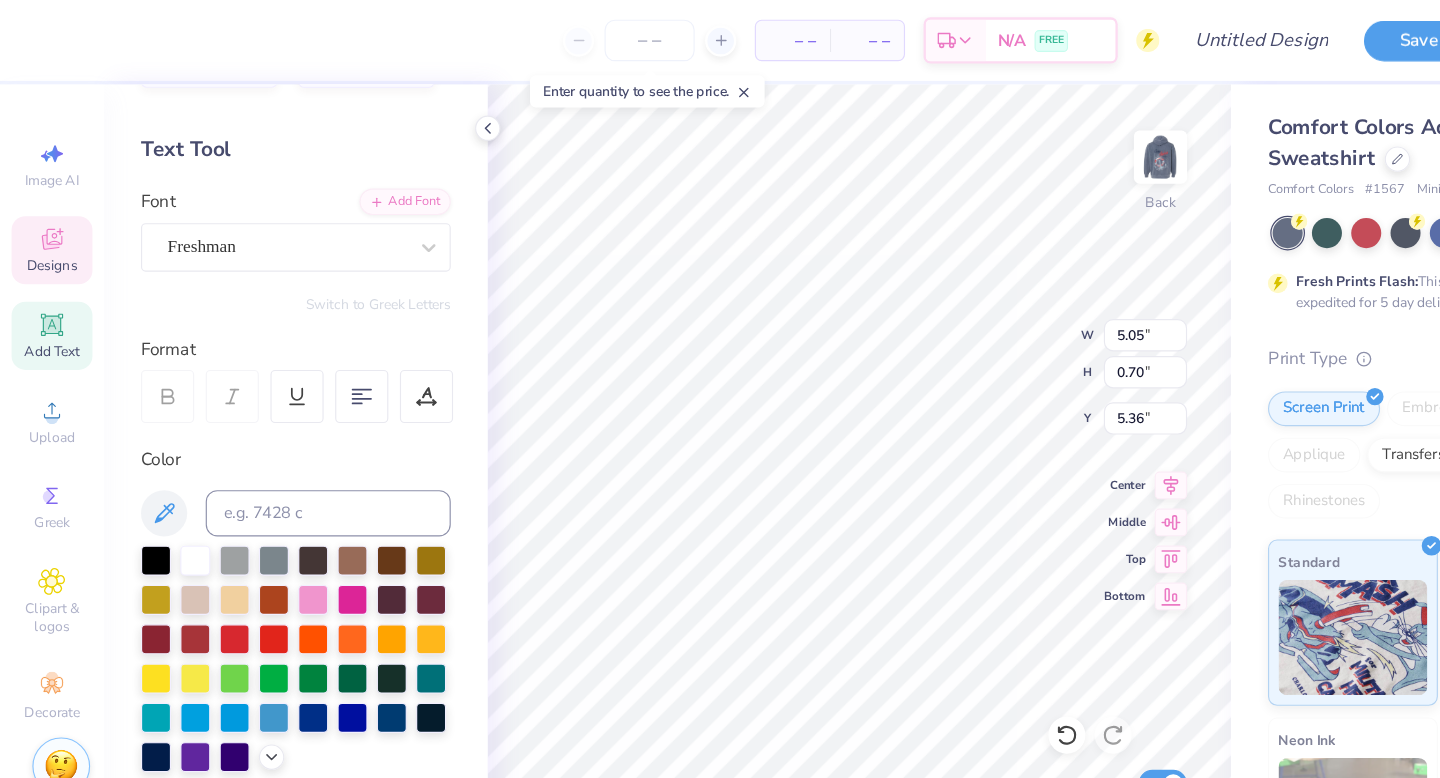 type on "3.83" 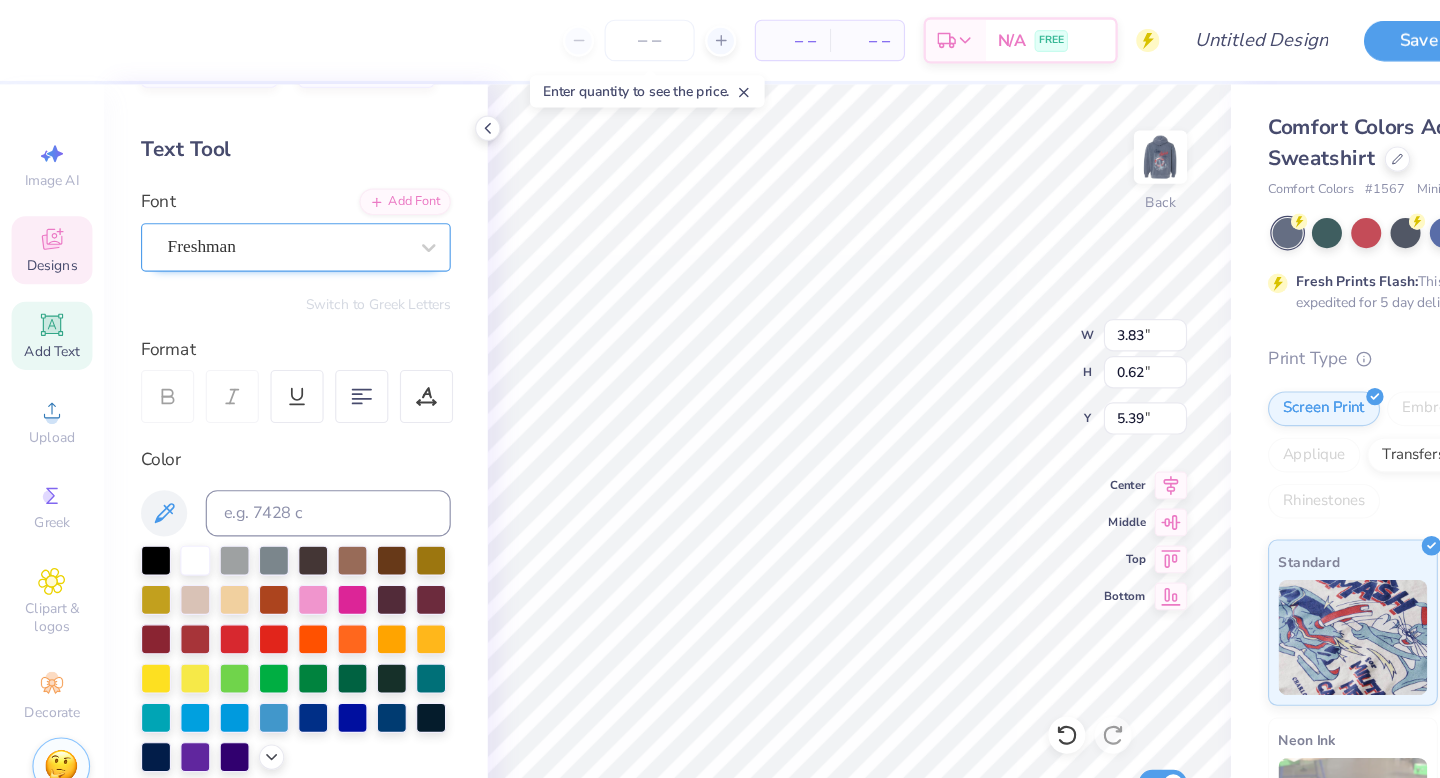 click at bounding box center (248, 213) 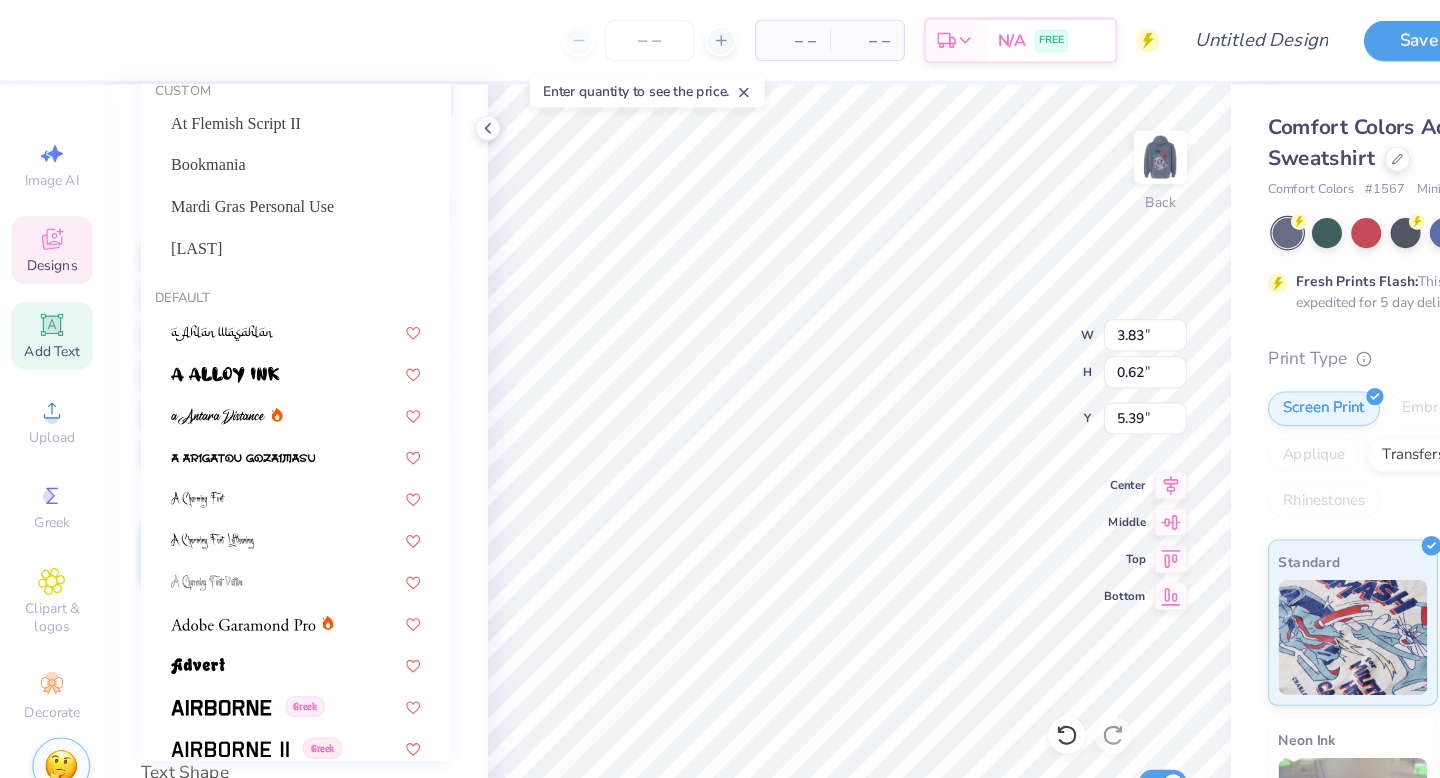 scroll, scrollTop: 384, scrollLeft: 0, axis: vertical 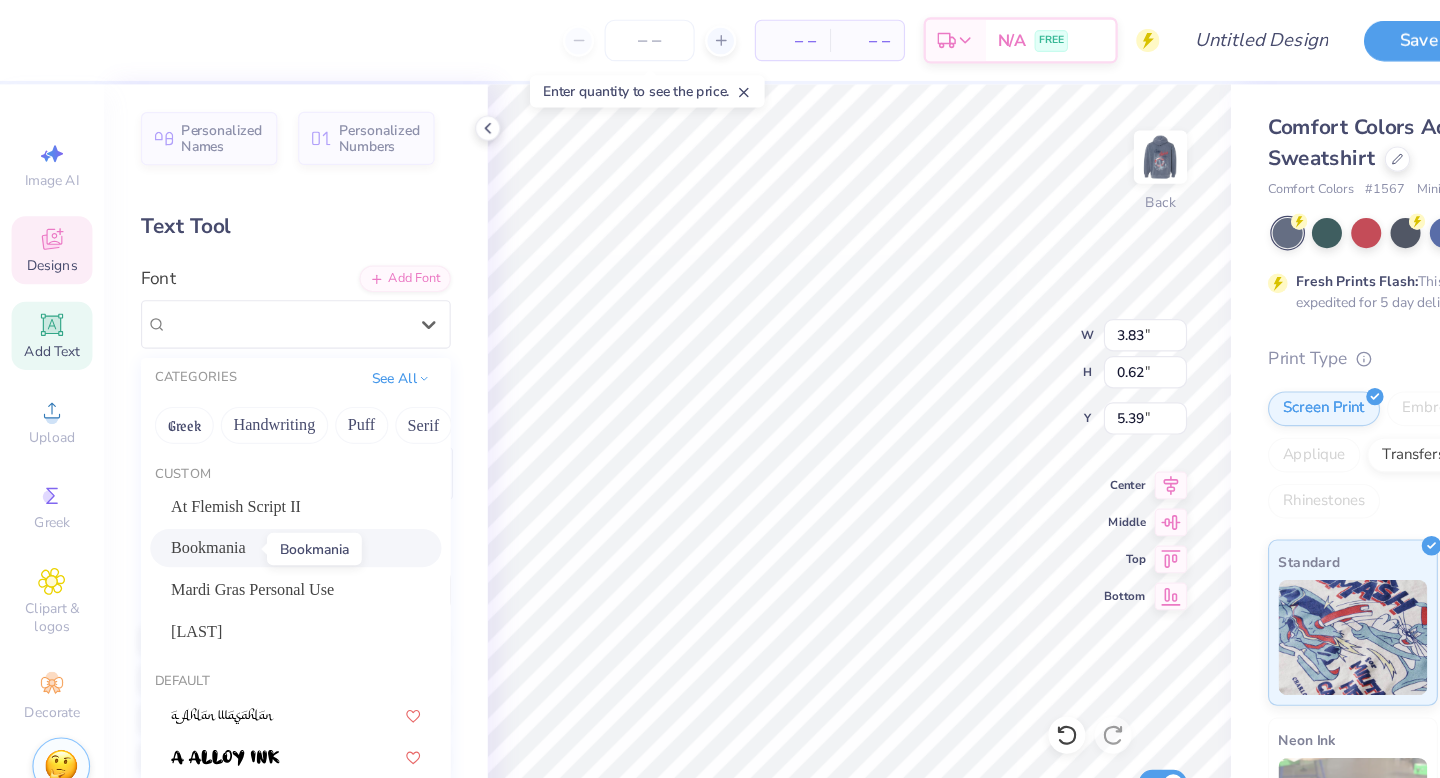 click on "Bookmania" at bounding box center [180, 474] 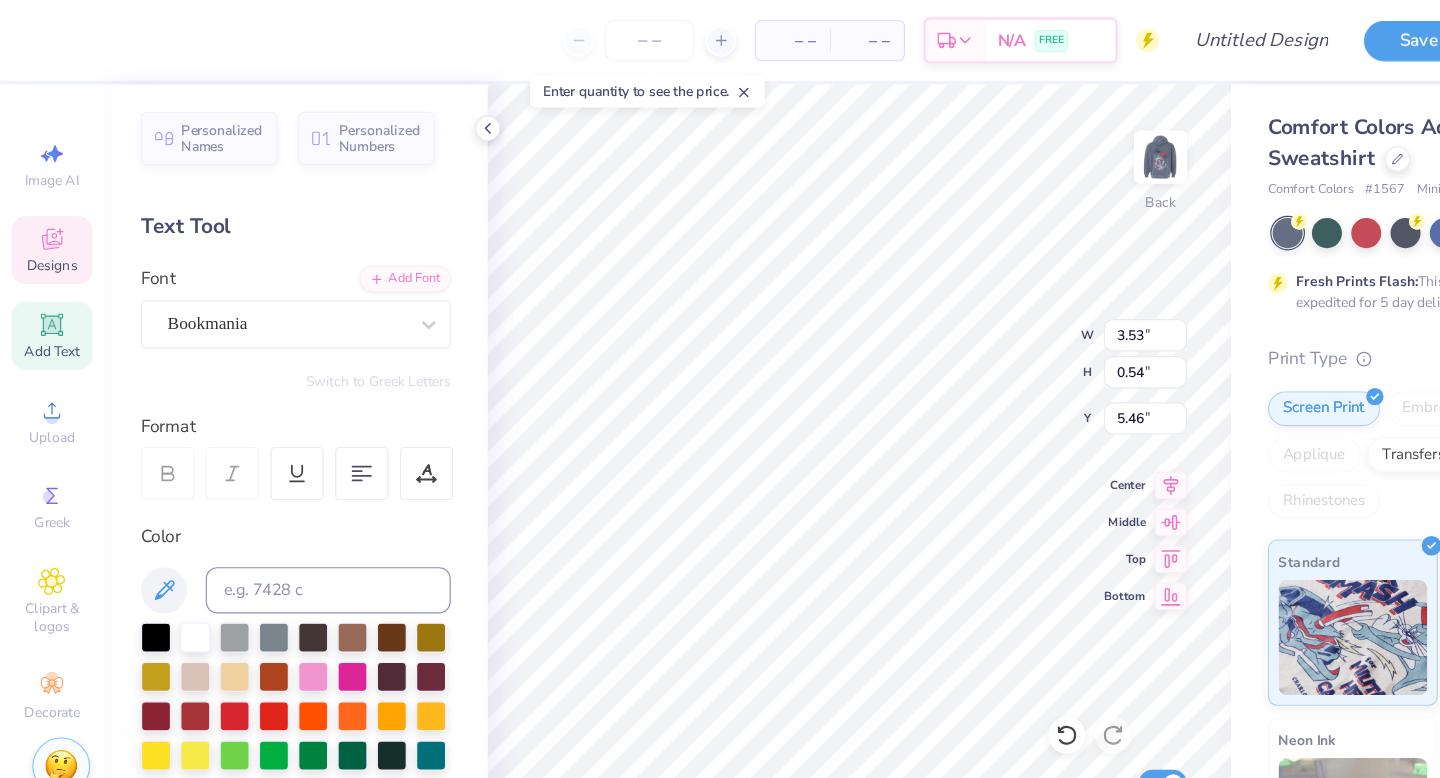click on "Font Bookmania" at bounding box center (256, 266) 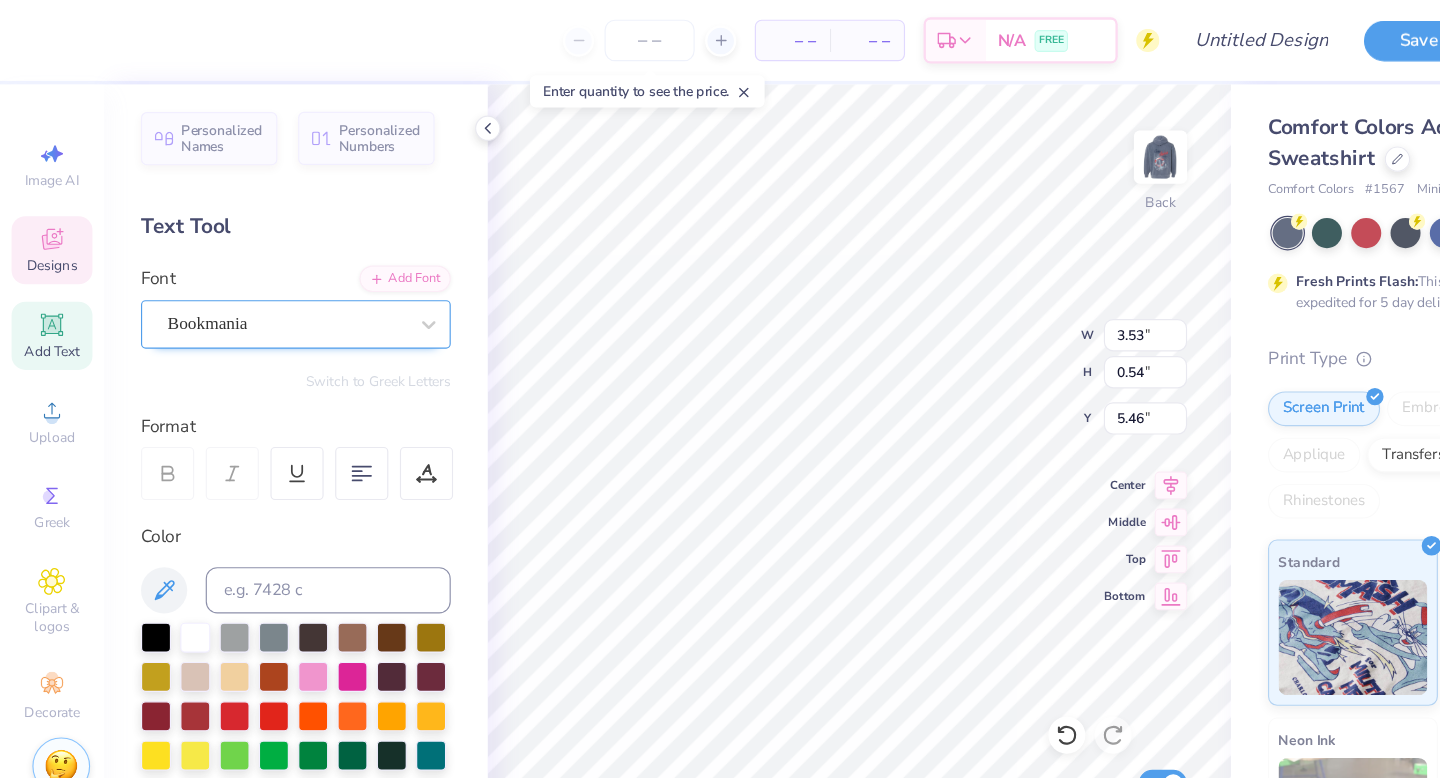 click on "Bookmania" at bounding box center [248, 280] 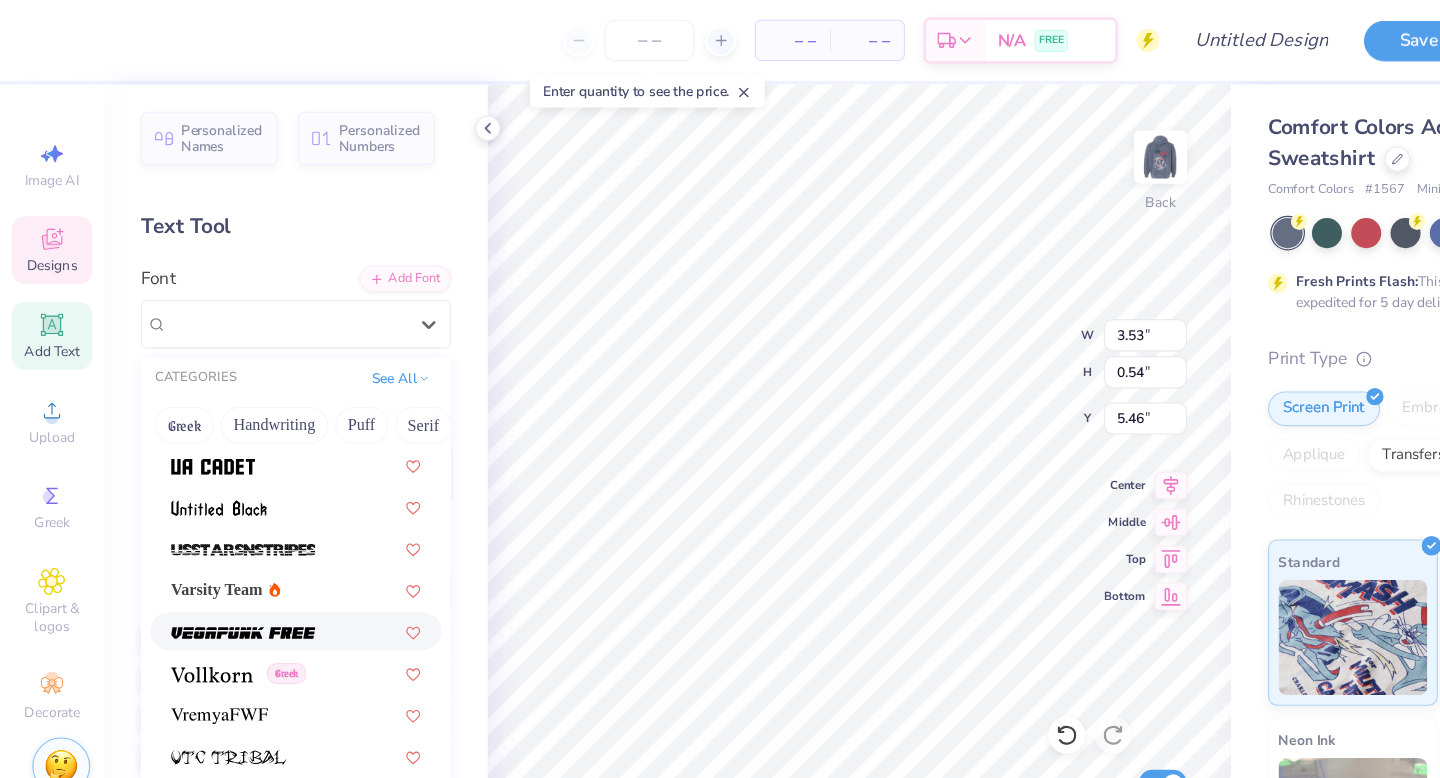scroll, scrollTop: 10822, scrollLeft: 0, axis: vertical 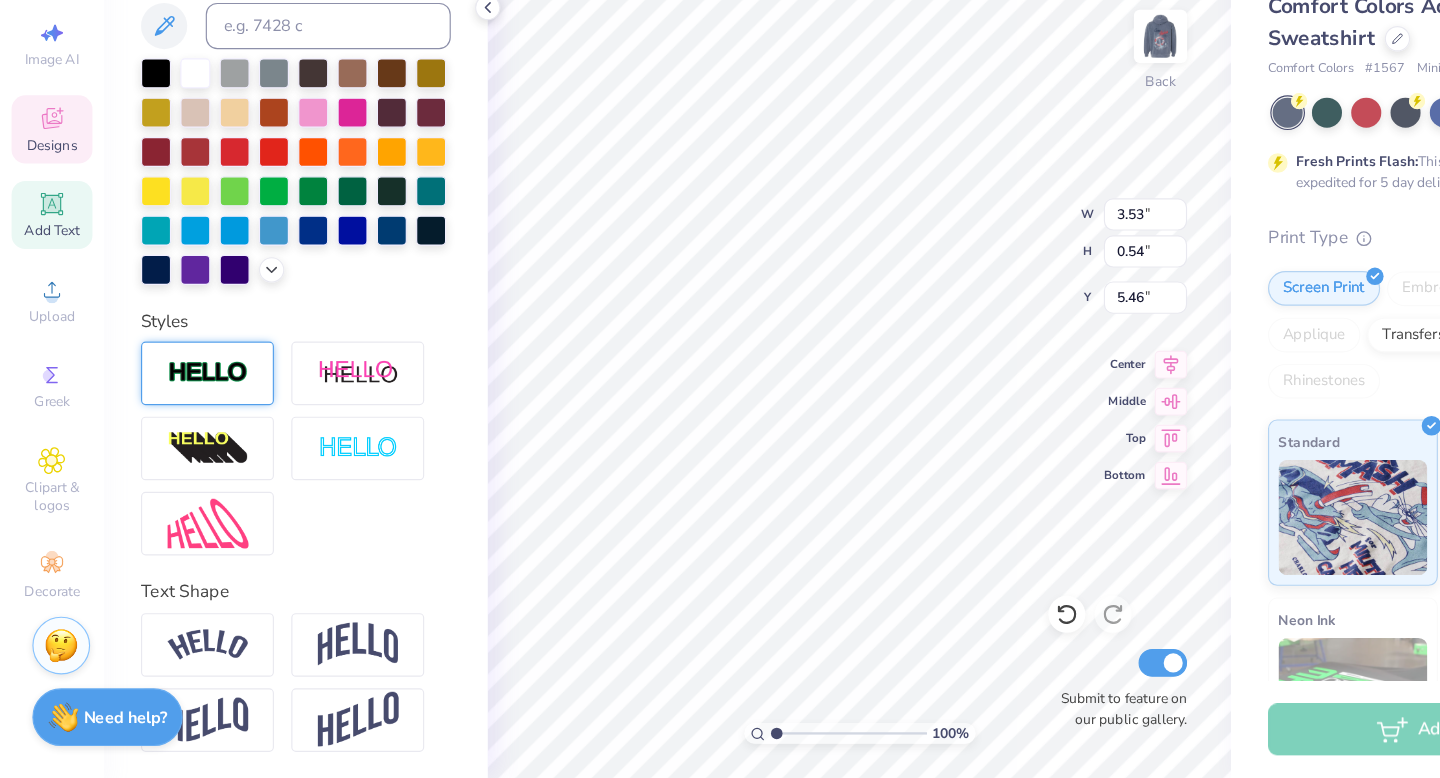 type on "5.07" 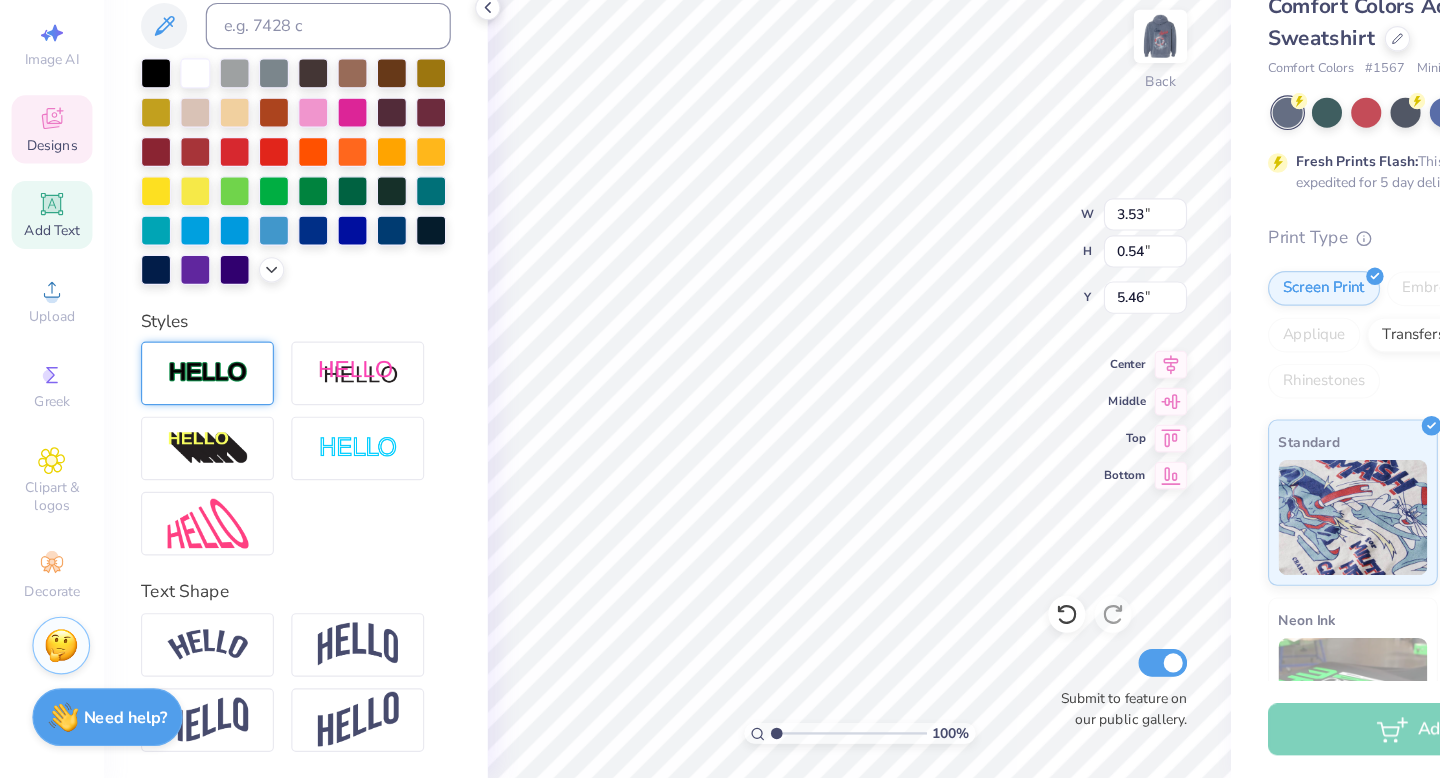 type on "1.40" 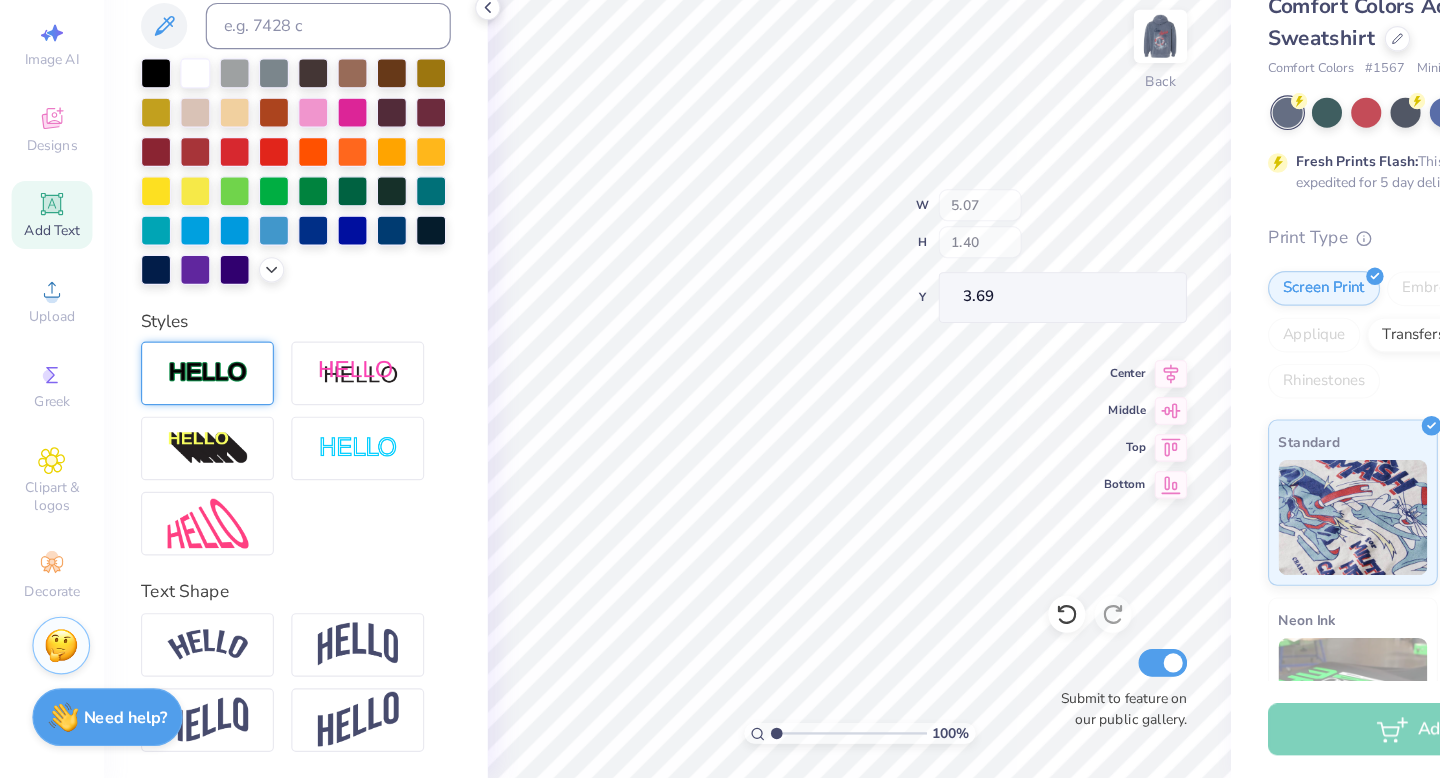 click on "100  % Back W 5.07 H 1.40 Y 3.69 Center Middle Top Bottom Submit to feature on our public gallery." at bounding box center [743, 425] 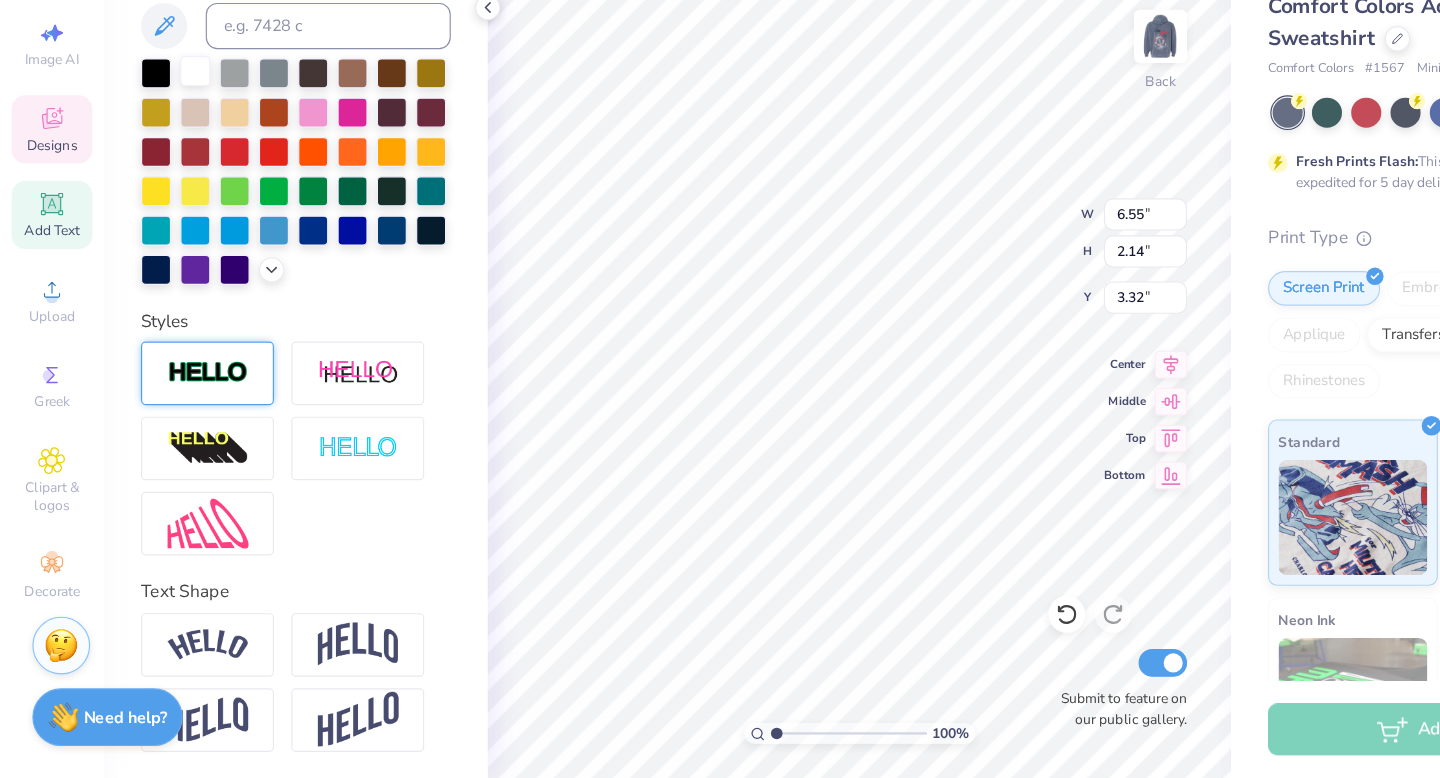 click at bounding box center [169, 166] 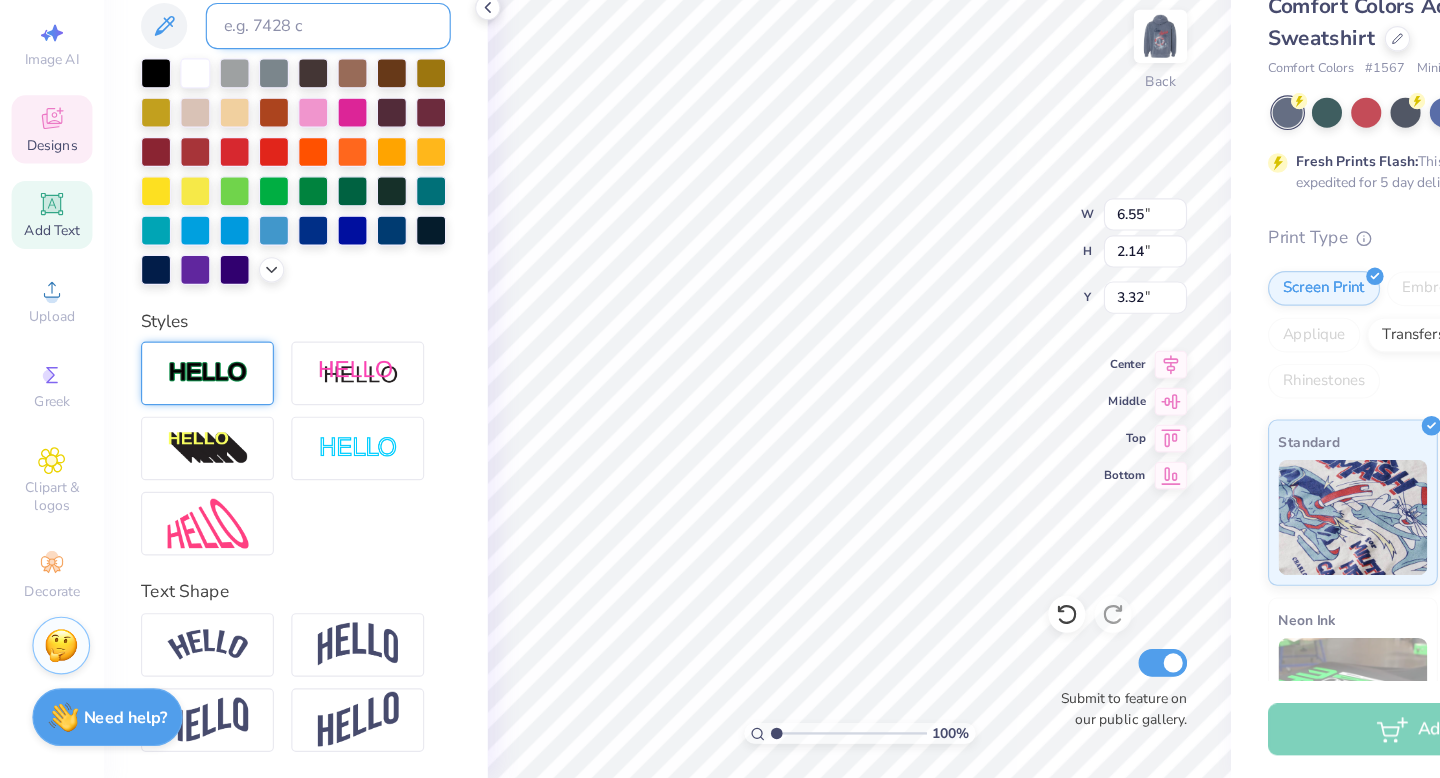scroll, scrollTop: 334, scrollLeft: 0, axis: vertical 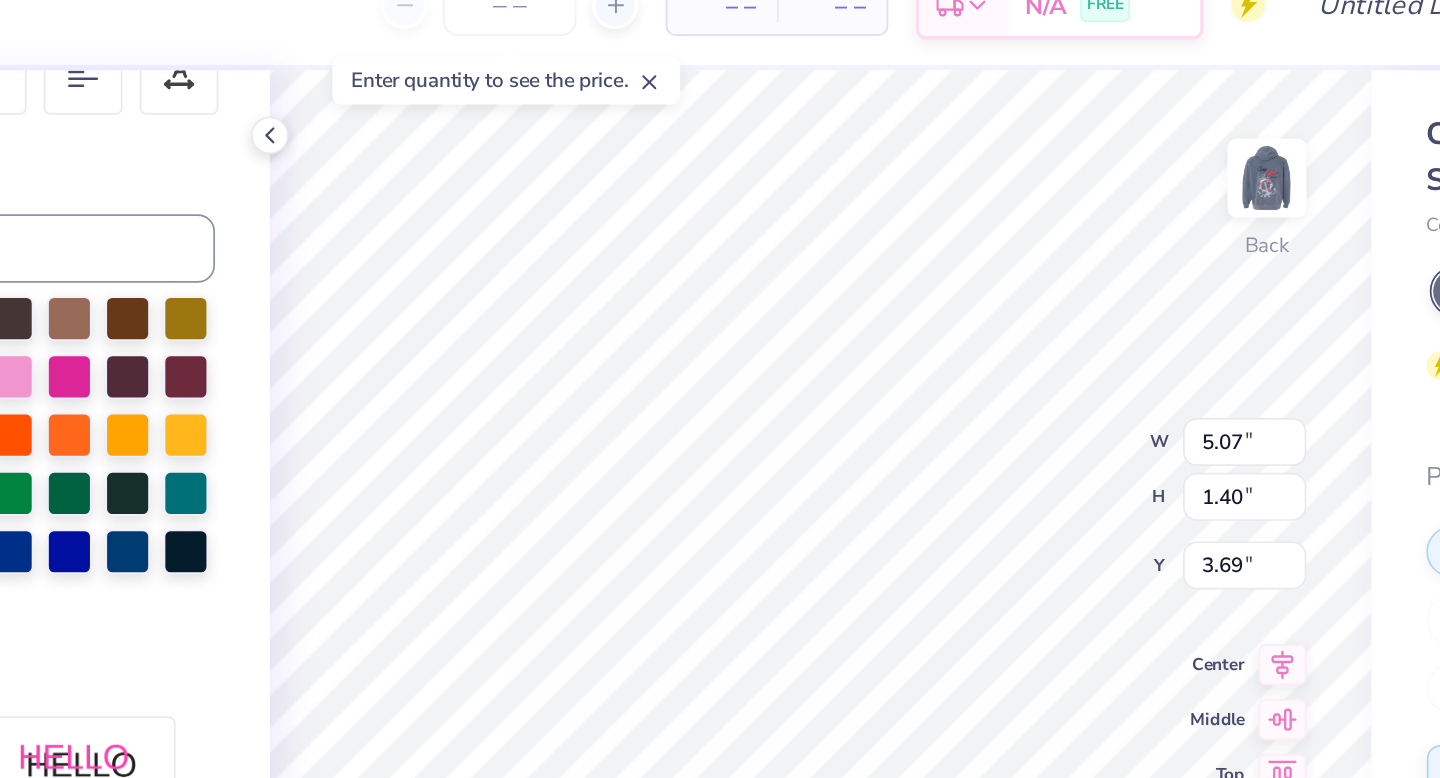 type on "5.07" 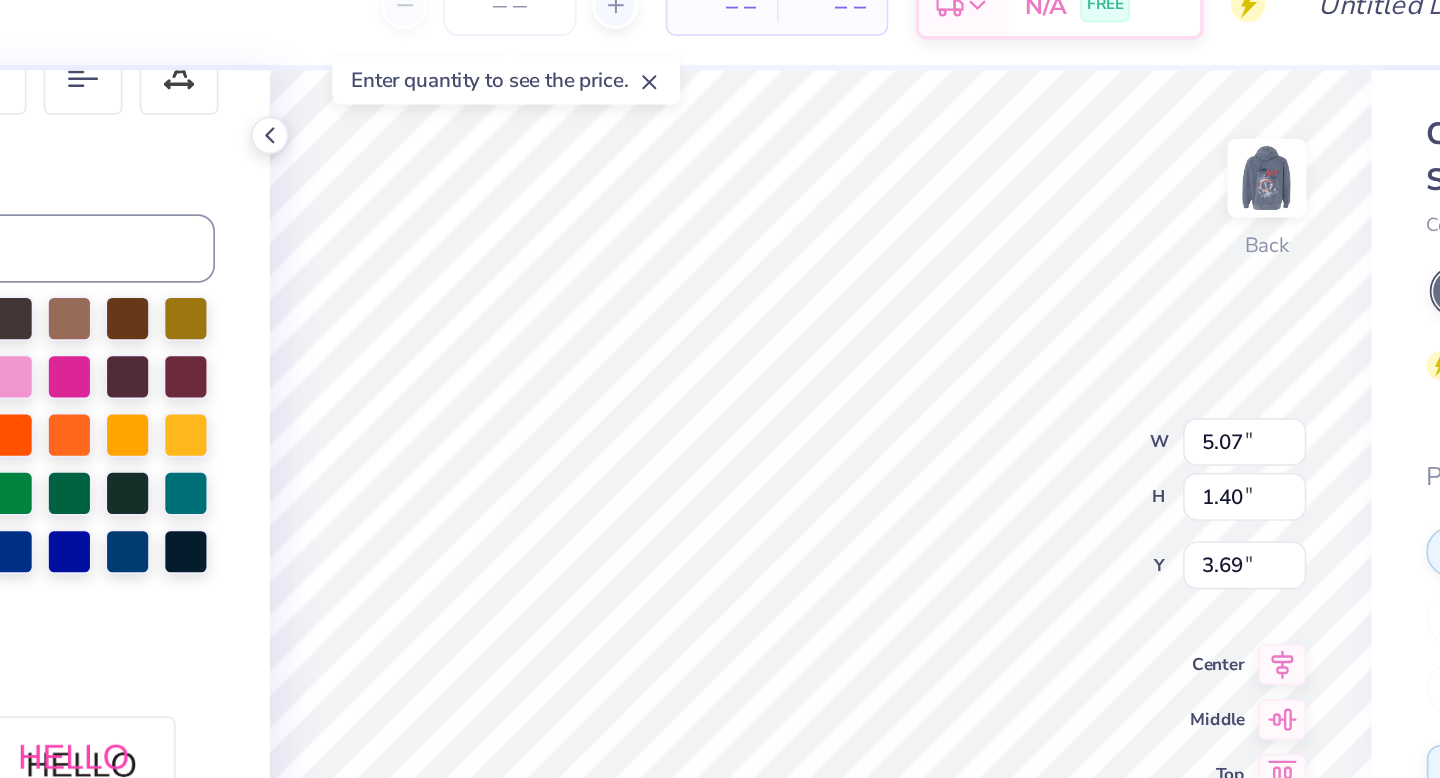 type on "1.40" 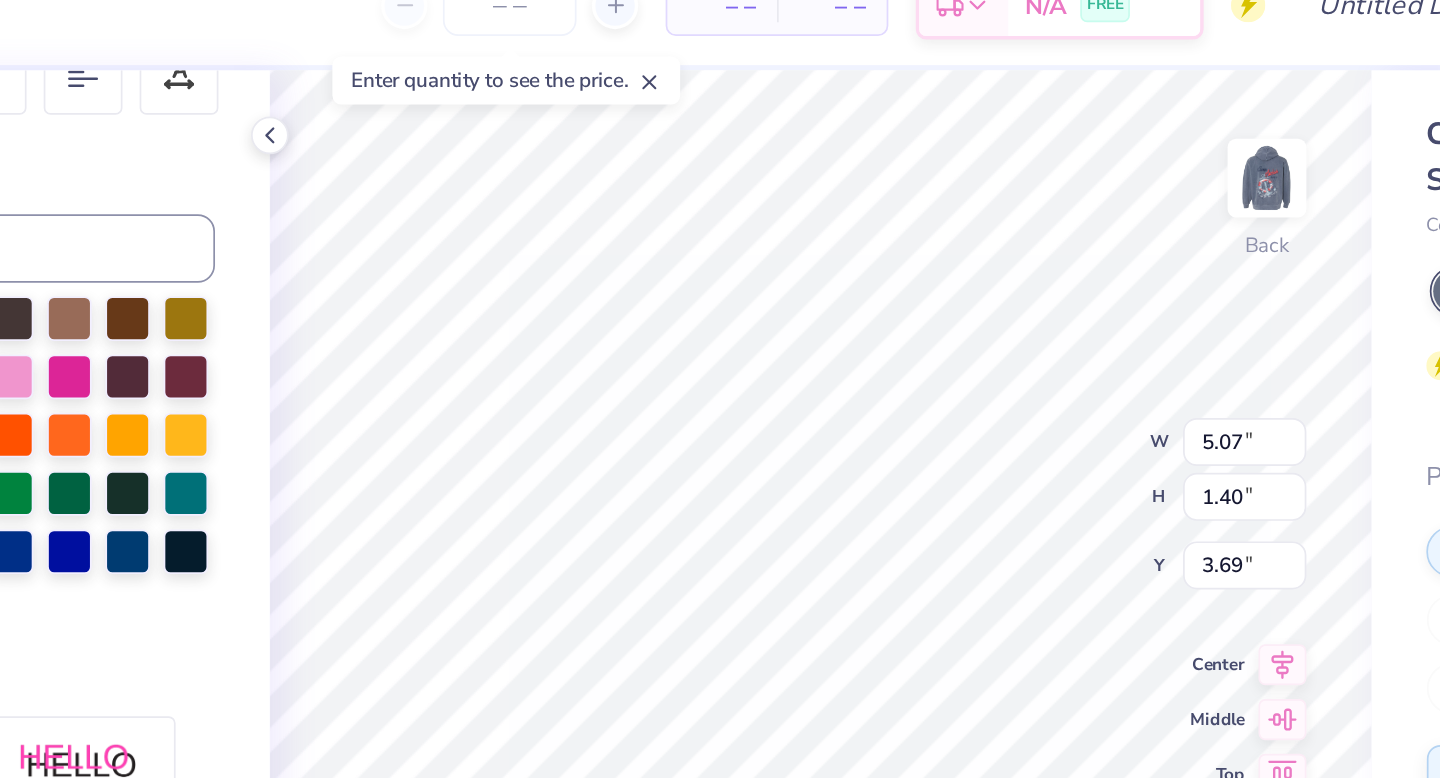 click on "100  % Back W 5.07 5.07 " H 1.40 1.40 " Y 3.69 3.69 " Center Middle Top Bottom Submit to feature on our public gallery." at bounding box center (743, 425) 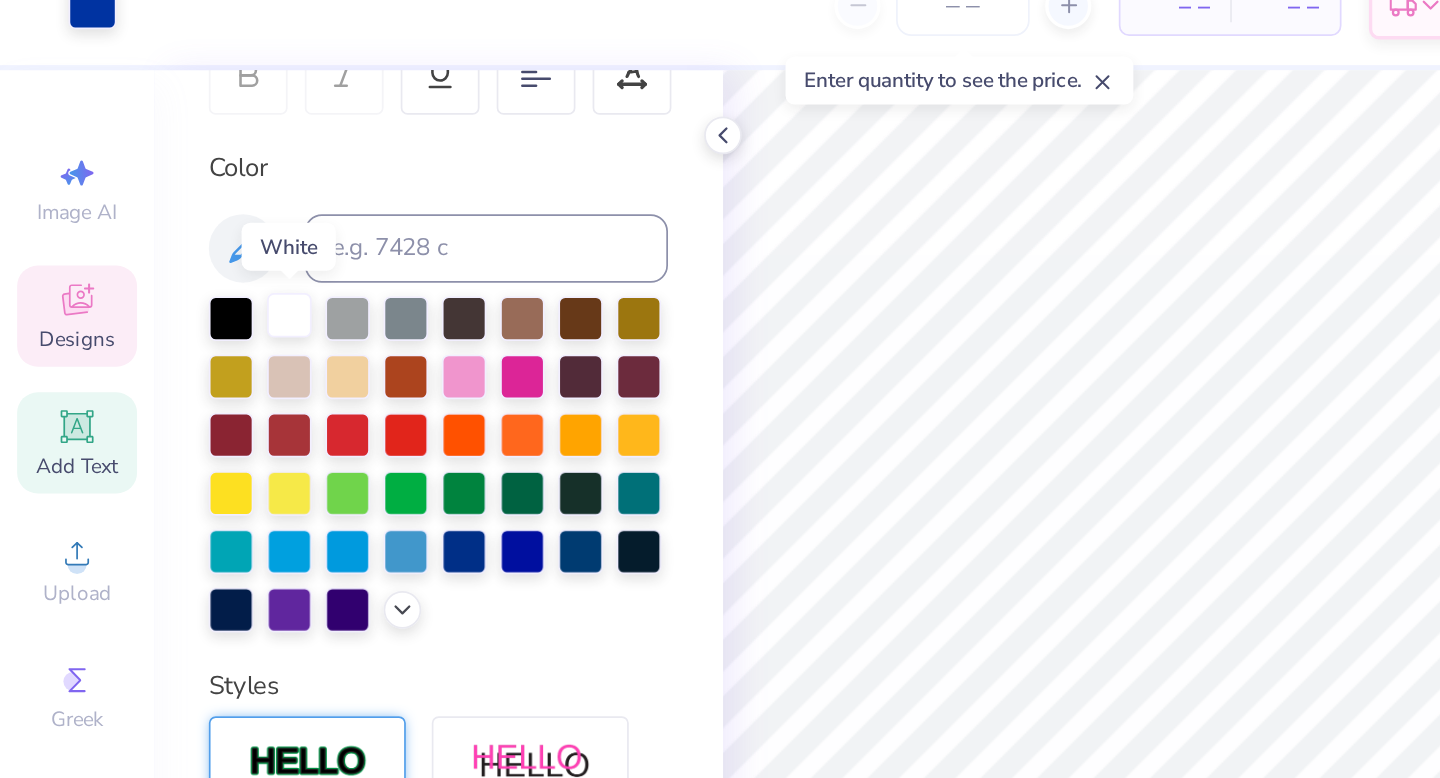 click at bounding box center [169, 216] 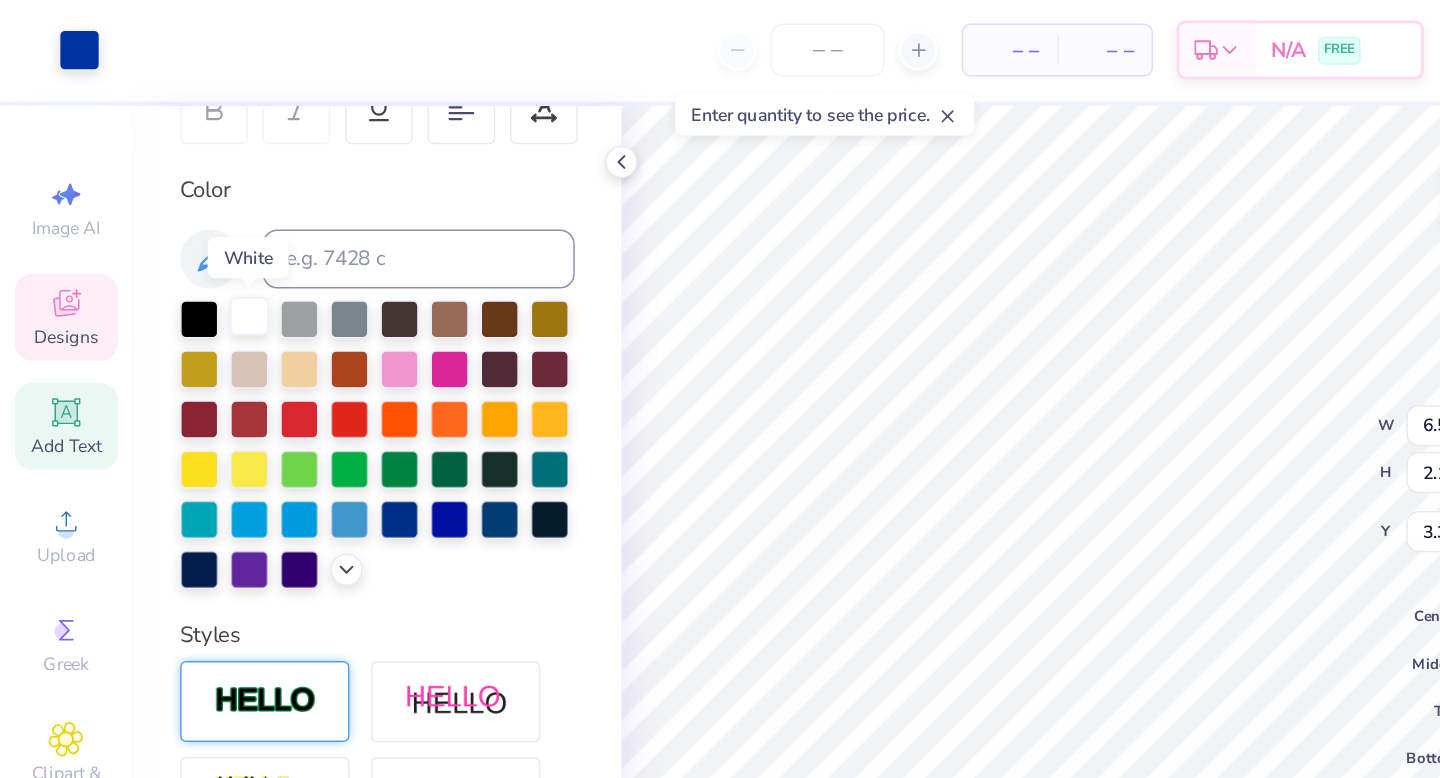 click at bounding box center [169, 216] 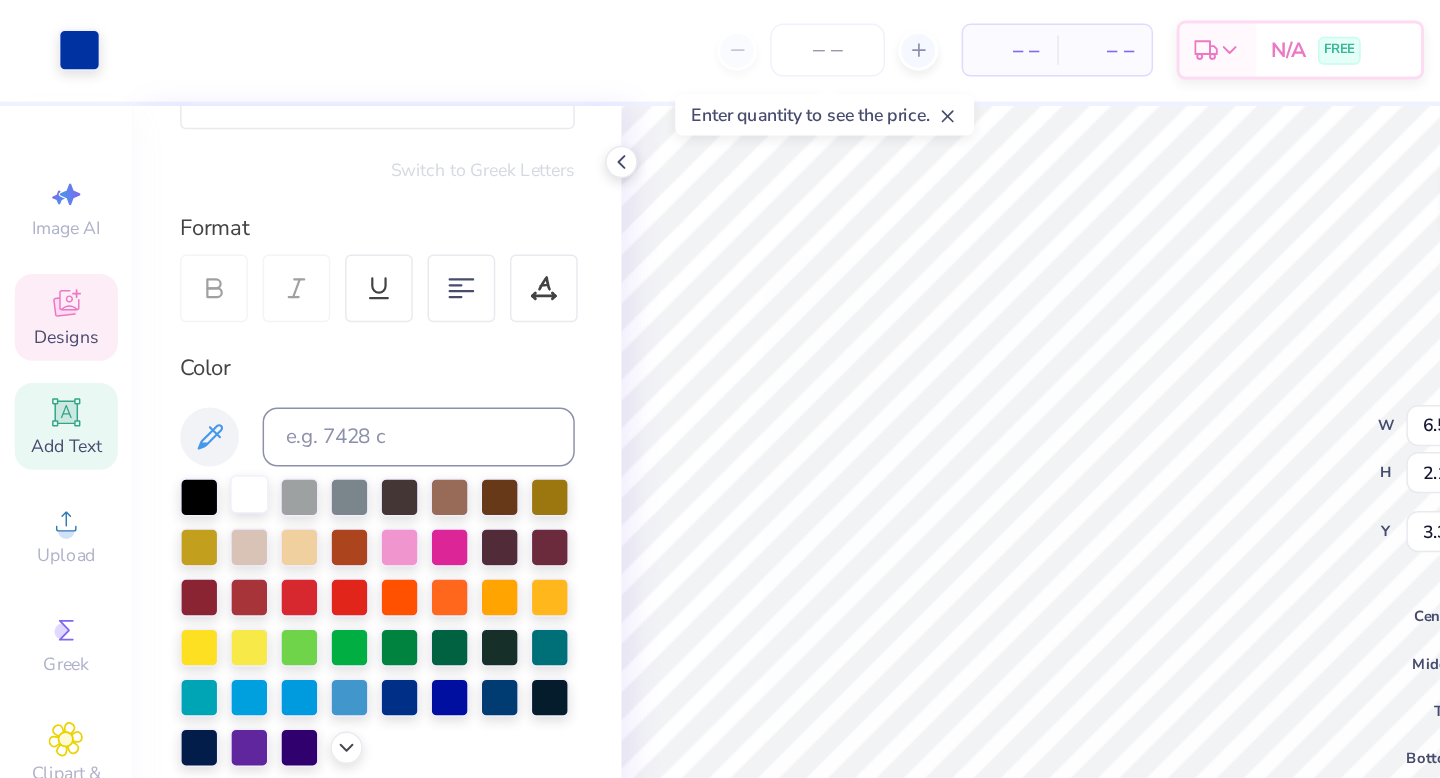 scroll, scrollTop: 215, scrollLeft: 0, axis: vertical 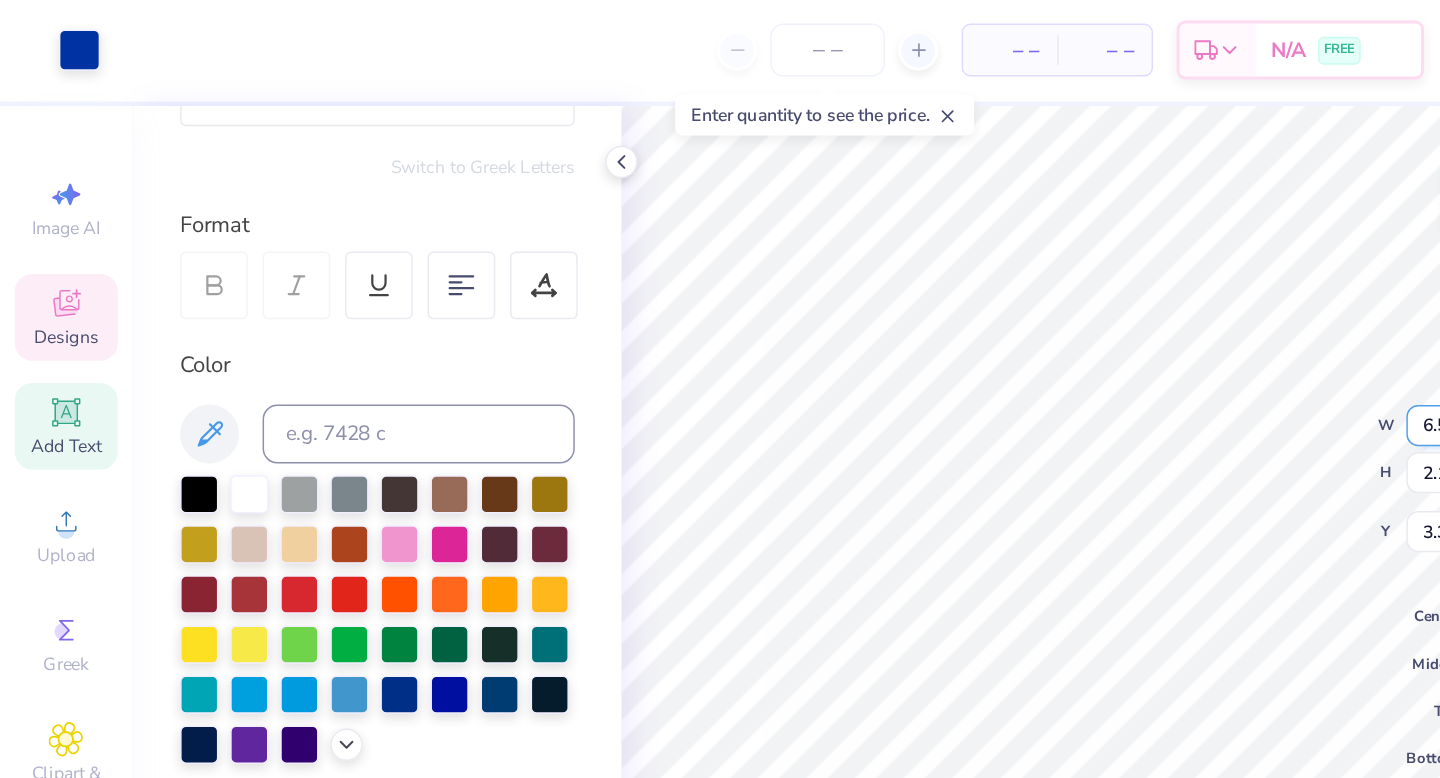 type on "5.07" 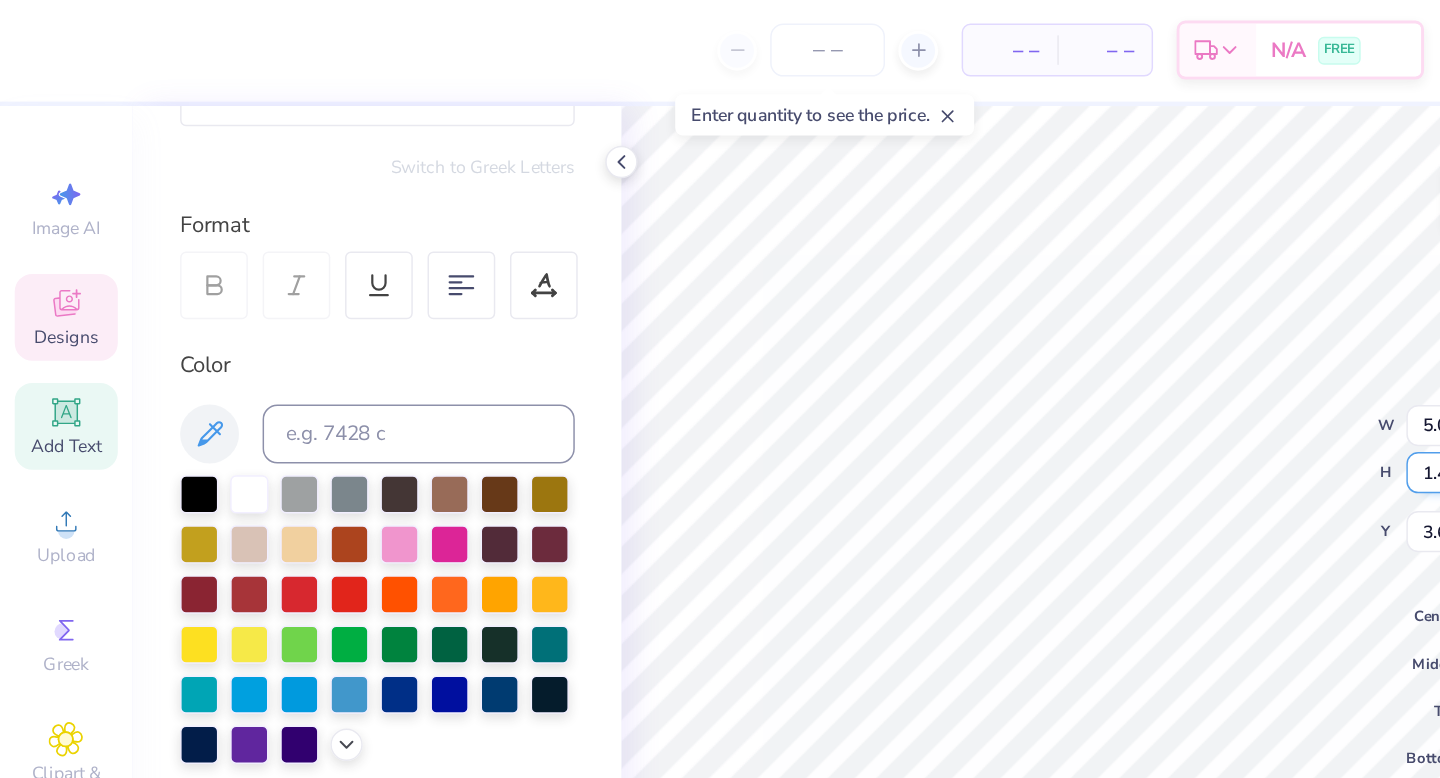 click on "100  % Back W 5.07 5.07 " H 1.40 1.40 " Y 3.69 3.69 " Center Middle Top Bottom Submit to feature on our public gallery." at bounding box center (743, 425) 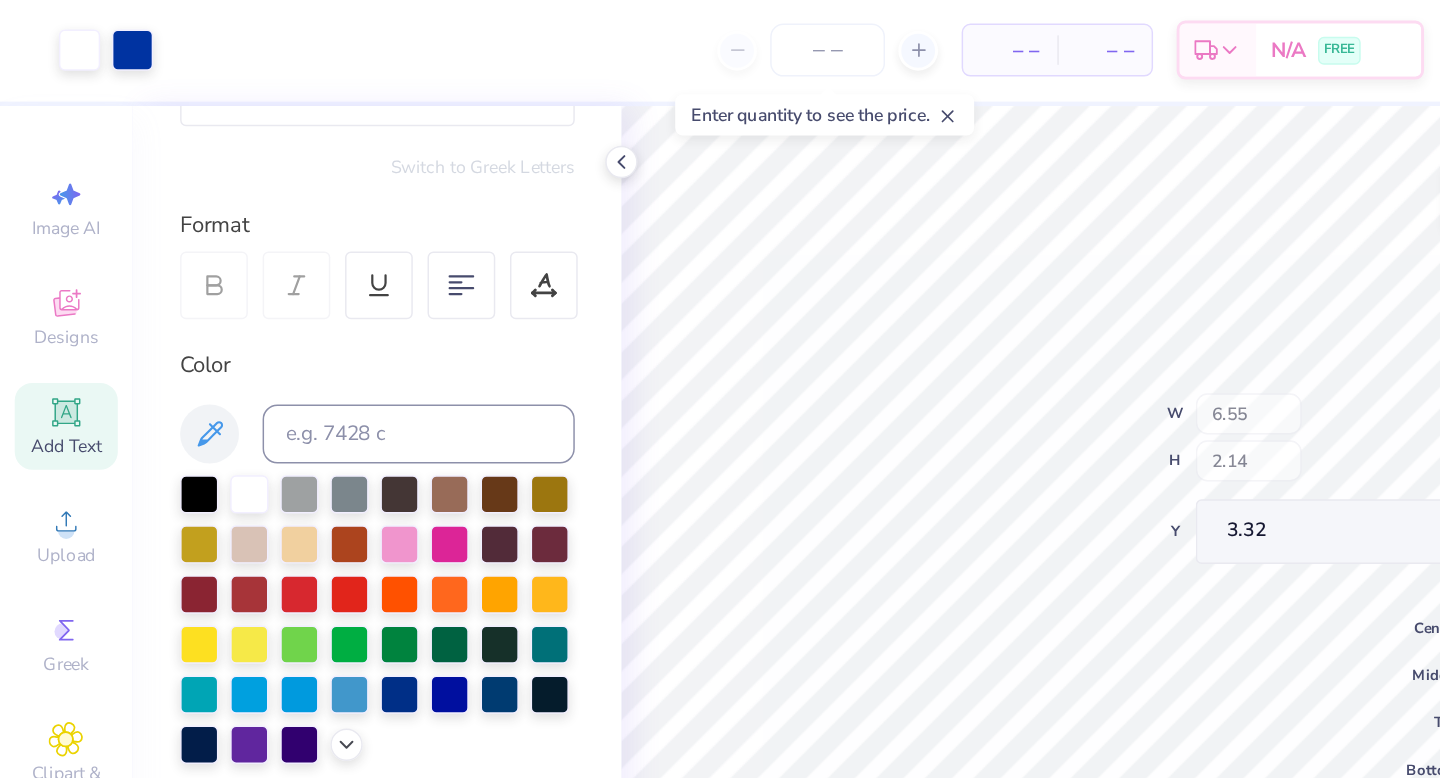 type on "6.55" 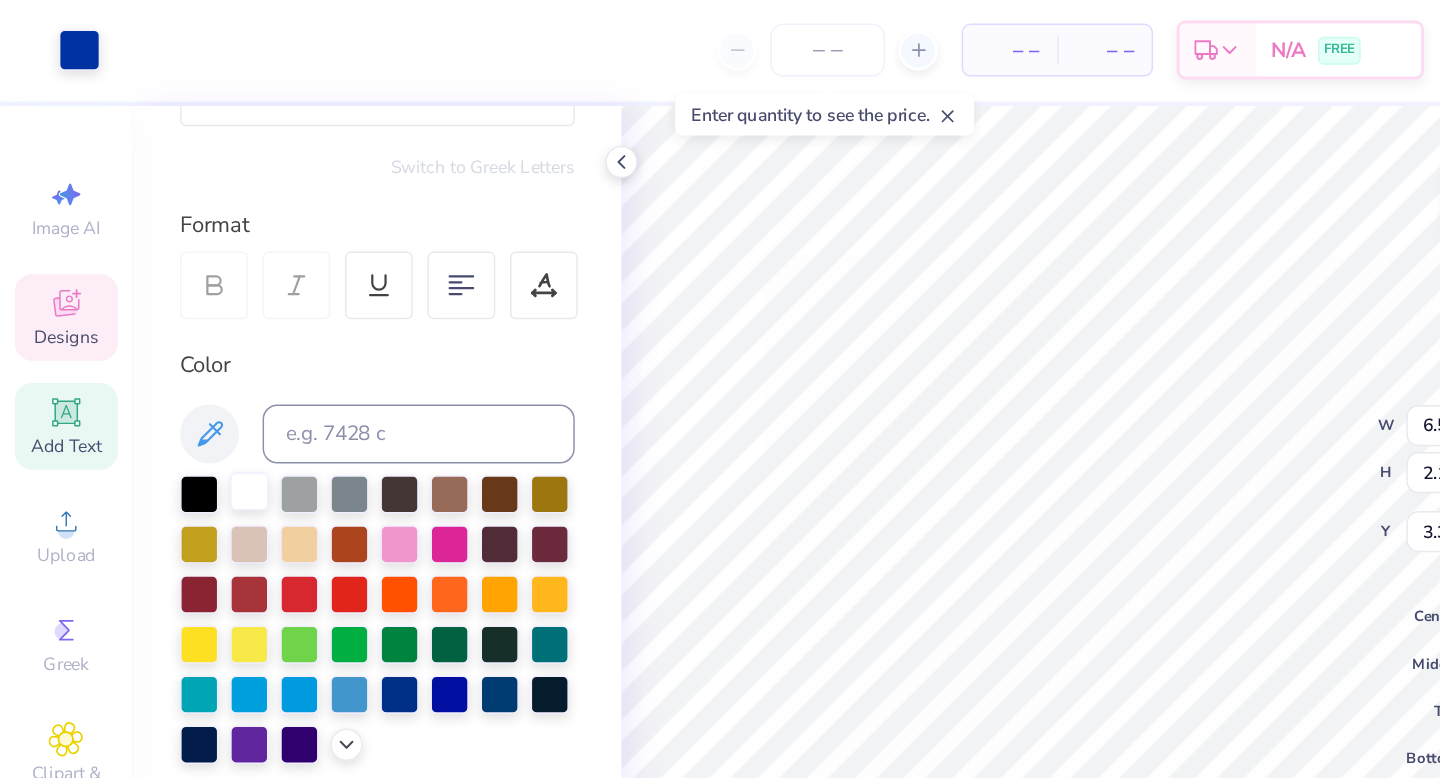 click at bounding box center (169, 335) 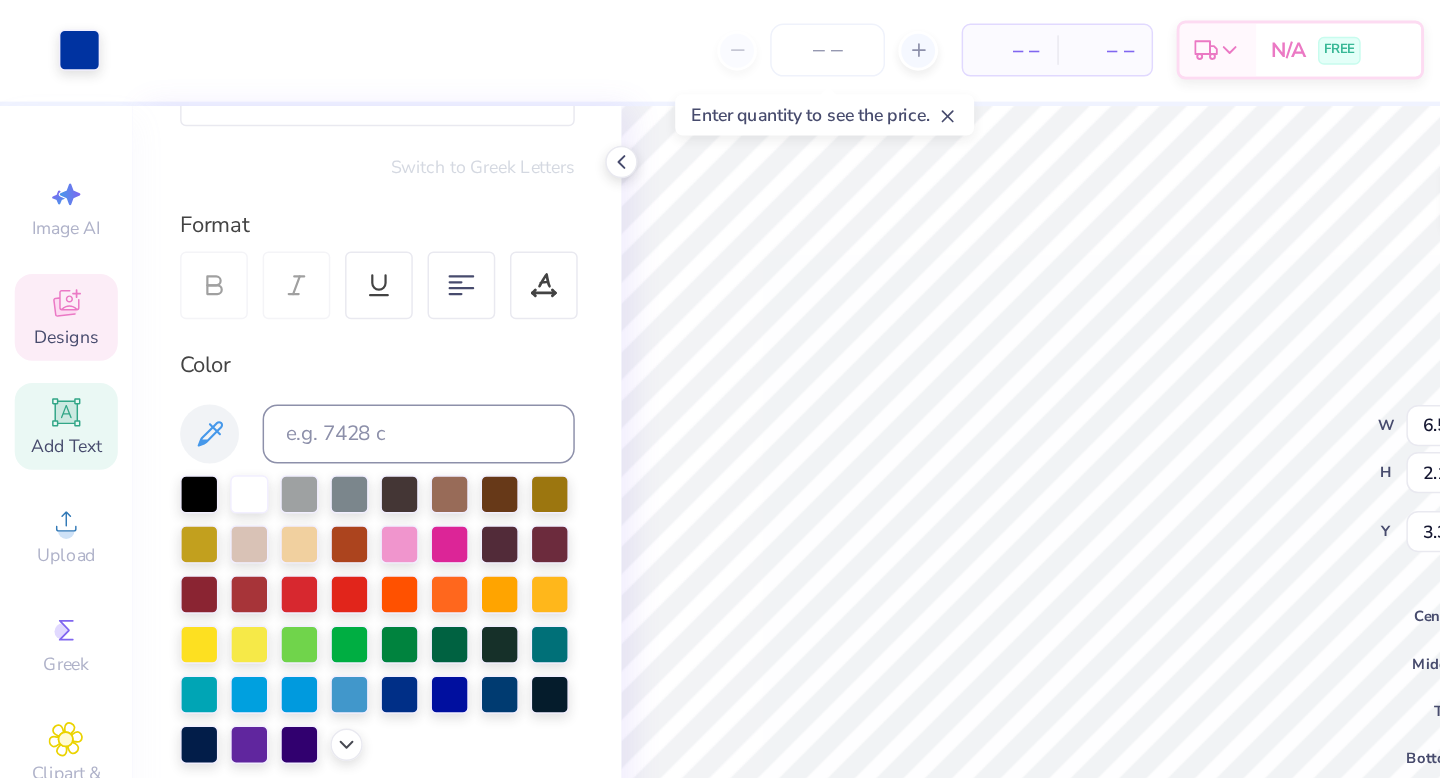 click on "100  % Back W 6.55 6.55 " H 2.14 2.14 " Y 3.32 3.32 " Center Middle Top Bottom Submit to feature on our public gallery." at bounding box center (743, 425) 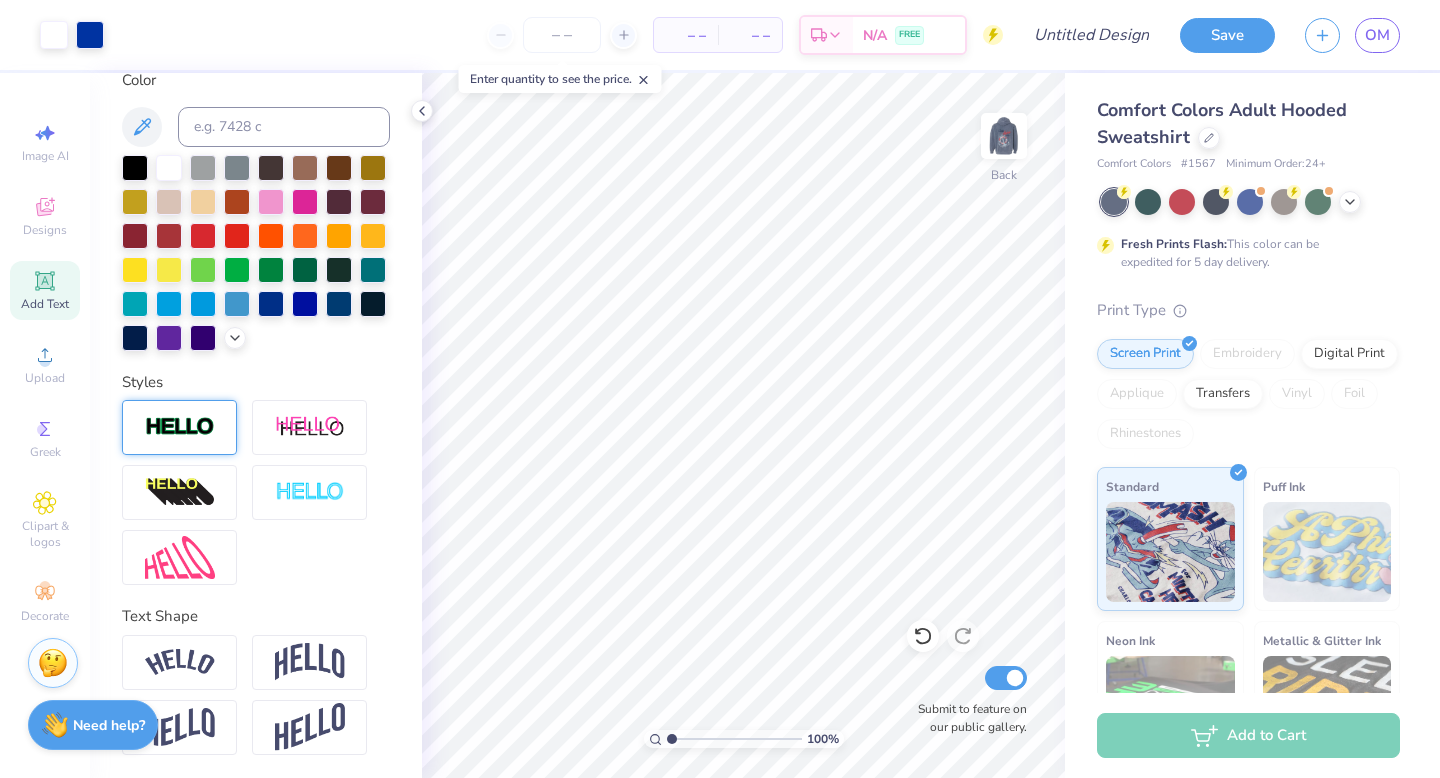 scroll, scrollTop: 0, scrollLeft: 0, axis: both 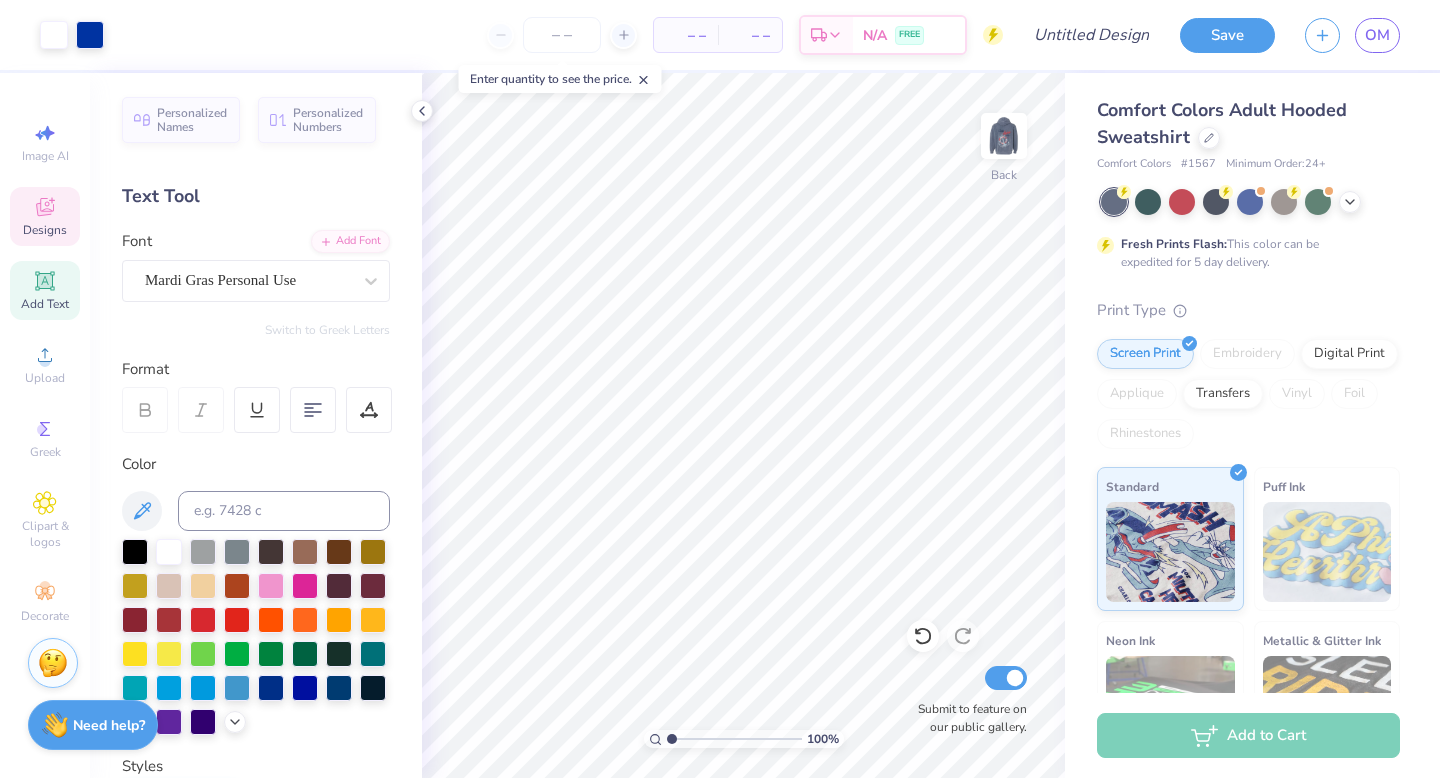 click 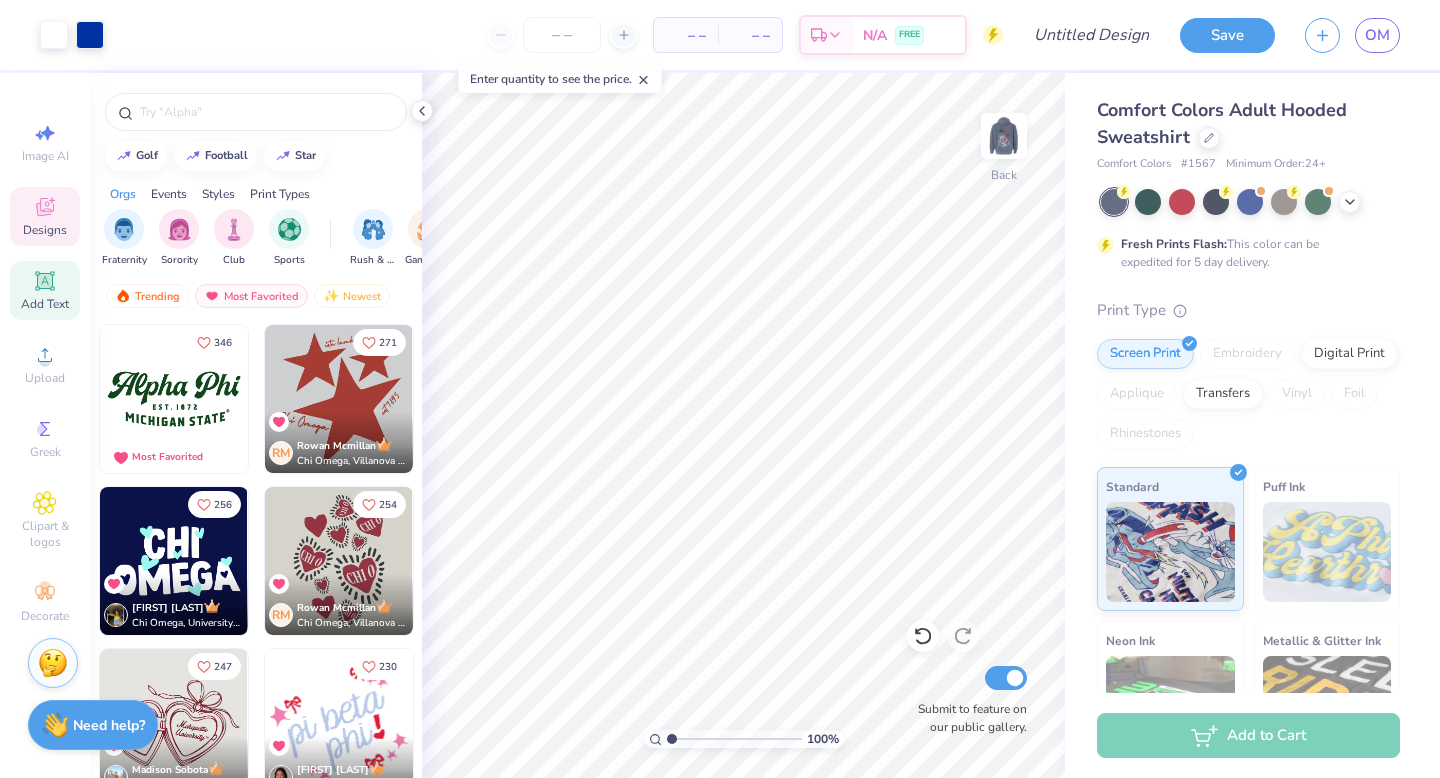 click on "Add Text" at bounding box center [45, 290] 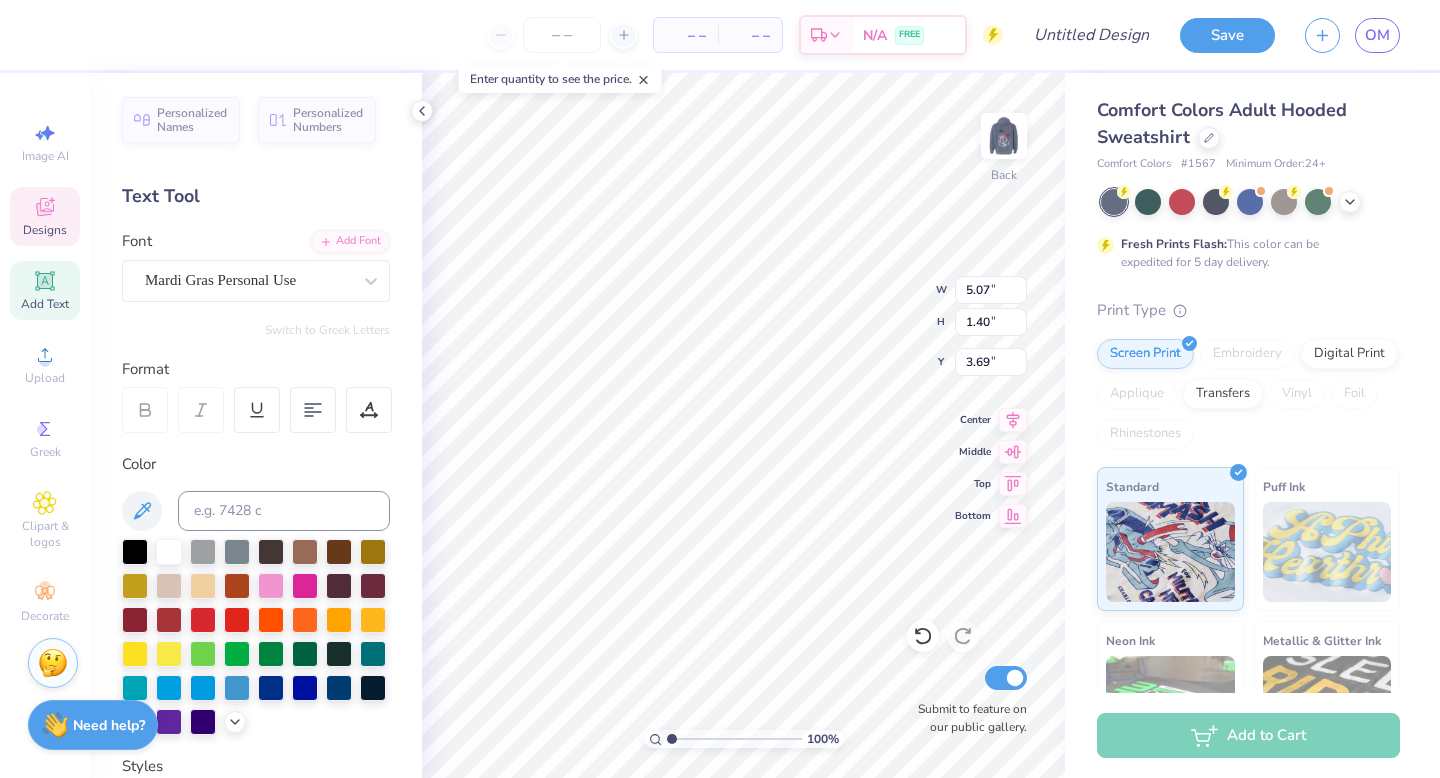 type on "5.07" 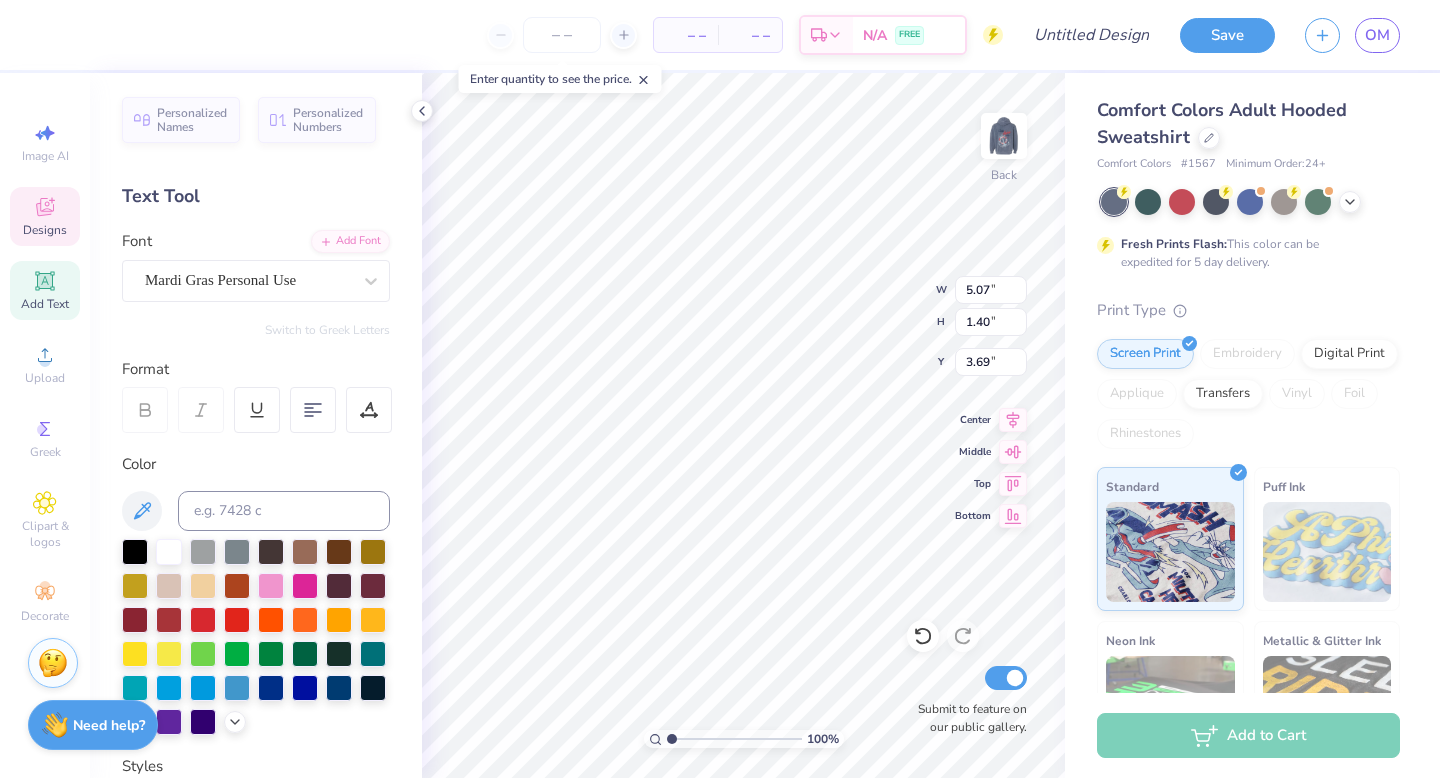 type on "6.89" 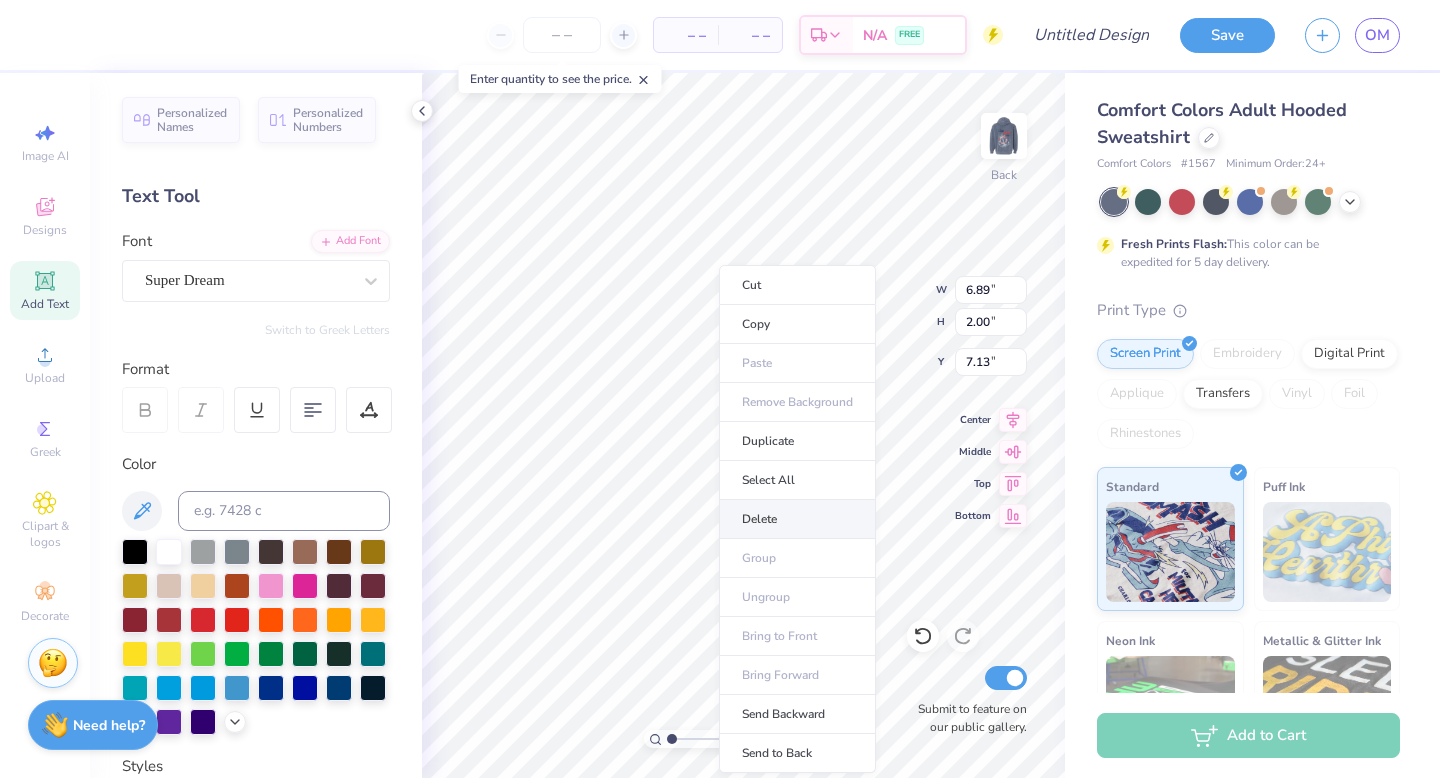click on "Delete" at bounding box center [797, 519] 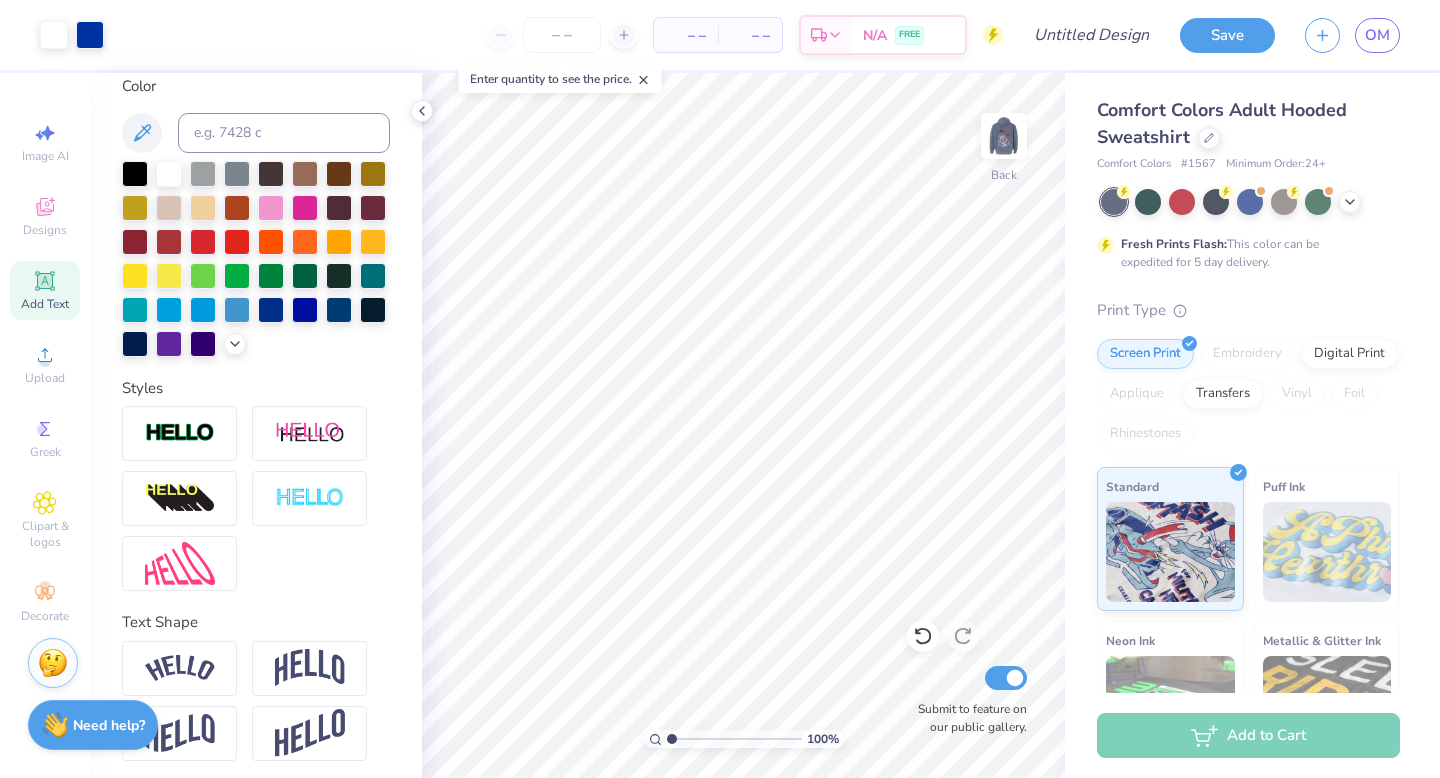 scroll, scrollTop: 384, scrollLeft: 0, axis: vertical 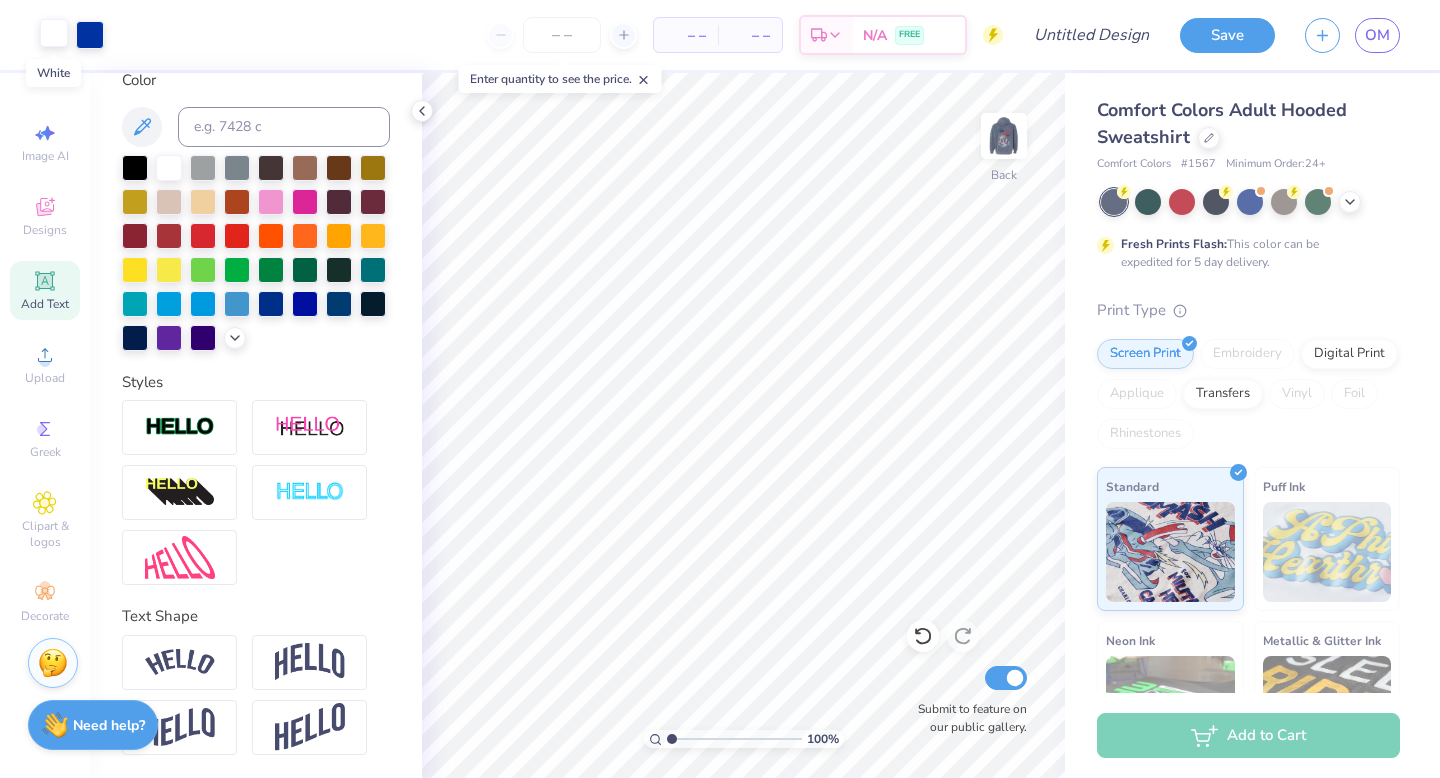 click at bounding box center [54, 33] 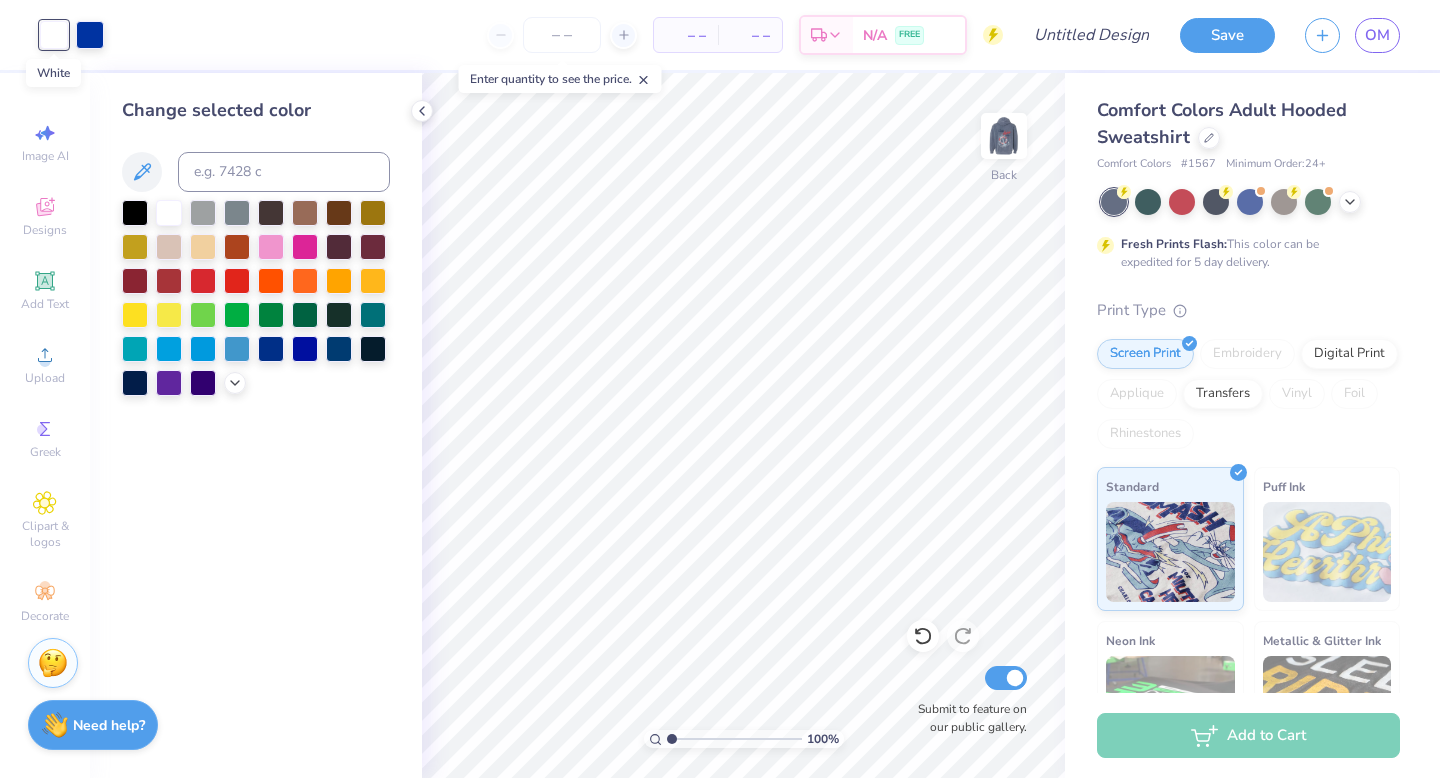 click at bounding box center (54, 35) 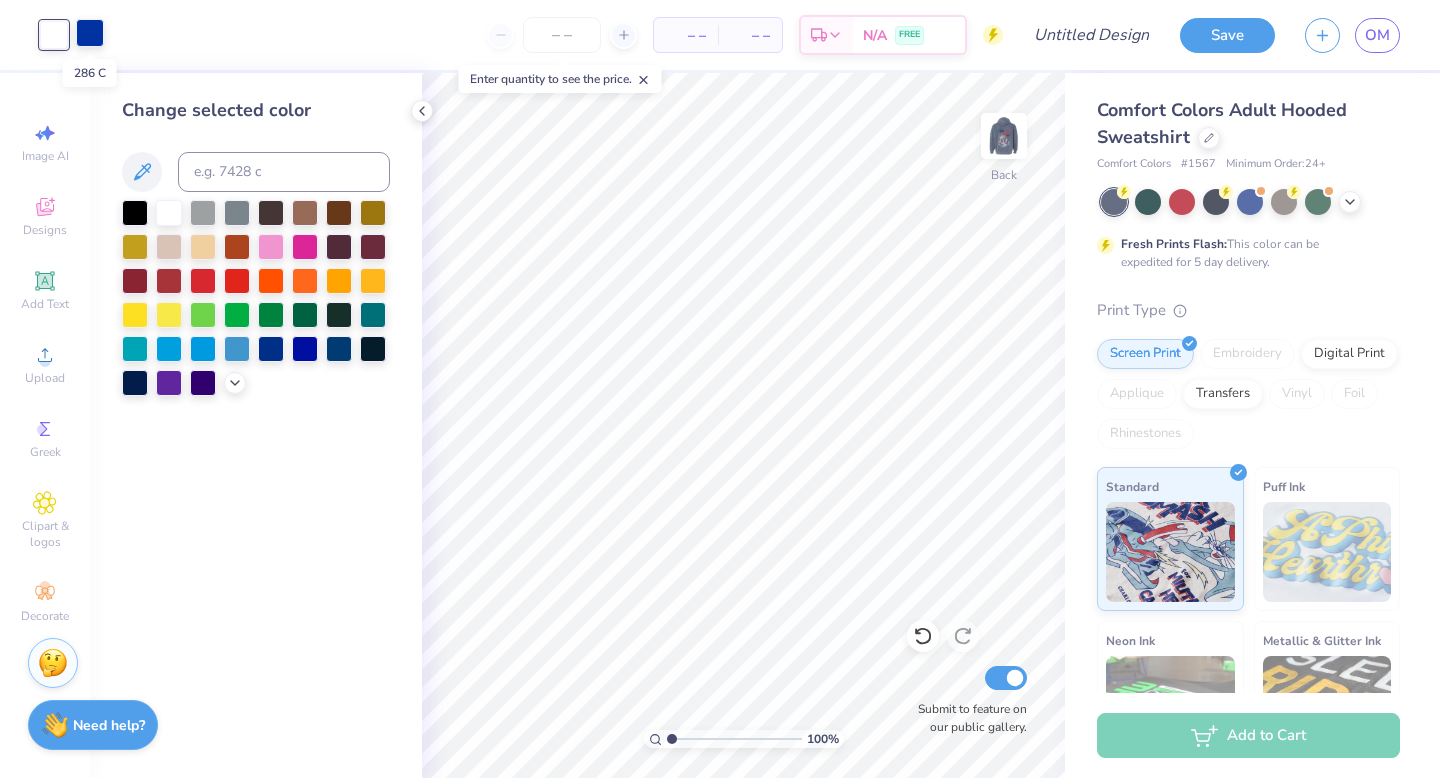 click at bounding box center (90, 33) 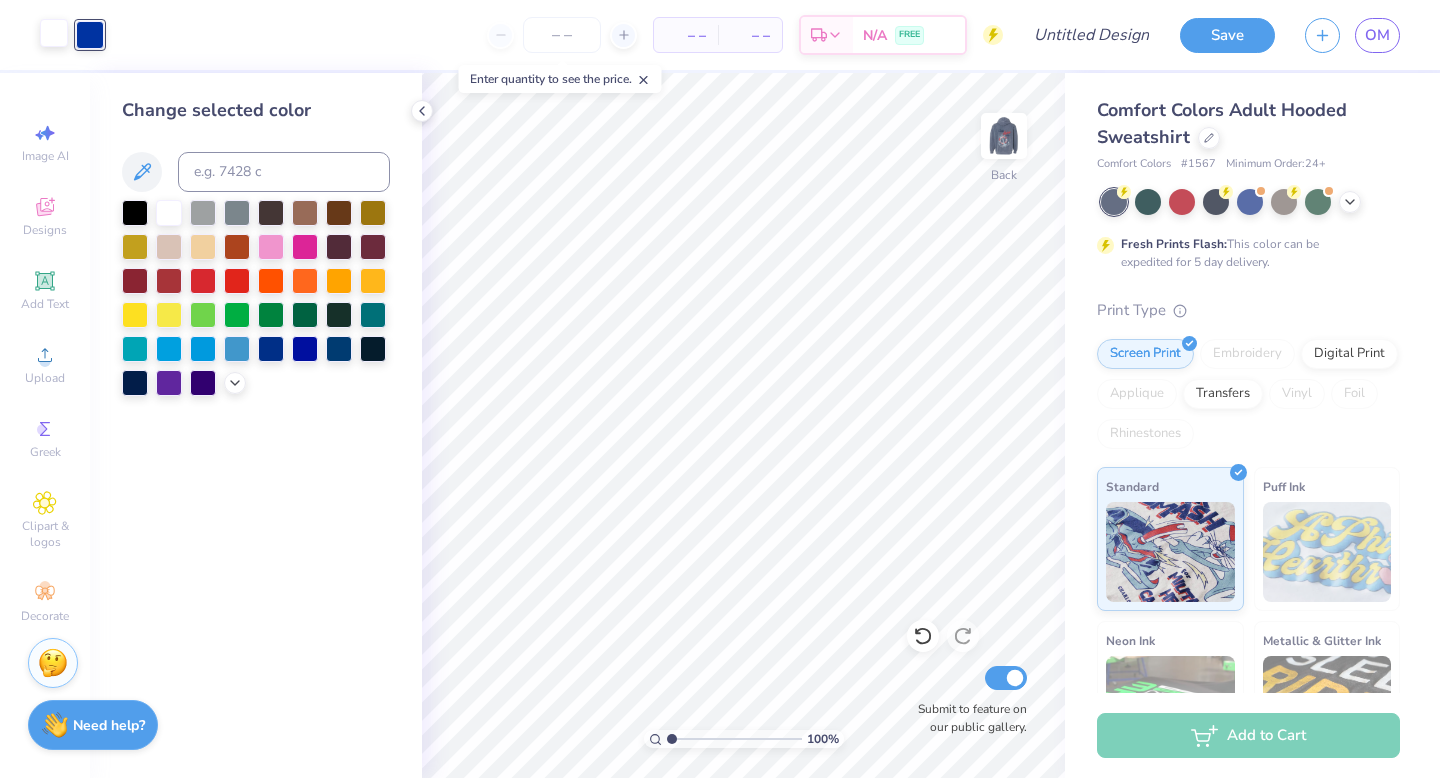 click at bounding box center (54, 33) 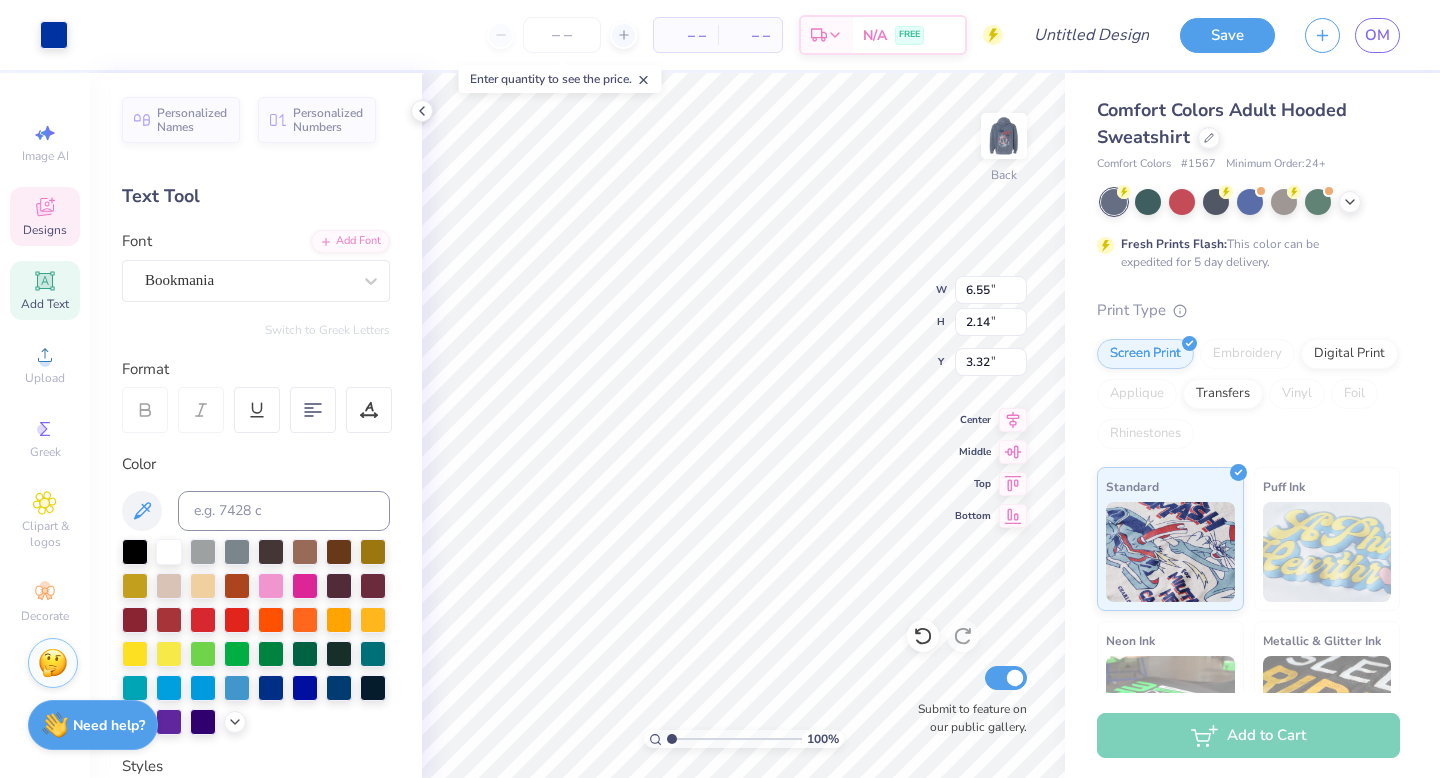 type on "6.55" 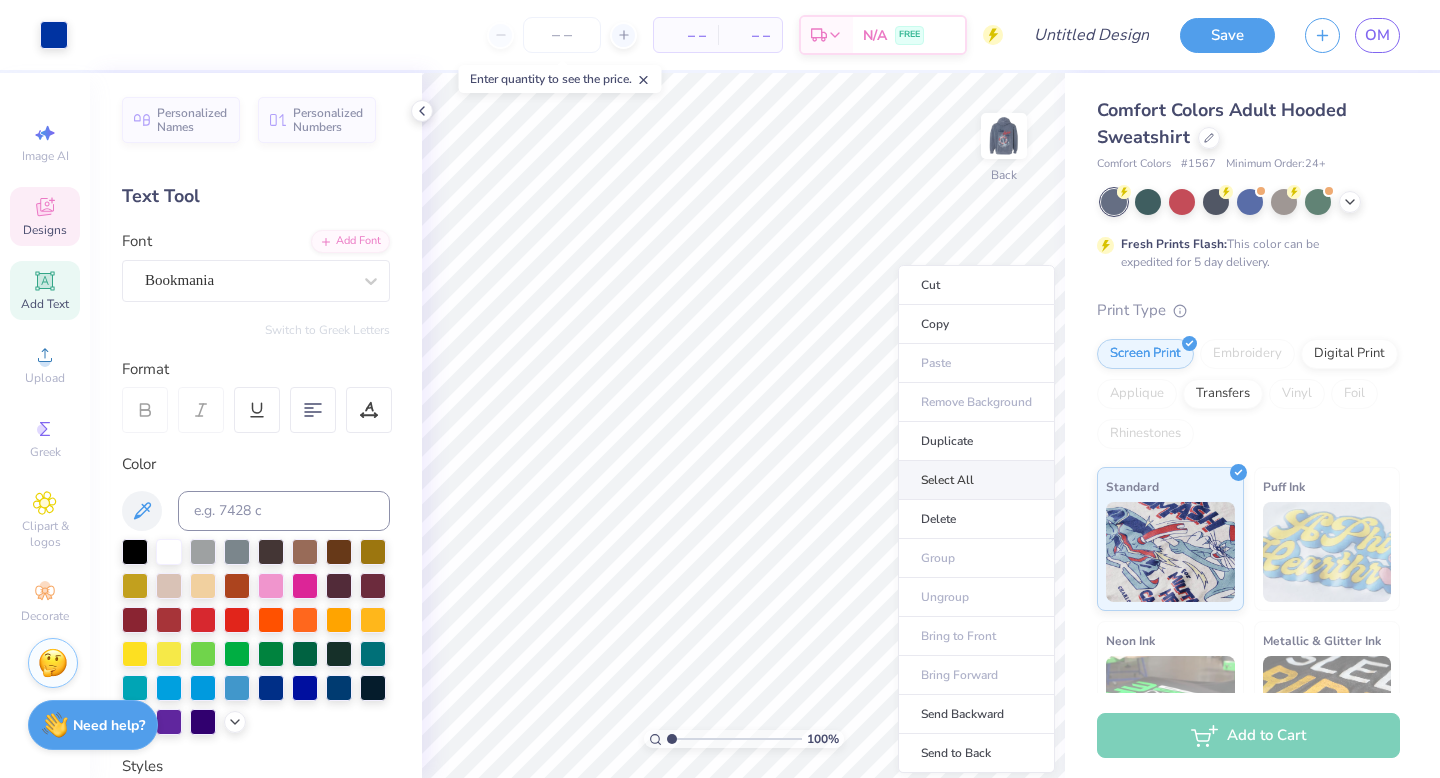 click on "Select All" at bounding box center [976, 480] 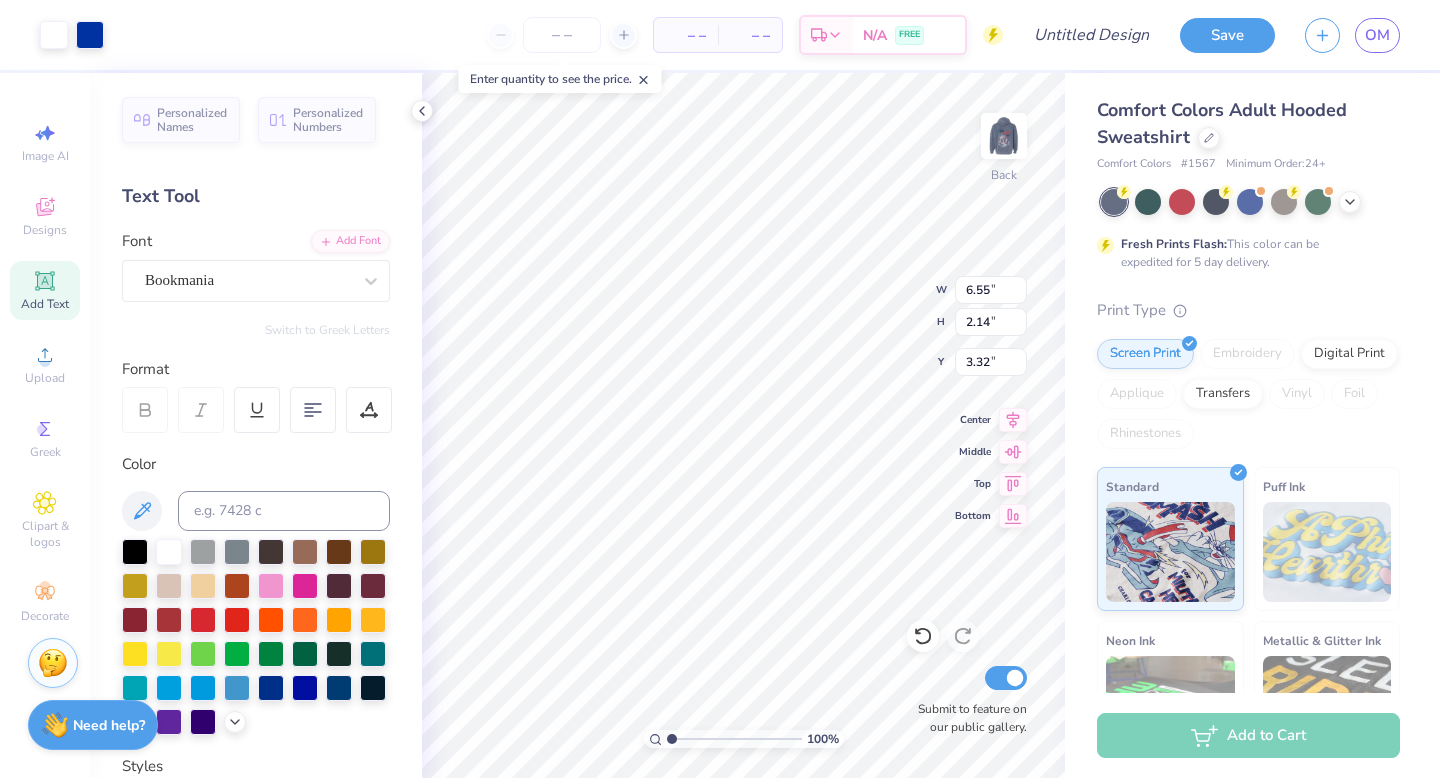 type on "2.68" 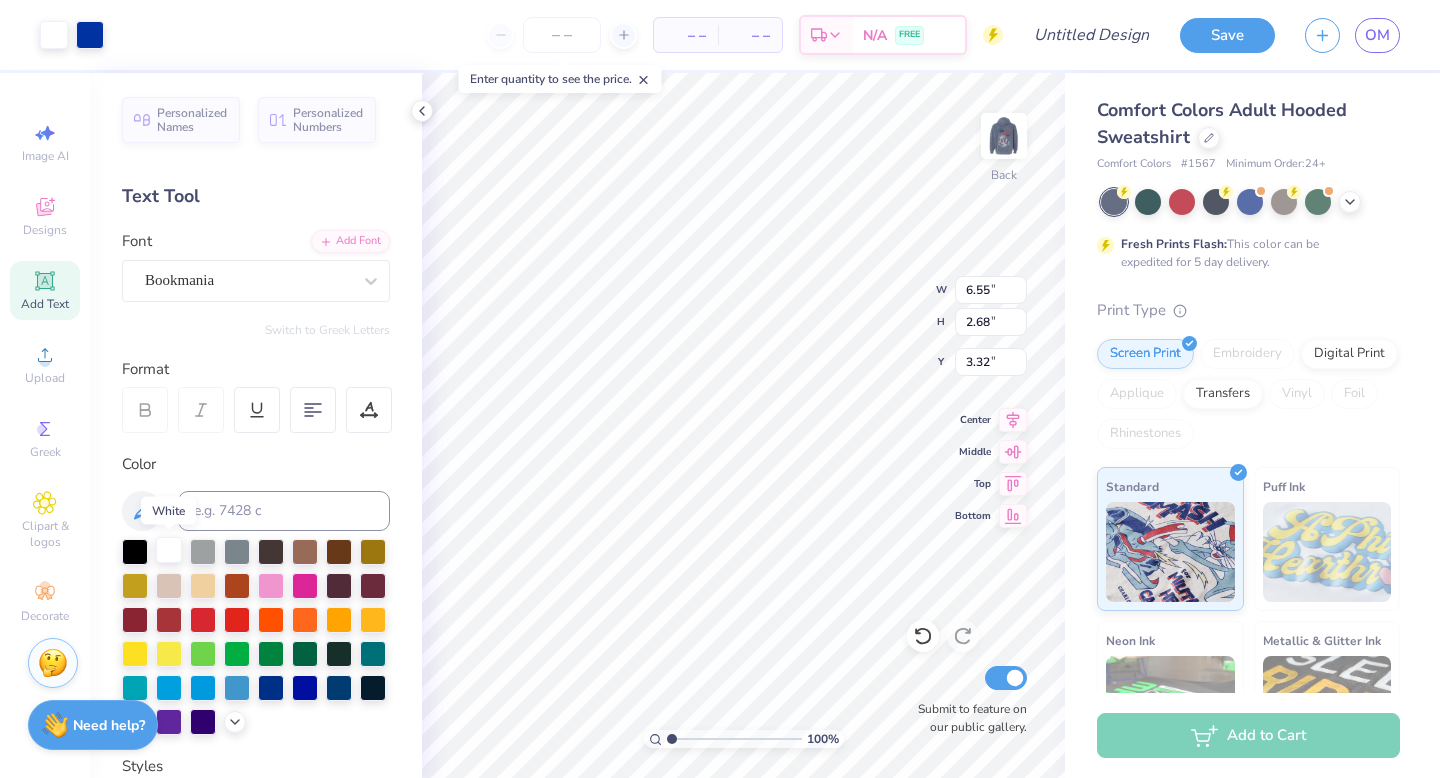 click at bounding box center (169, 550) 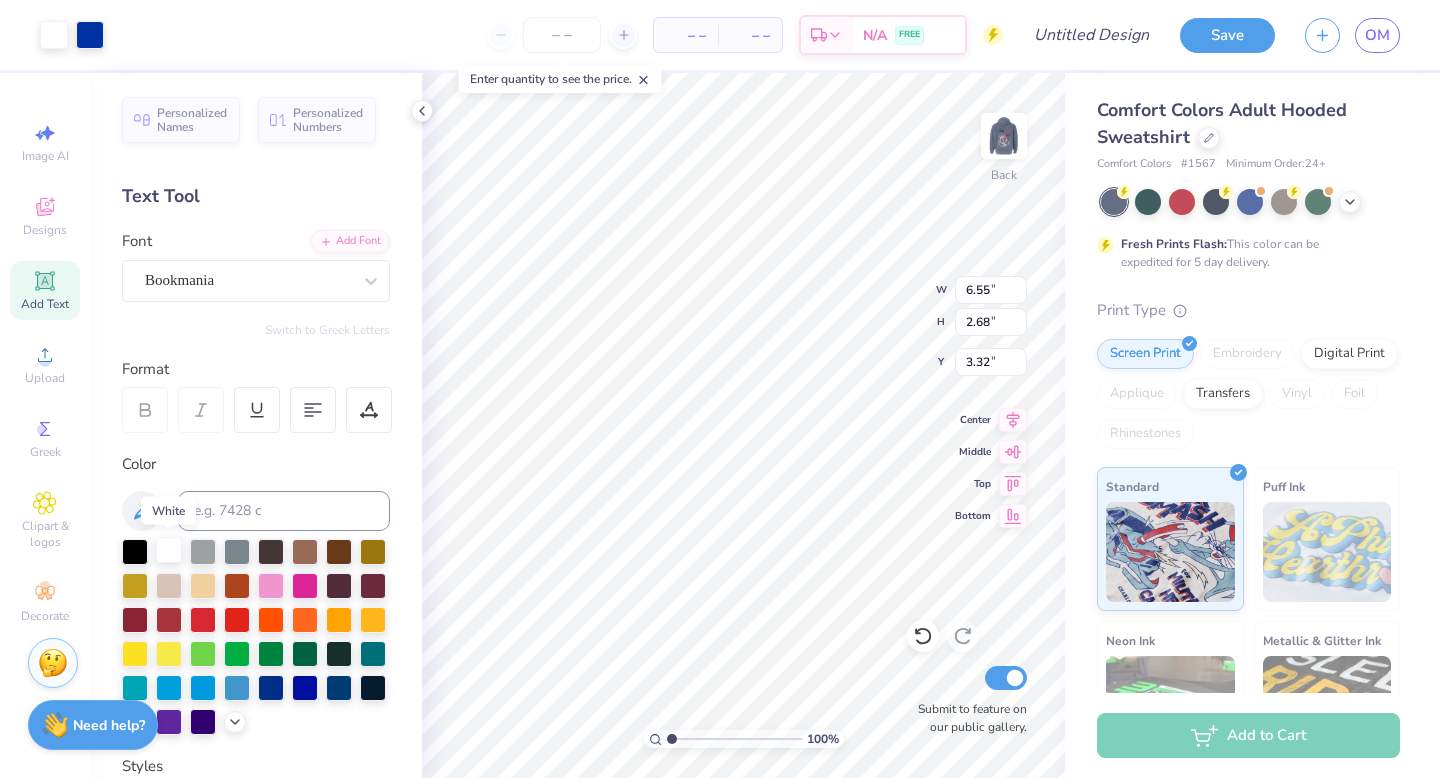 click at bounding box center (169, 550) 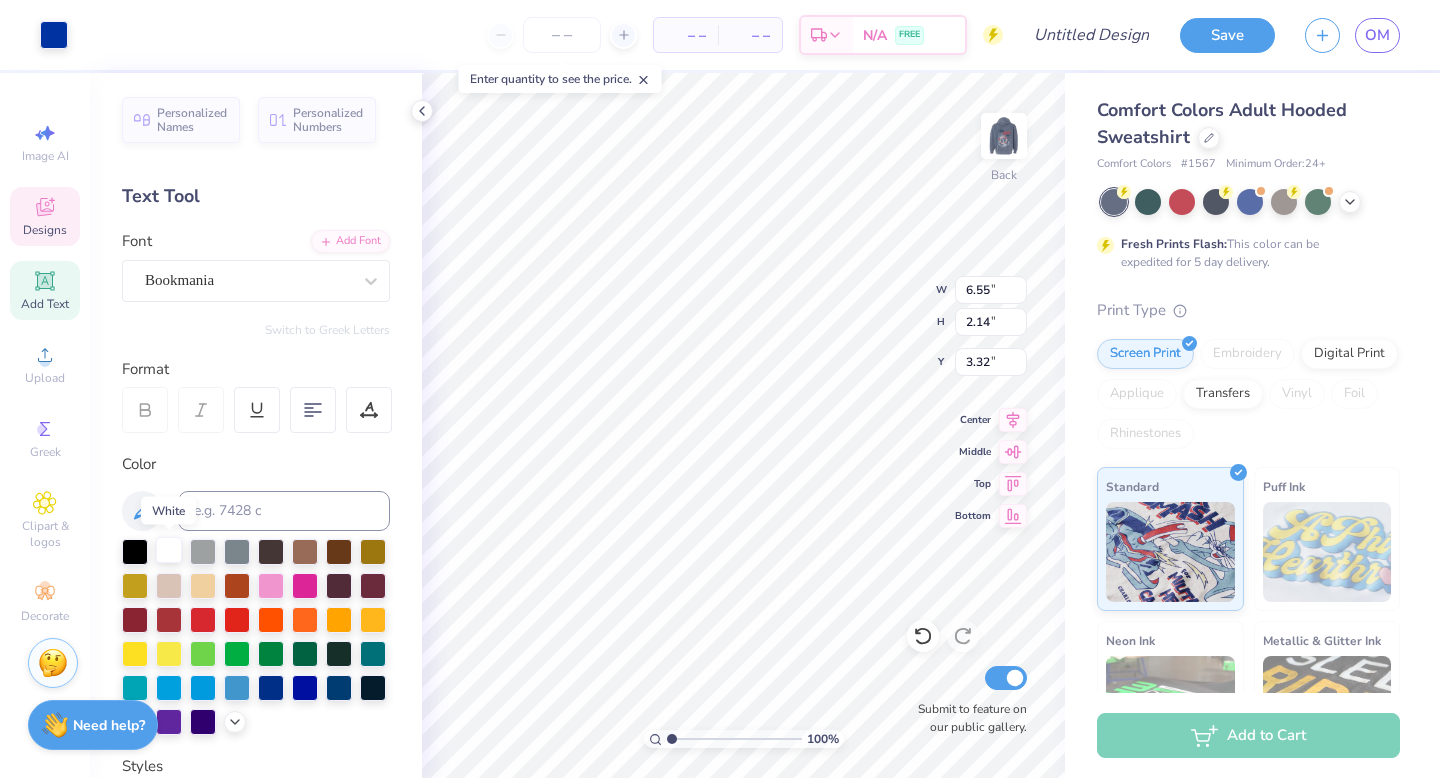 click at bounding box center [169, 550] 